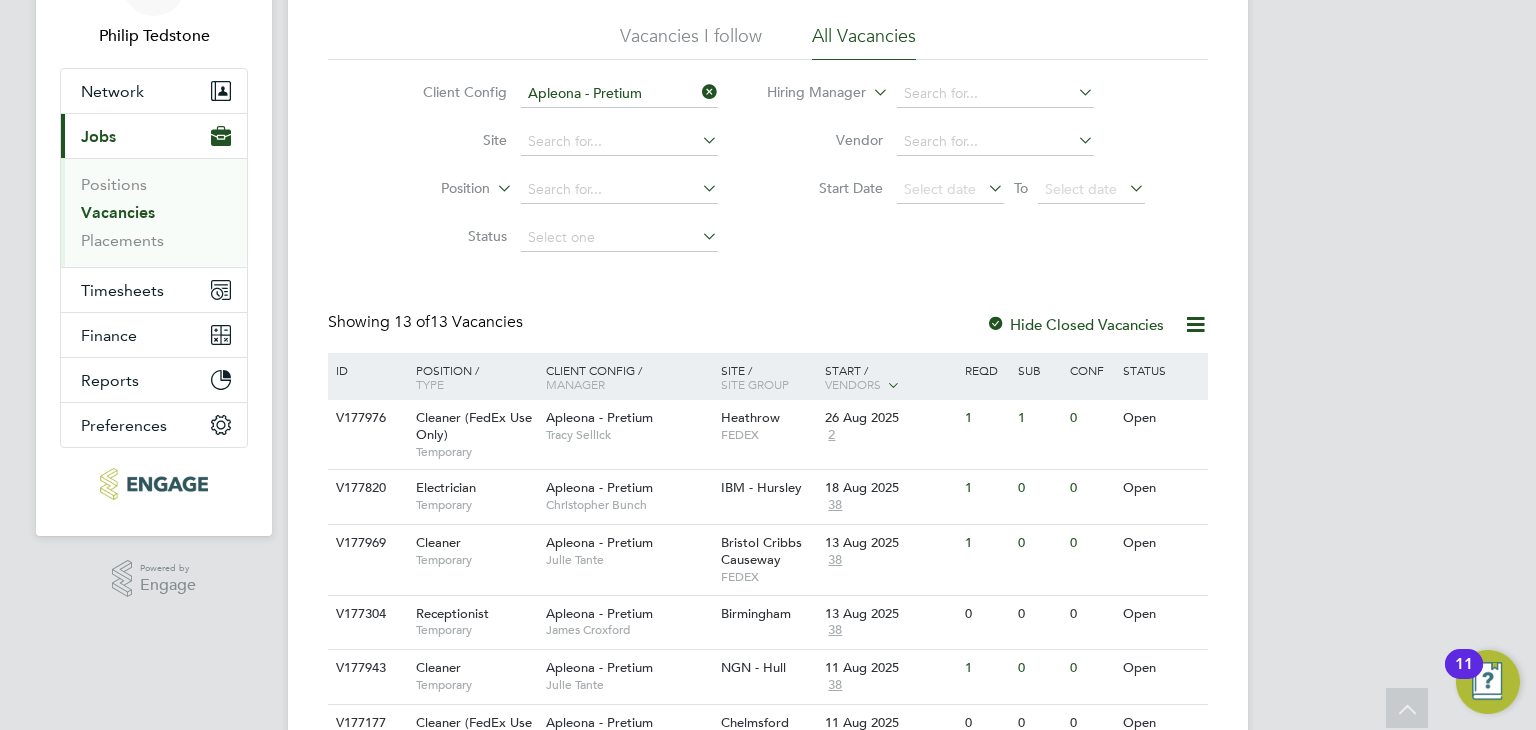 scroll, scrollTop: 0, scrollLeft: 0, axis: both 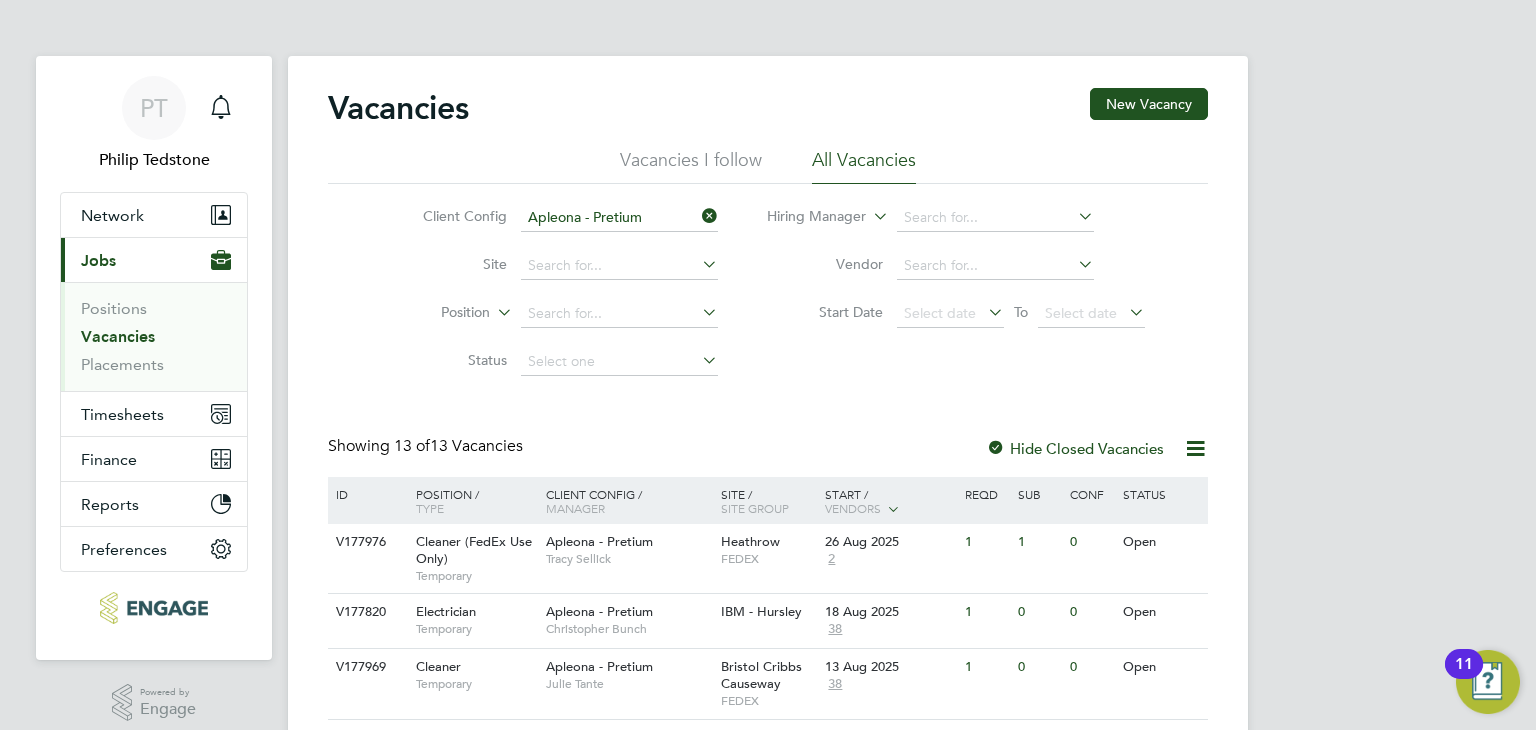 click on "Vacancies" at bounding box center (118, 336) 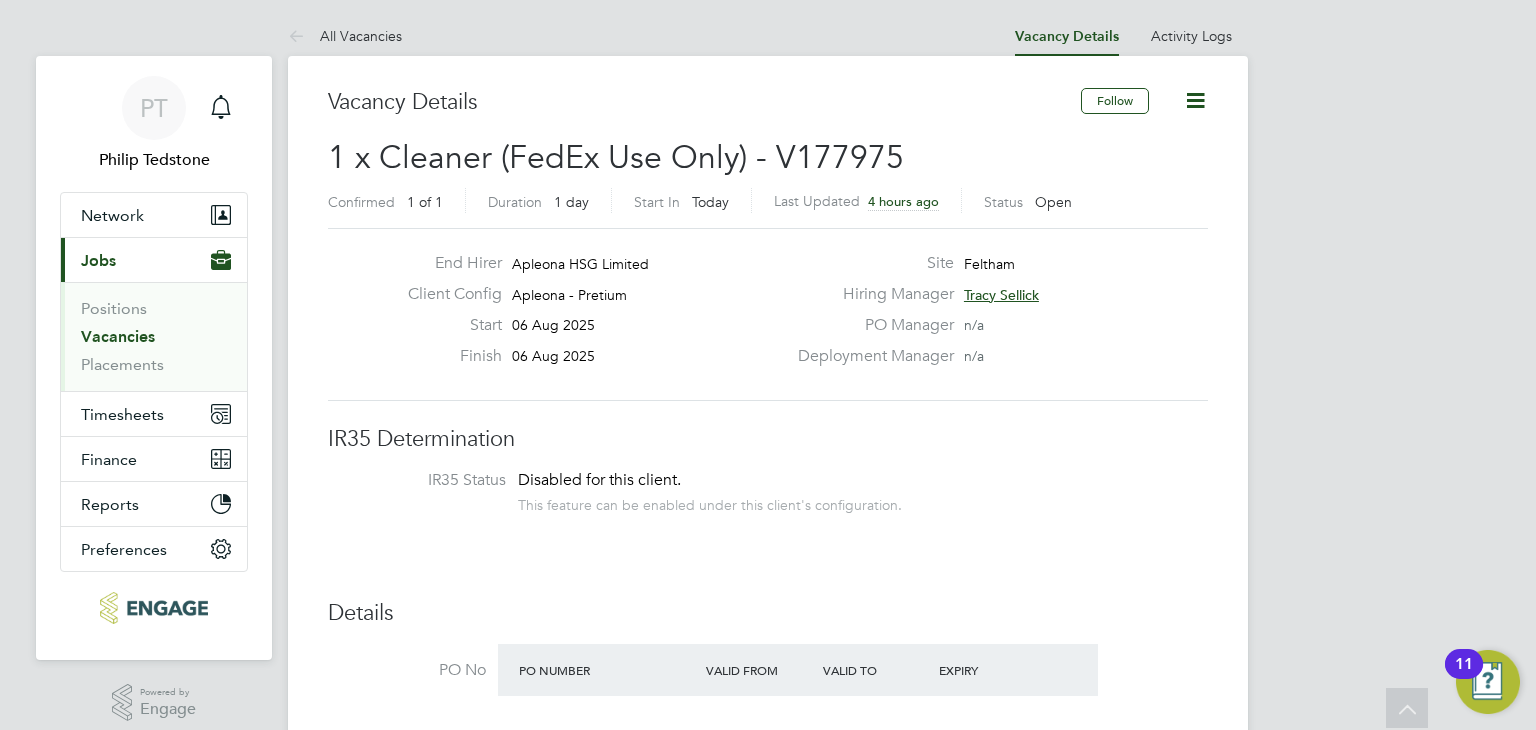scroll, scrollTop: 2308, scrollLeft: 0, axis: vertical 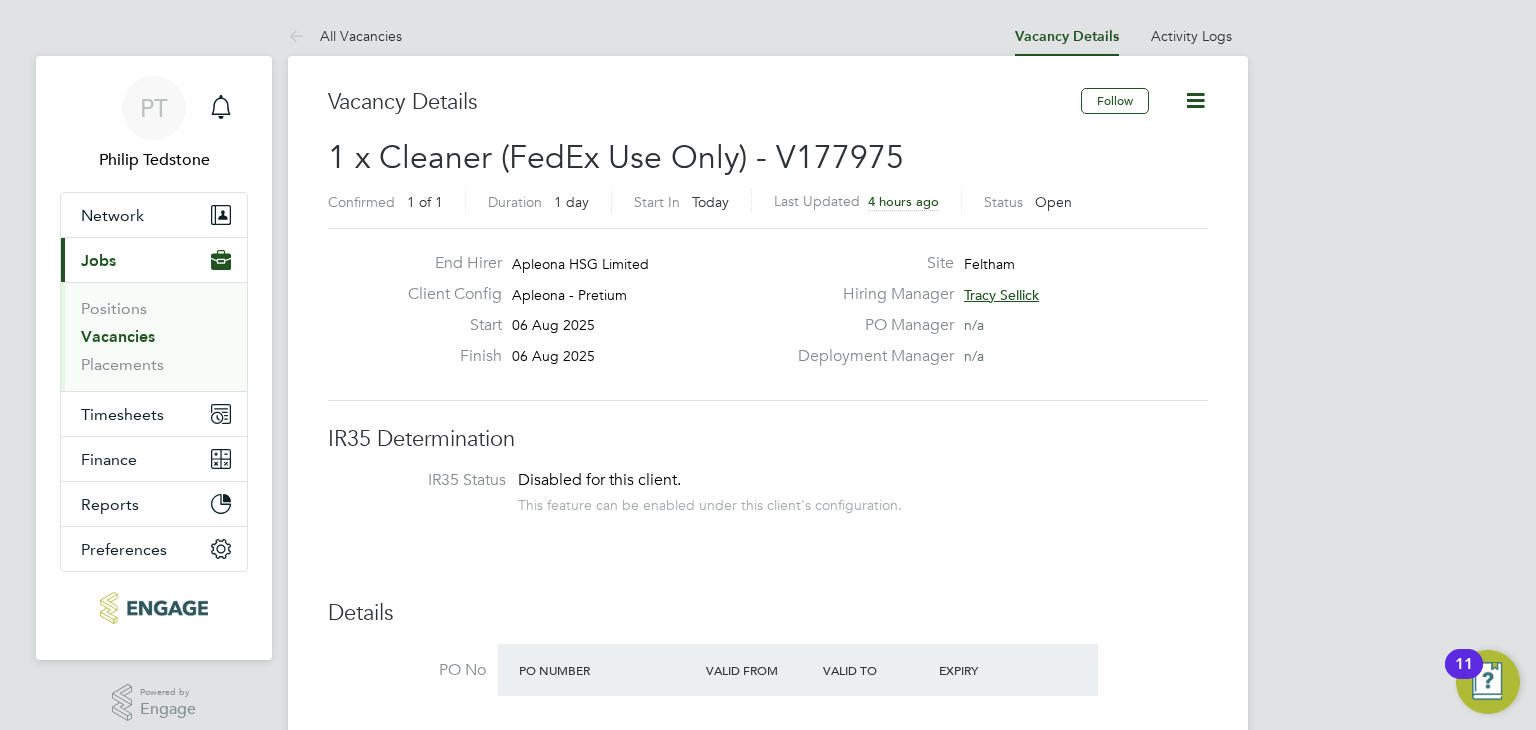 click on "Vacancies" at bounding box center (118, 336) 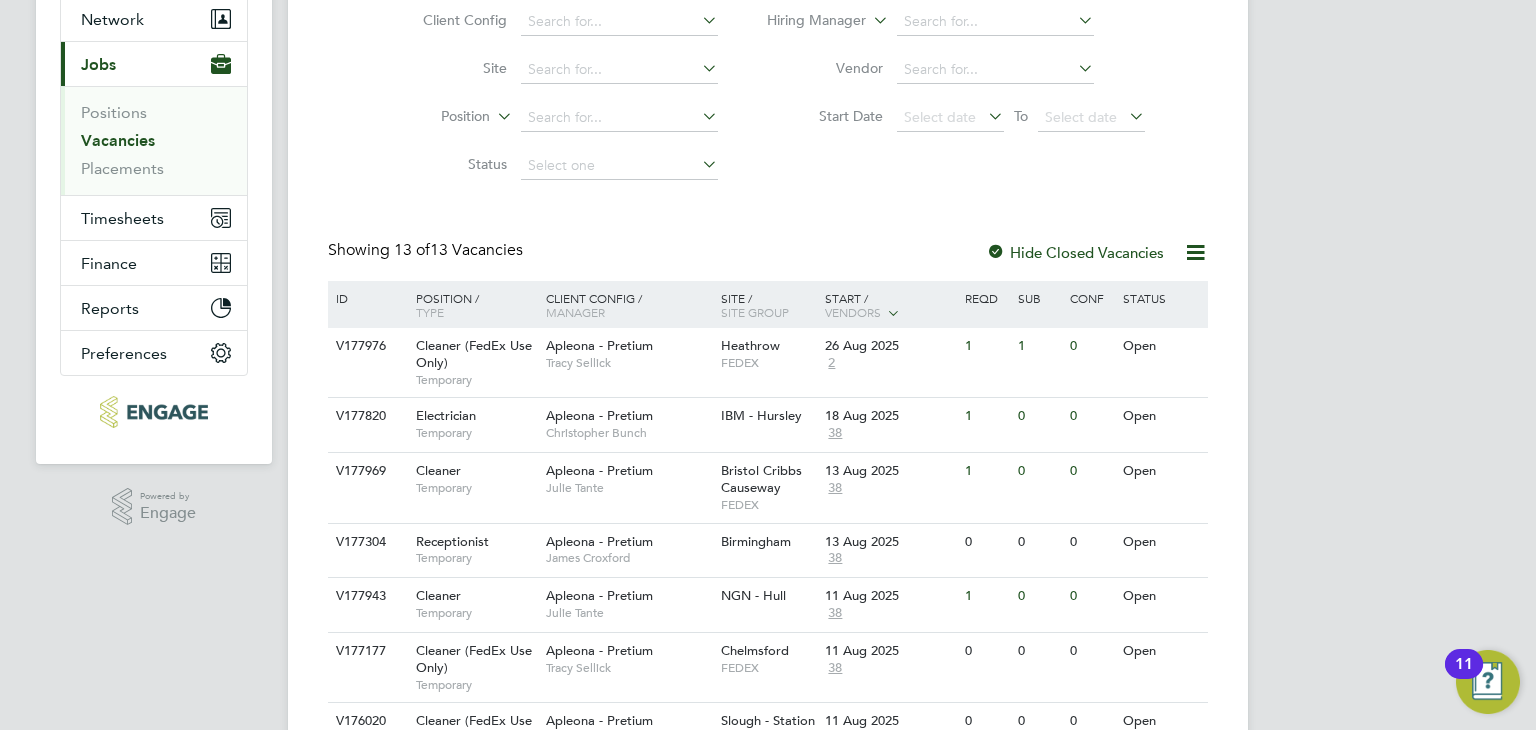 scroll, scrollTop: 200, scrollLeft: 0, axis: vertical 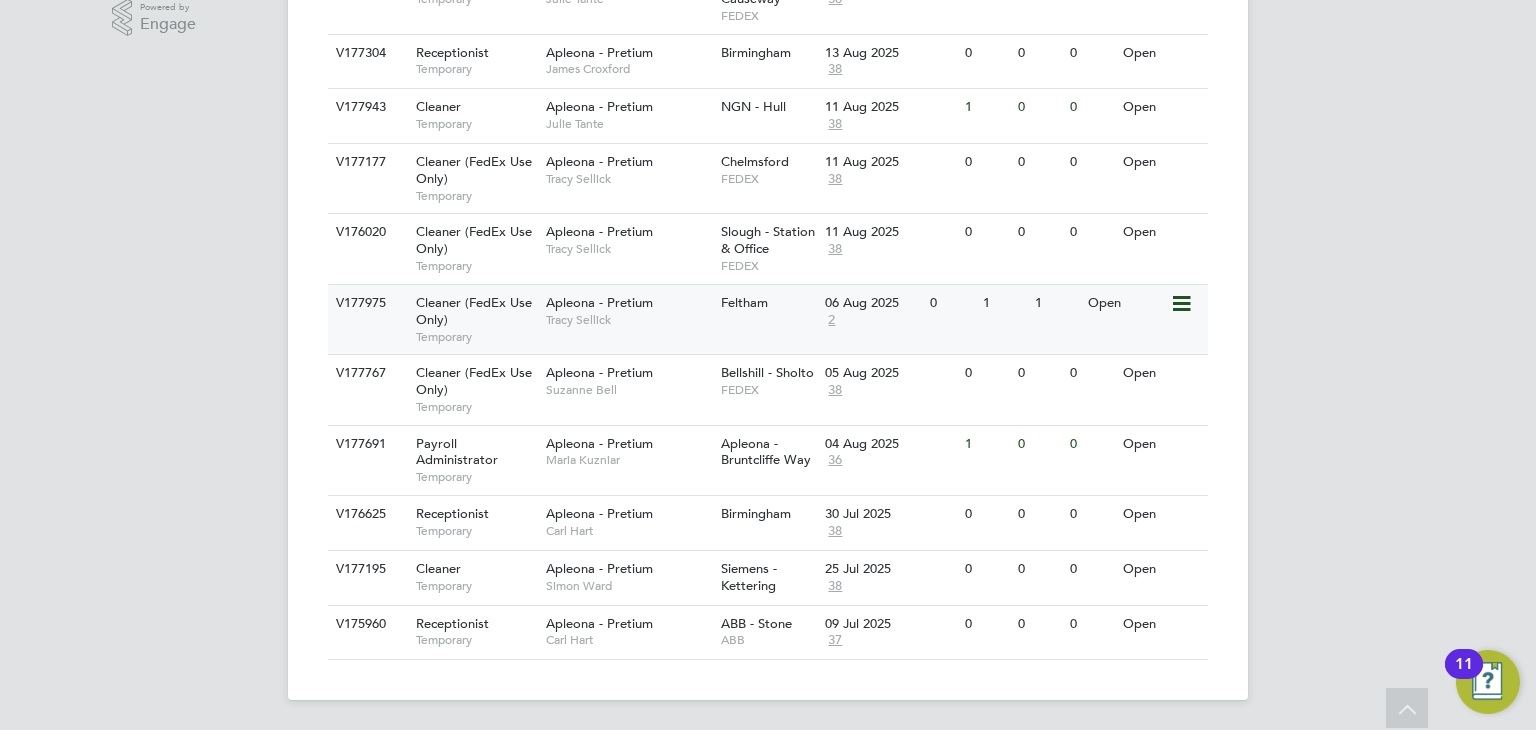 click on "Feltham" 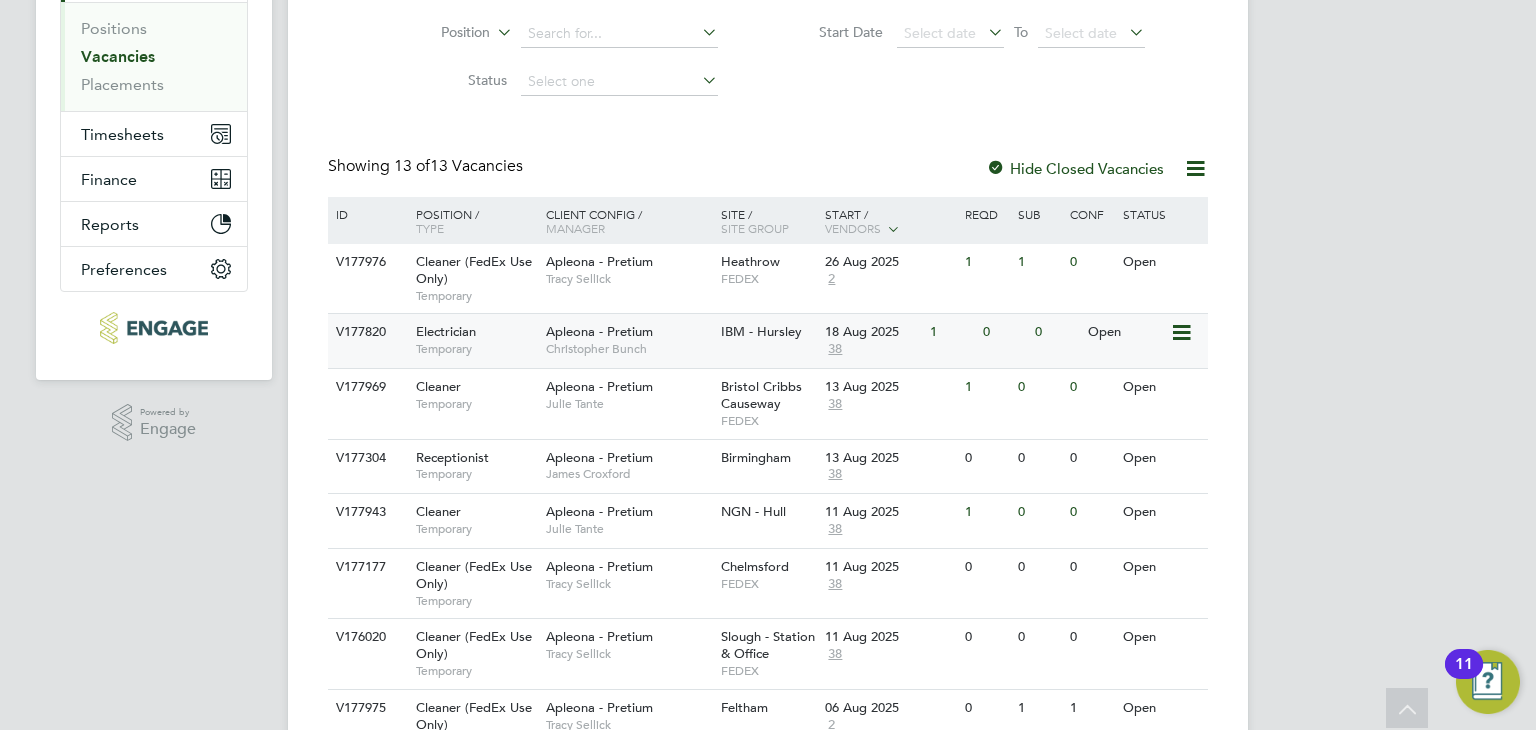 scroll, scrollTop: 185, scrollLeft: 0, axis: vertical 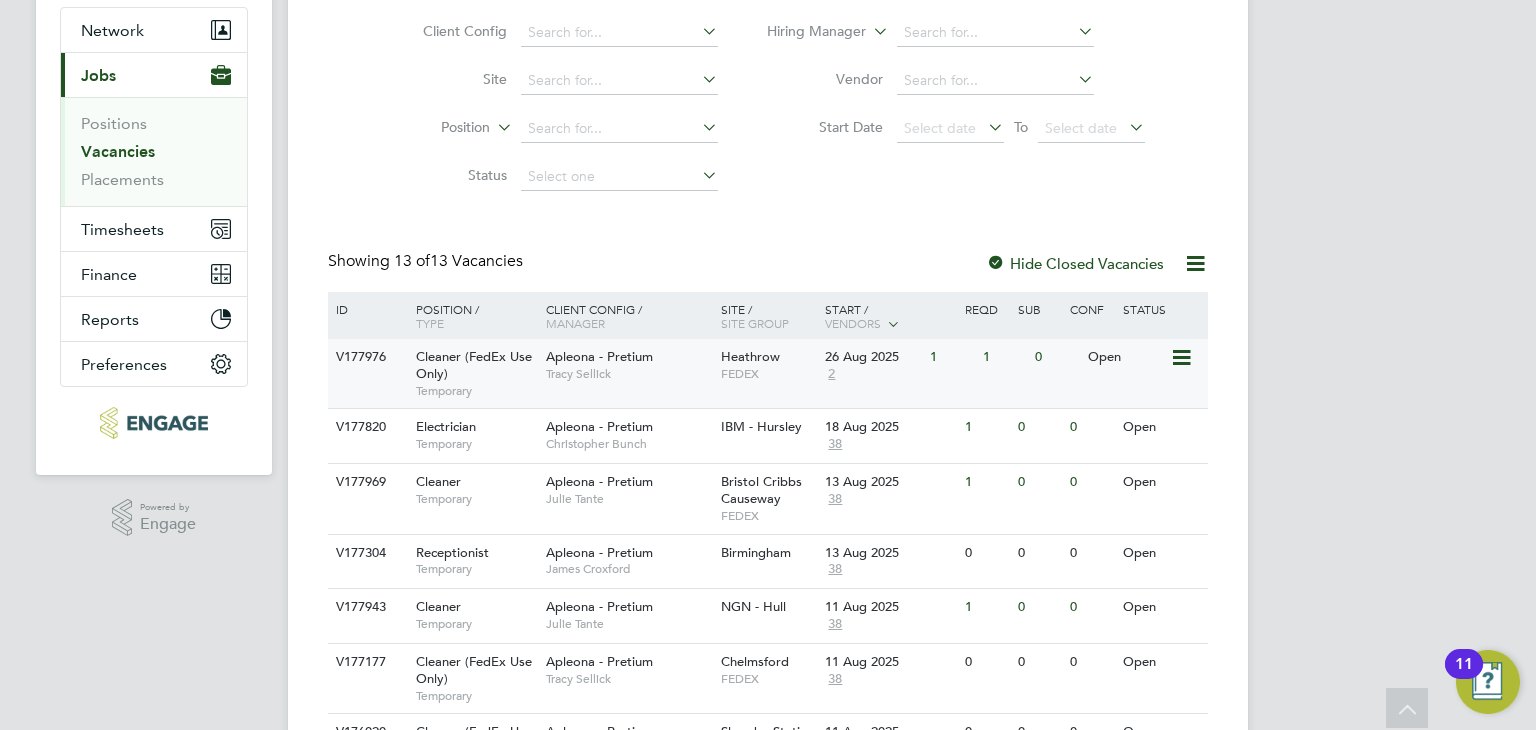 click on "Heathrow" 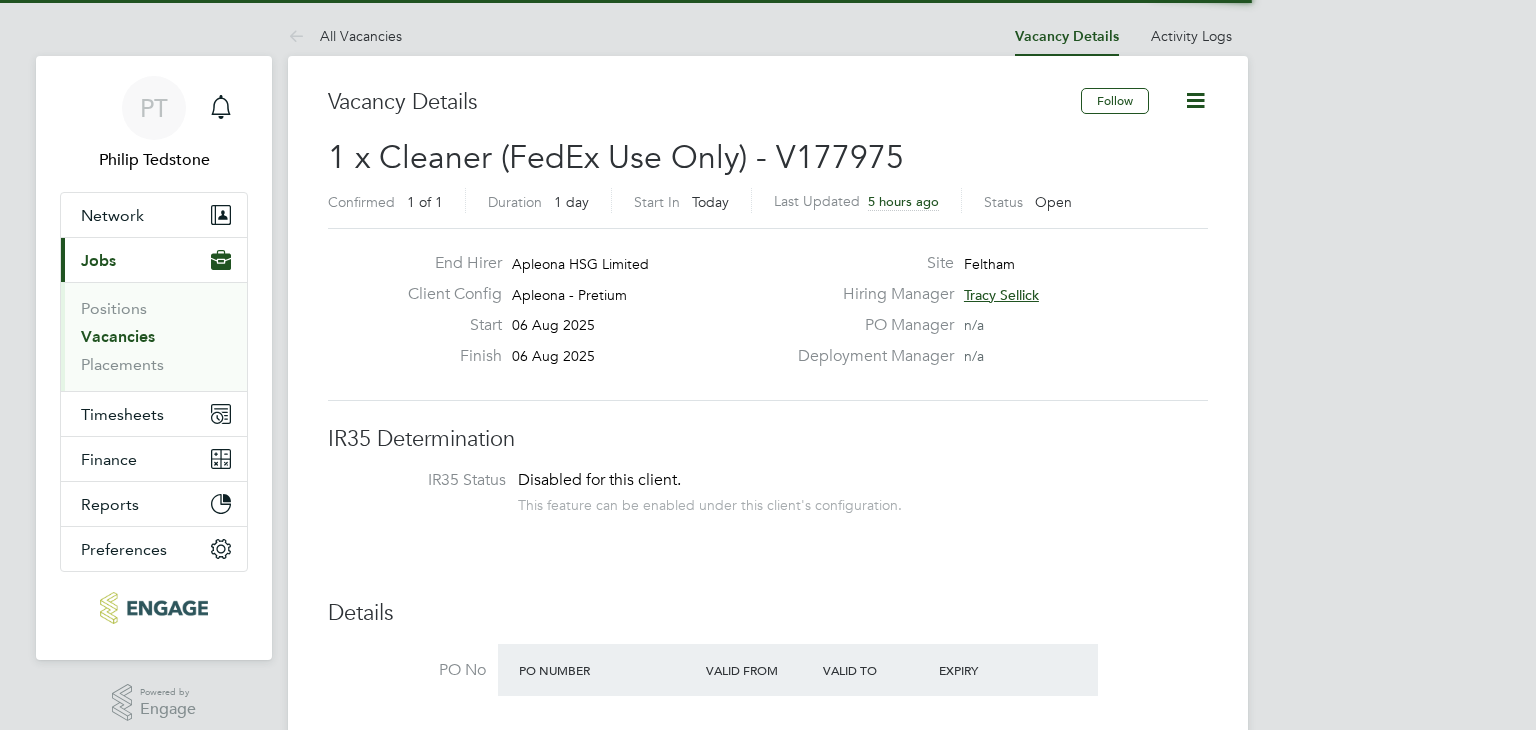 scroll, scrollTop: 0, scrollLeft: 0, axis: both 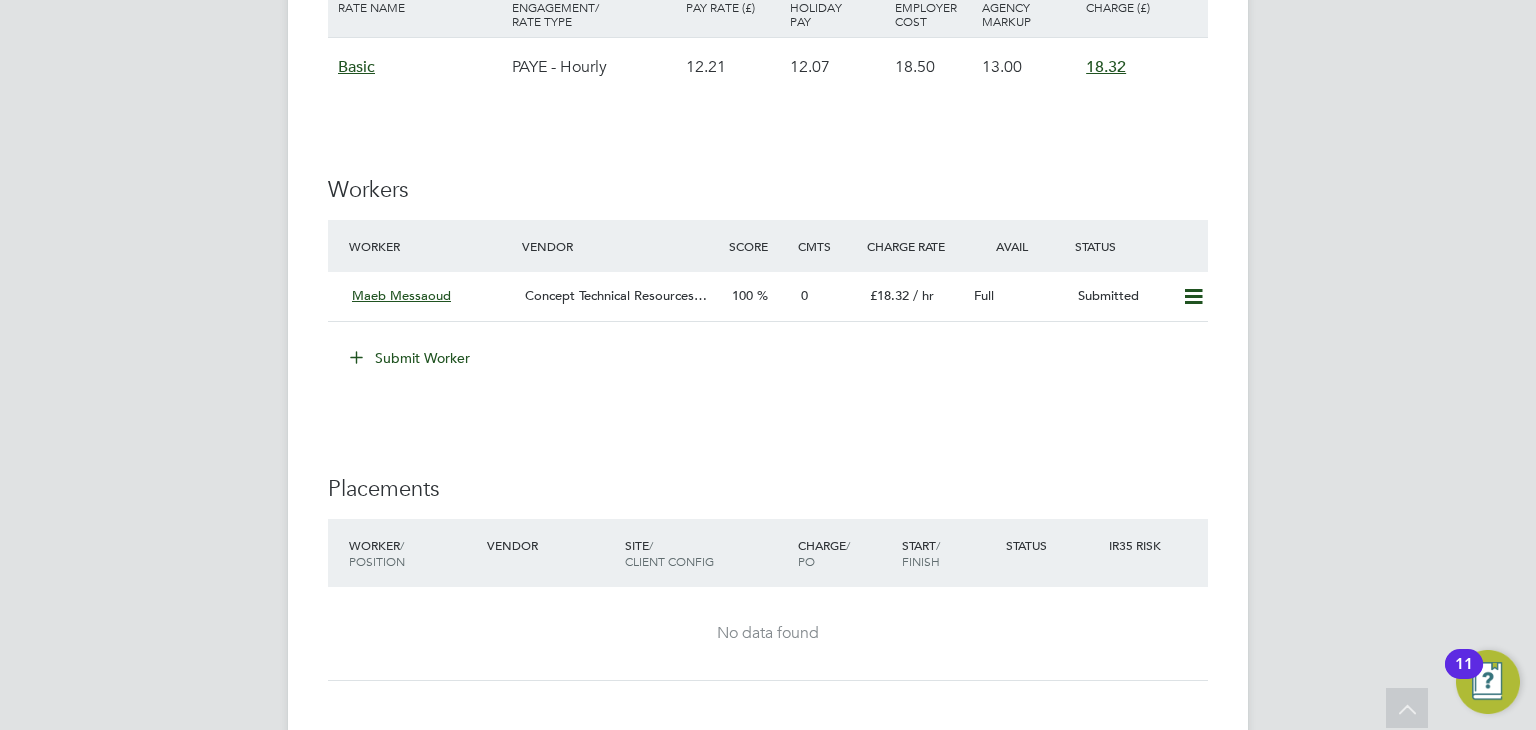 click on "PT   [FIRST] [LAST]   Notifications
Applications:   Network
Team Members   Businesses   Sites   Workers   Contacts   Current page:   Jobs
Positions   Vacancies   Placements   Timesheets
Timesheets   Expenses   Finance
Invoices & Credit Notes   Statements   Payments   Reports
Margin Report   Report Downloads   Preferences
My Business   Doc. Requirements   VMS Configurations   Notifications   Activity Logs
.st0{fill:#C0C1C2;}
Powered by Engage All Vacancies Vacancy Details   Activity Logs   Vacancy Details Activity Logs All Vacancies Vacancy Details Follow     1 x Cleaner (FedEx Use Only) - V177976 Confirmed   0 of 1 Duration   18 days Start In     in 20 days Last Updated 5 hours ago Status   Open   End Hirer [COMPANY] Start" at bounding box center (768, -246) 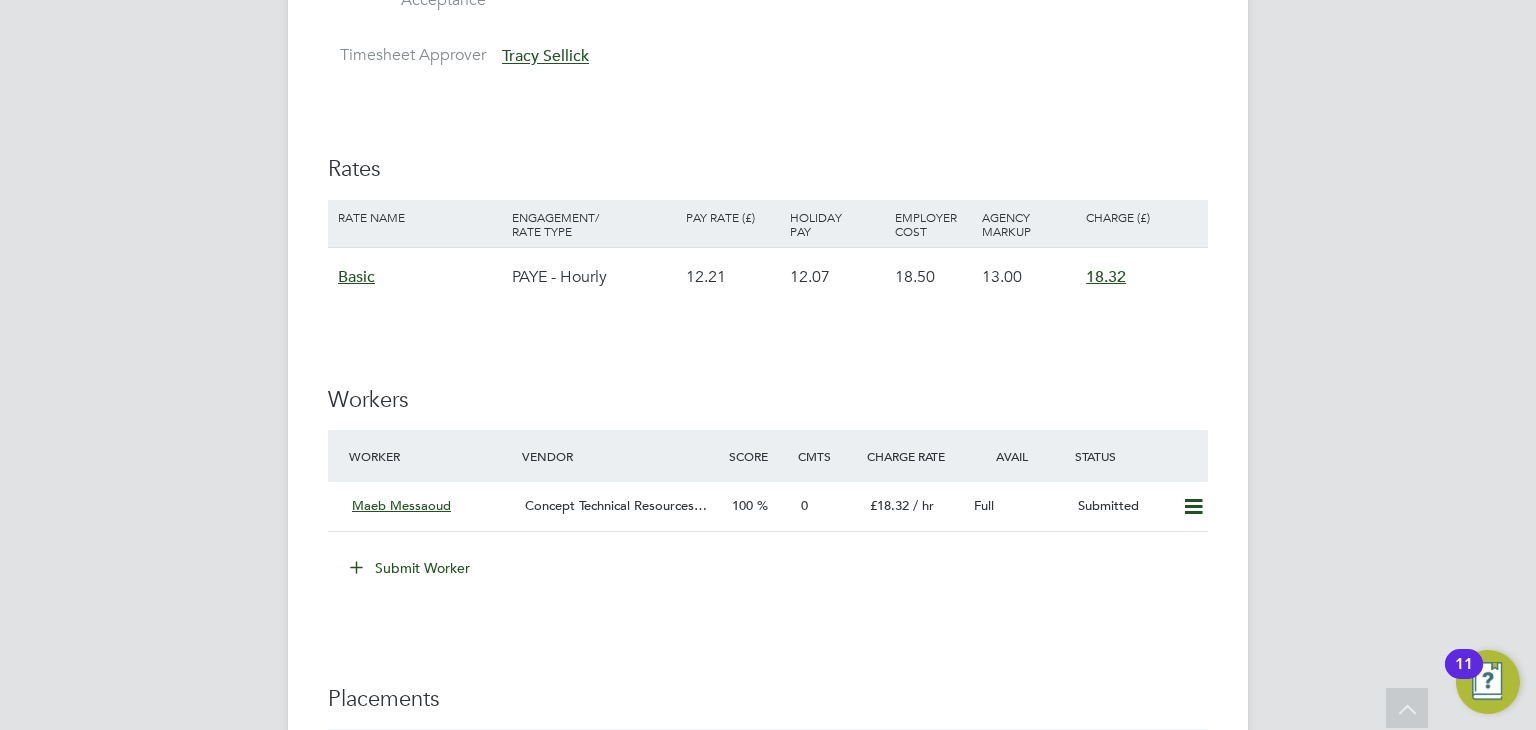 scroll, scrollTop: 1400, scrollLeft: 0, axis: vertical 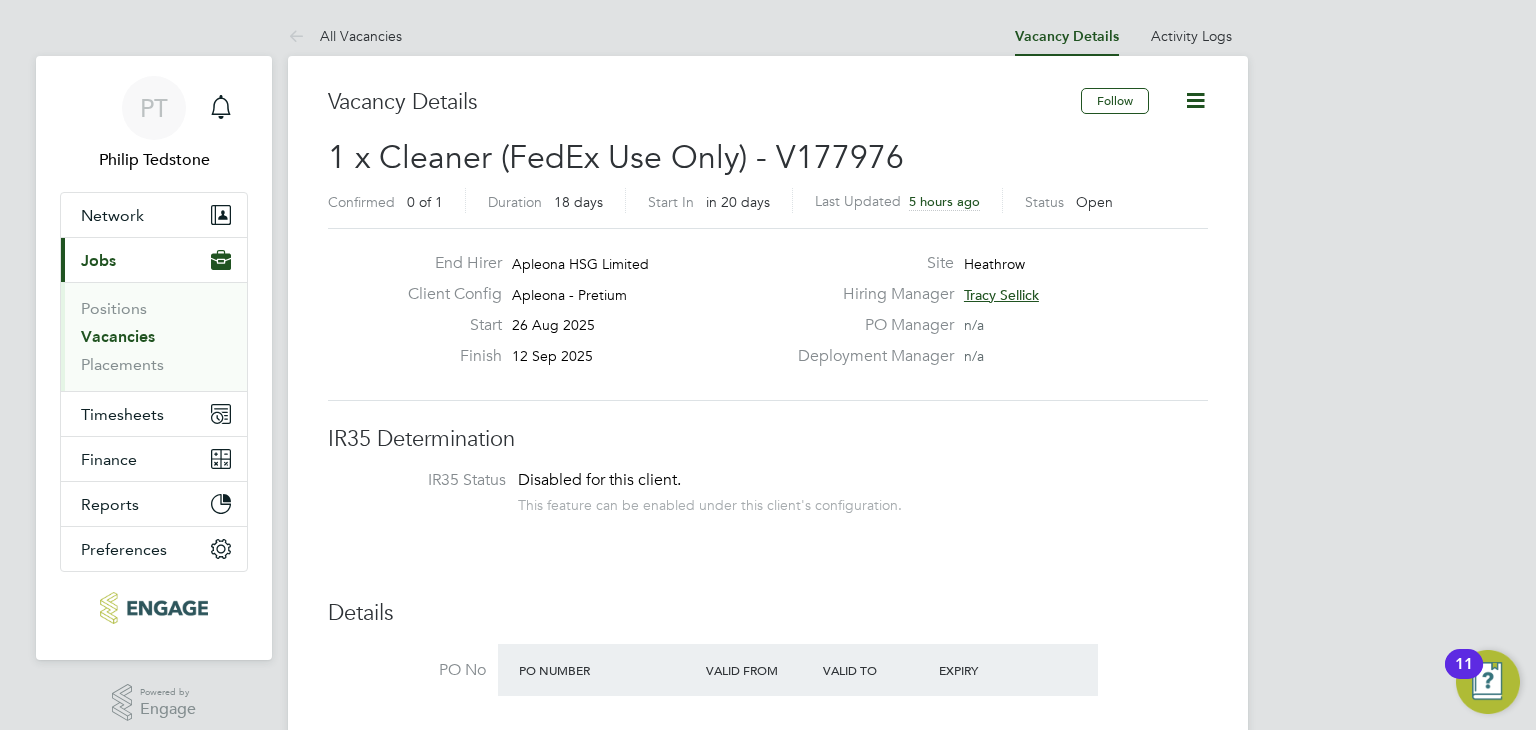 click on "Hiring Manager Tracy Sellick" 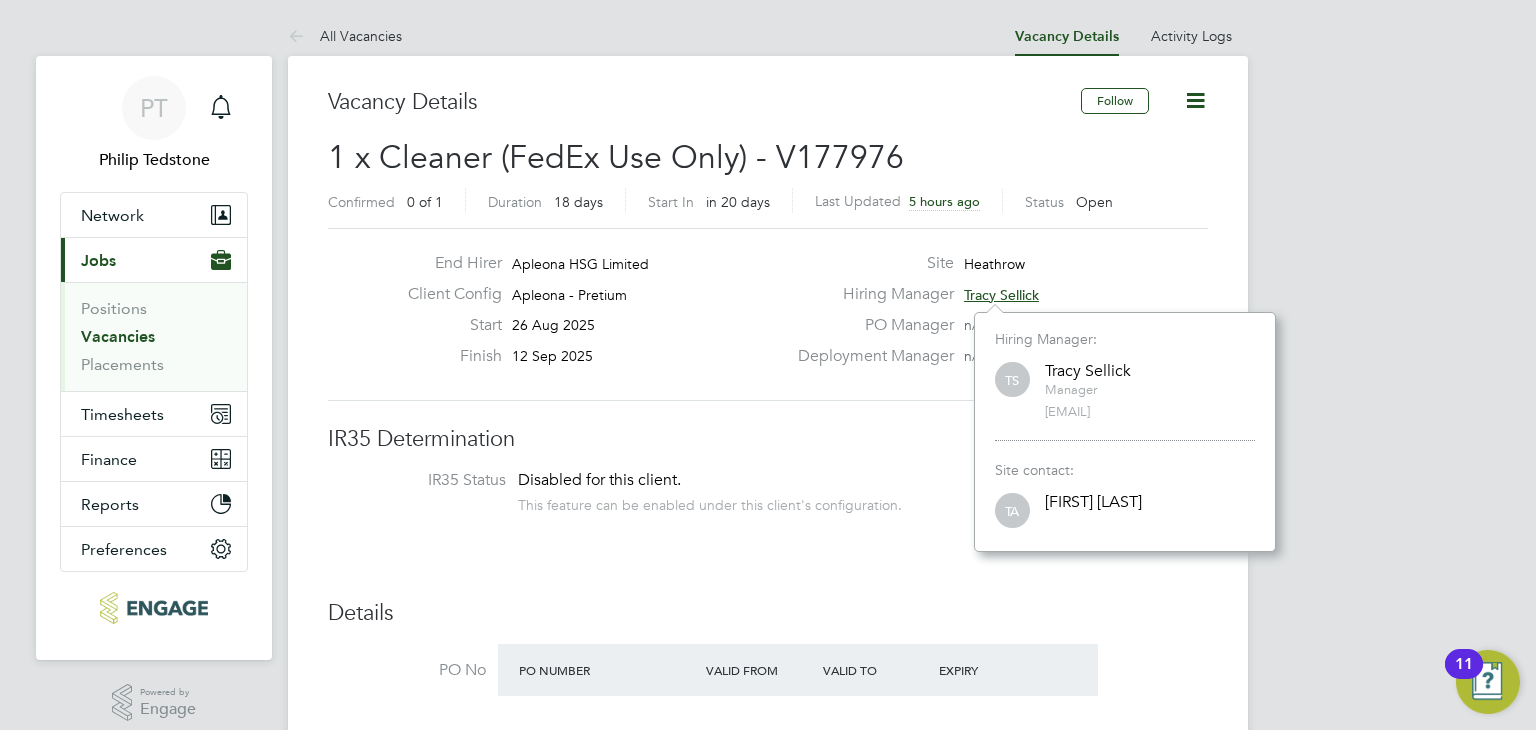 scroll, scrollTop: 9, scrollLeft: 10, axis: both 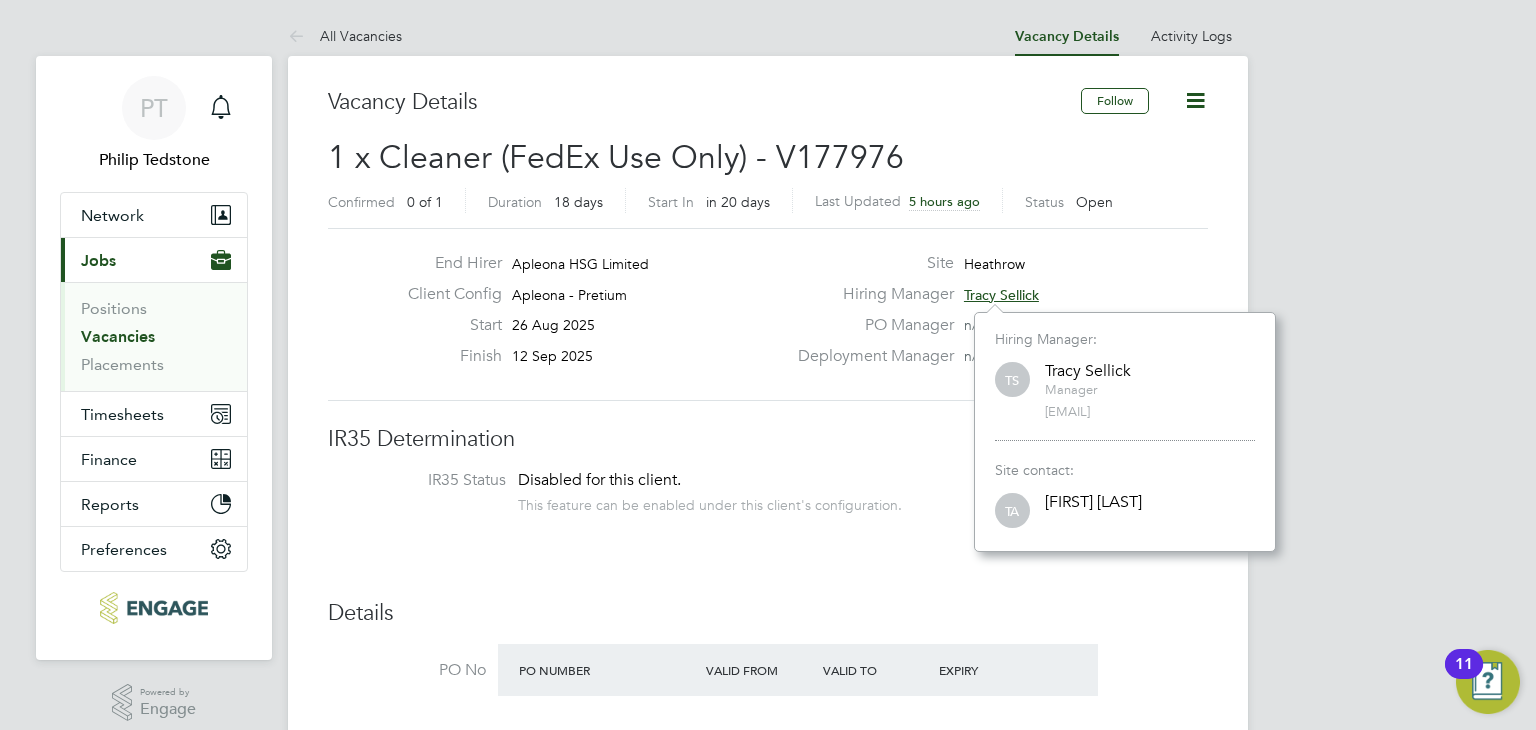 click on "Tom Allen" 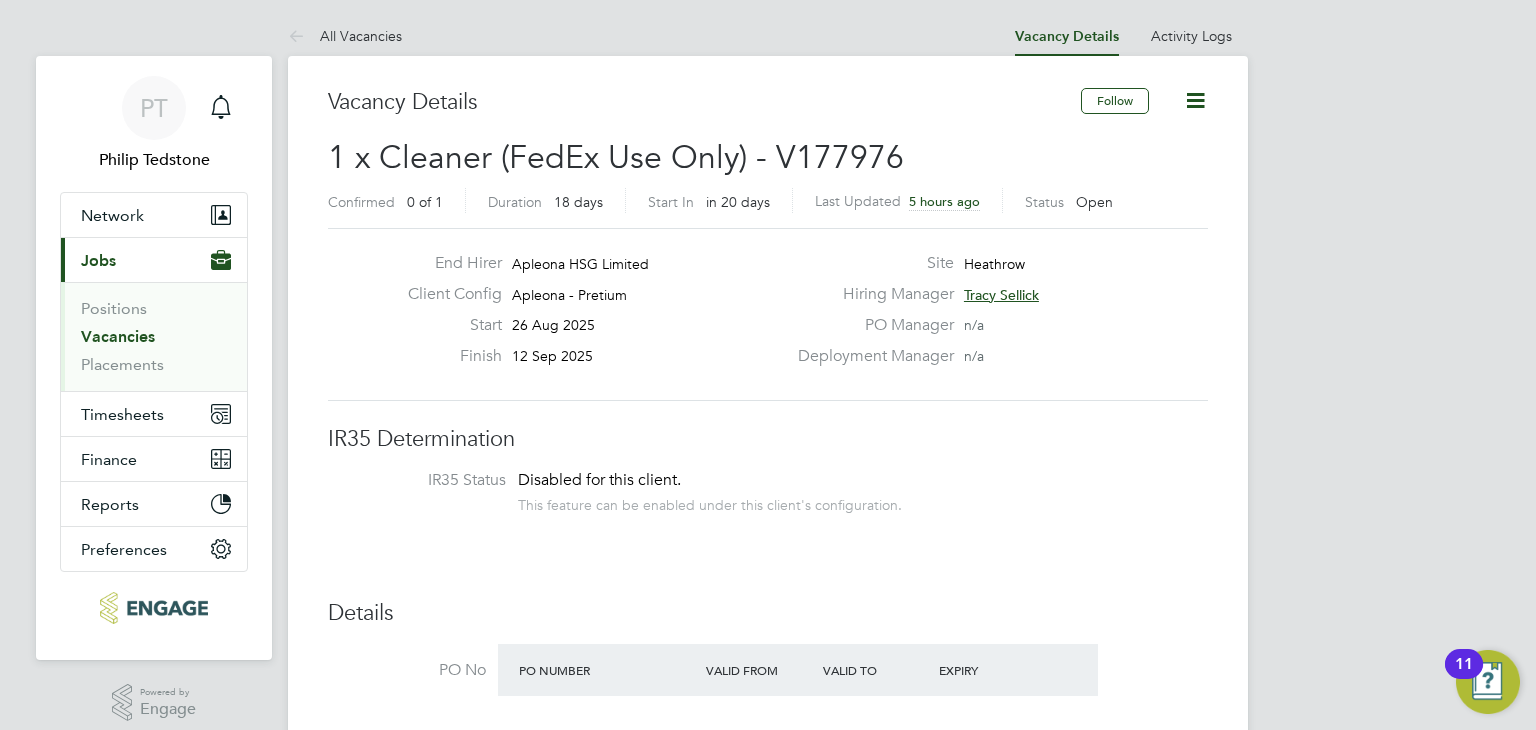 click 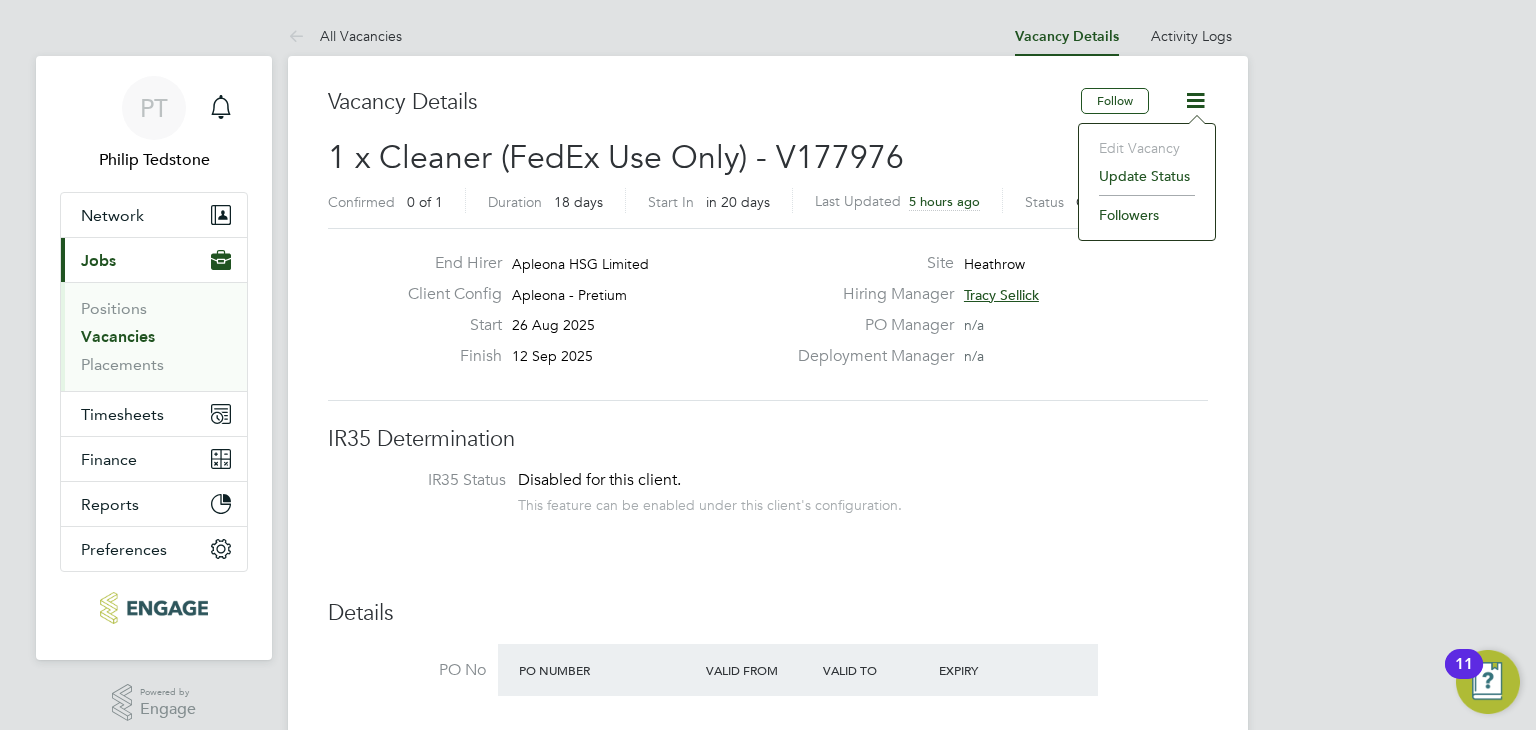 click on "Followers" 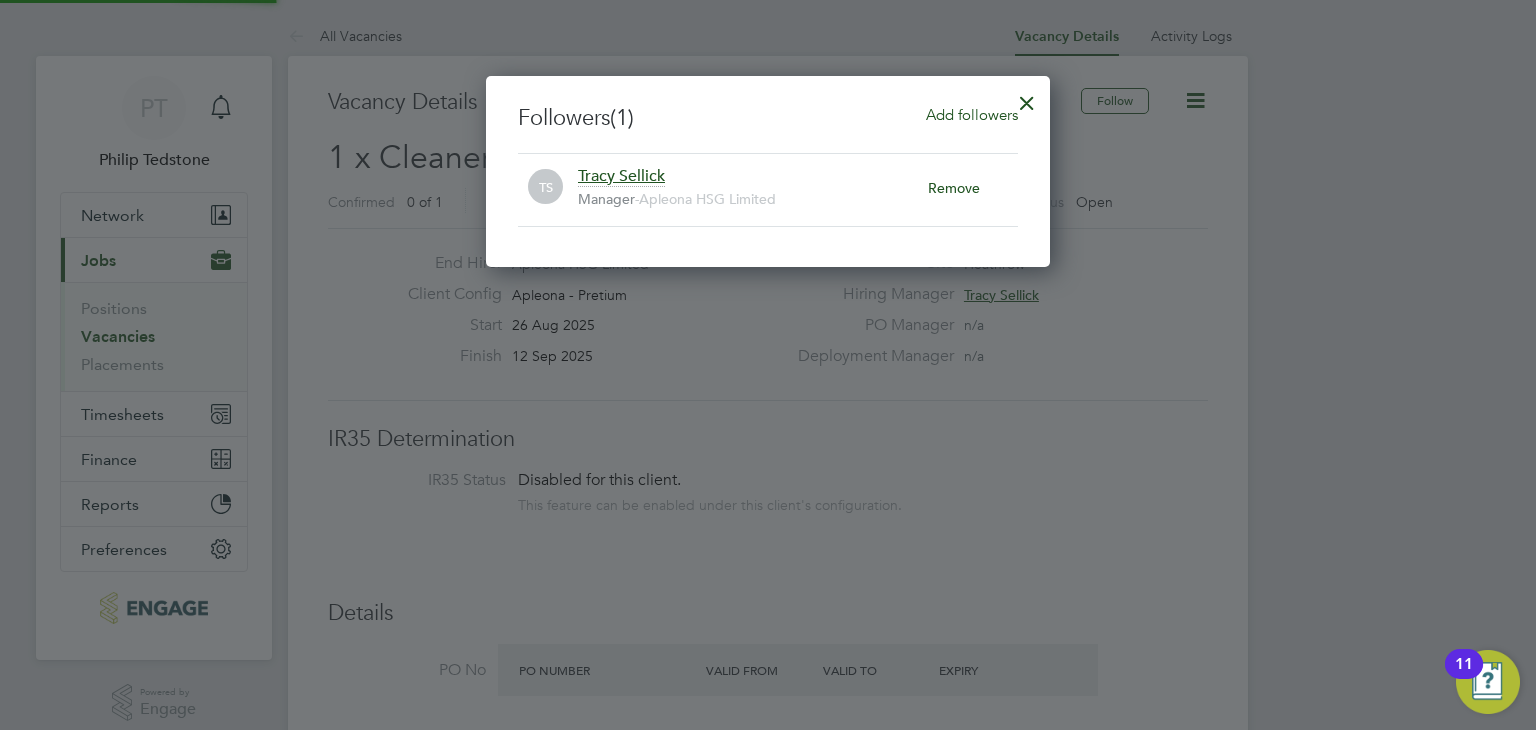 scroll, scrollTop: 10, scrollLeft: 9, axis: both 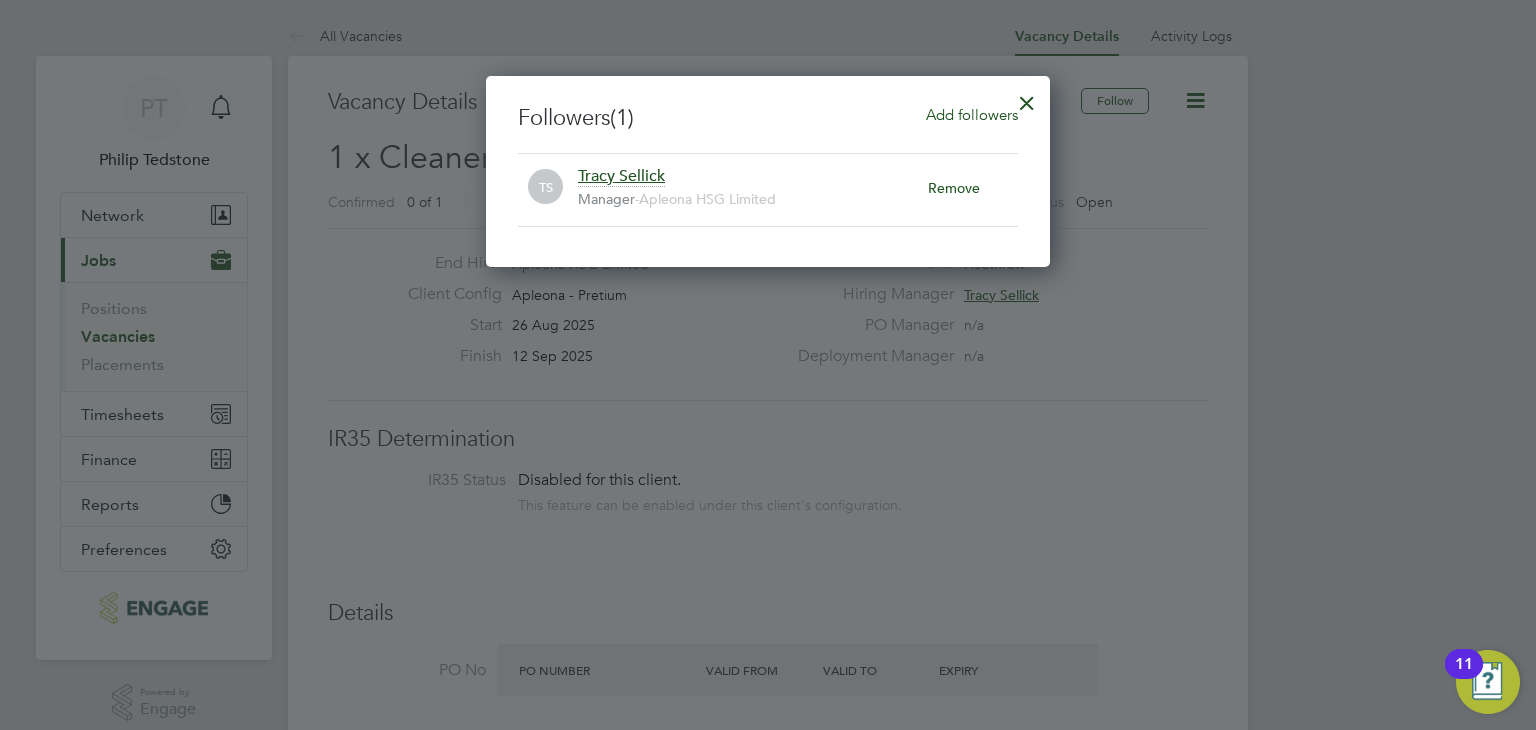 click at bounding box center [1027, 98] 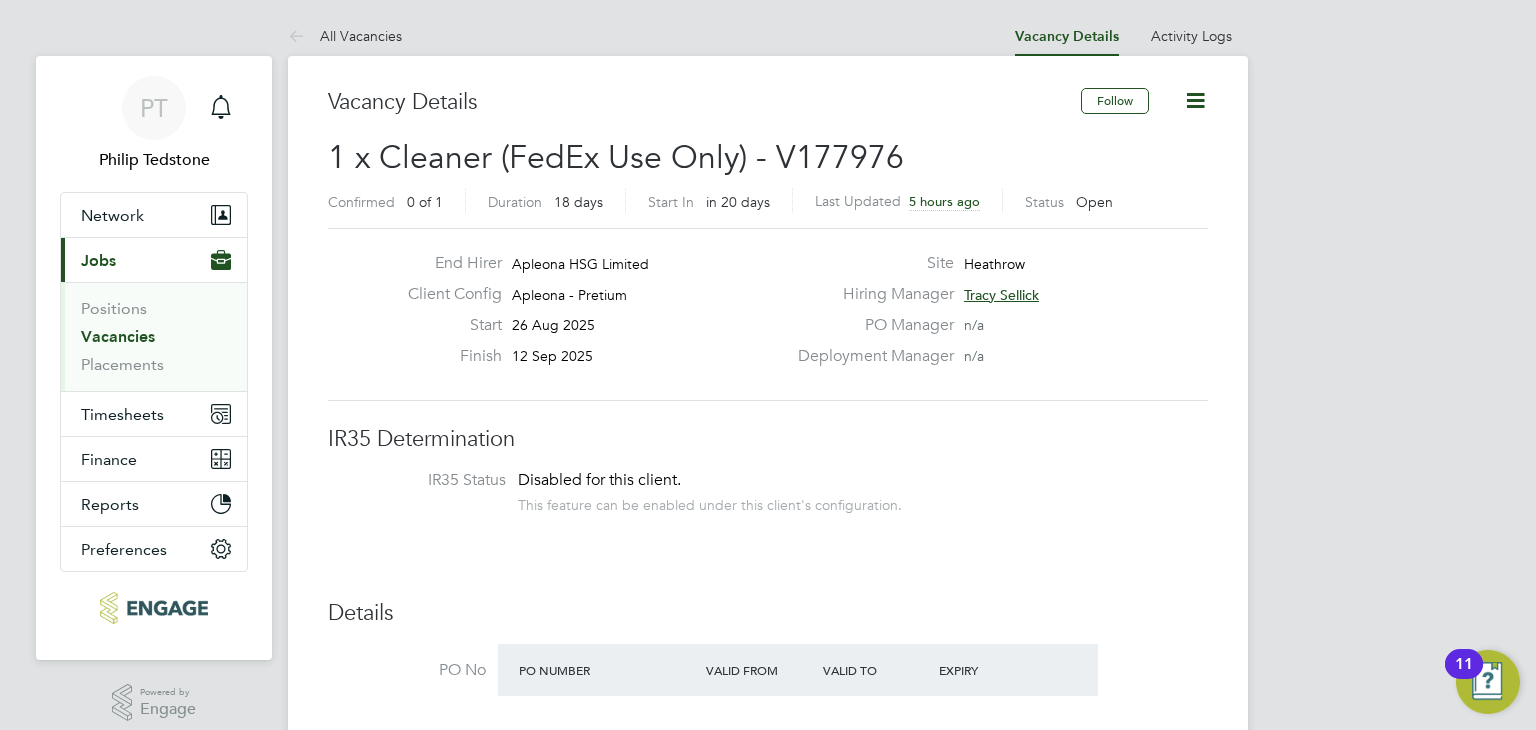 click on "PT   Philip Tedstone   Notifications
Applications:   Network
Team Members   Businesses   Sites   Workers   Contacts   Current page:   Jobs
Positions   Vacancies   Placements   Timesheets
Timesheets   Expenses   Finance
Invoices & Credit Notes   Statements   Payments   Reports
Margin Report   Report Downloads   Preferences
My Business   Doc. Requirements   VMS Configurations   Notifications   Activity Logs
.st0{fill:#C0C1C2;}
Powered by Engage All Vacancies Vacancy Details   Activity Logs   Vacancy Details Activity Logs All Vacancies Vacancy Details Follow     1 x Cleaner (FedEx Use Only) - V177976 Confirmed   0 of 1 Duration   18 days Start In     in 20 days Last Updated 5 hours ago Status   Open   End Hirer Apleona HSG Limited Start" at bounding box center (768, 1554) 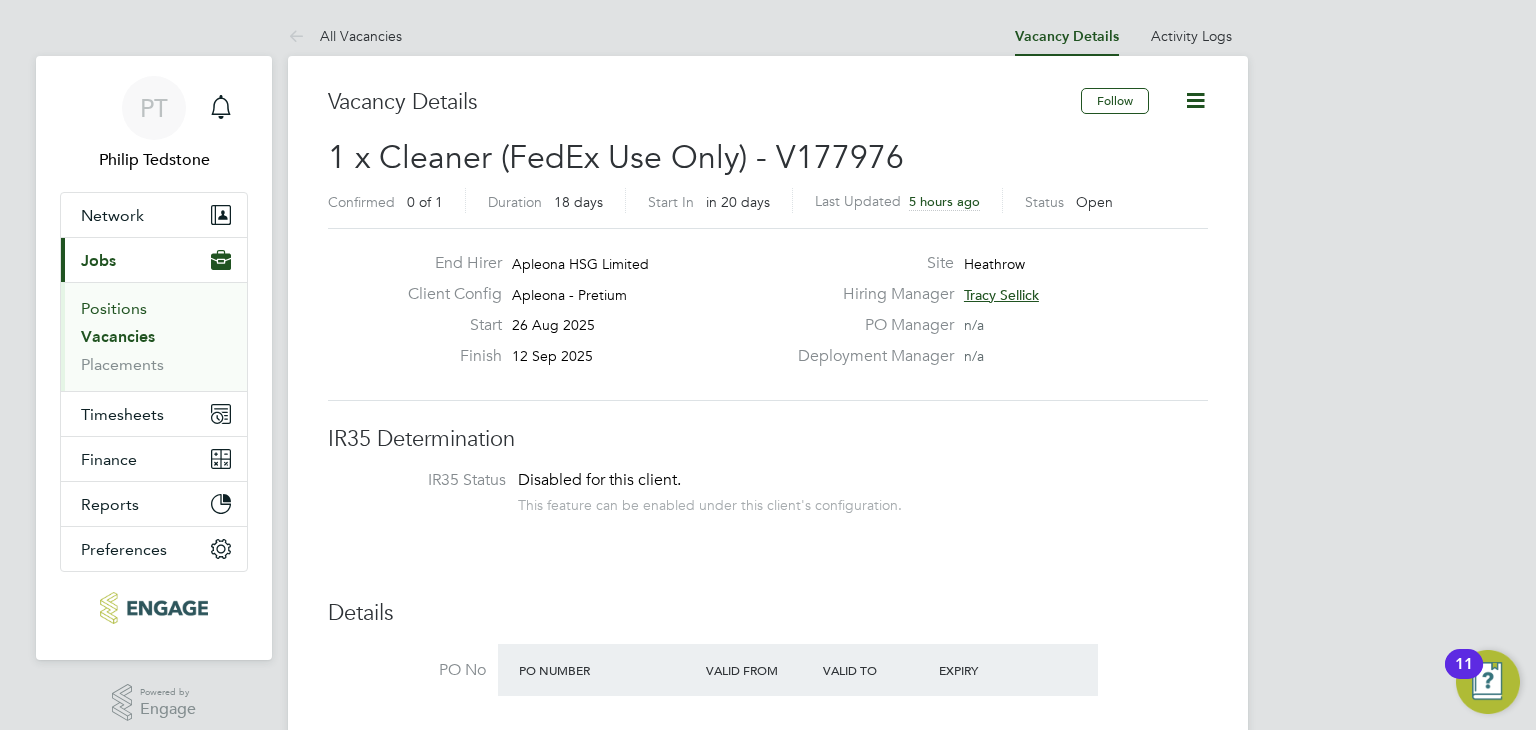 click on "Positions" at bounding box center (114, 308) 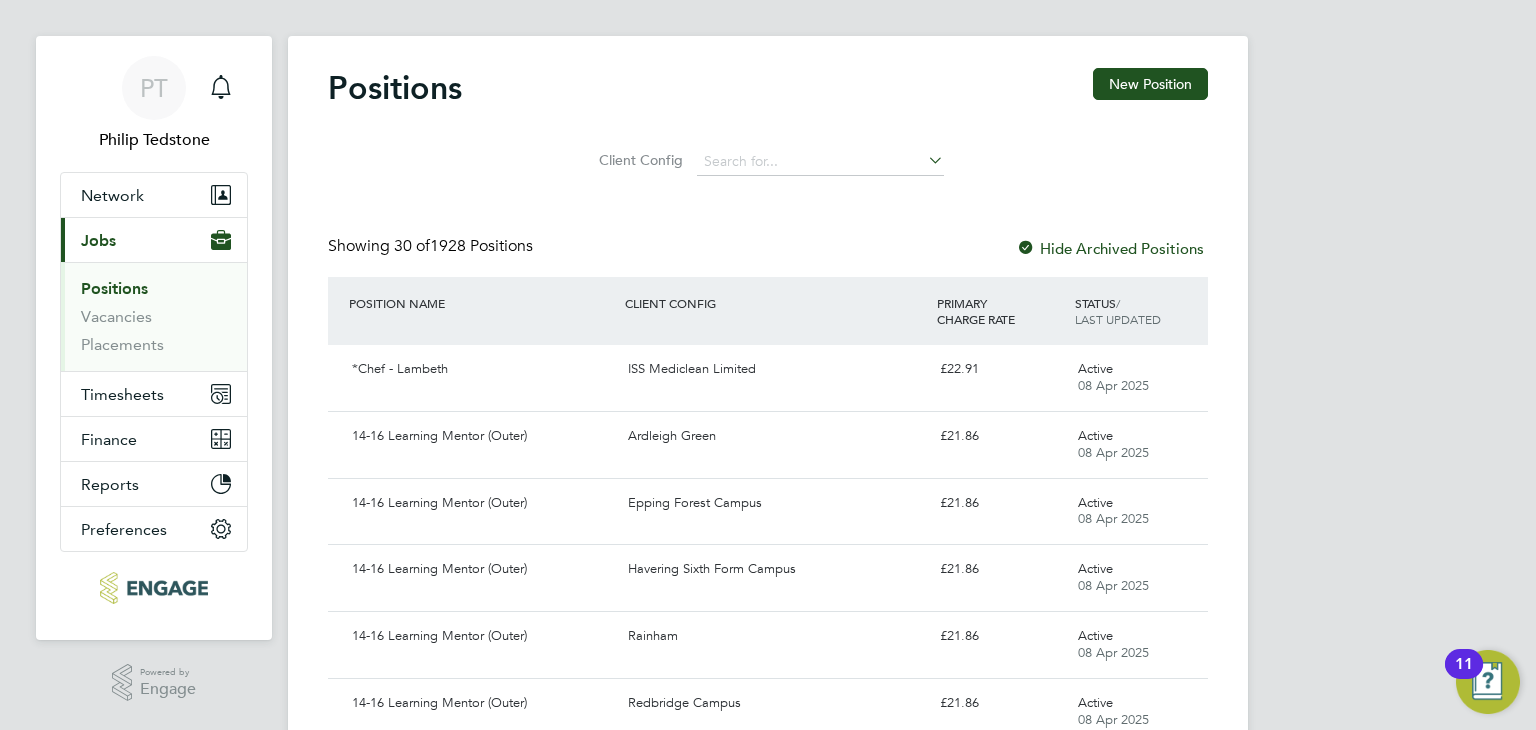 scroll, scrollTop: 0, scrollLeft: 0, axis: both 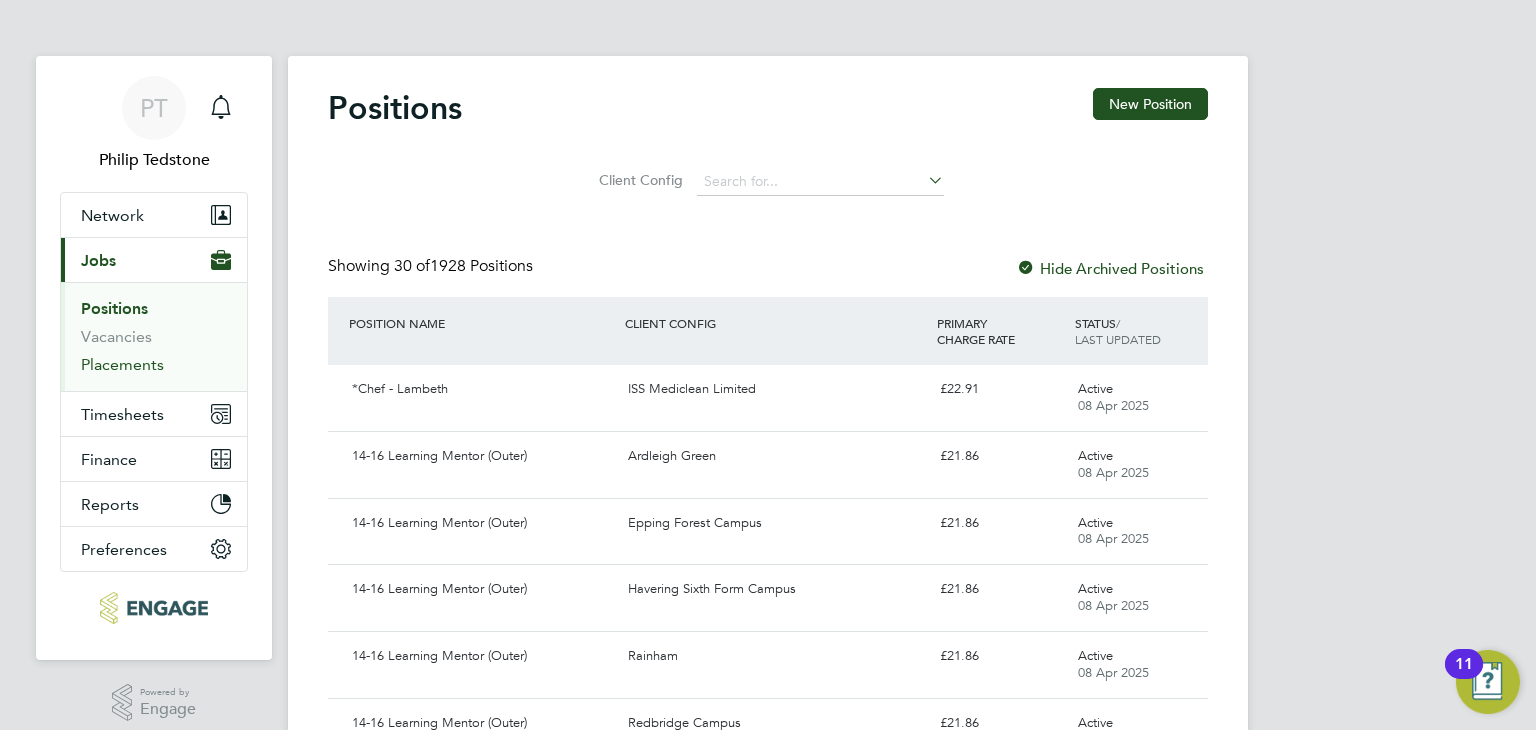 click on "Placements" at bounding box center (122, 364) 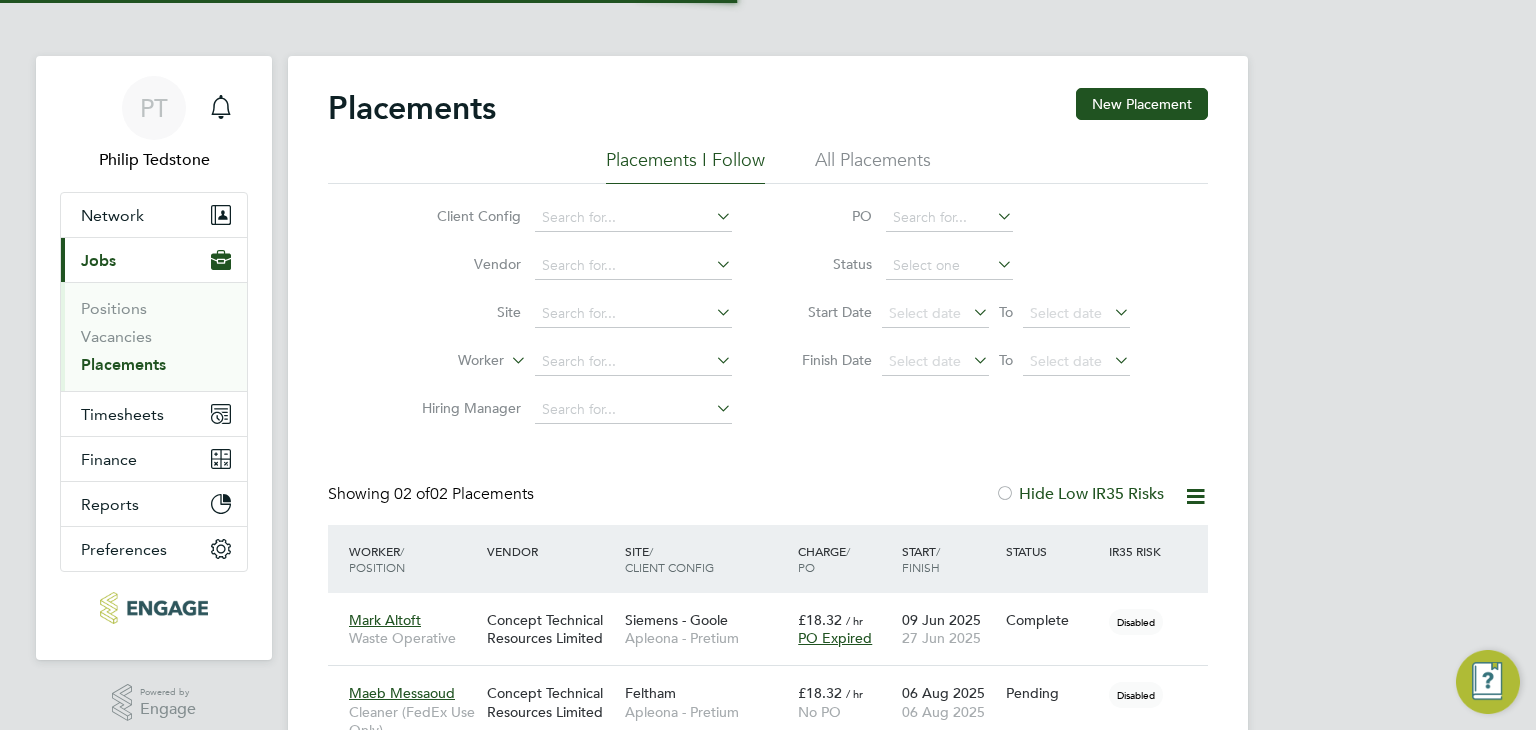 scroll, scrollTop: 9, scrollLeft: 9, axis: both 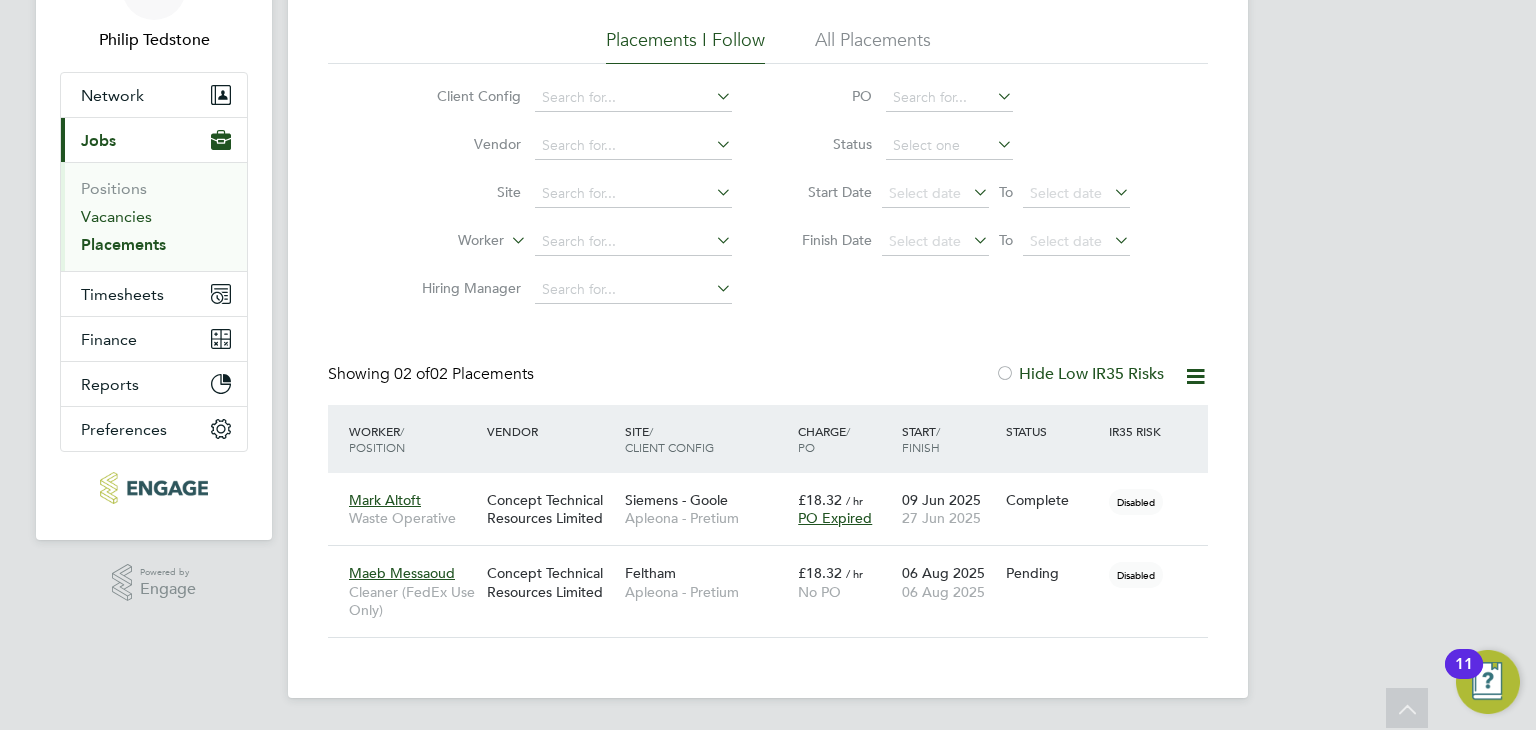 click on "Vacancies" at bounding box center (116, 216) 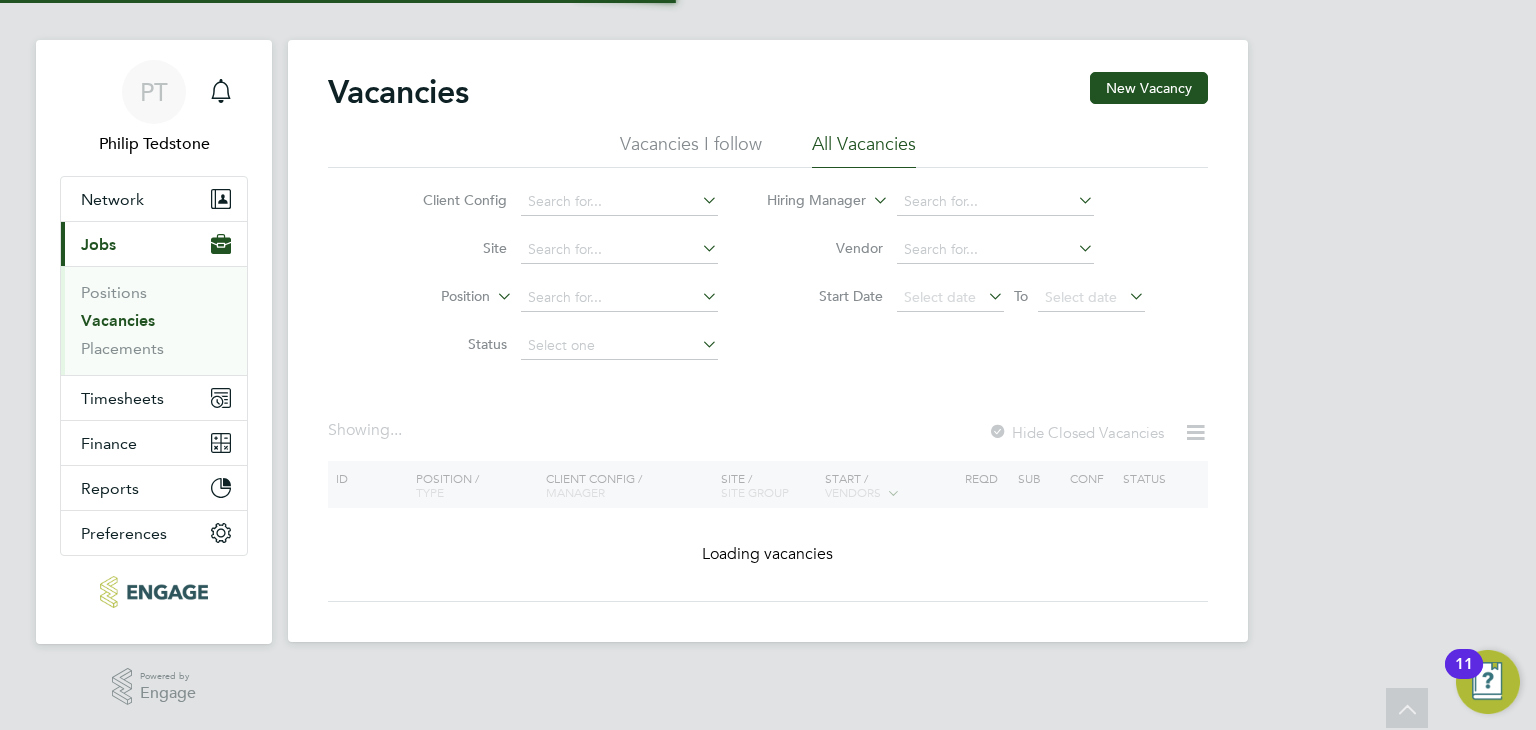 scroll, scrollTop: 0, scrollLeft: 0, axis: both 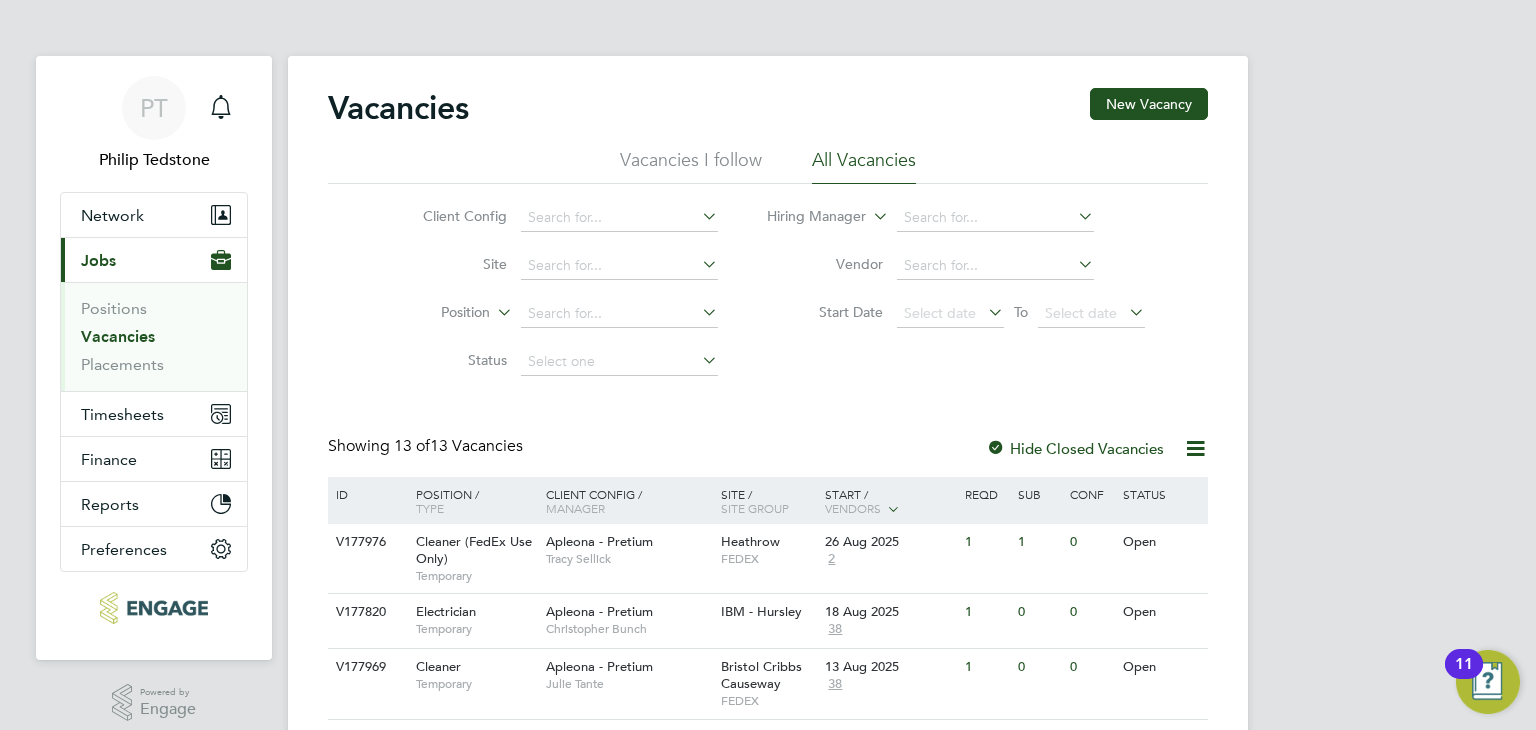 click 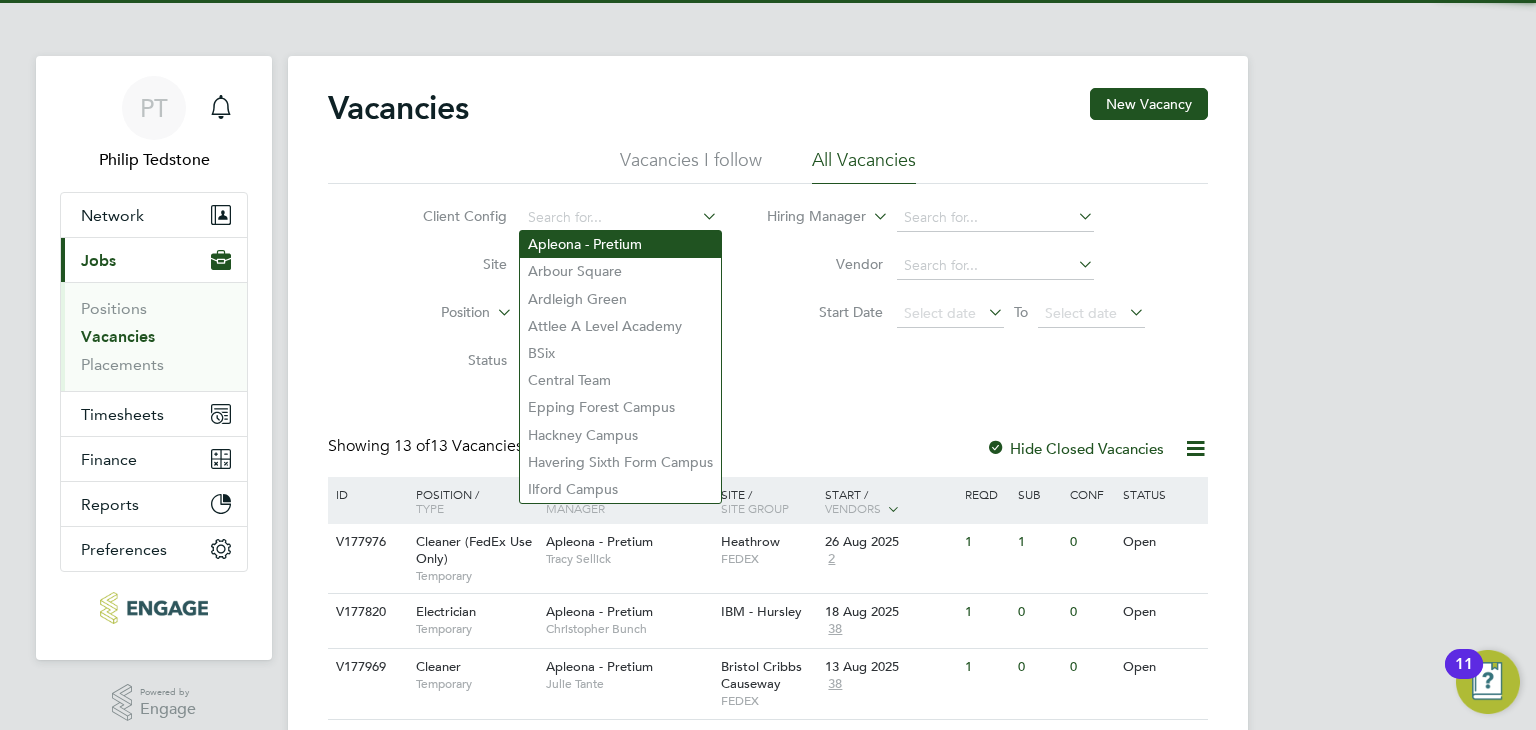 click on "Apleona - Pretium" 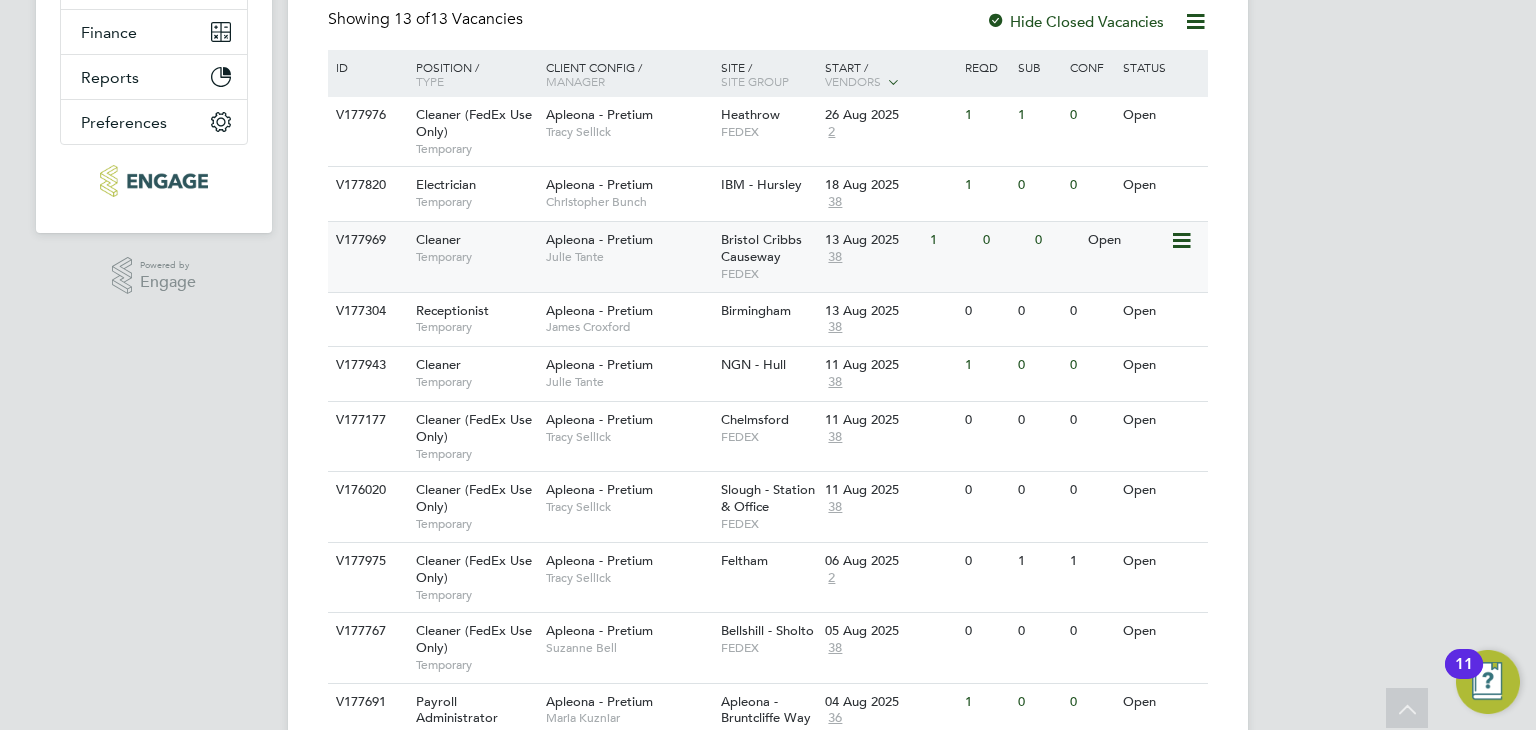 scroll, scrollTop: 500, scrollLeft: 0, axis: vertical 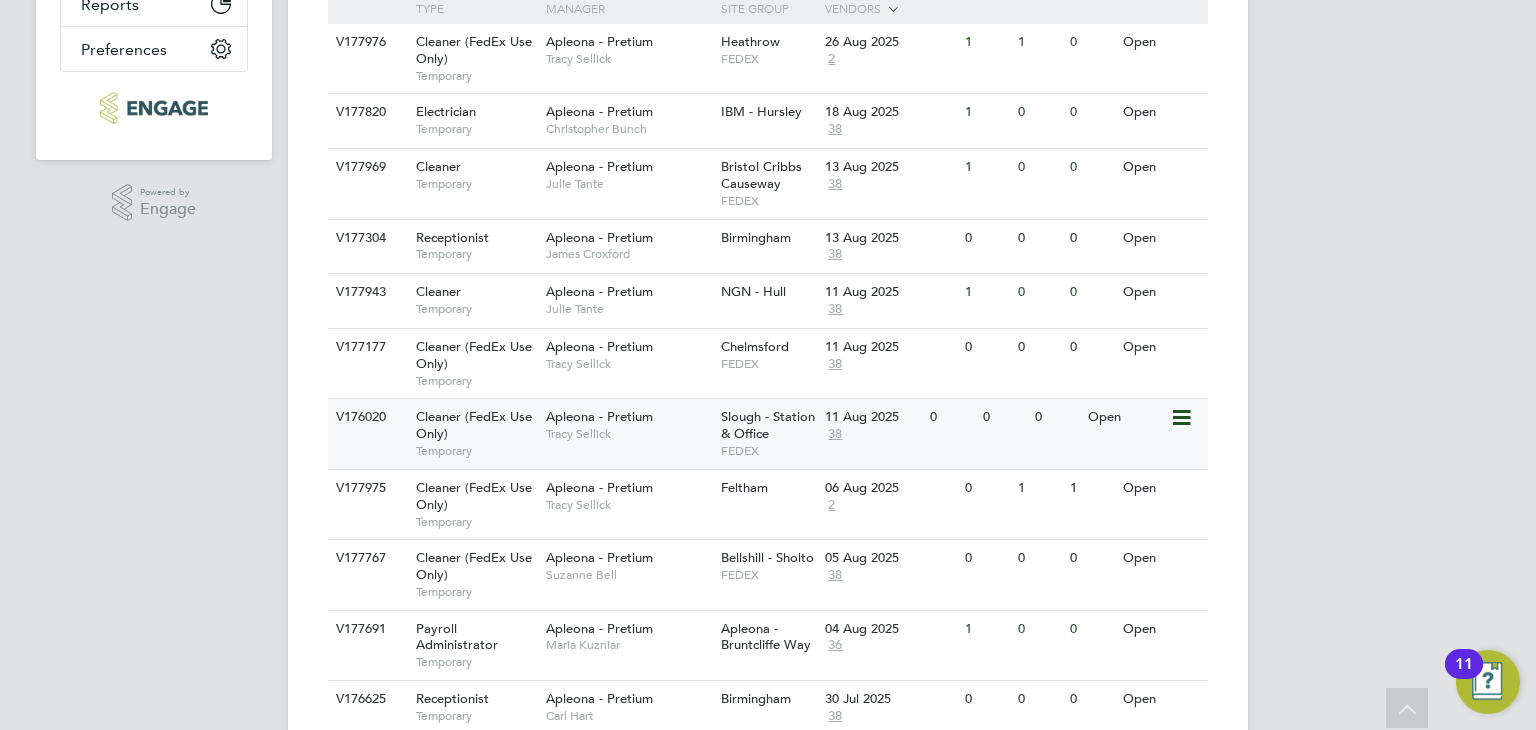 click on "Slough - Station & Office   FEDEX" 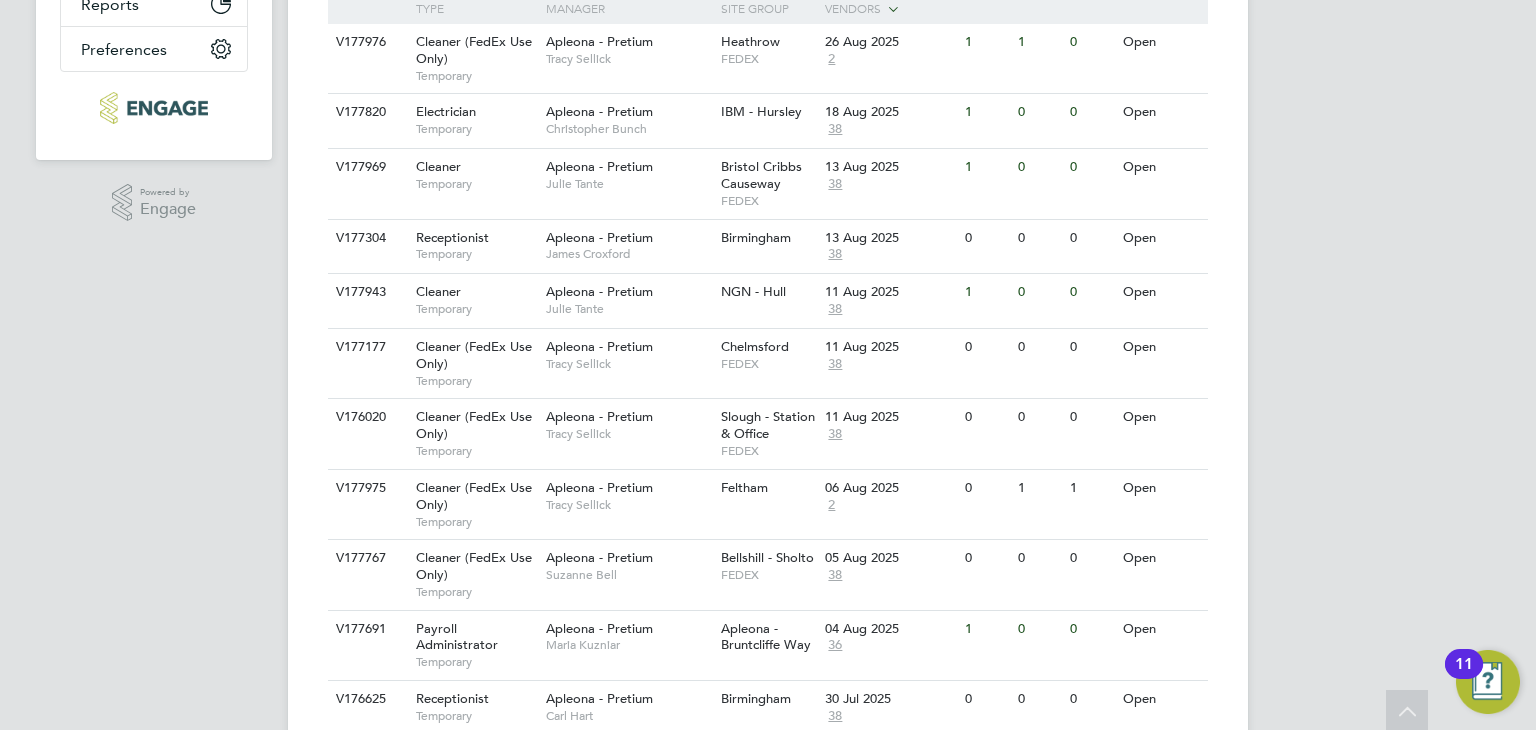 scroll, scrollTop: 0, scrollLeft: 0, axis: both 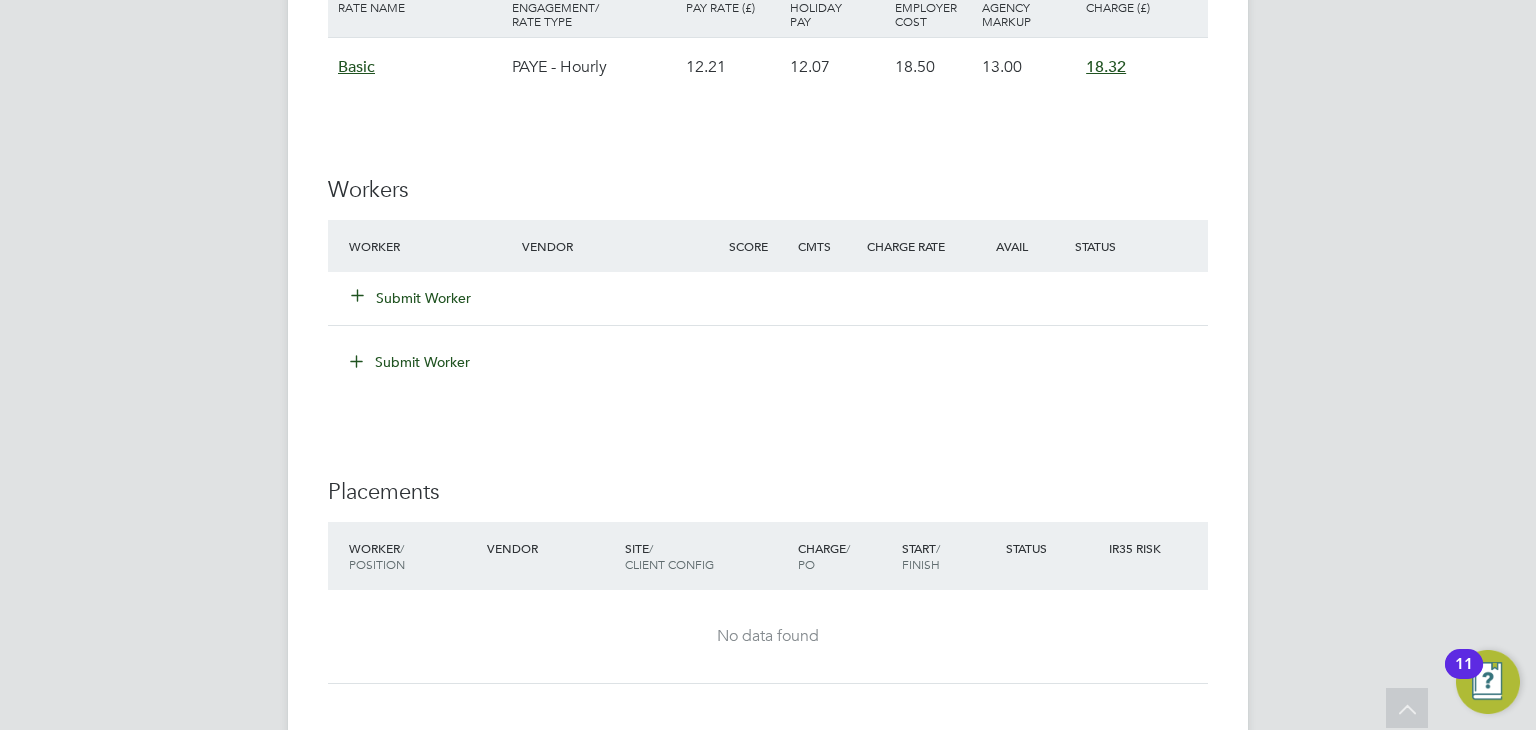 click on "Submit Worker" 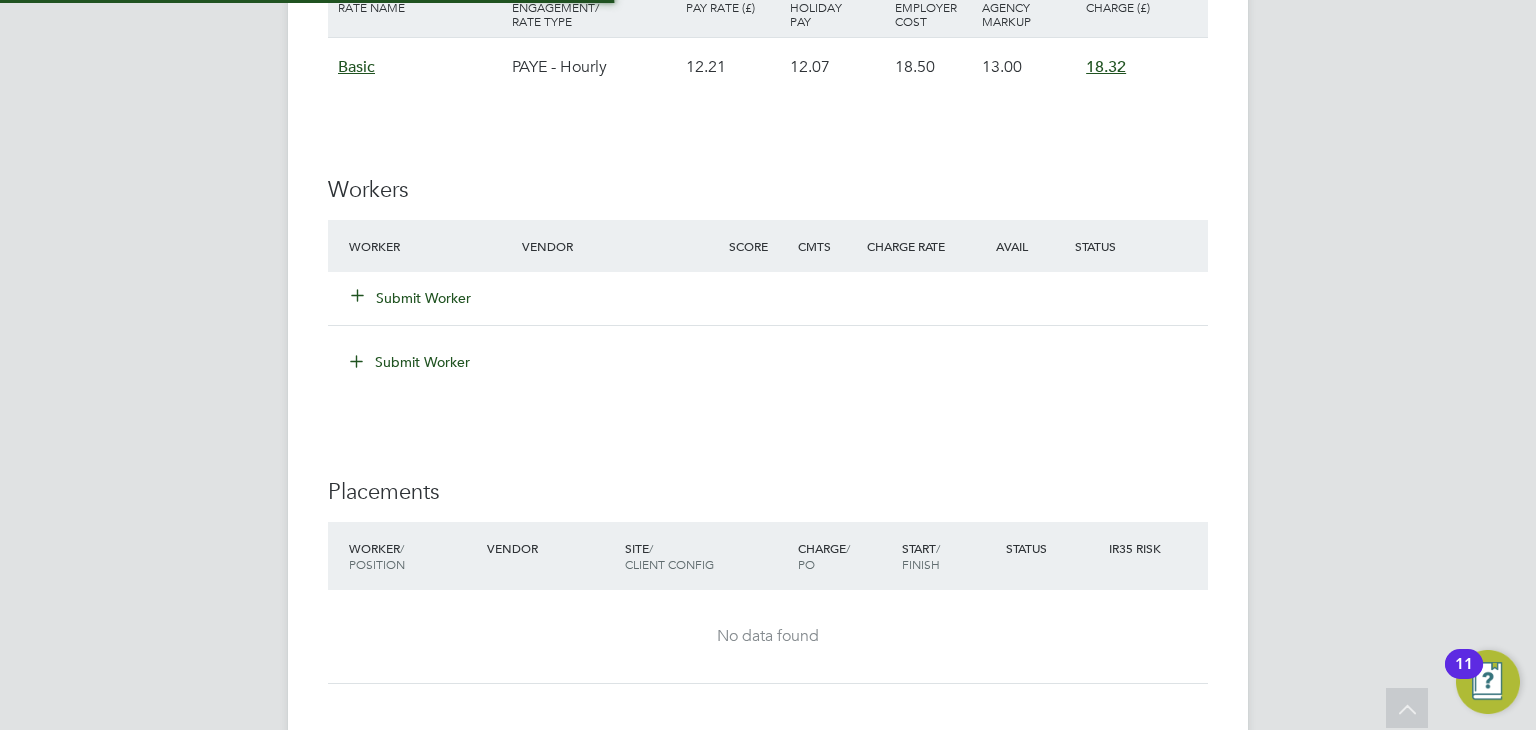scroll, scrollTop: 10, scrollLeft: 10, axis: both 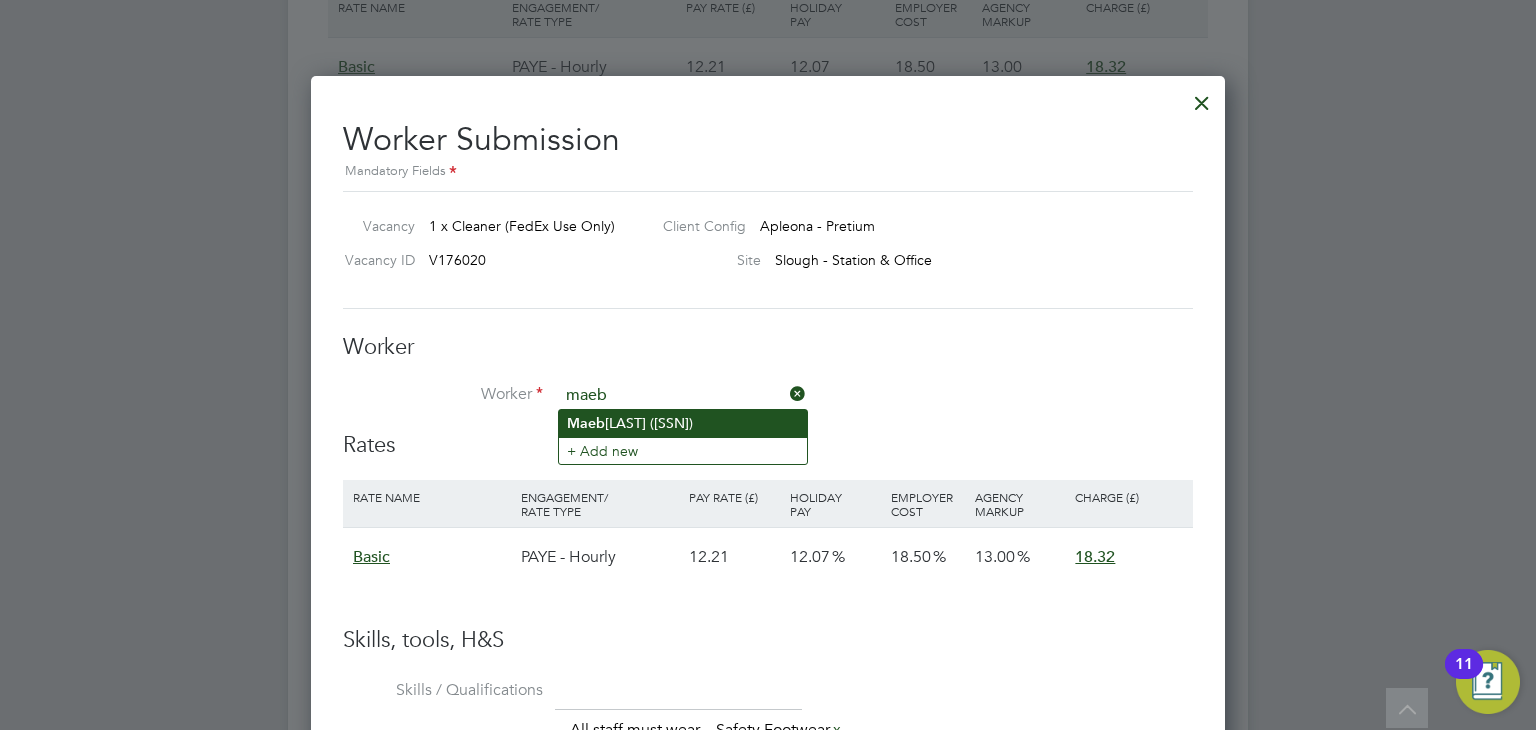 click on "Maeb" 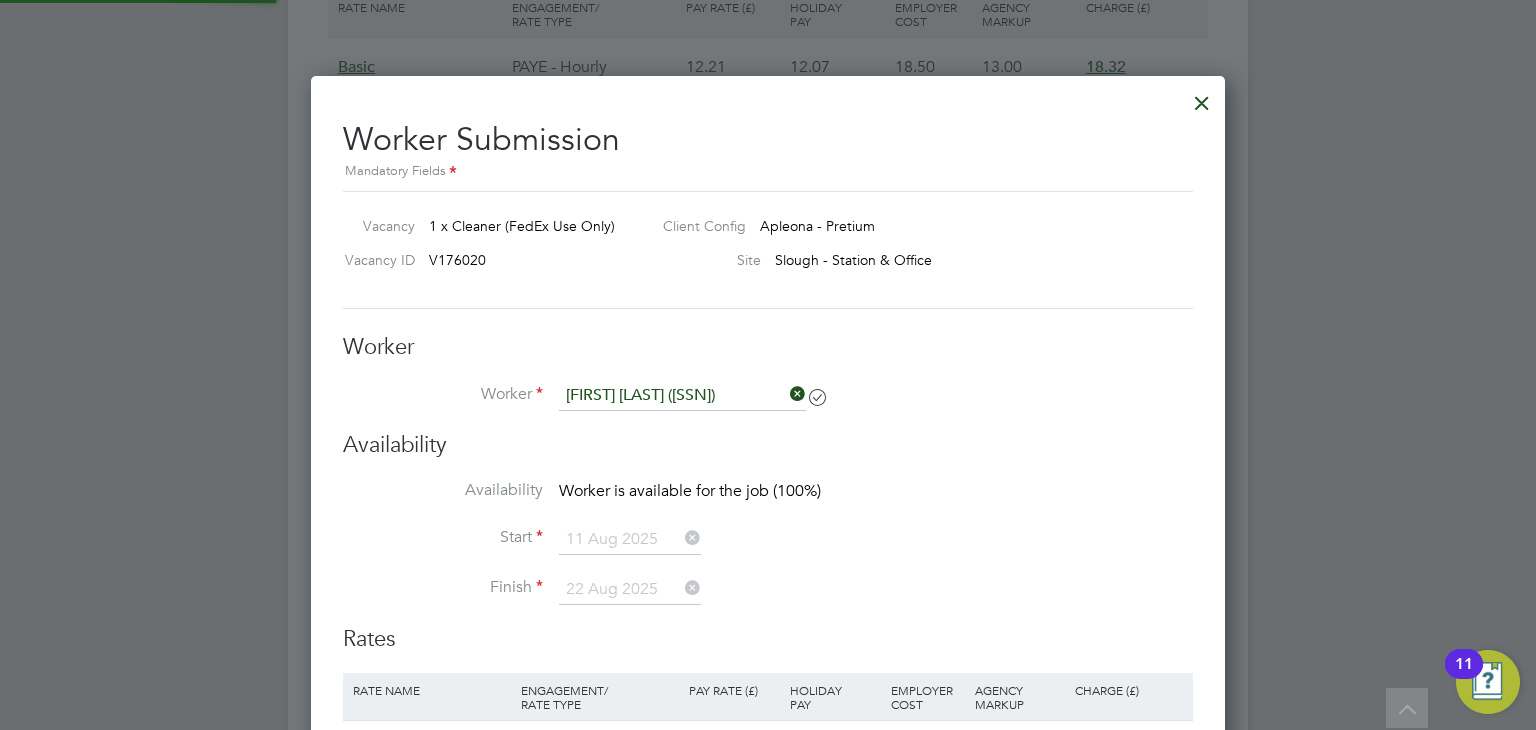 scroll, scrollTop: 9, scrollLeft: 9, axis: both 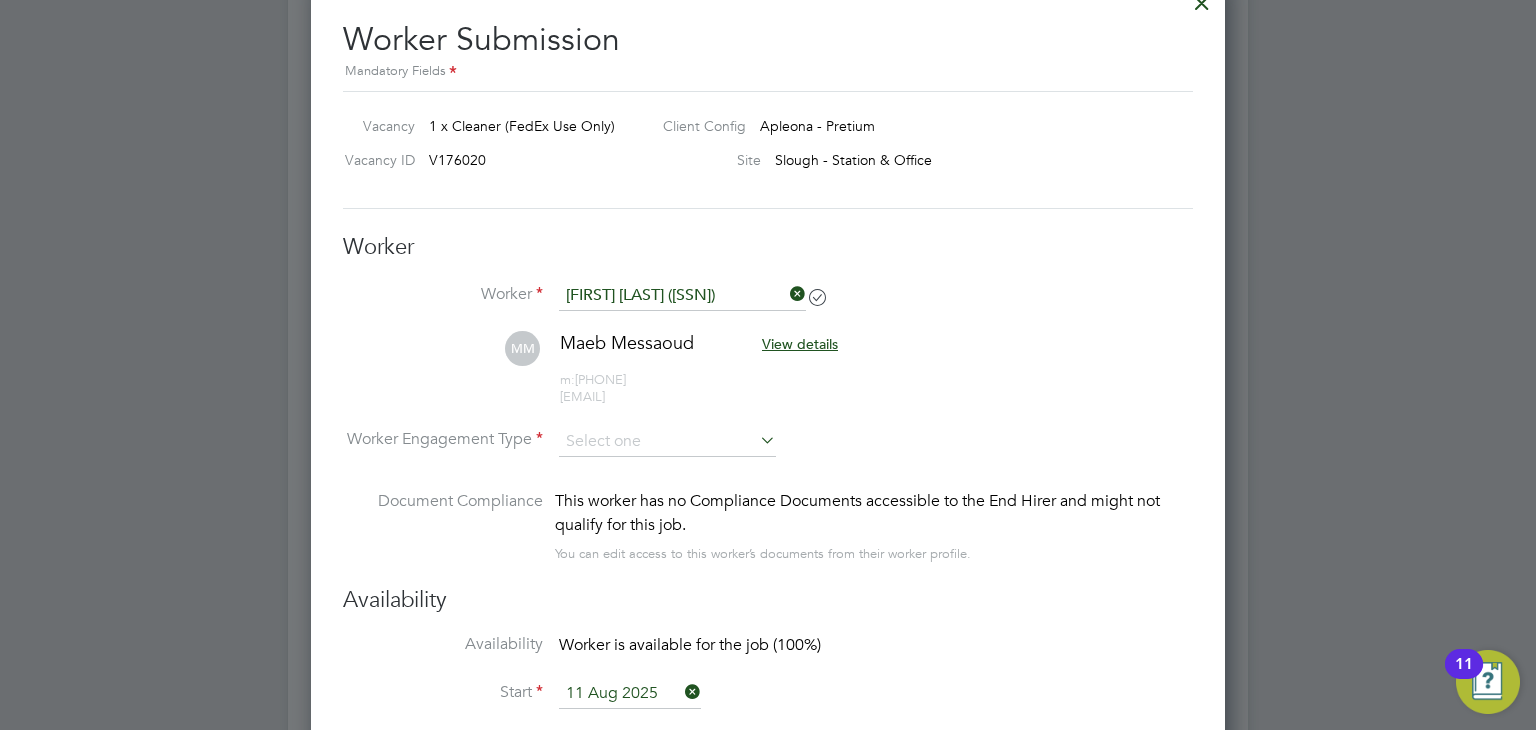 click on "Worker Engagement Type" at bounding box center (768, 458) 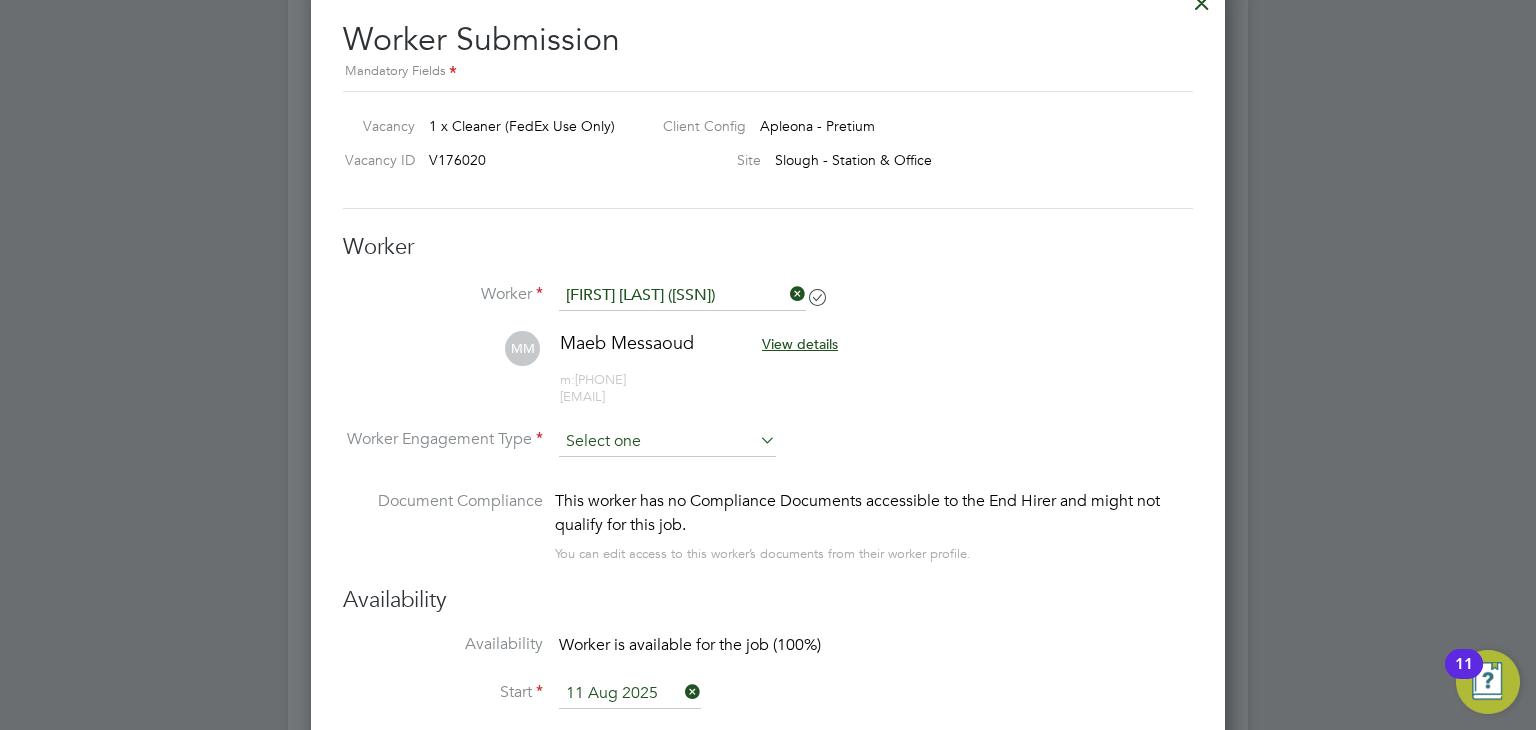 click at bounding box center [667, 442] 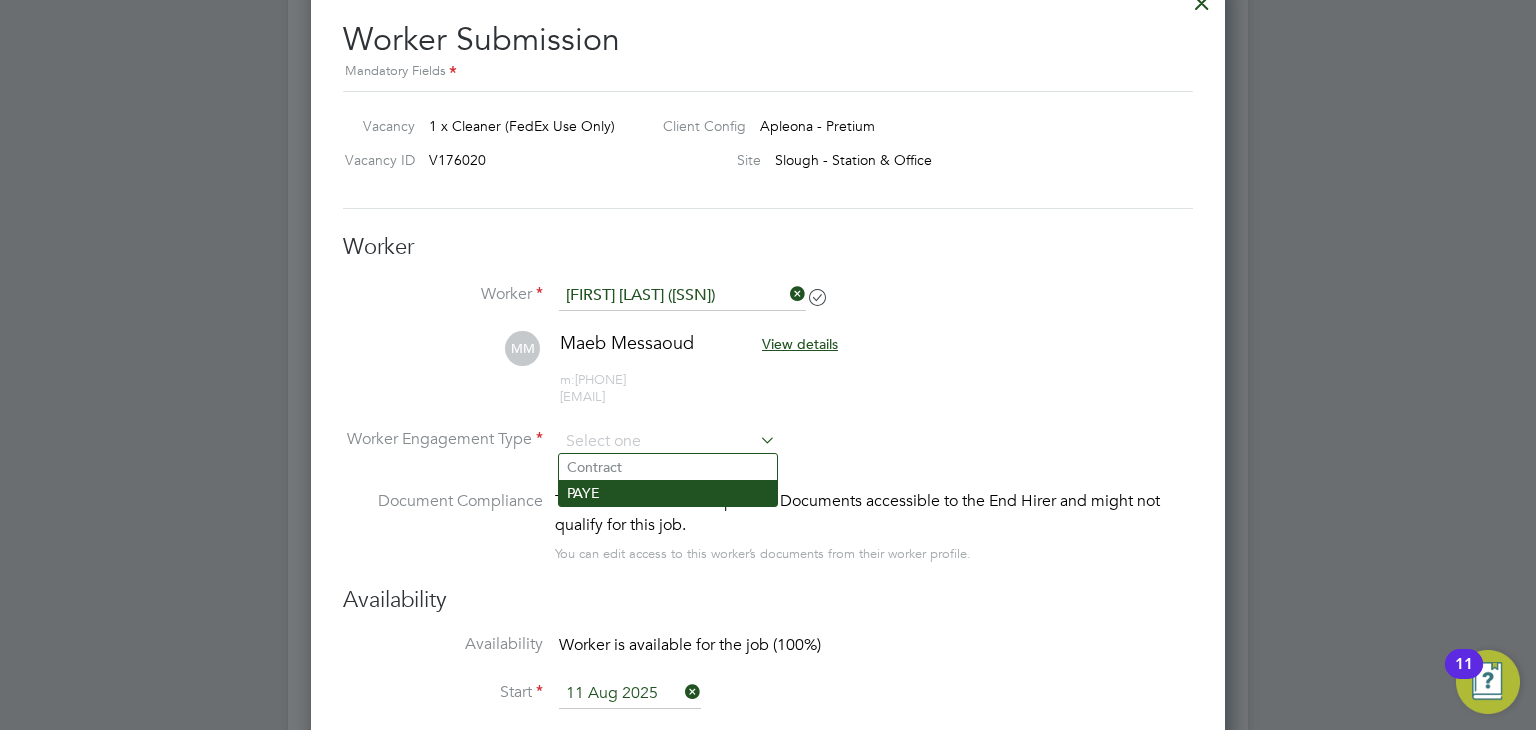 click on "PAYE" 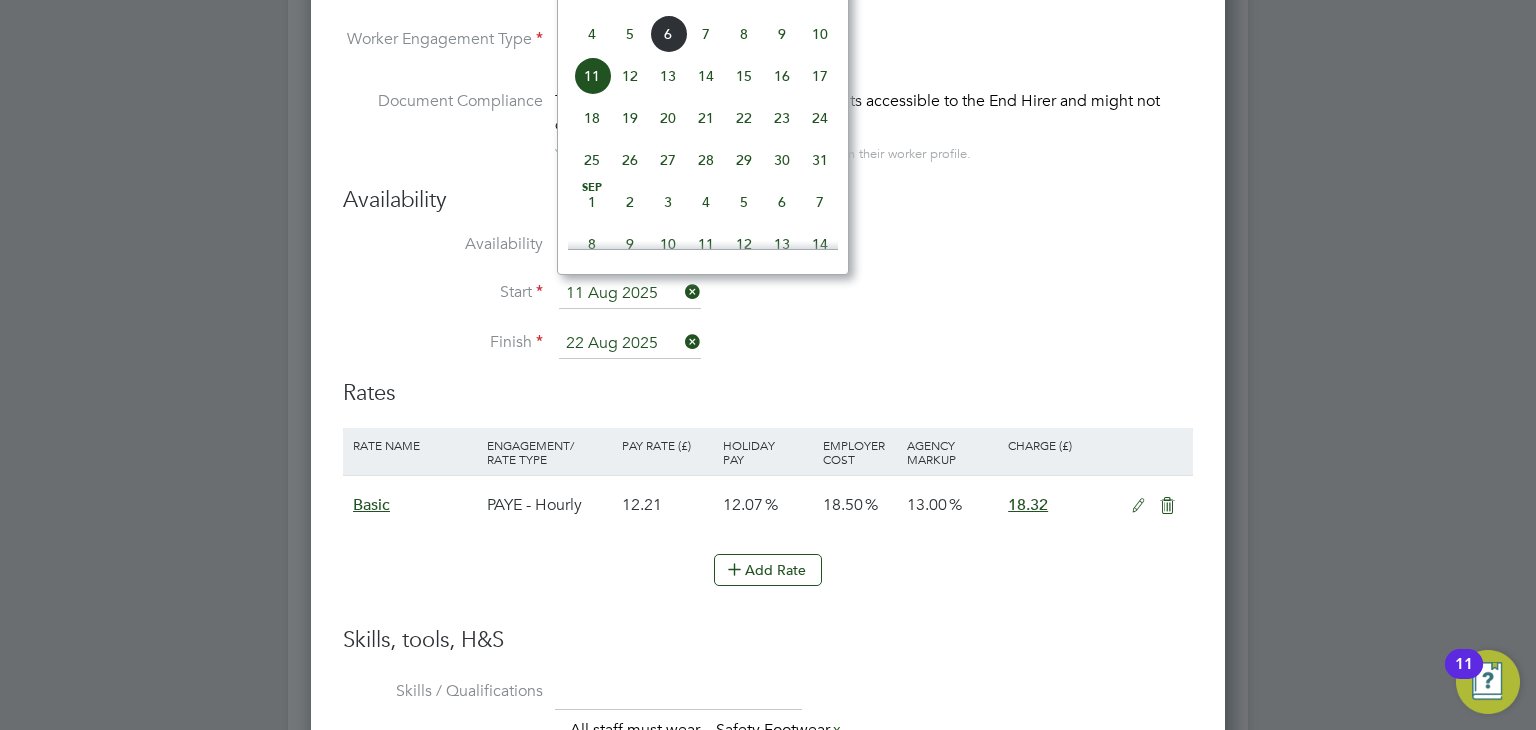 click on "11 Aug 2025" at bounding box center (630, 294) 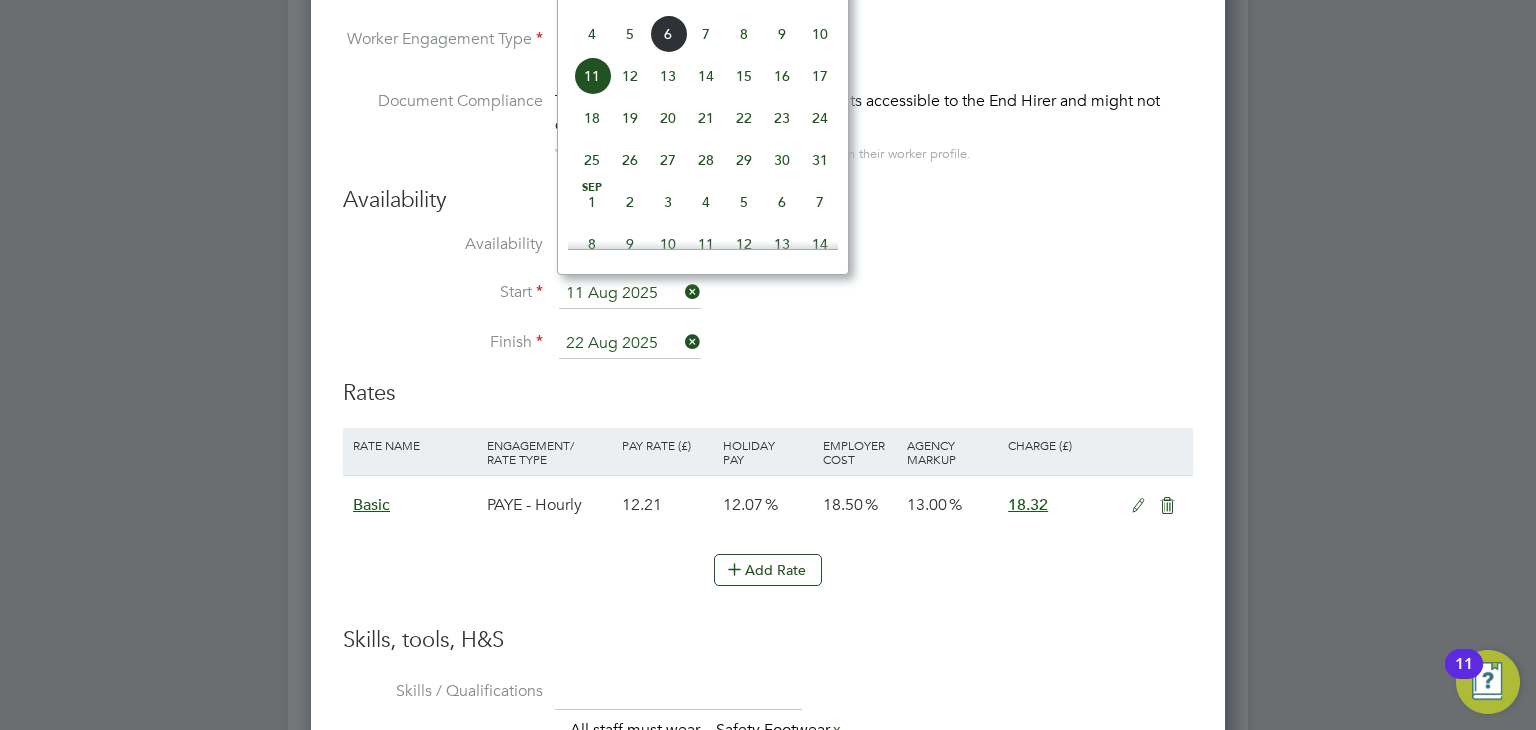 click on "11 Aug 2025" at bounding box center (630, 294) 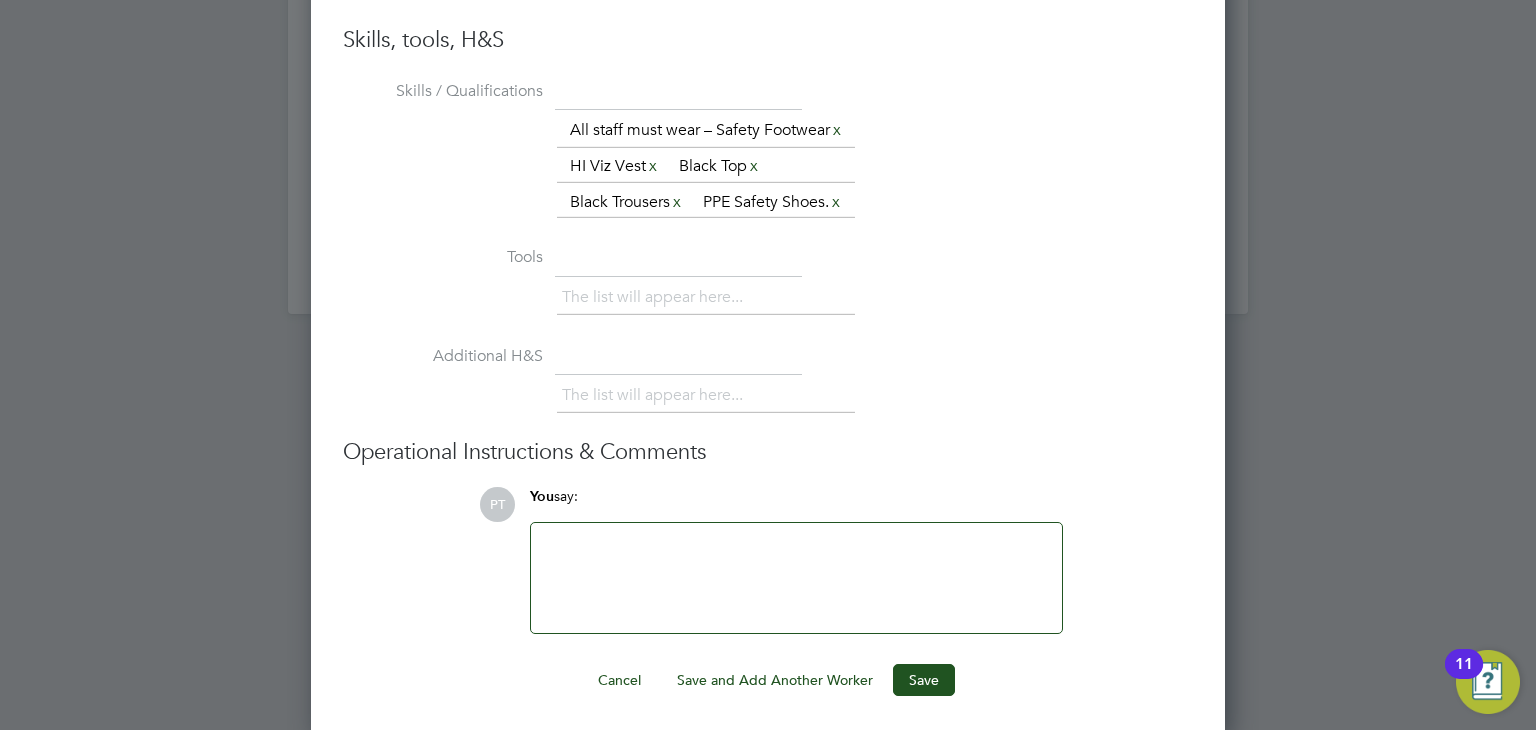 scroll, scrollTop: 2956, scrollLeft: 0, axis: vertical 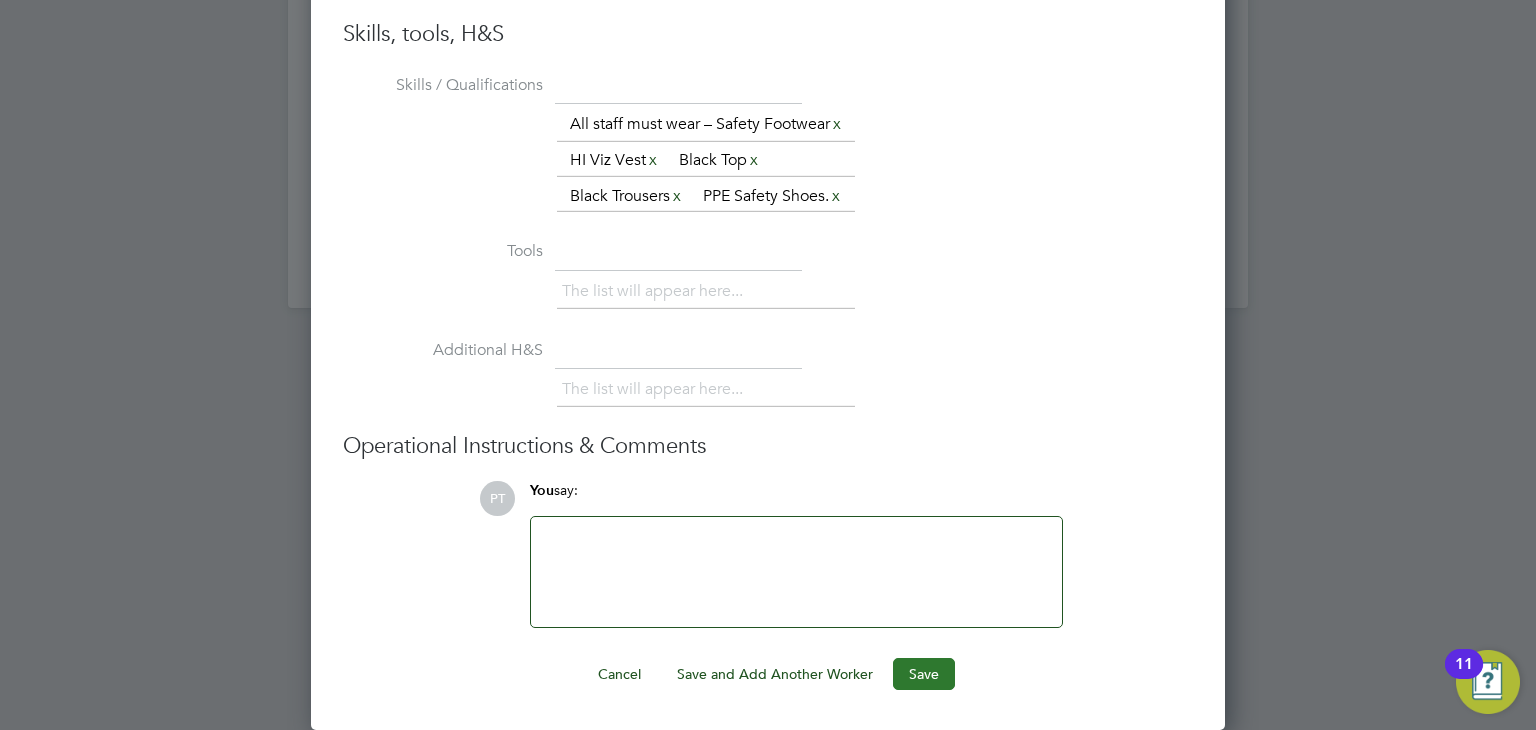 click on "Save" at bounding box center (924, 674) 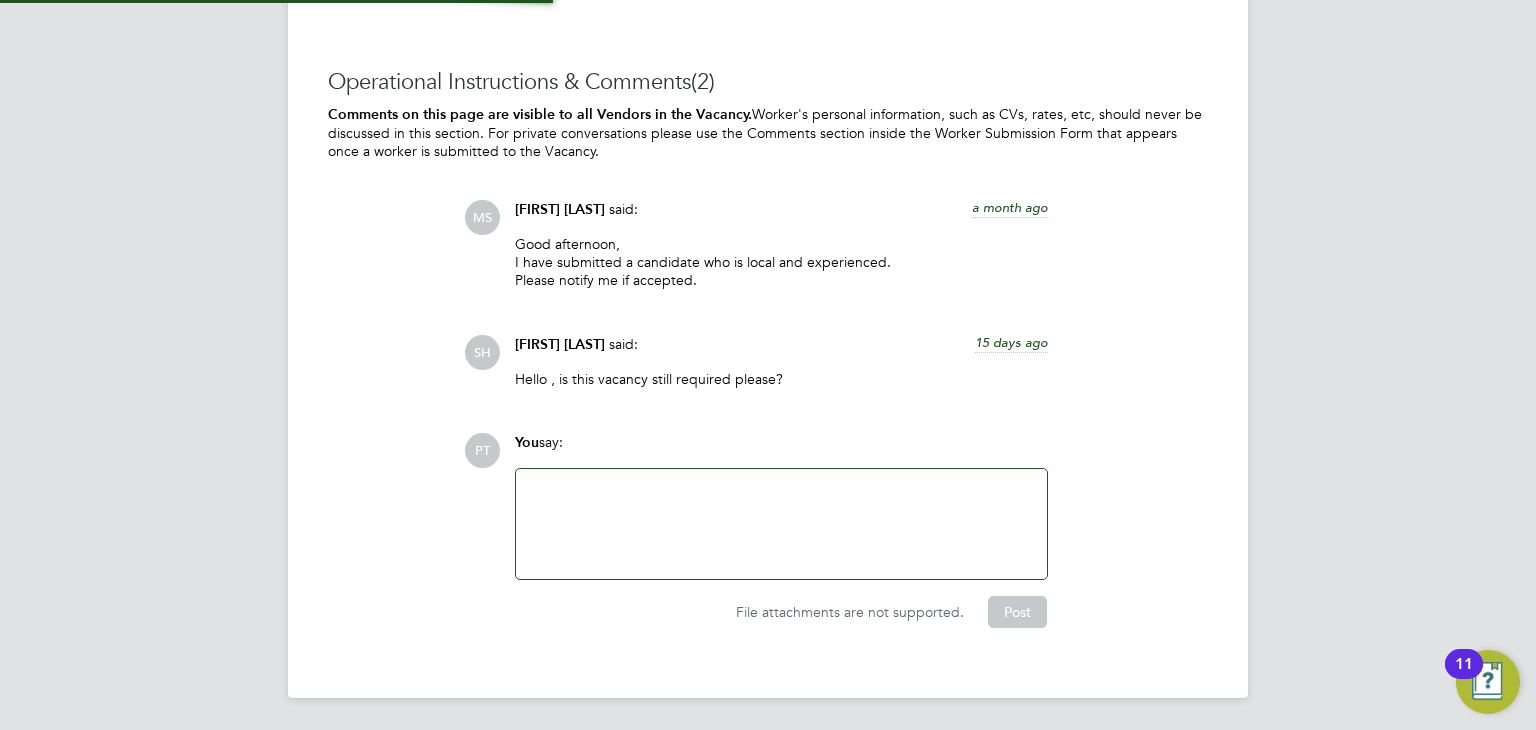 scroll, scrollTop: 1808, scrollLeft: 0, axis: vertical 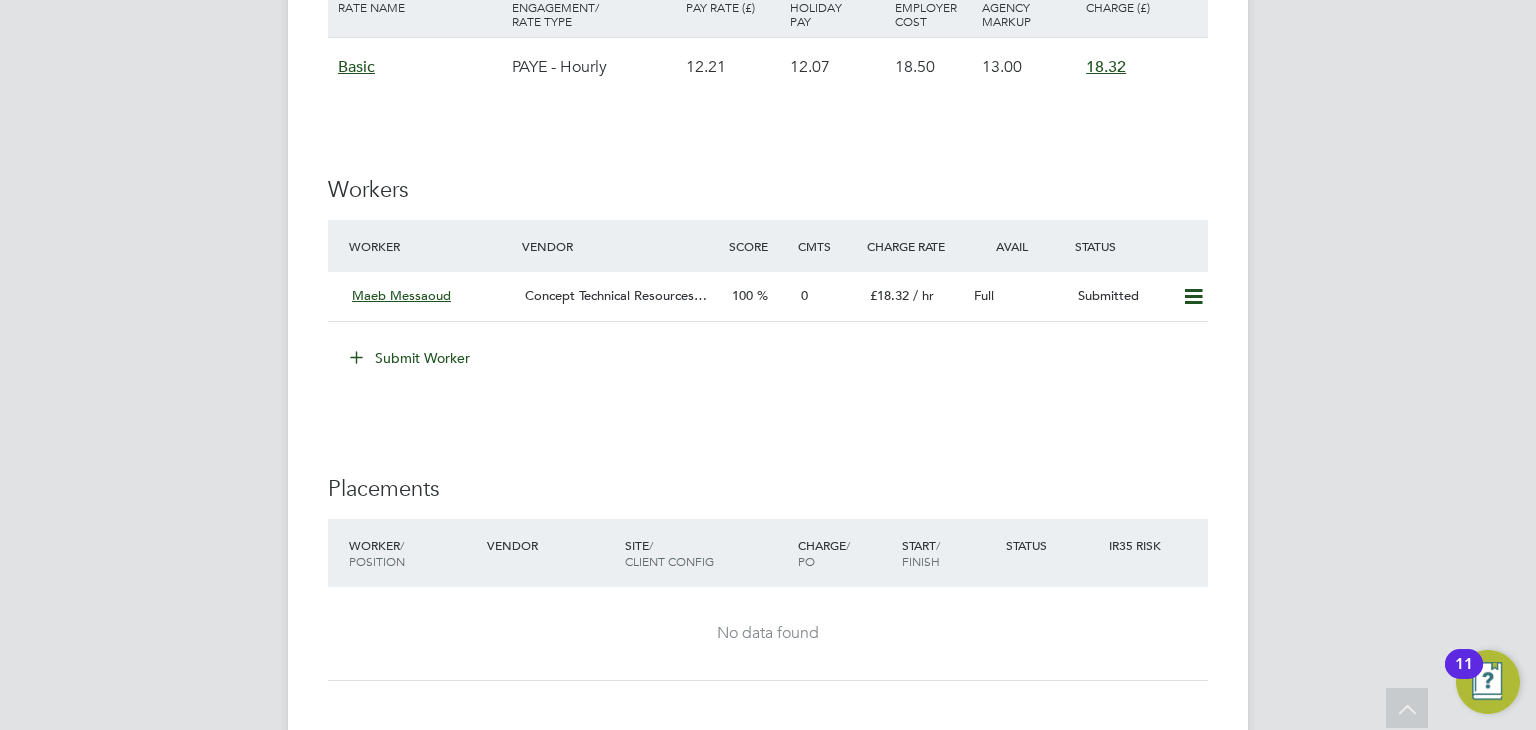 click on "Workers" 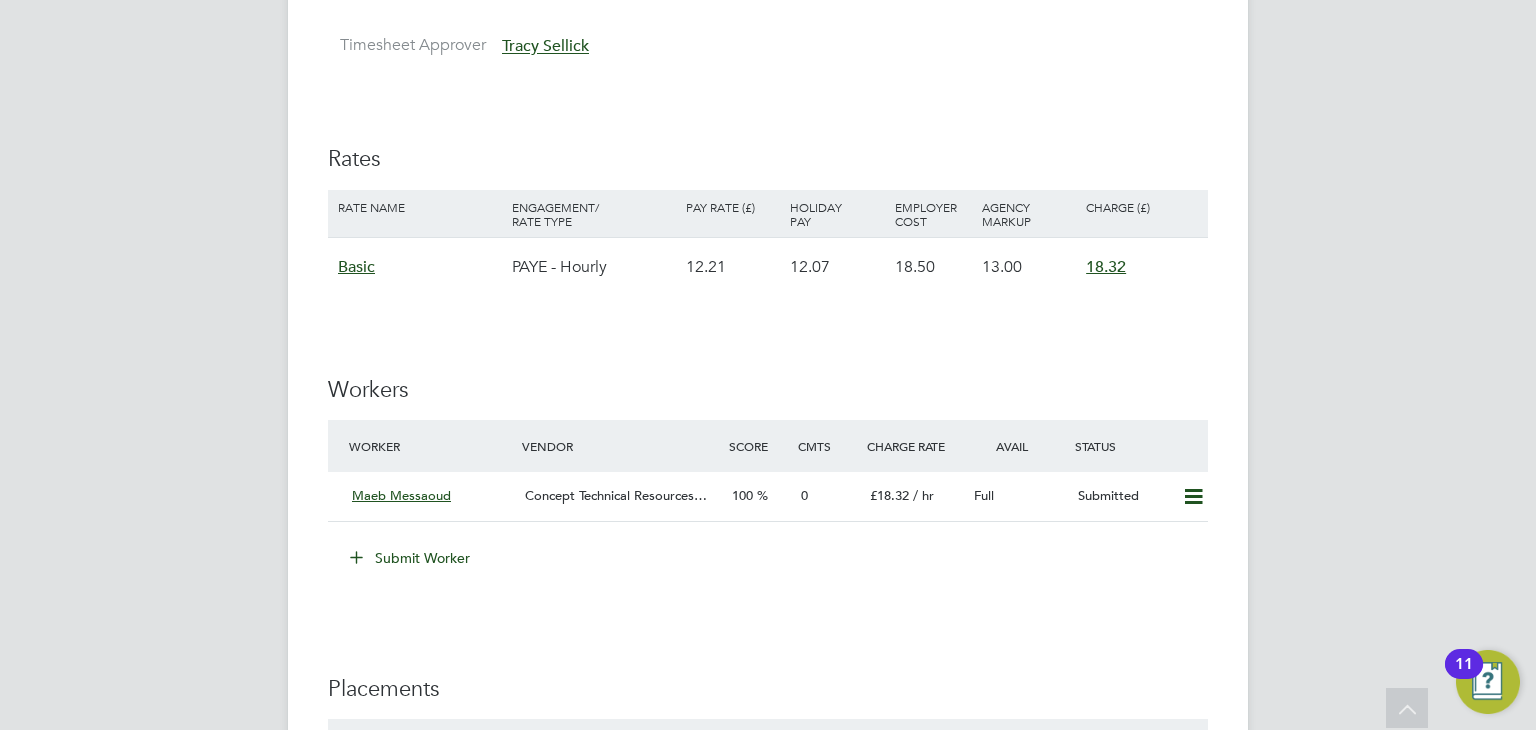 scroll, scrollTop: 1400, scrollLeft: 0, axis: vertical 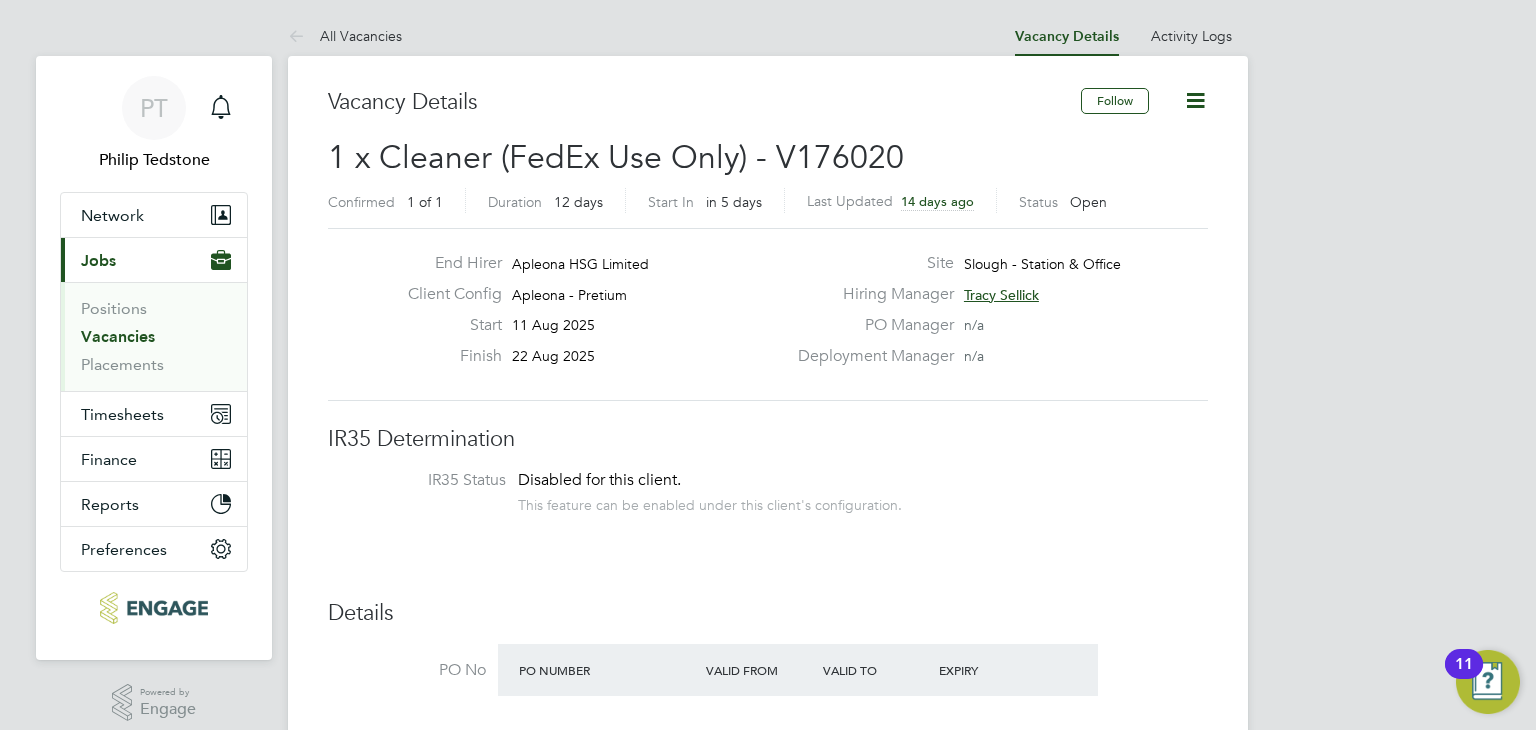 click on "Positions   Vacancies   Placements" at bounding box center (154, 336) 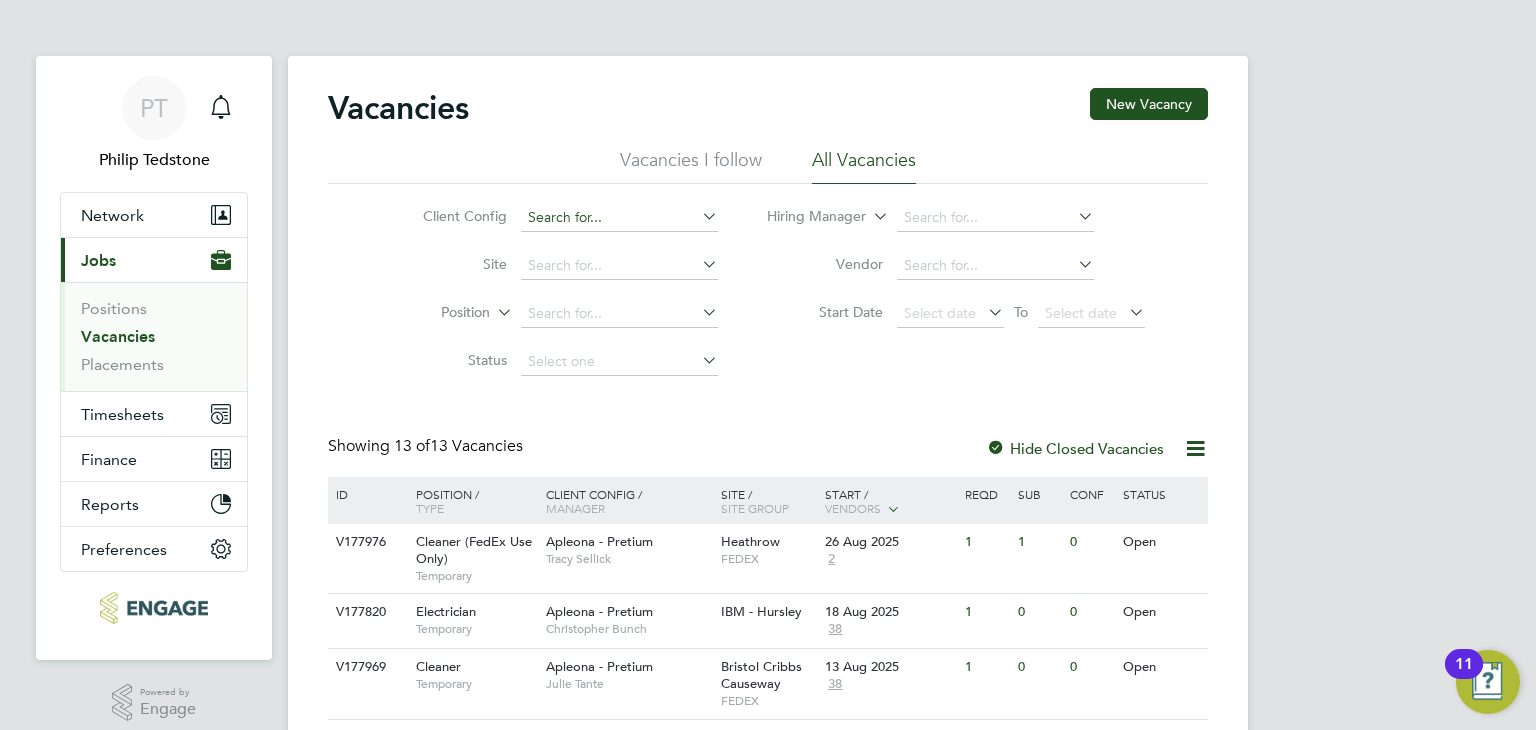click 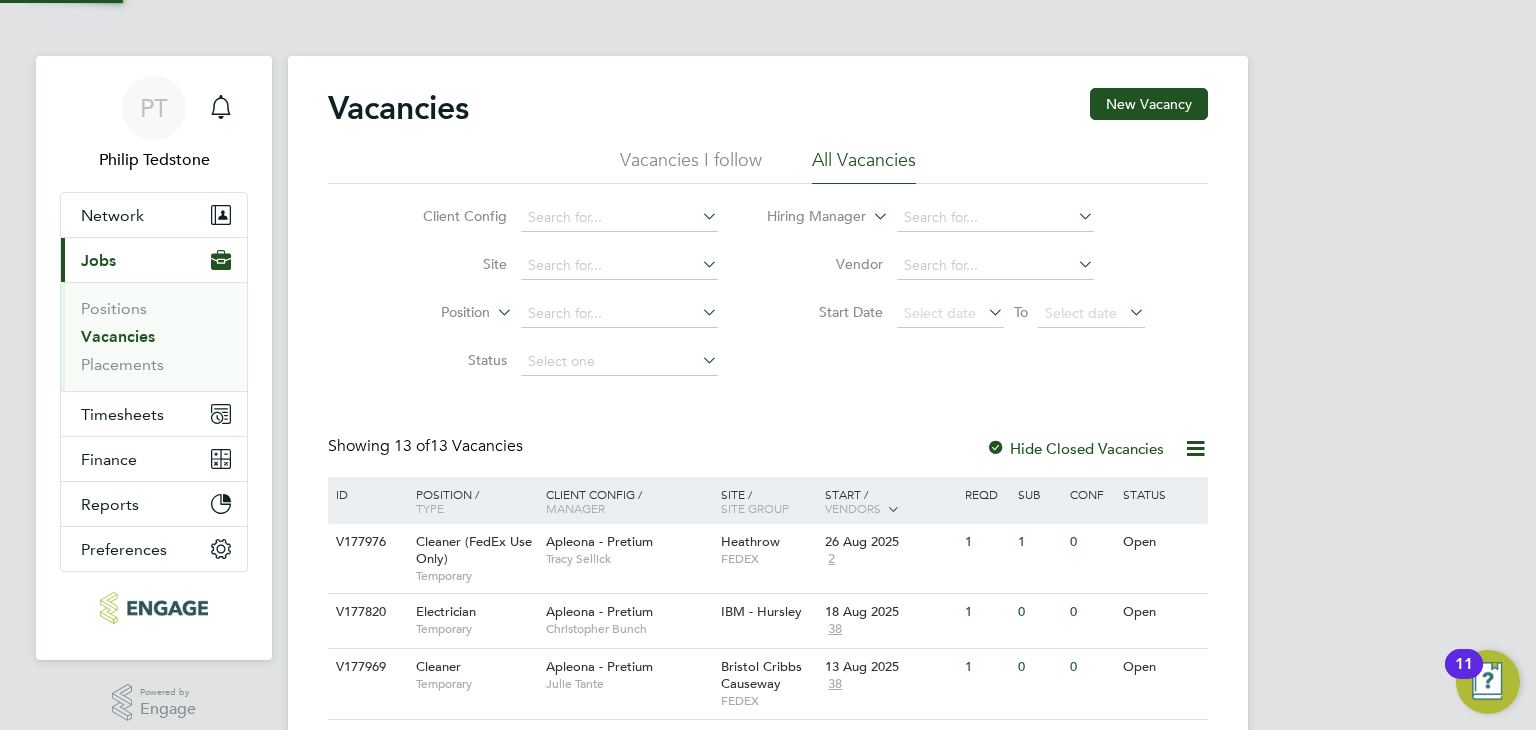 click on "Apleona - Pretium" 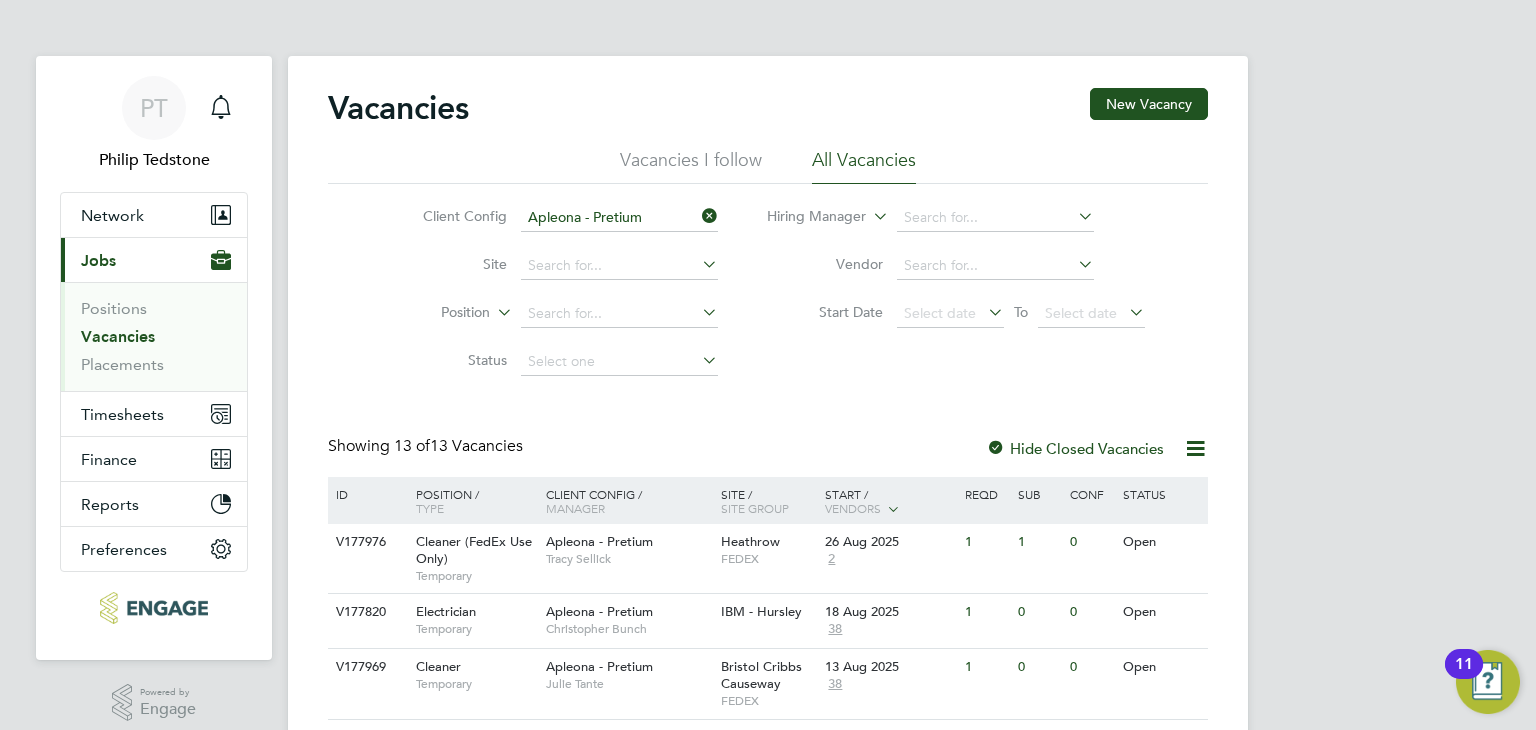 click 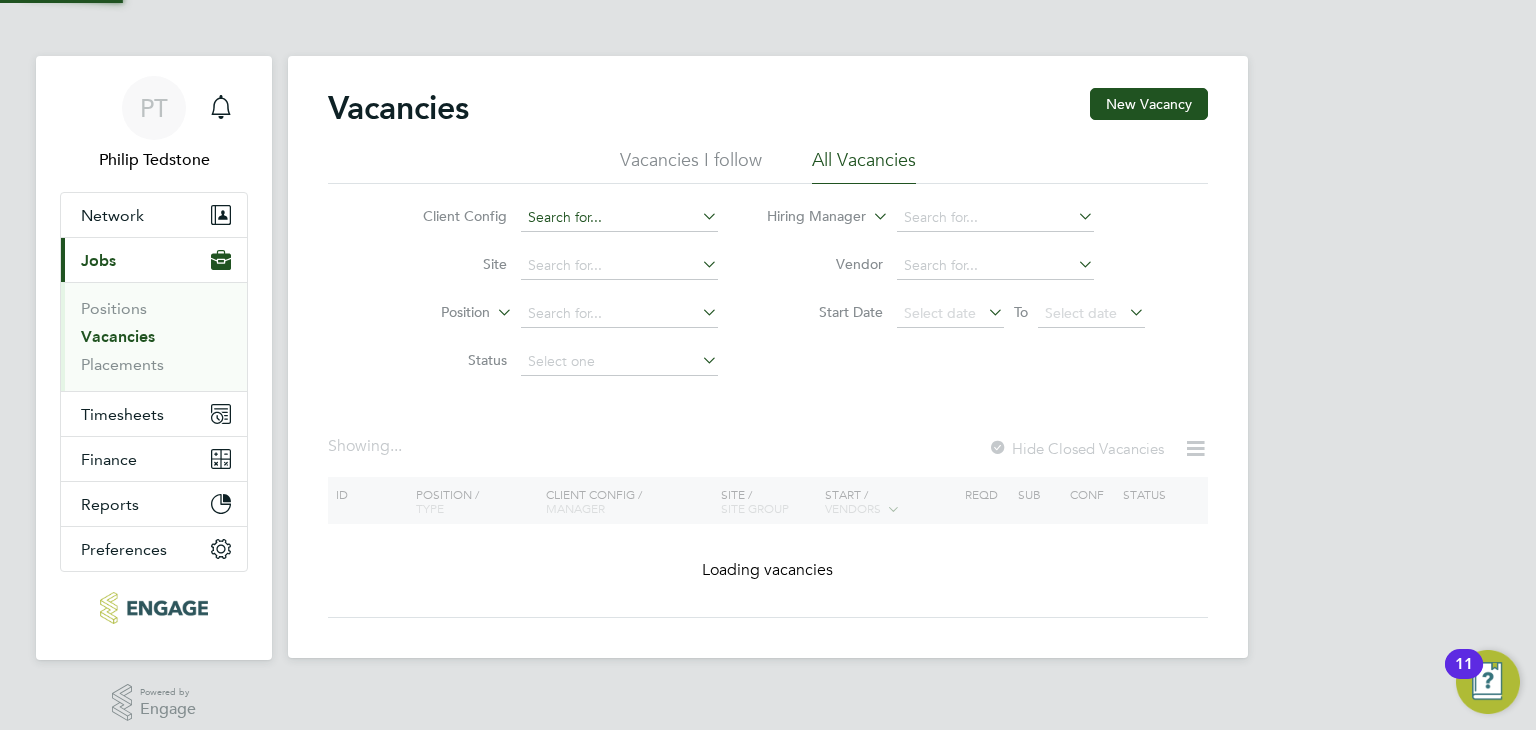 click 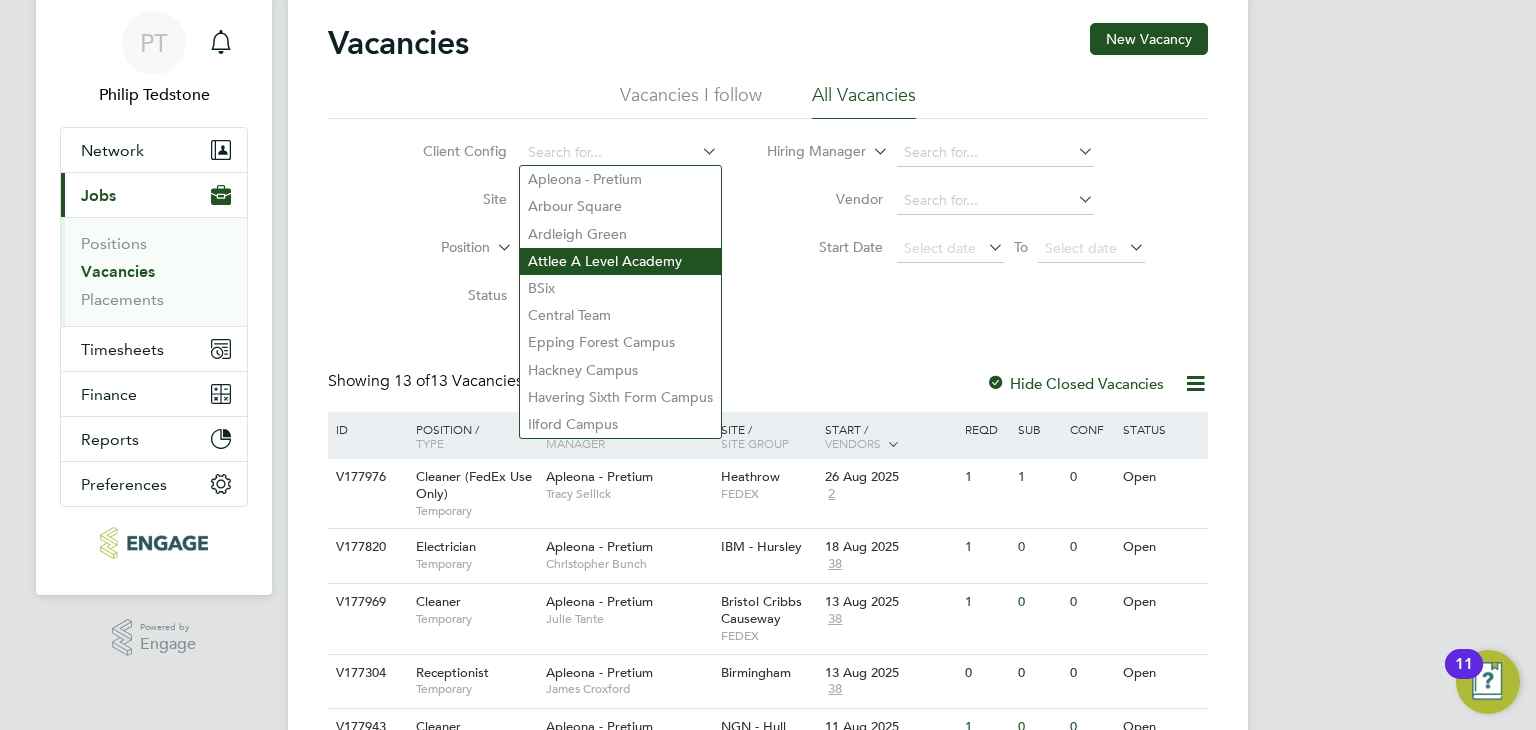 scroll, scrollTop: 100, scrollLeft: 0, axis: vertical 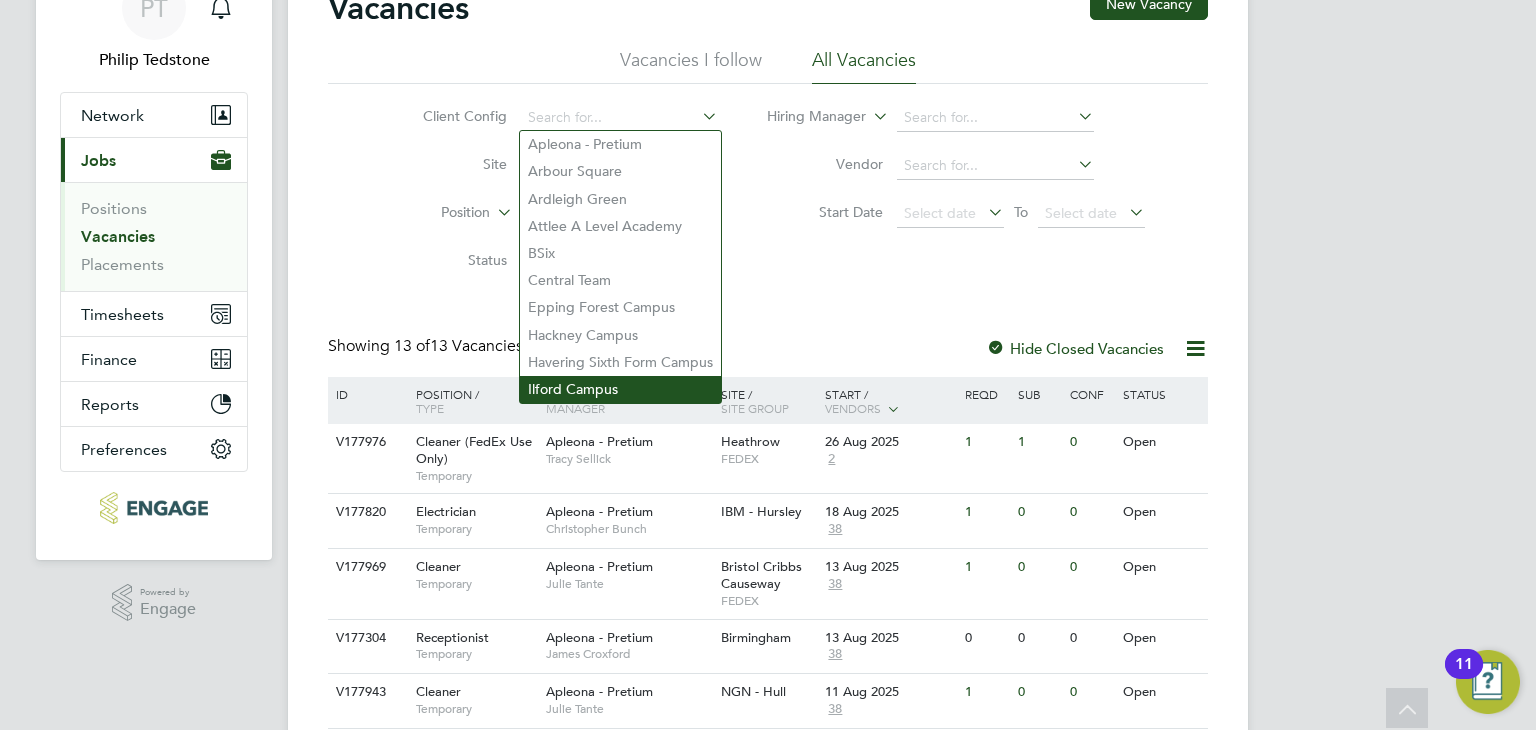 click on "Ilford Campus" 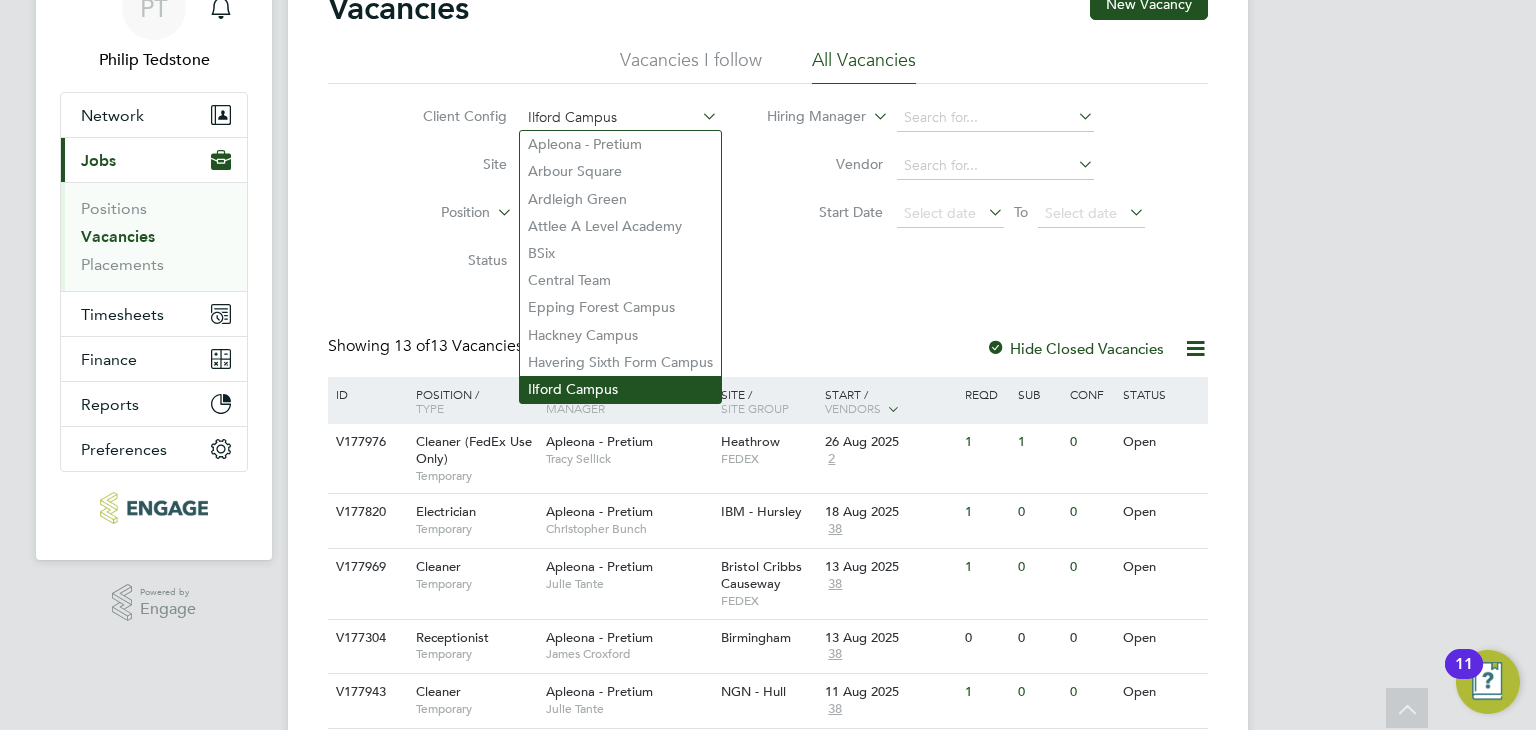 scroll, scrollTop: 0, scrollLeft: 0, axis: both 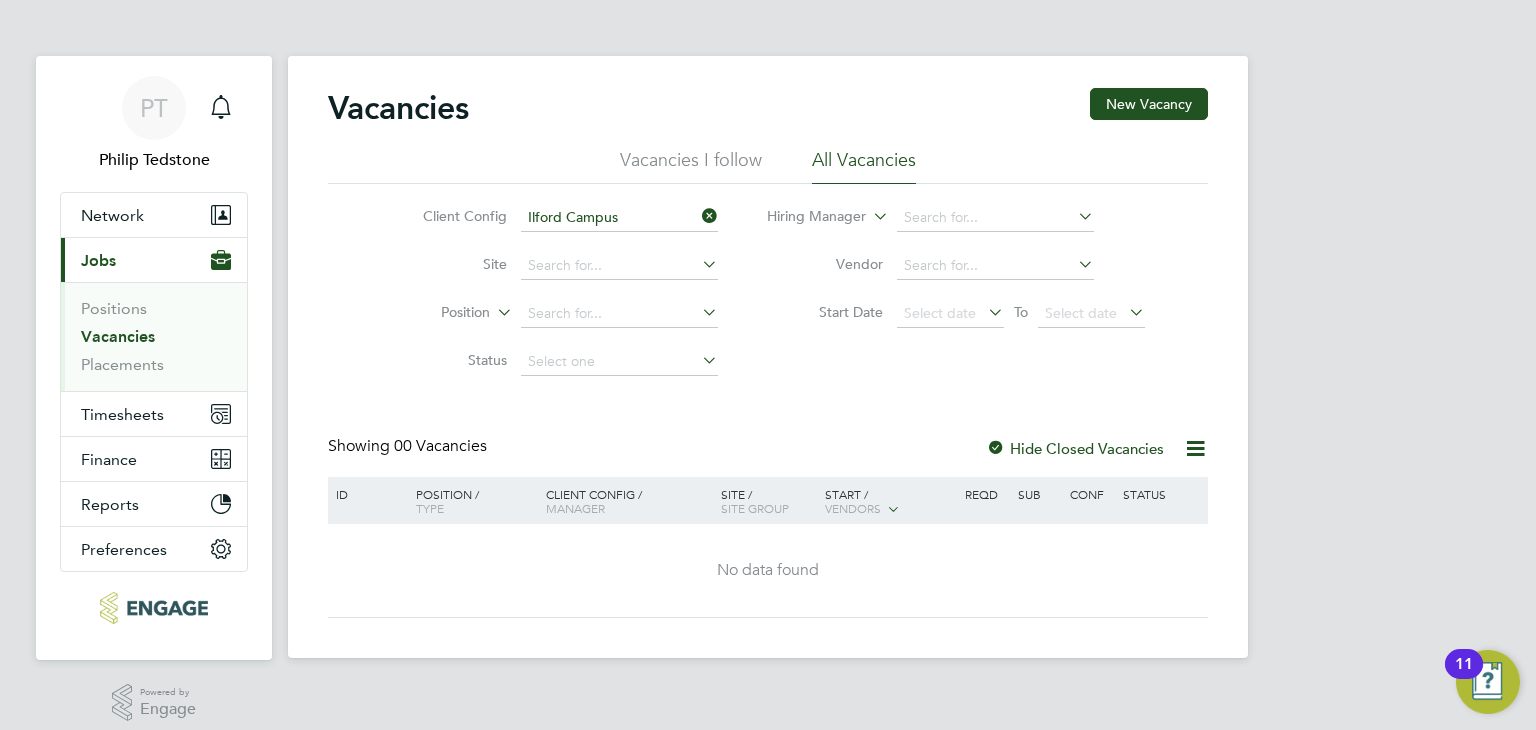 click 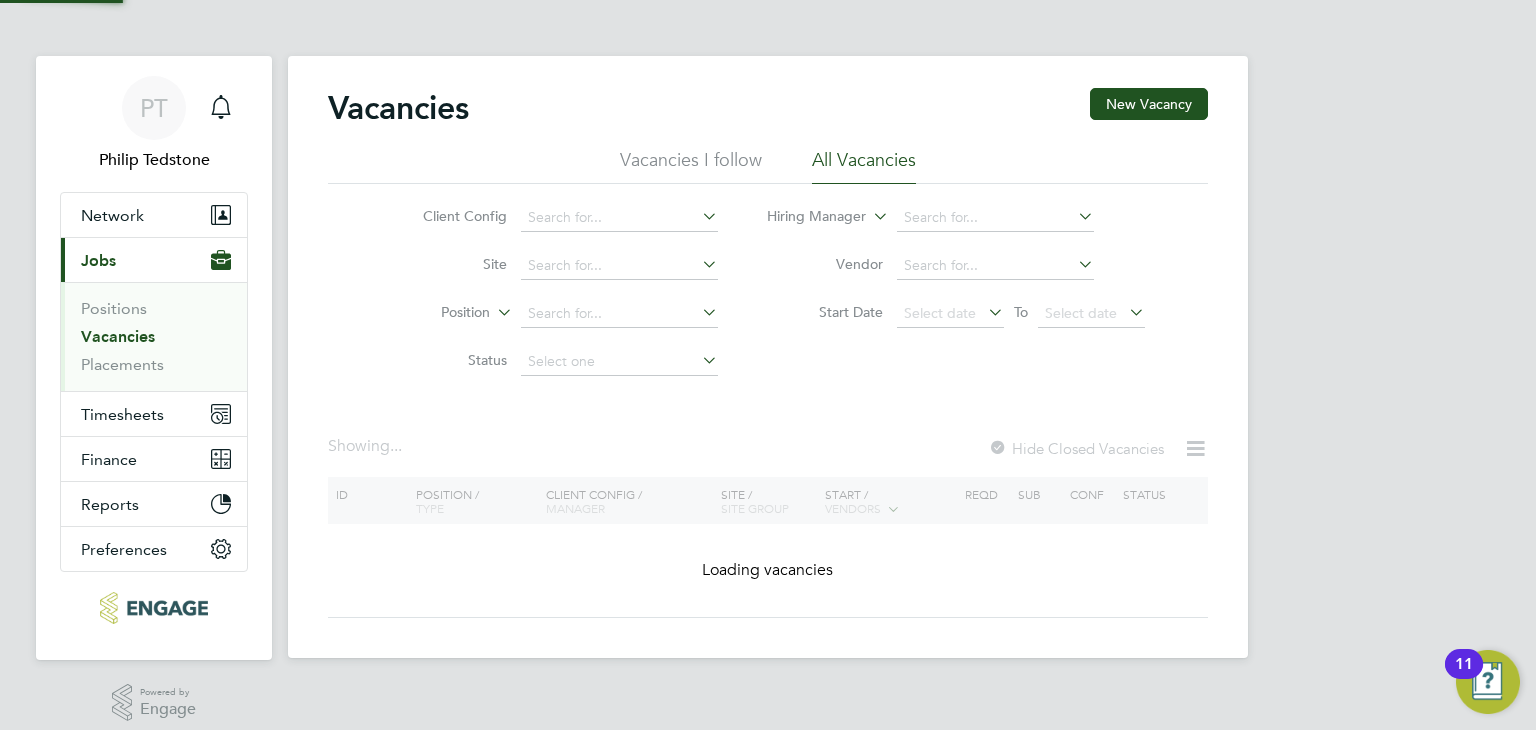 click 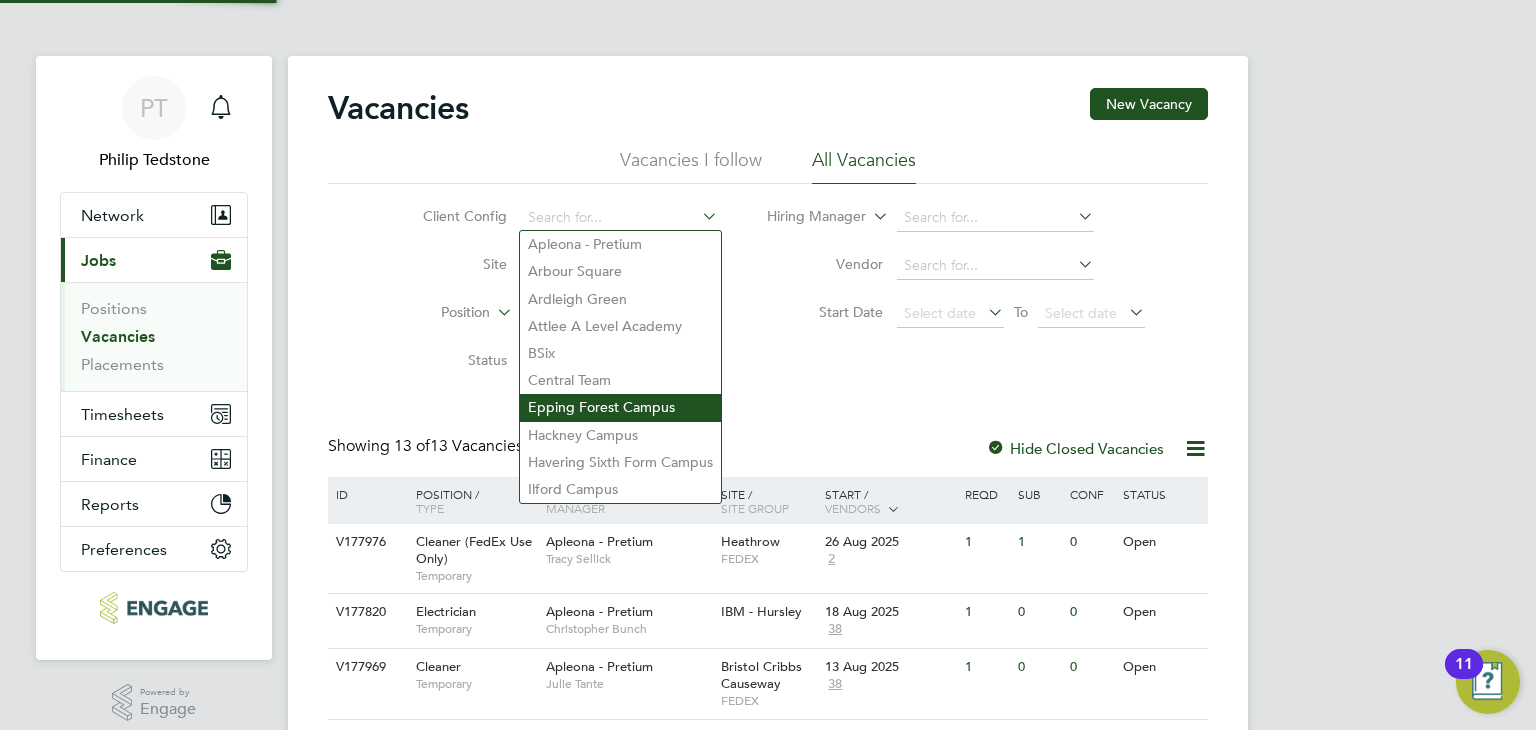 click on "Epping Forest Campus" 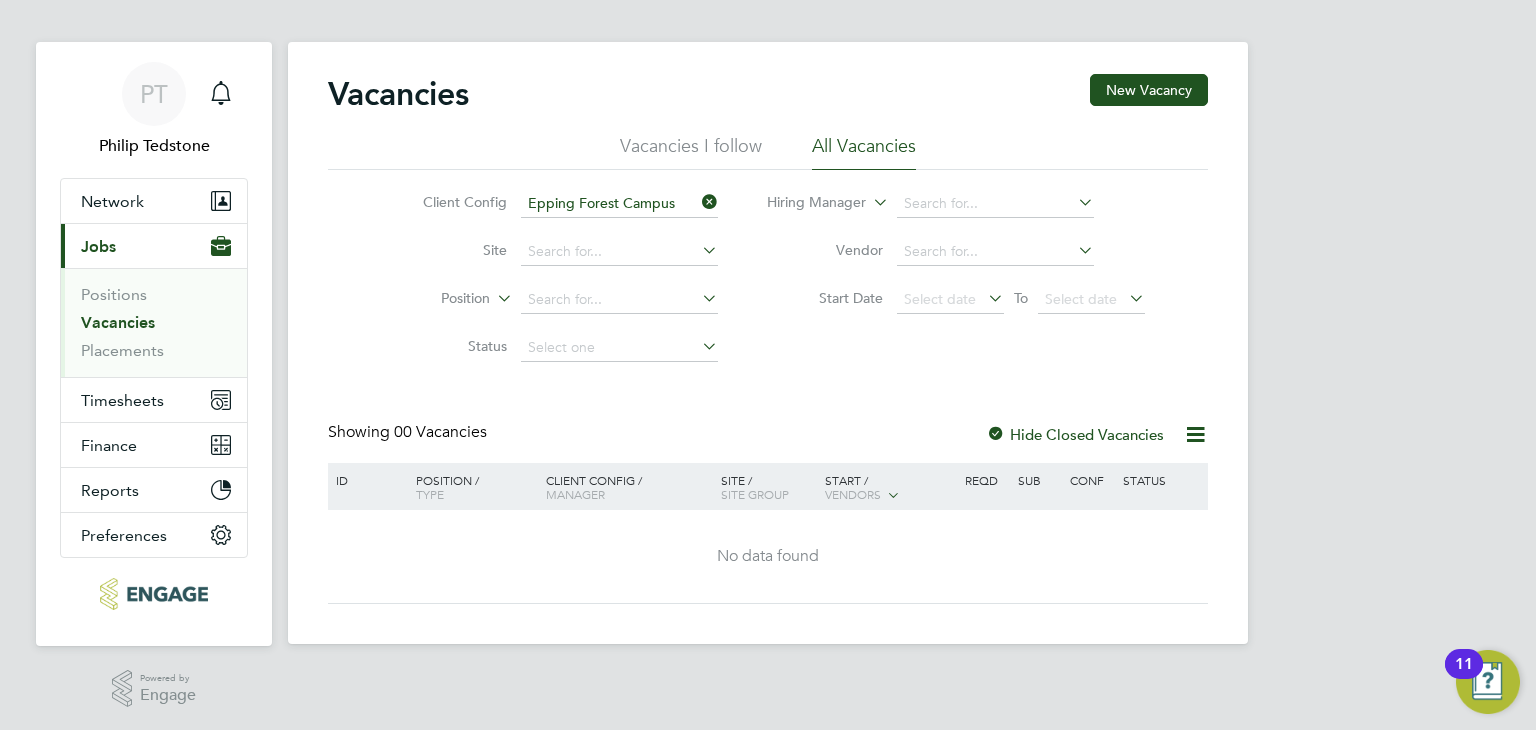 scroll, scrollTop: 0, scrollLeft: 0, axis: both 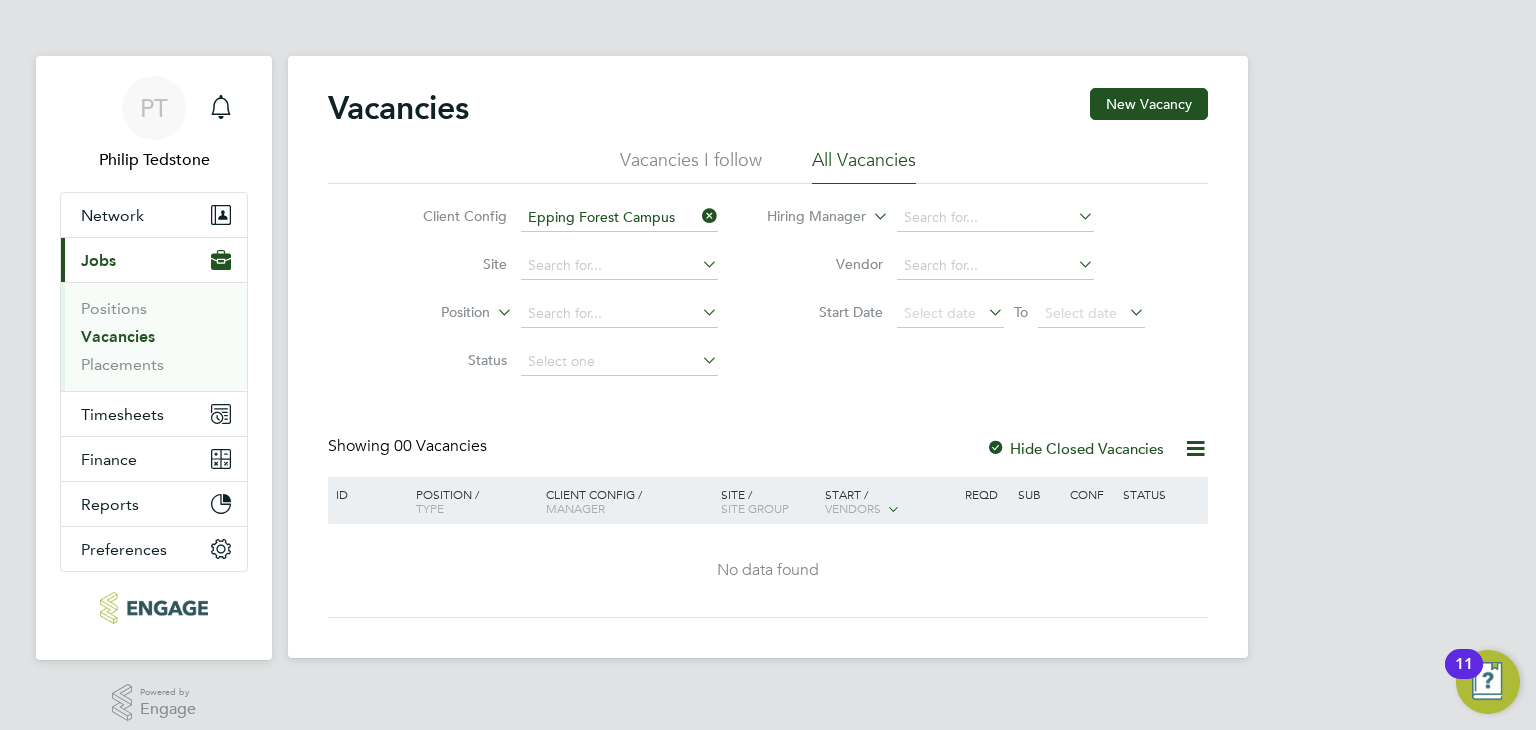 click 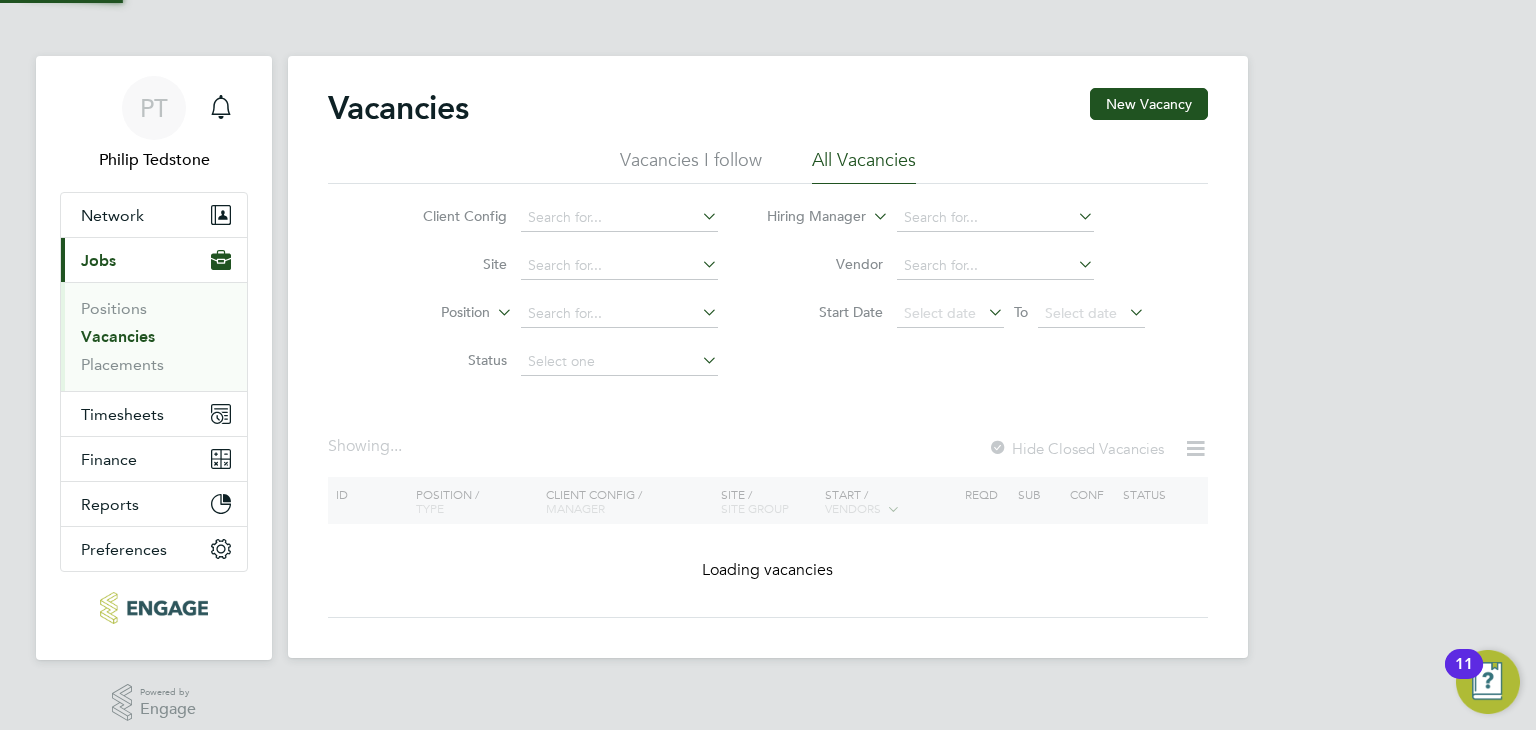 click 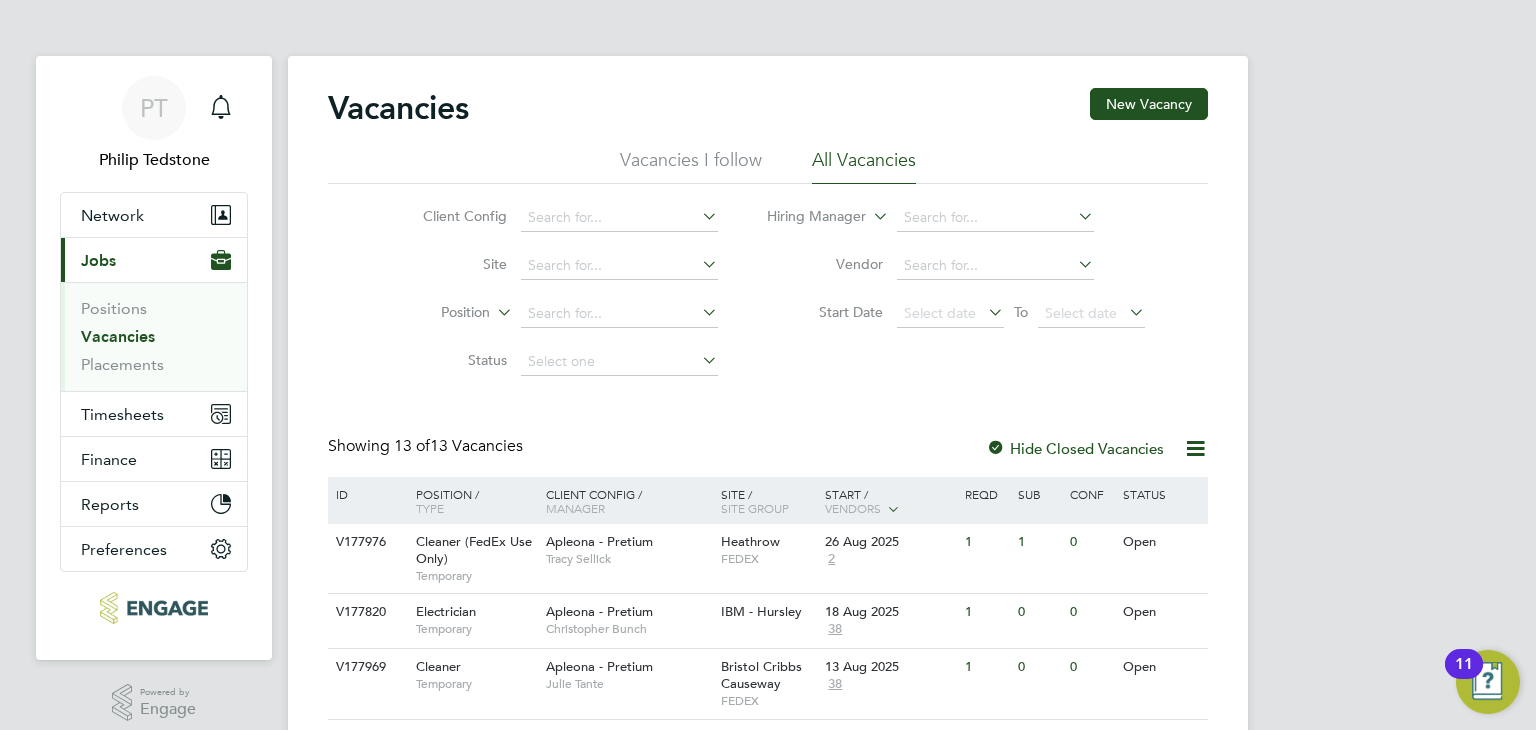 click on "Vacancies New Vacancy Vacancies I follow All Vacancies Client Config     Site     Position     Status   Hiring Manager     Vendor   Start Date
Select date
To
Select date
Showing   13 of  13 Vacancies Hide Closed Vacancies ID  Position / Type   Client Config / Manager Site / Site Group Start / Vendors   Reqd Sub Conf Status V177976 Cleaner (FedEx Use Only)   Temporary Apleona - Pretium   [PERSON] [PERSON] [CITY]   FEDEX 26 Aug 2025 2 1 1 0 Open V177820 Electrician   Temporary Apleona - Pretium   [PERSON] [PERSON] IBM - Hursley   18 Aug 2025 38 1 0 0 Open V177969 Cleaner   Temporary Apleona - Pretium   [PERSON] [PERSON] [CITY]   FEDEX 13 Aug 2025 38 1 0 0 Open V177304 Receptionist   Temporary Apleona - Pretium   [PERSON] [PERSON] [CITY]   13 Aug 2025 38 0 0 0 Open V177943 Cleaner   Temporary Apleona - Pretium   [PERSON] [PERSON] NGN - Hull   11 Aug 2025 38 1 0 0 Open V177177 Cleaner (FedEx Use Only)   Temporary Apleona - Pretium   [PERSON] [PERSON] [CITY]   FEDEX 11 Aug 2025 38 0 0" 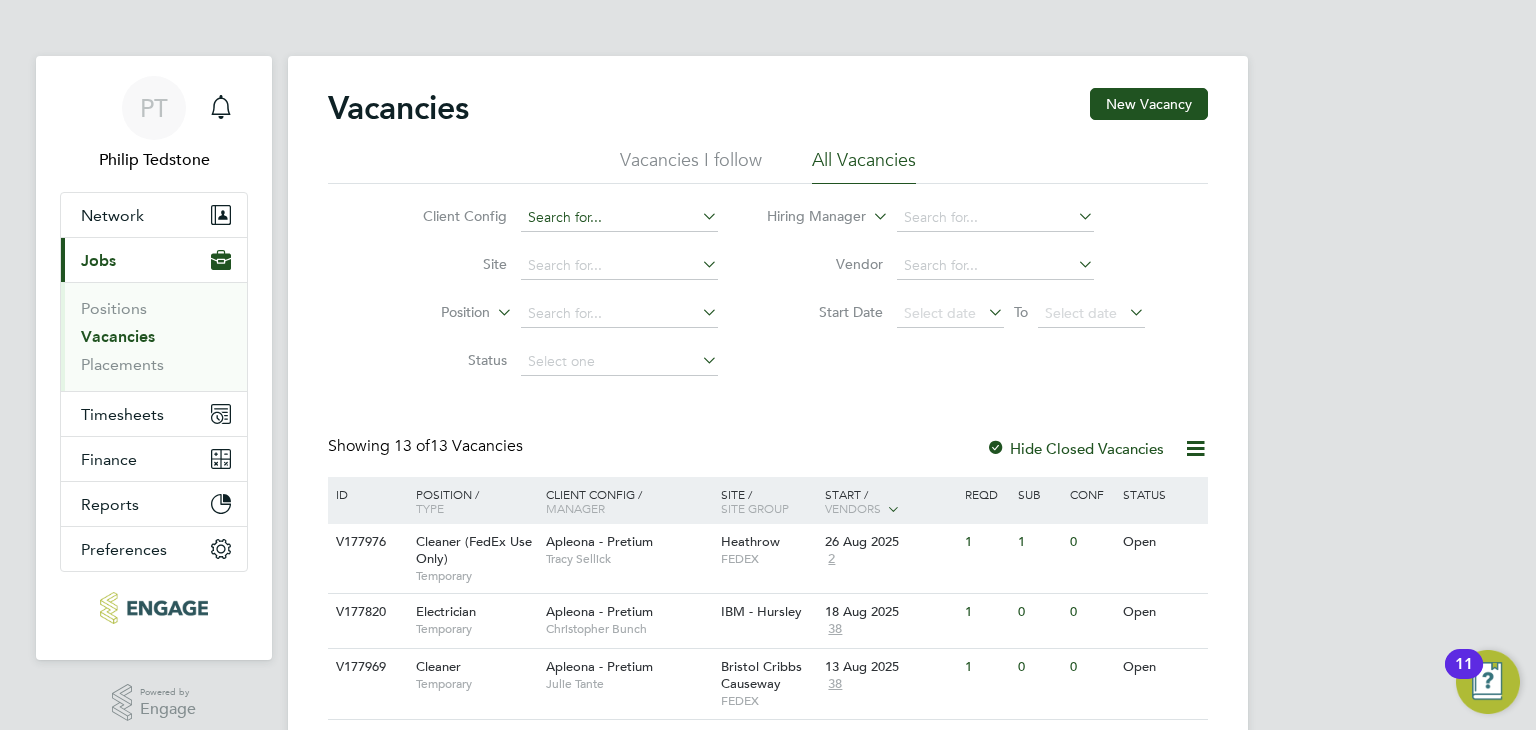 click 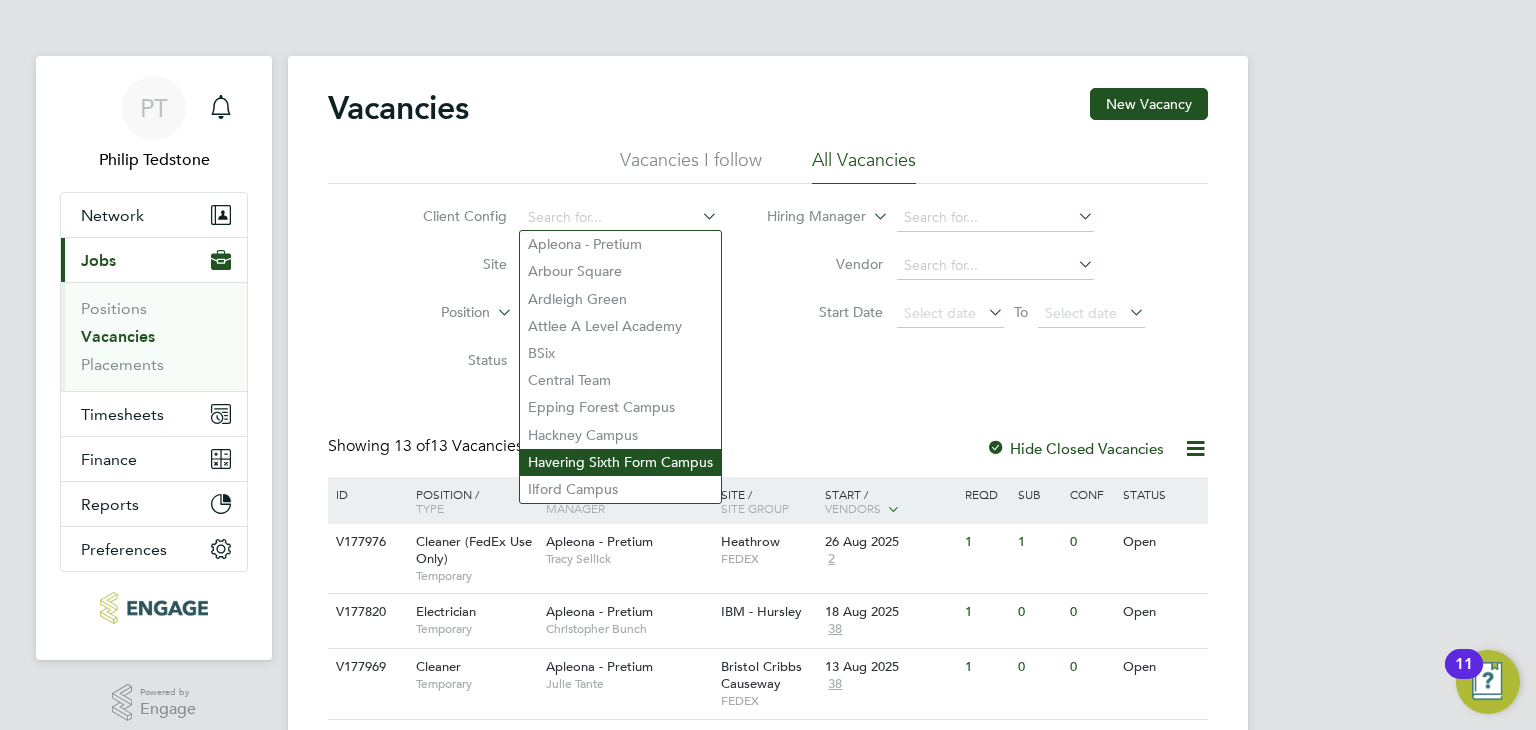 click on "Havering Sixth Form Campus" 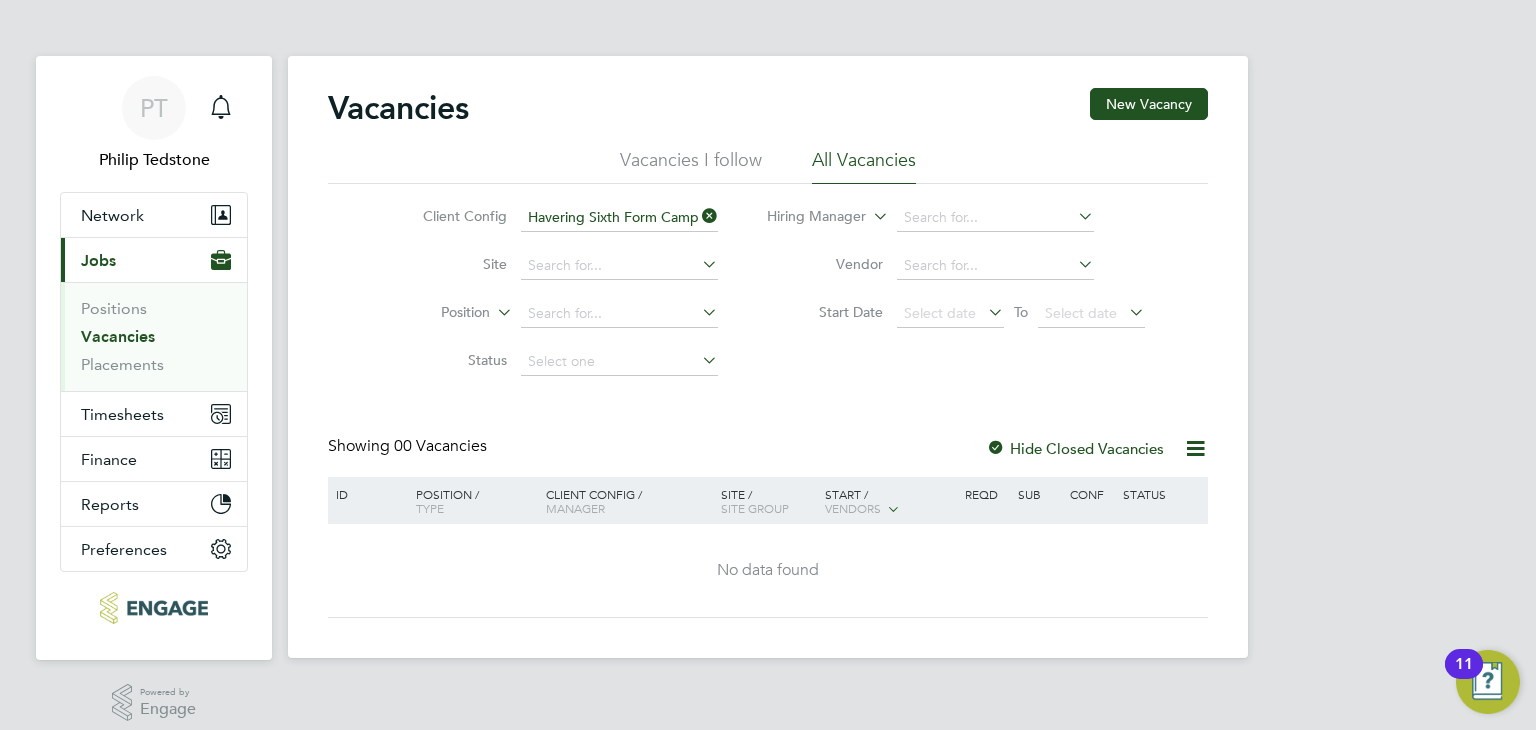click 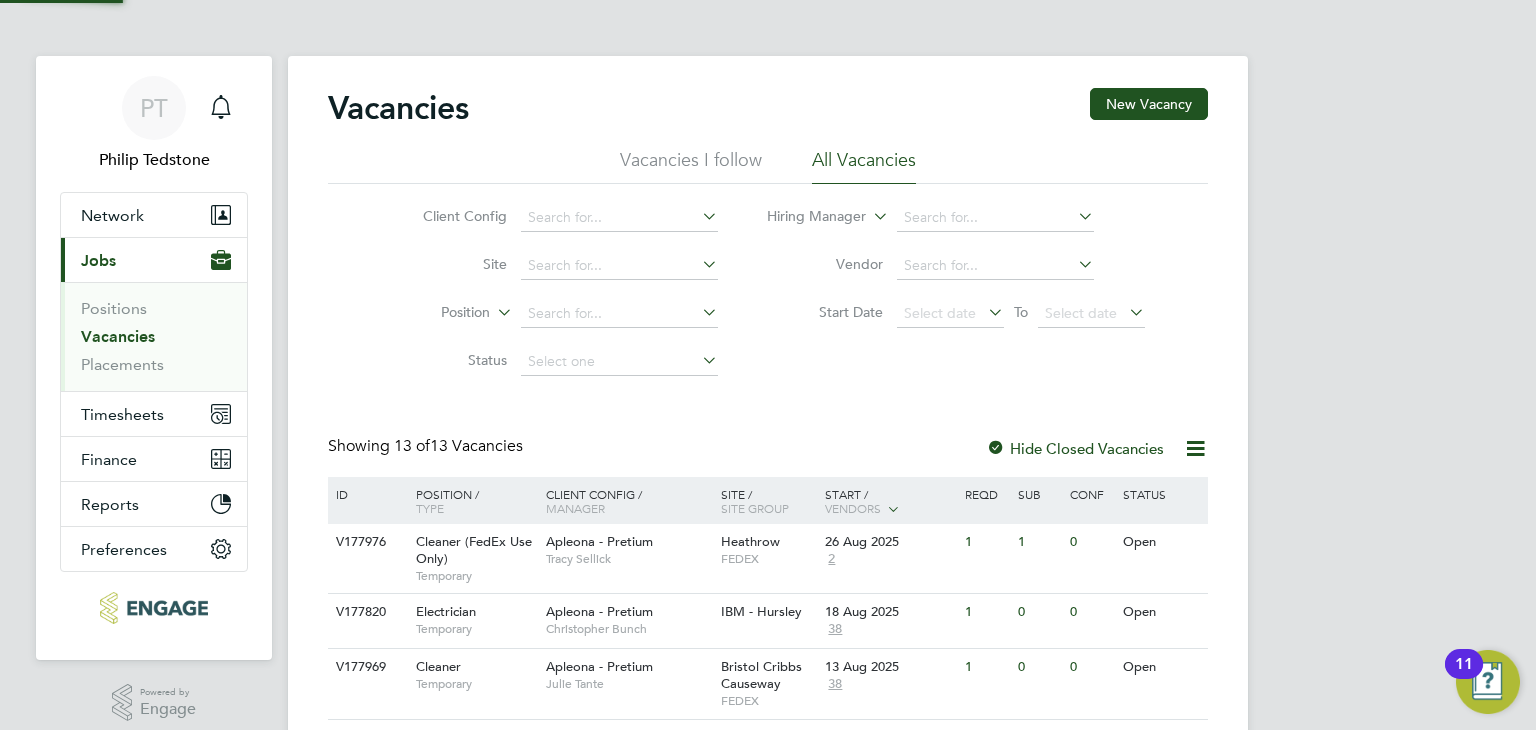 click 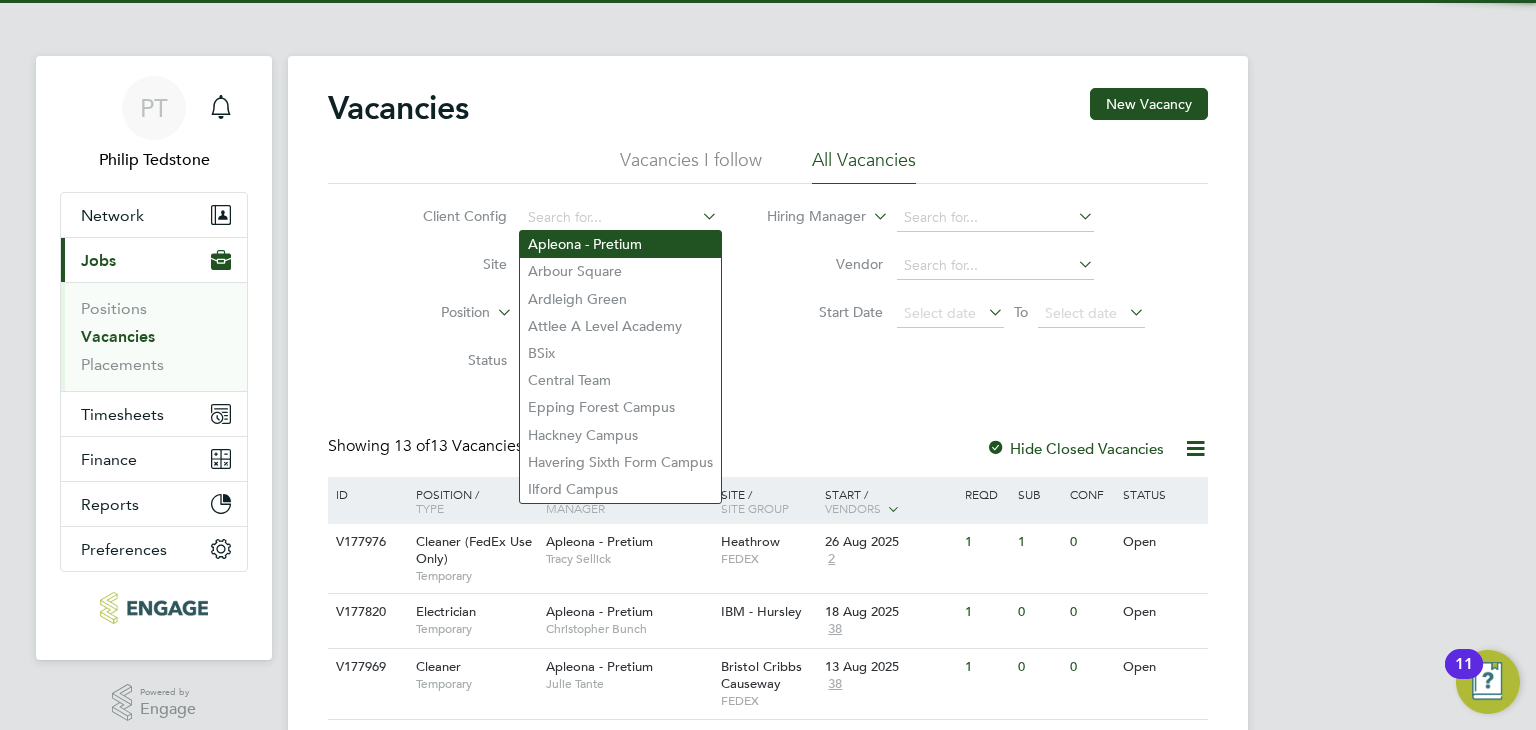 click on "Apleona - Pretium" 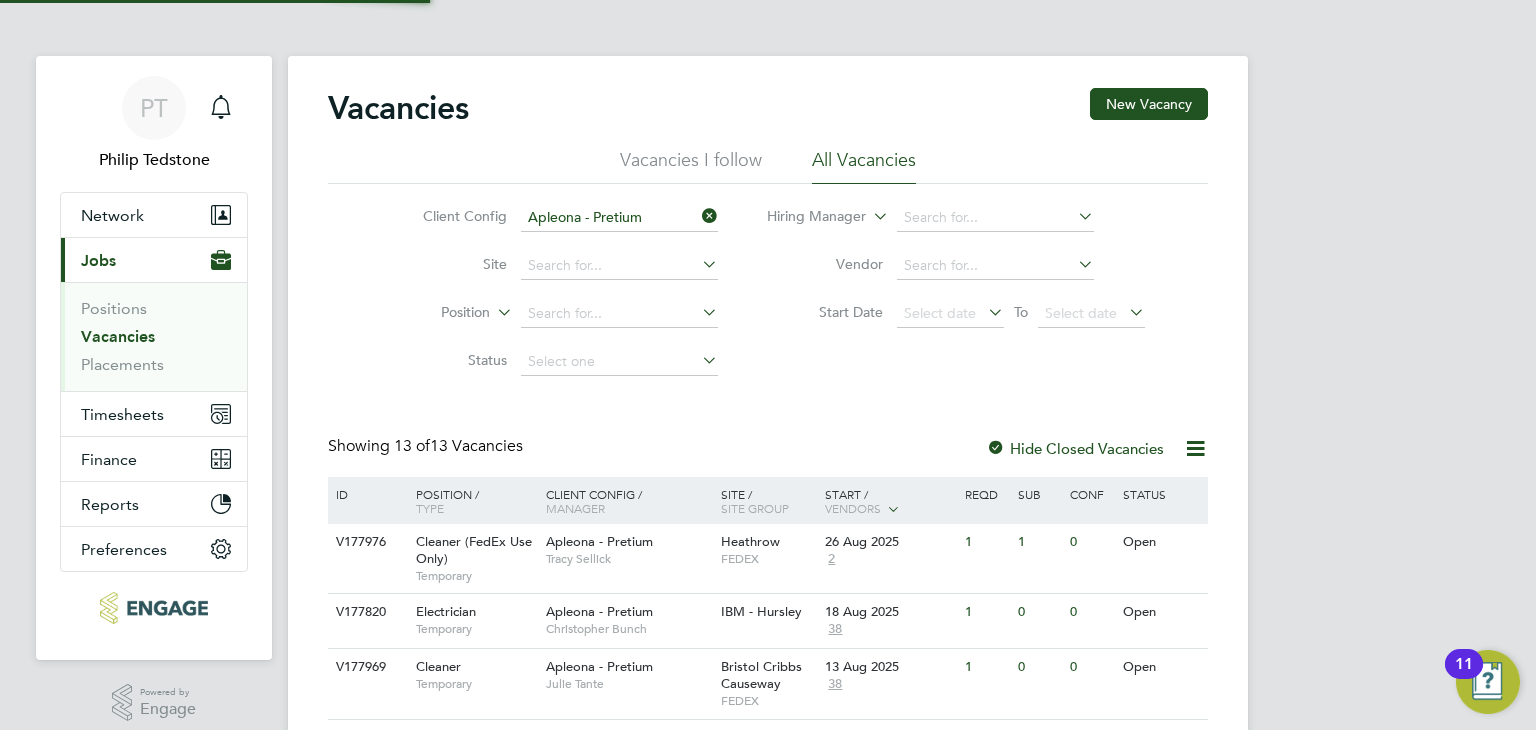 click on "Client Config   Apleona - Pretium   Site     Position     Status   Hiring Manager     Vendor   Start Date
Select date
To
Select date" 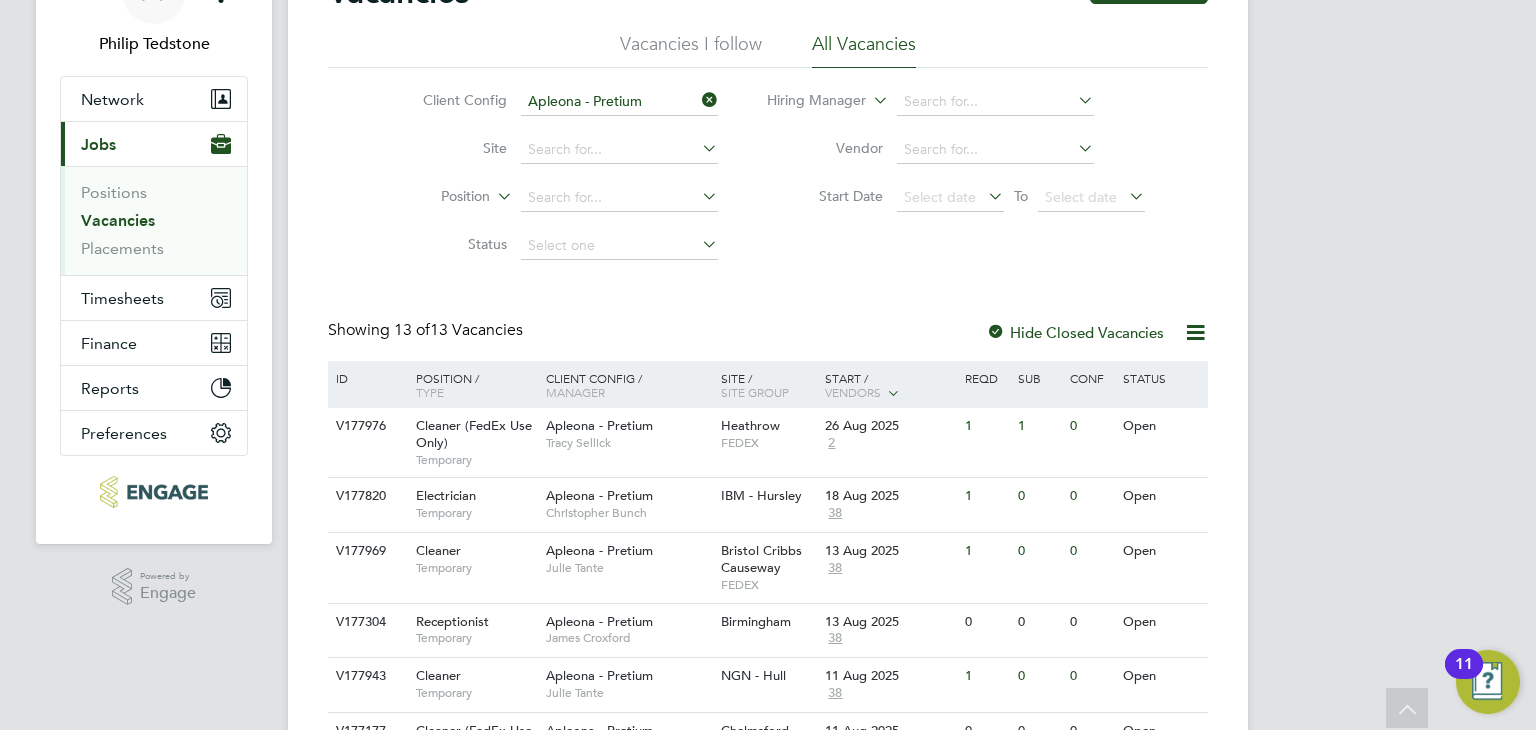 scroll, scrollTop: 100, scrollLeft: 0, axis: vertical 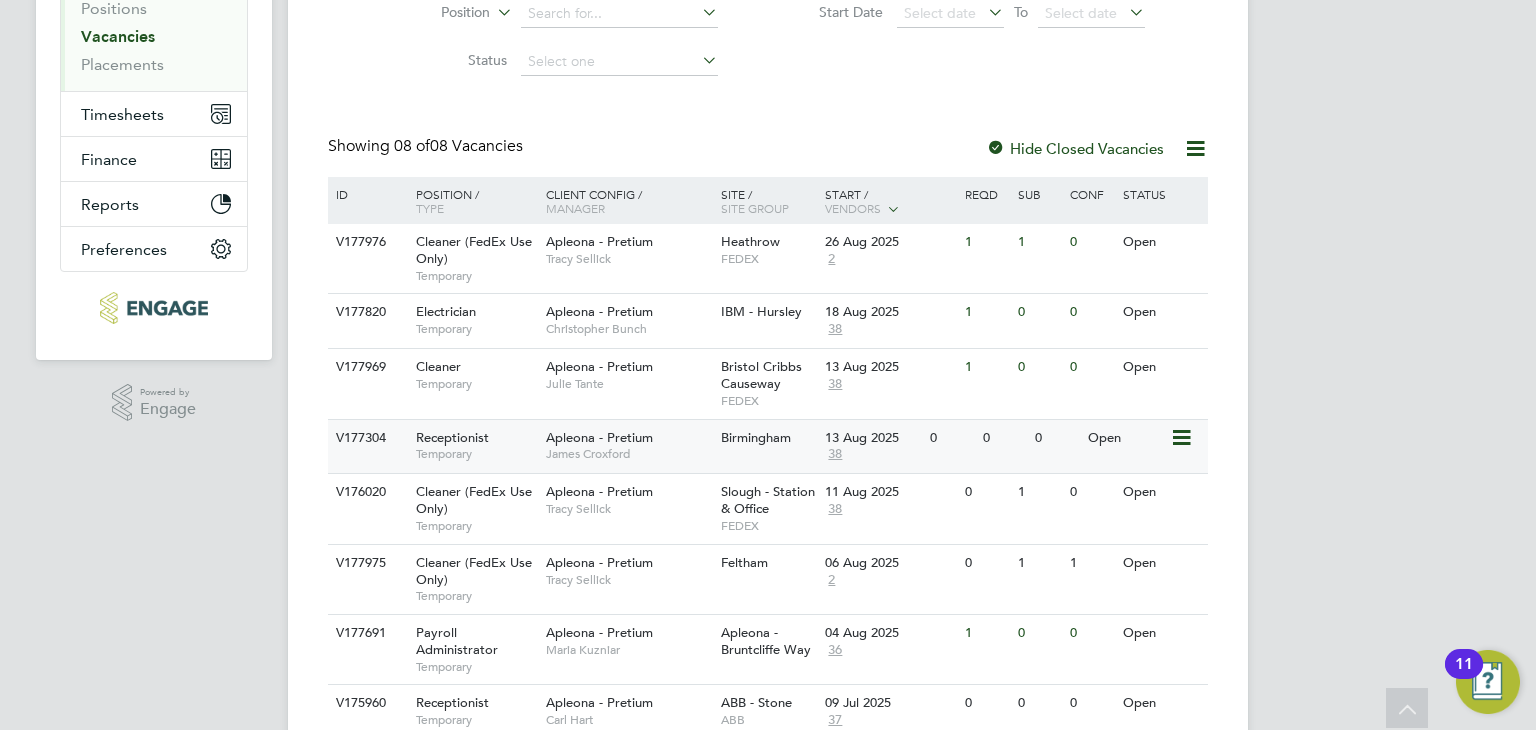 click on "Receptionist" 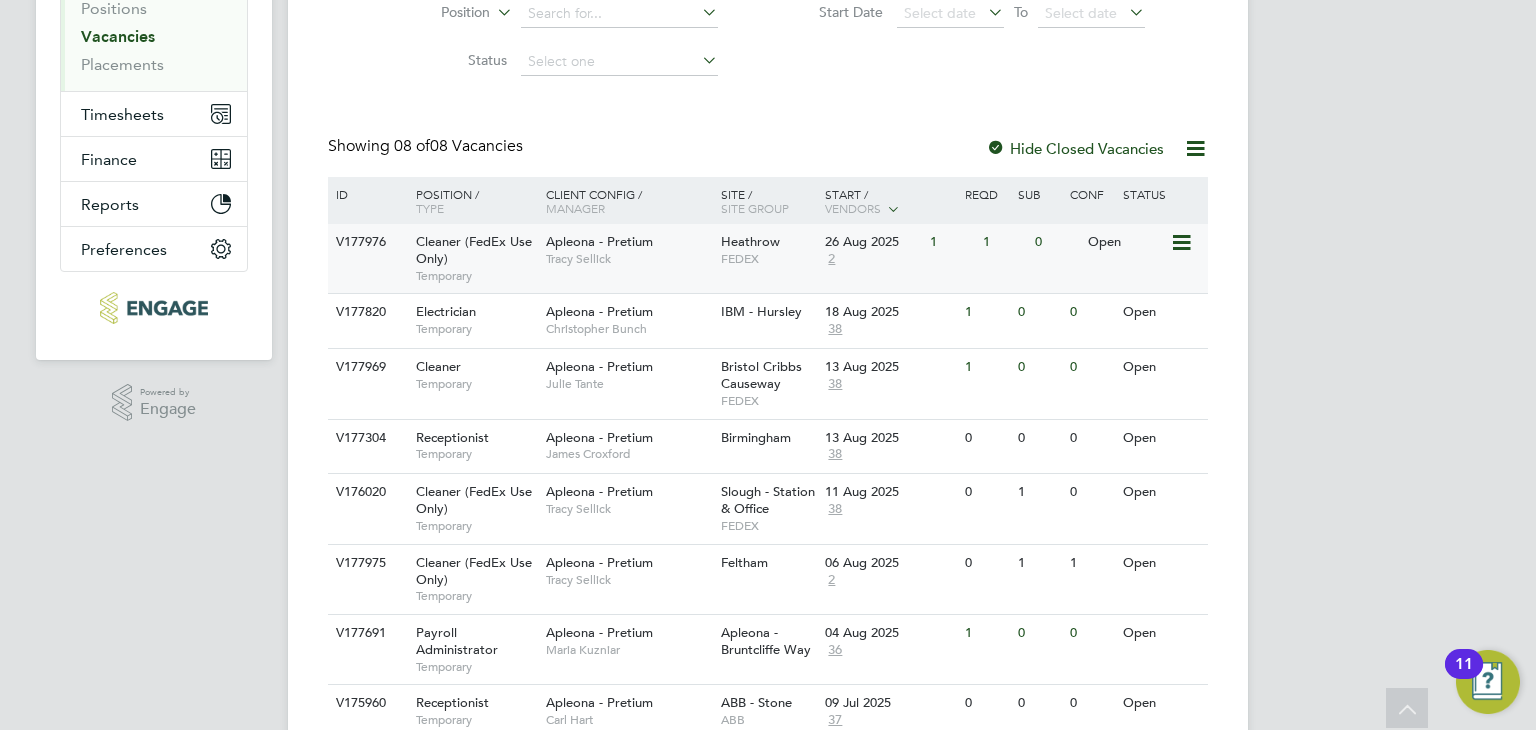 click on "Apleona - Pretium" 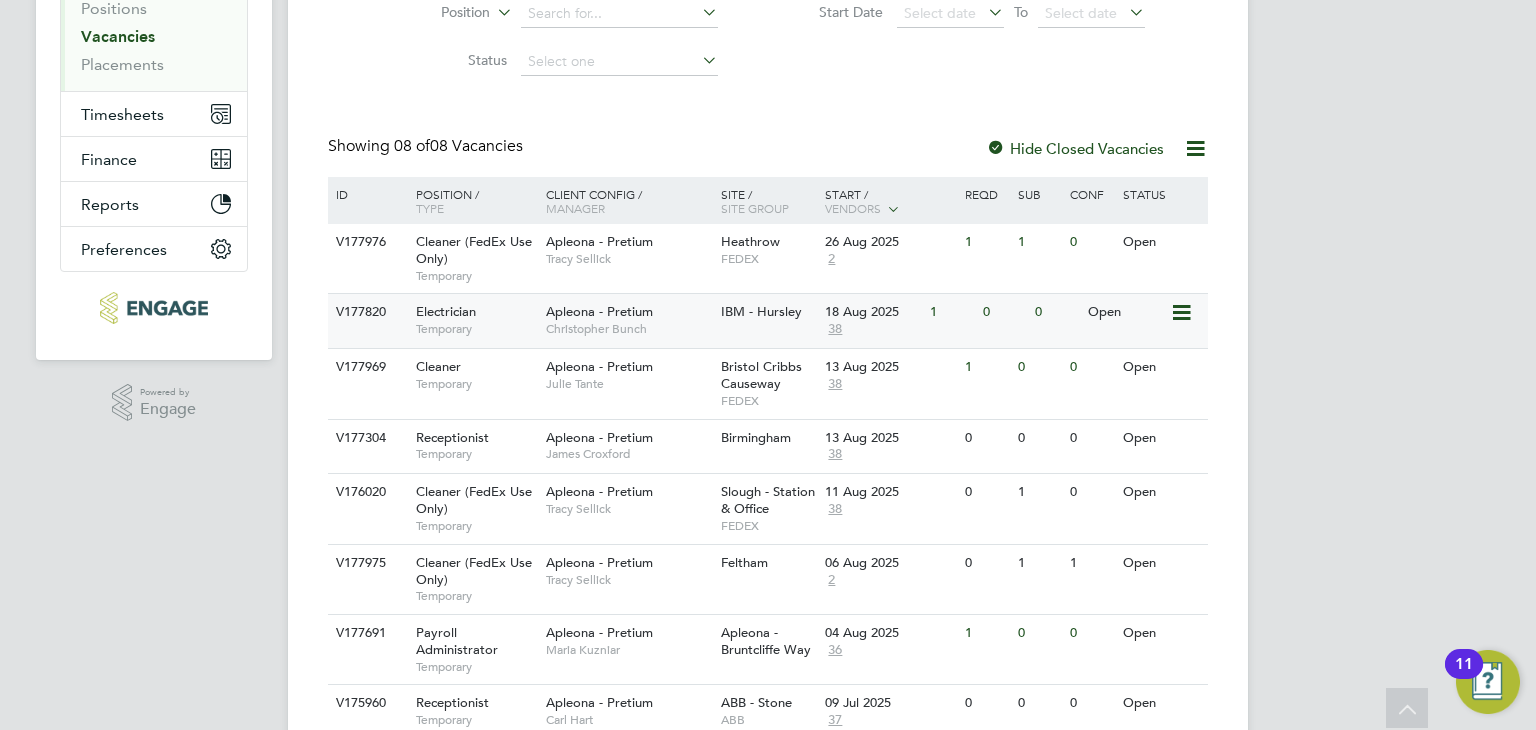 click on "Apleona - Pretium" 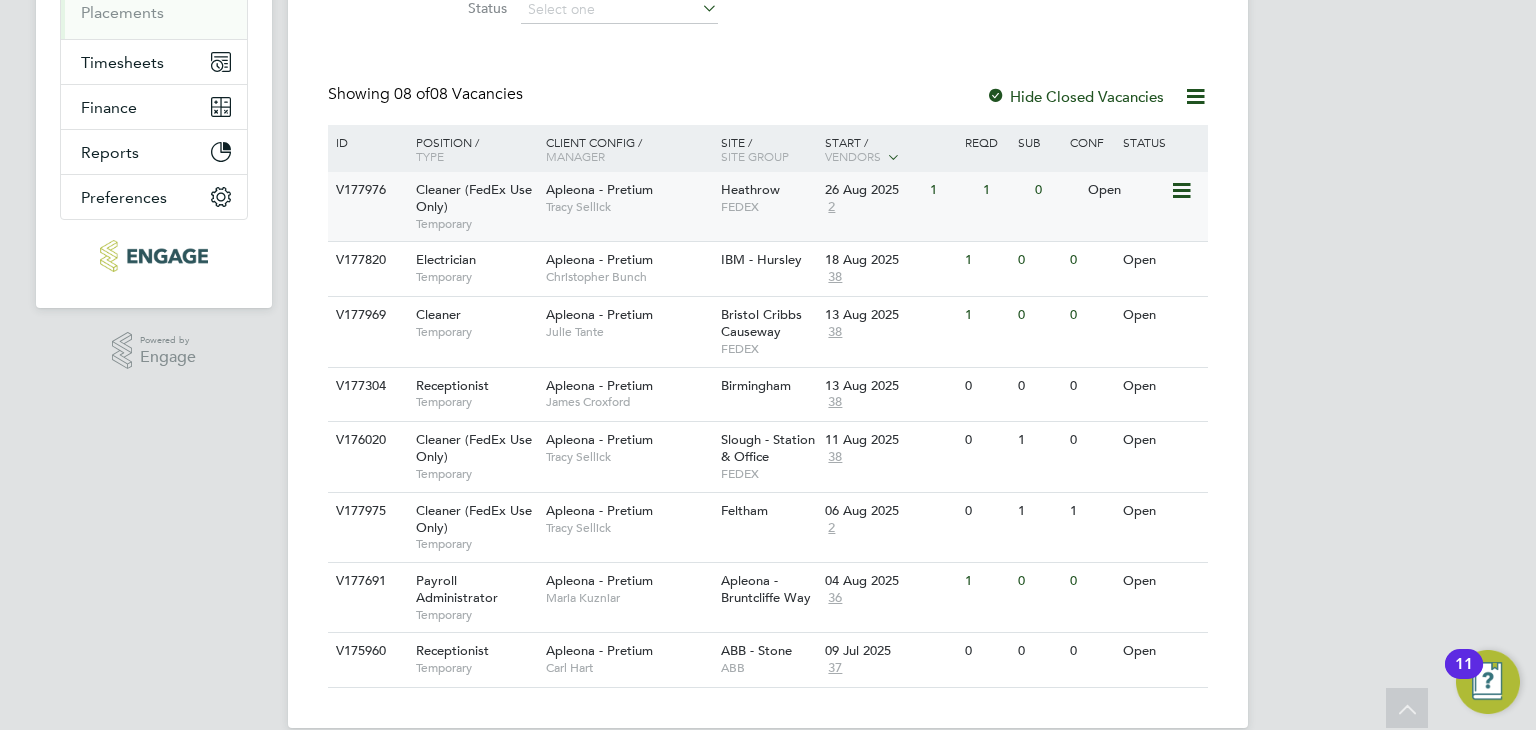 scroll, scrollTop: 381, scrollLeft: 0, axis: vertical 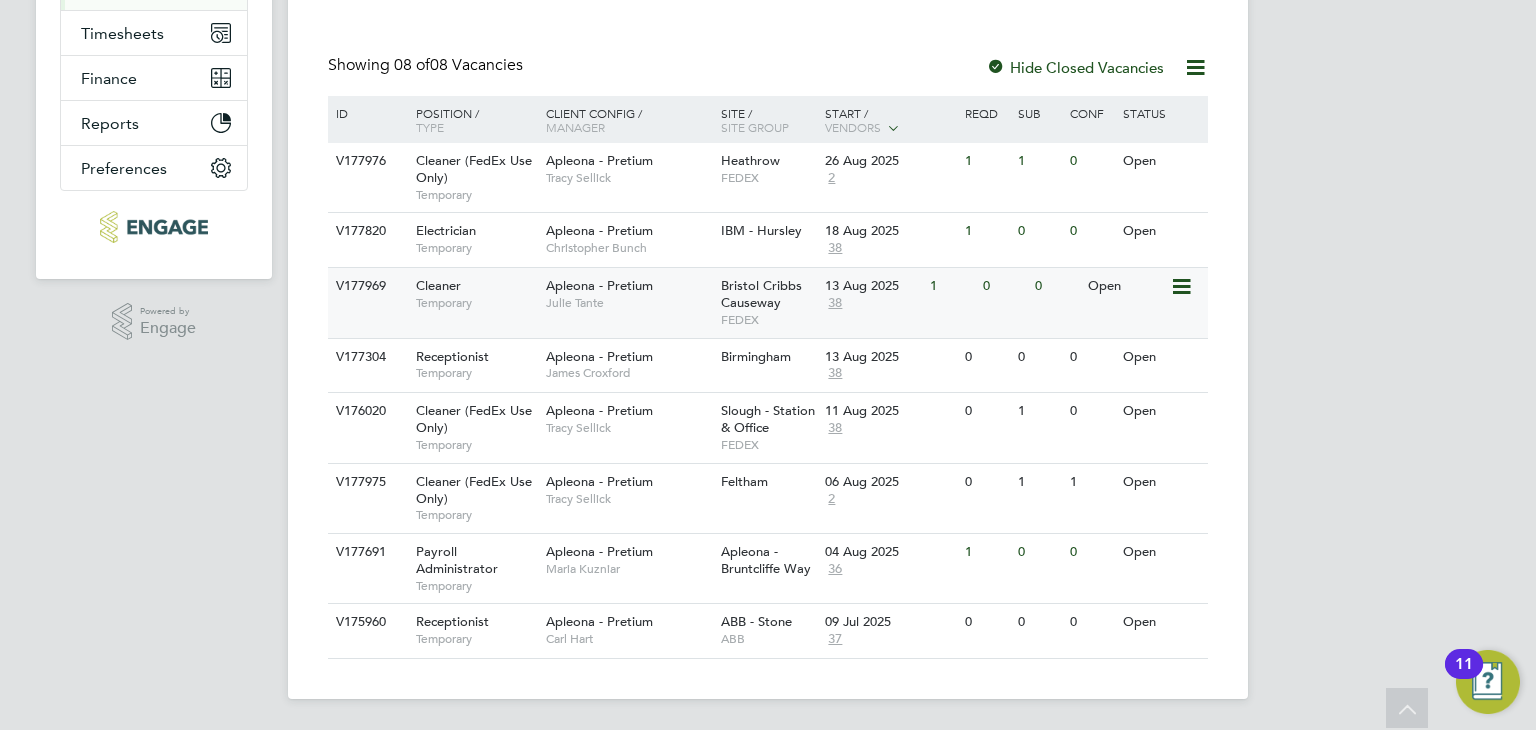 click on "Julie Tante" 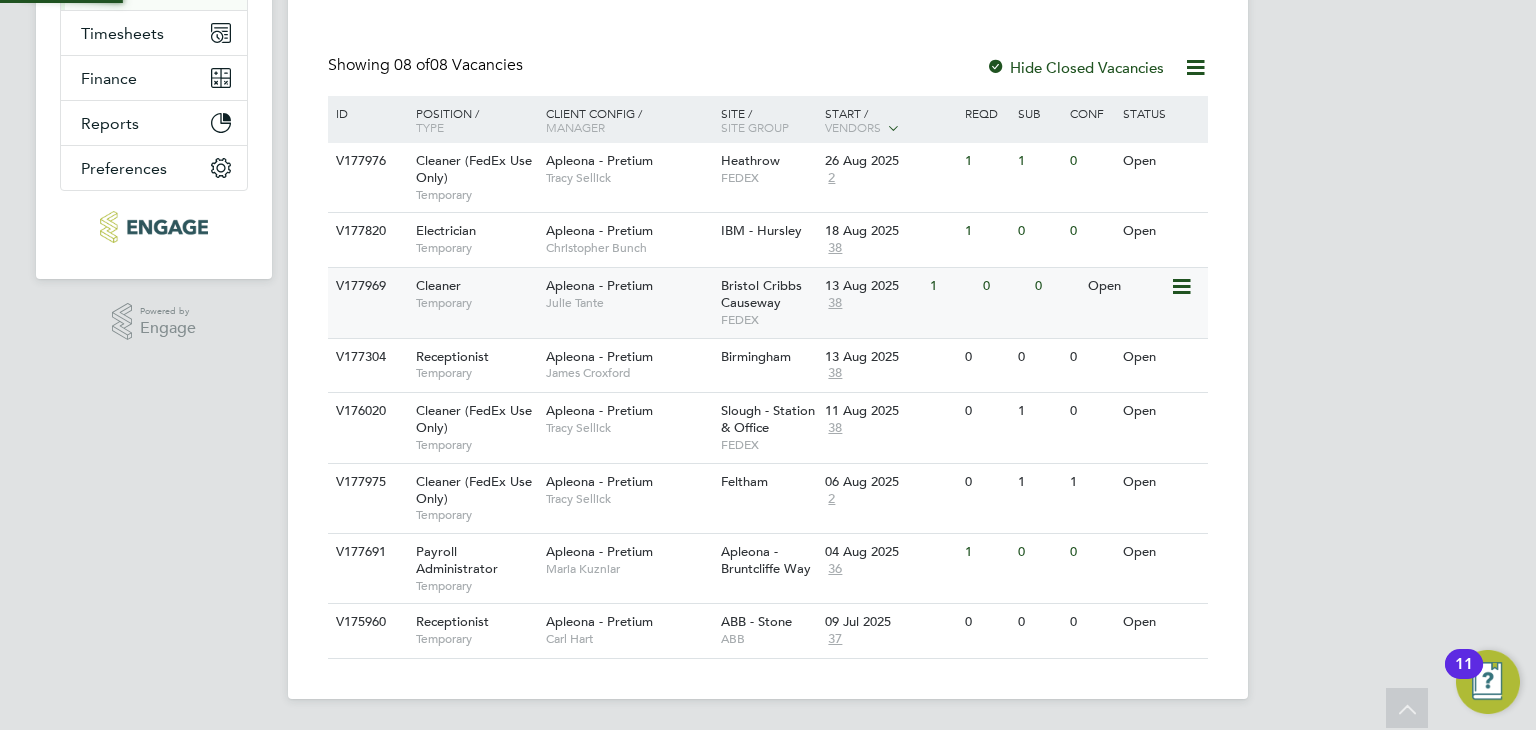 scroll, scrollTop: 11, scrollLeft: 11, axis: both 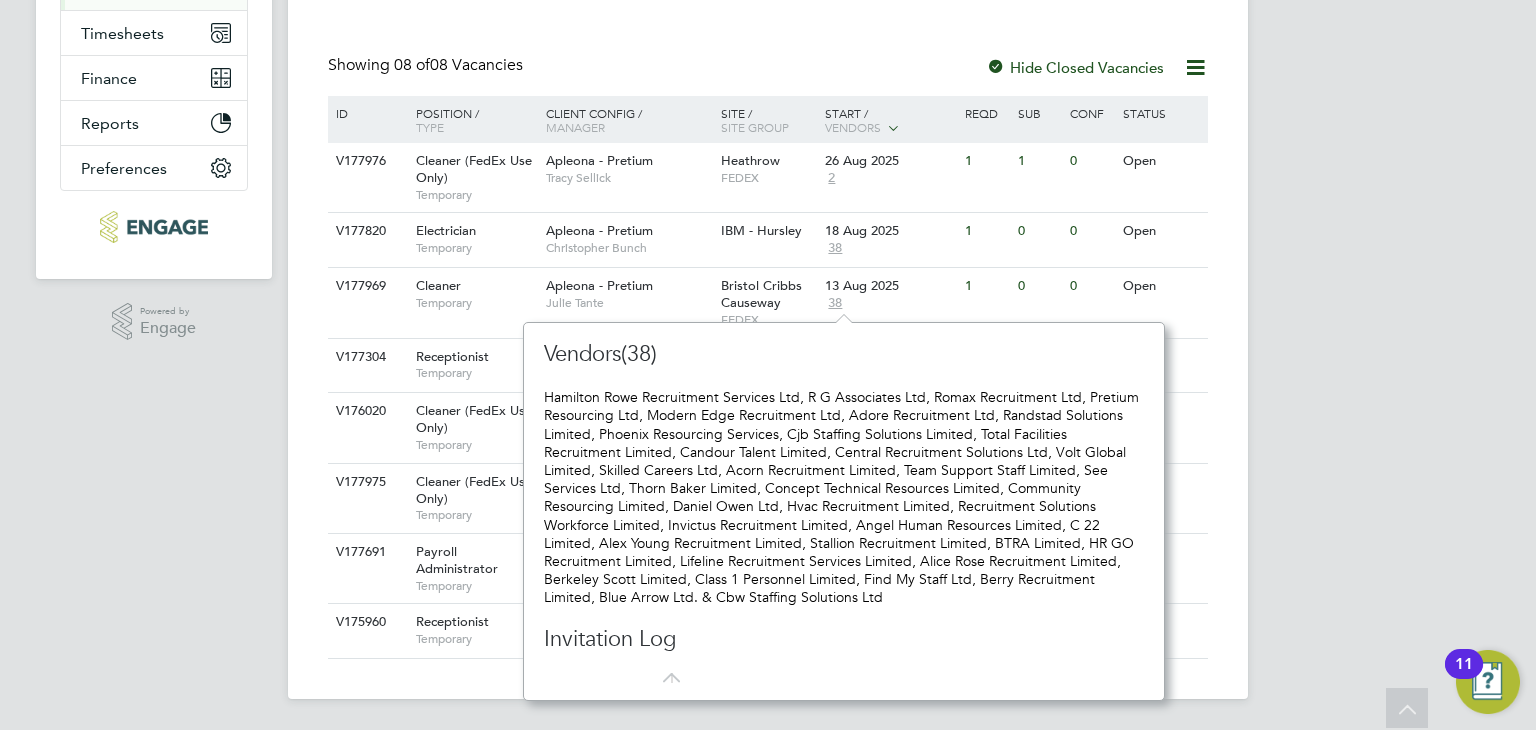 click on "Hamilton Rowe Recruitment Services Ltd, R  G Associates Ltd, Romax Recruitment Ltd, Pretium Resourcing Ltd, Modern Edge Recruitment Ltd, Adore Recruitment Ltd, Randstad Solutions Limited, Phoenix Resourcing Services, Cjb Staffing Solutions Limited, Total Facilities Recruitment Limited, Candour Talent Limited, Central Recruitment Solutions Ltd, Volt Global Limited, Skilled Careers Ltd, Acorn Recruitment Limited, Team Support Staff Limited, See Services Ltd, Thorn Baker Limited, Concept Technical Resources Limited, Community Resourcing Limited, Daniel Owen Ltd, Hvac Recruitment Limited, Recruitment Solutions Workforce Limited, Invictus Recruitment Limited, Angel Human Resources Limited, C 22 Limited, Alex Young Recruitment Limited, Stallion Recruitment Limited, BTRA Limited, HR GO Recruitment Limited, Lifeline Recruitment Services Limited, Alice Rose Recruitment Limited, Berkeley Scott Limited, Class 1 Personnel Limited, Find My Staff Ltd, Berry Recruitment Limited, Blue Arrow Ltd. & Cbw Staffing Solutions Ltd" 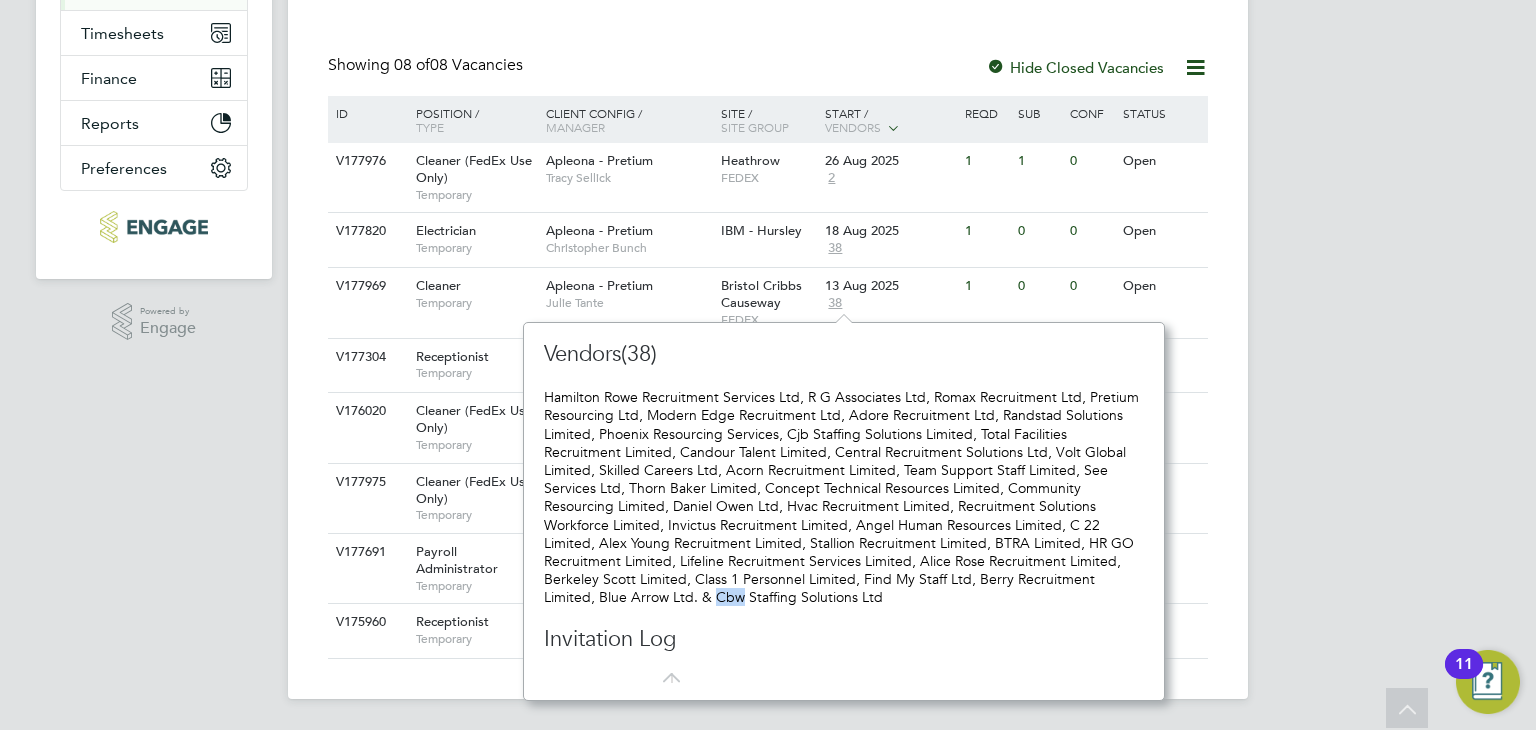 scroll, scrollTop: 0, scrollLeft: 0, axis: both 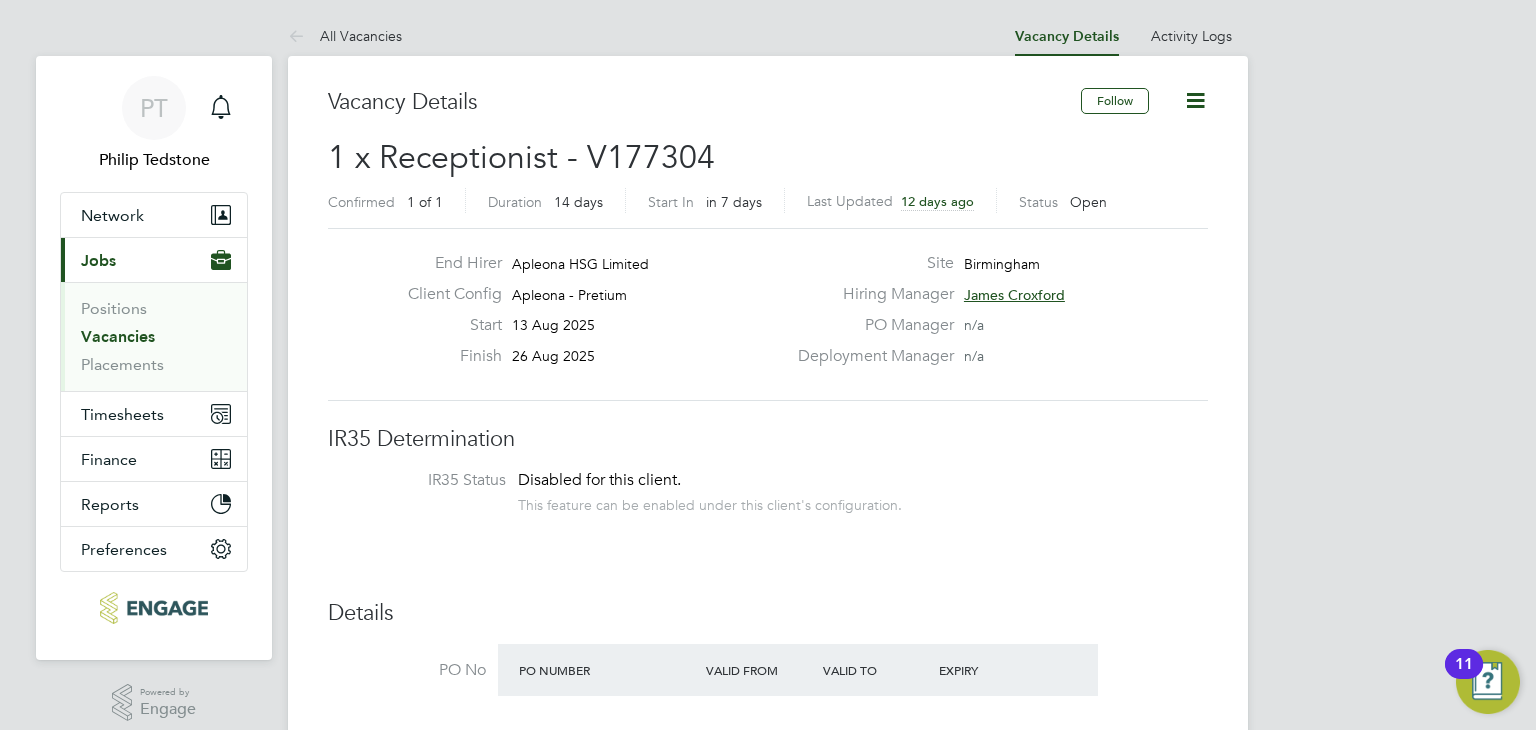 click on "Birmingham" 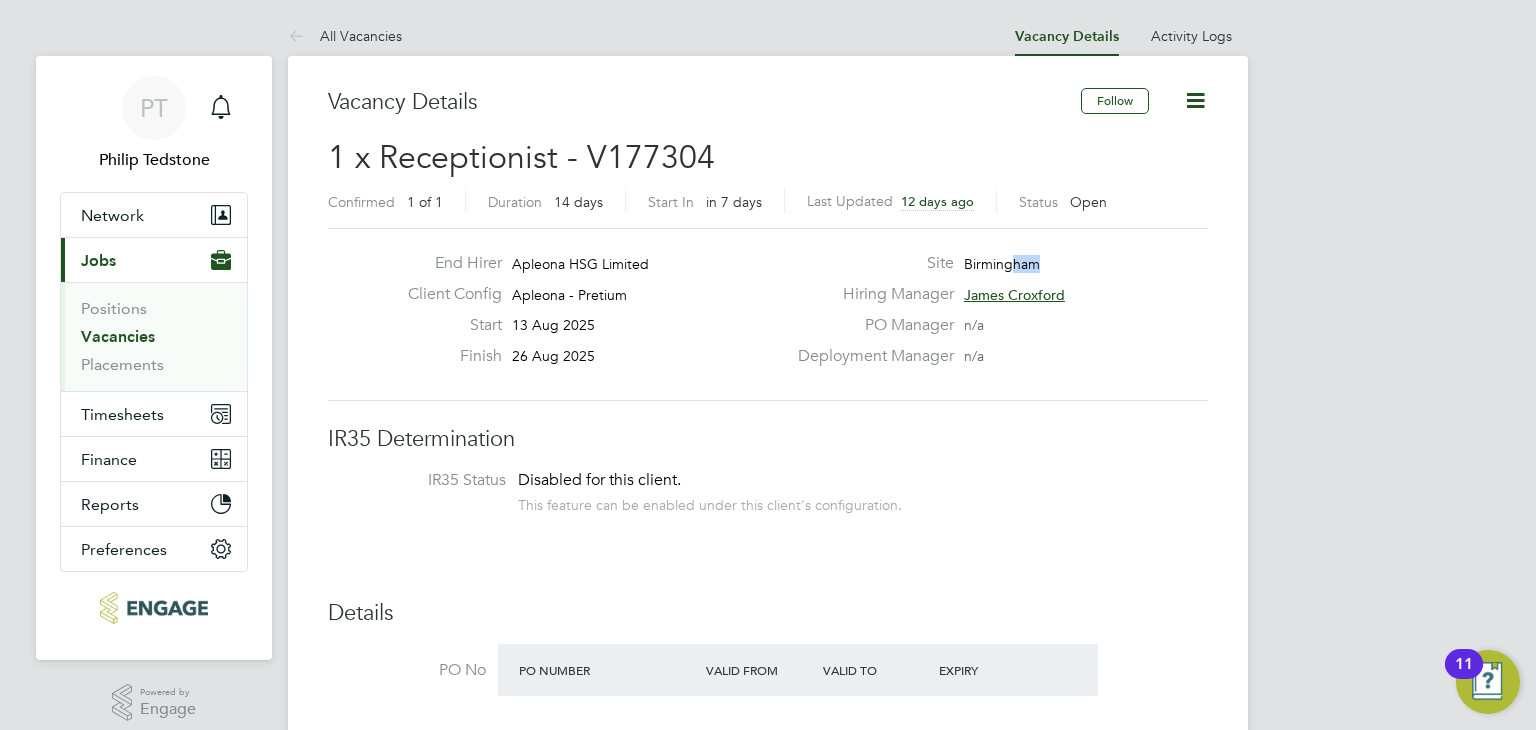 drag, startPoint x: 1016, startPoint y: 253, endPoint x: 1064, endPoint y: 257, distance: 48.166378 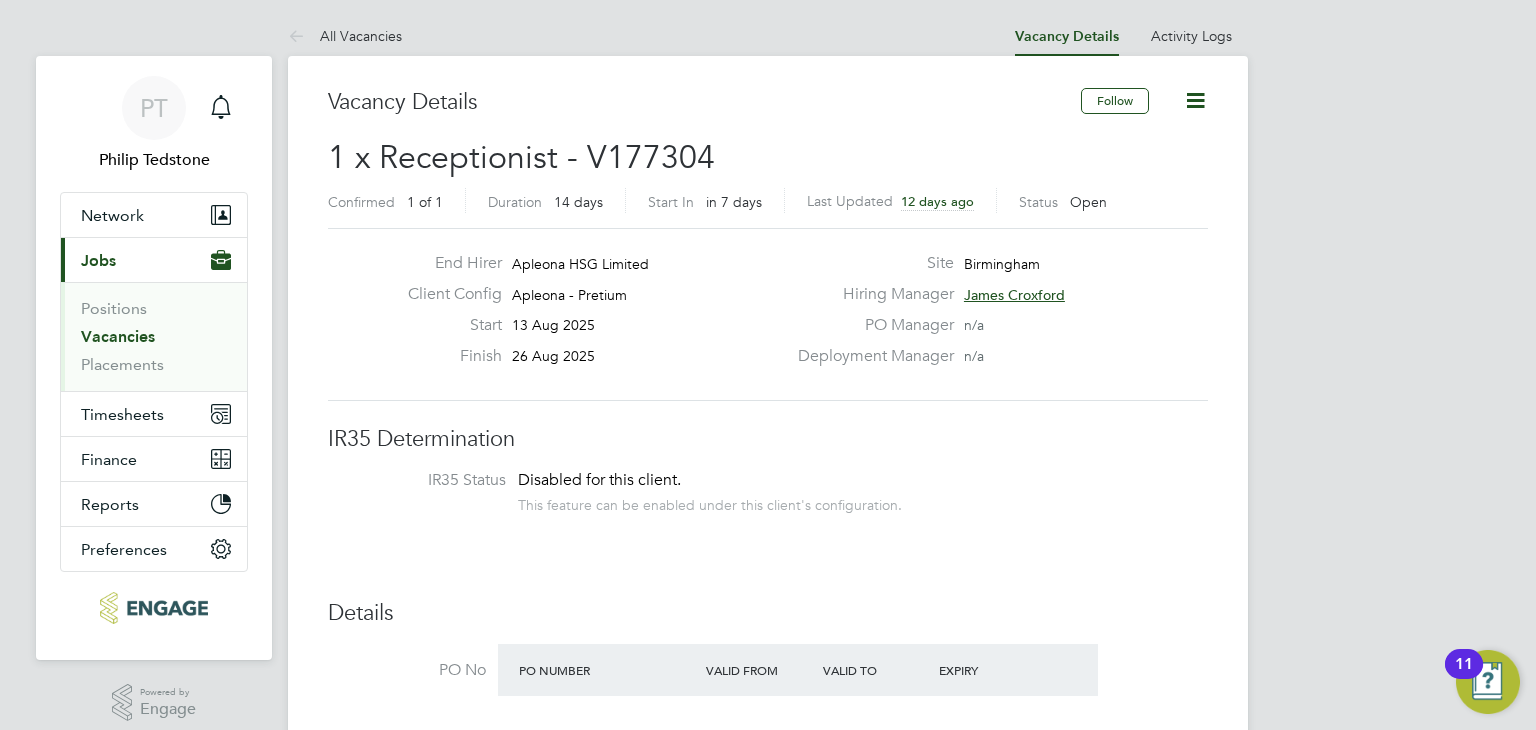 click on "Site Birmingham" 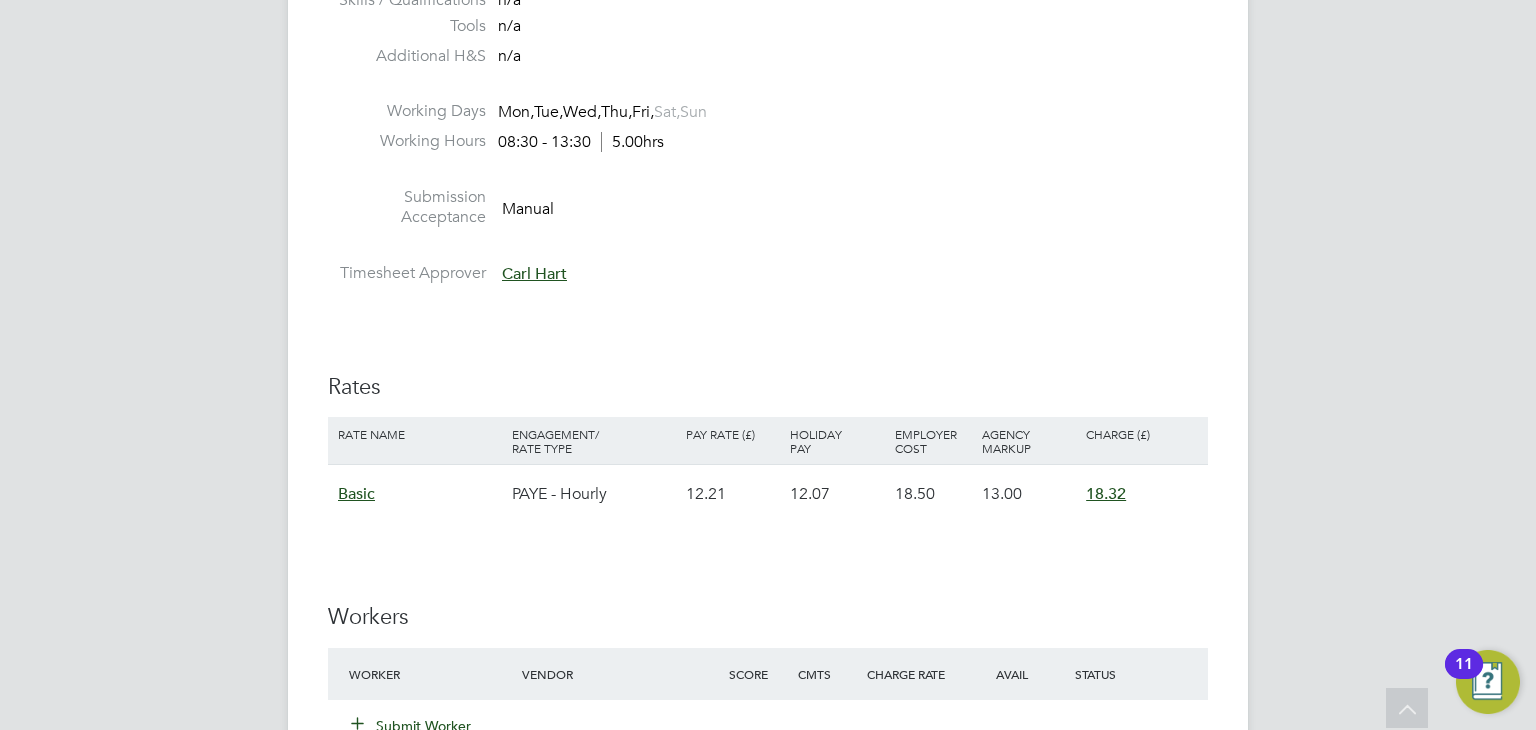 scroll, scrollTop: 1500, scrollLeft: 0, axis: vertical 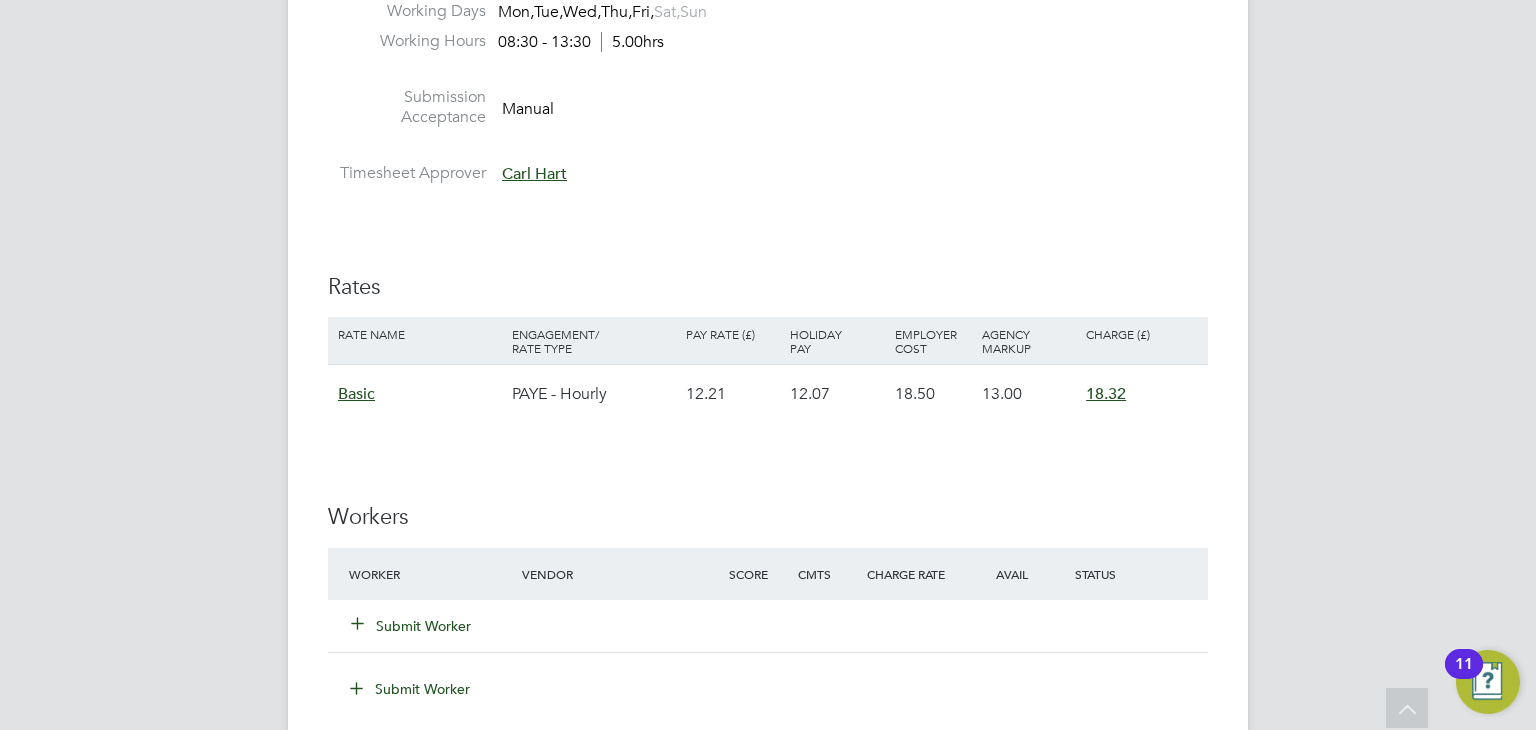 click on "Timesheet Approver   Carl Hart" 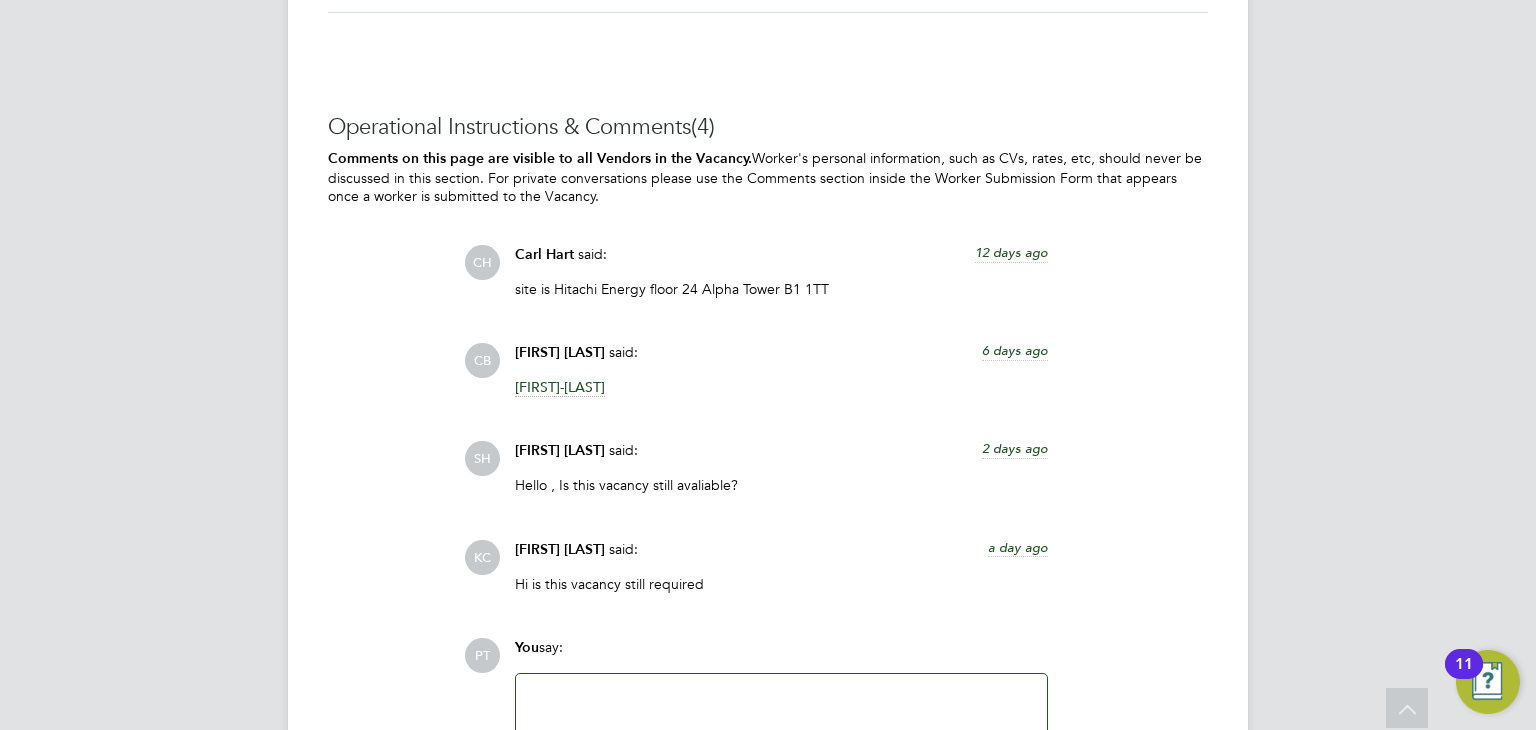 scroll, scrollTop: 2500, scrollLeft: 0, axis: vertical 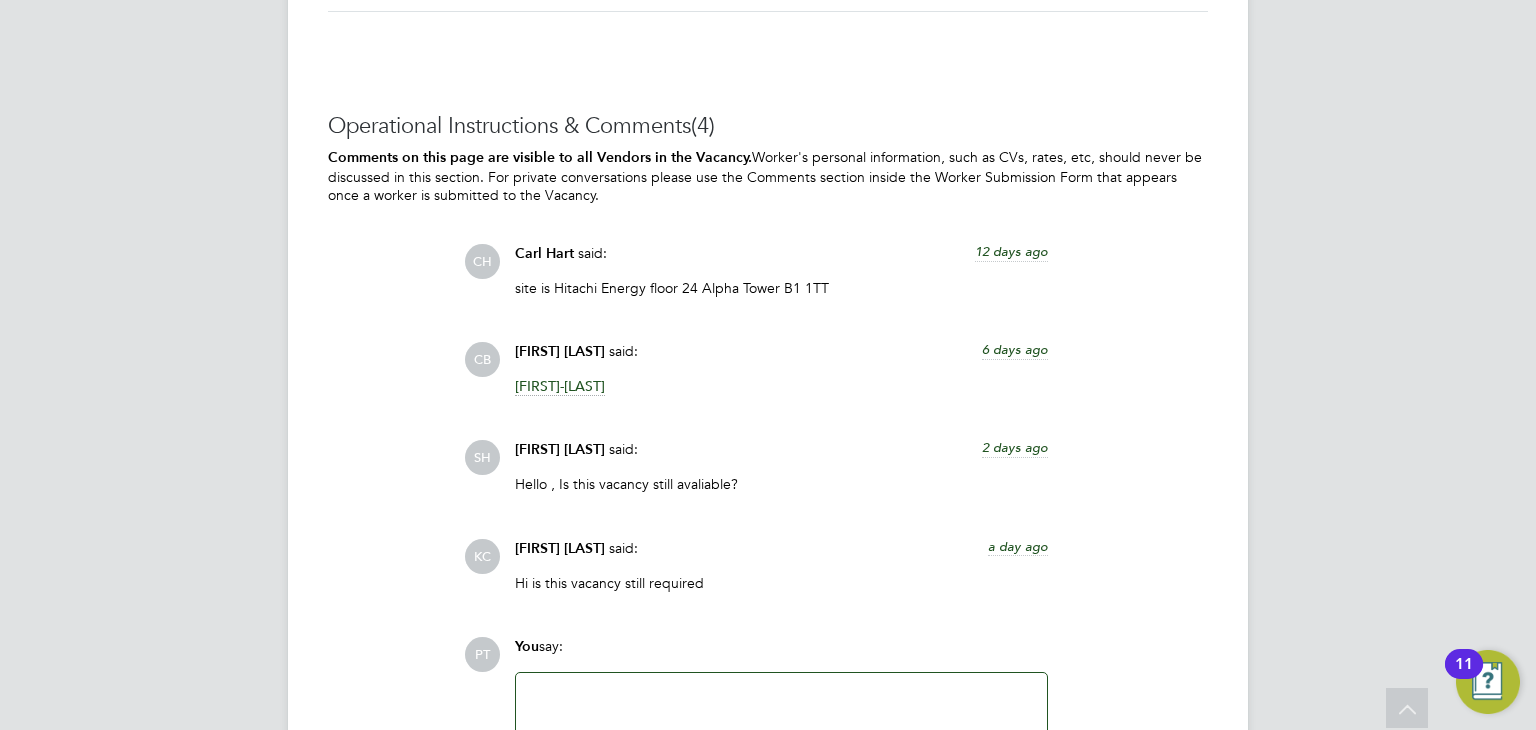 click on "Summer Hadden" 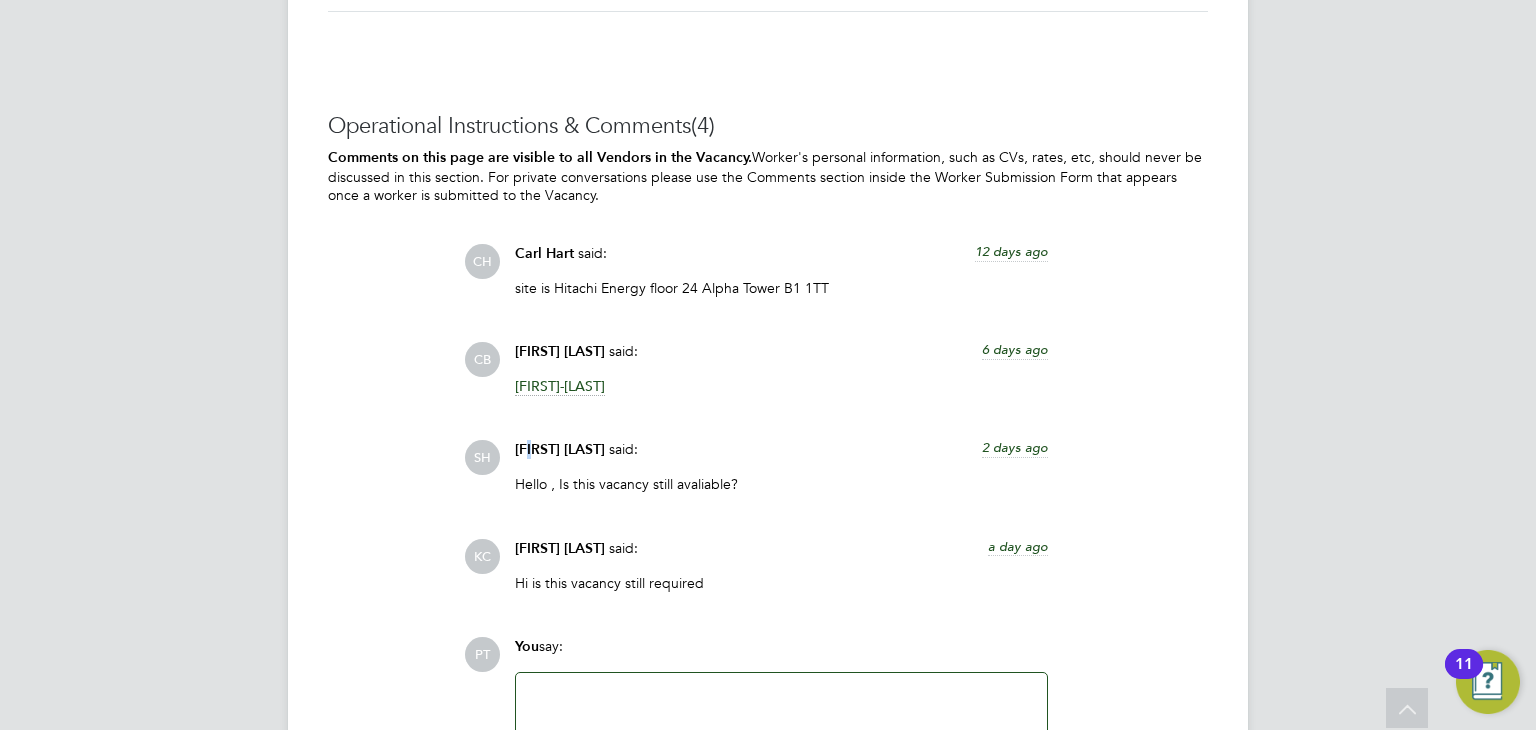 click on "Summer Hadden" 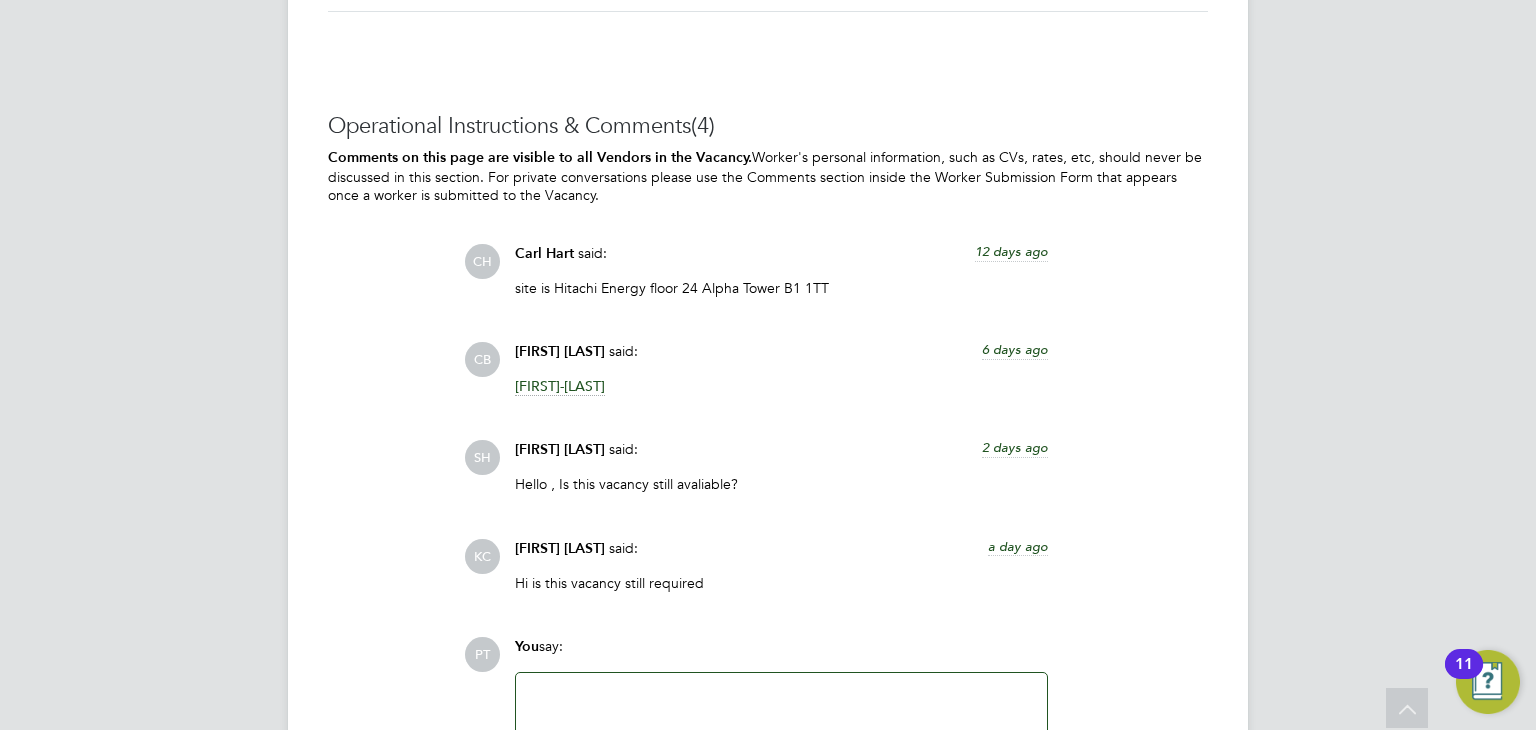 click on "Chantay Bickers" 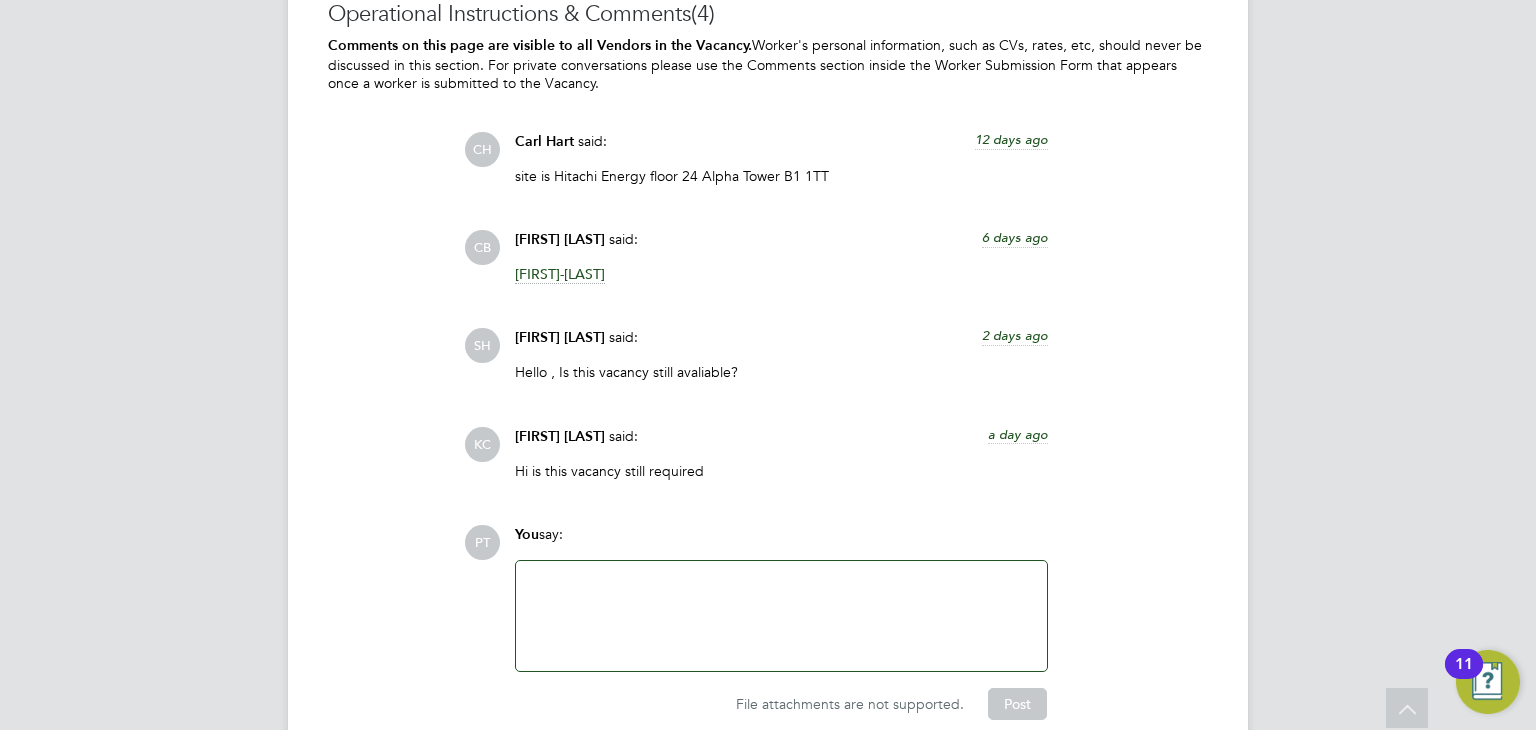 scroll, scrollTop: 2622, scrollLeft: 0, axis: vertical 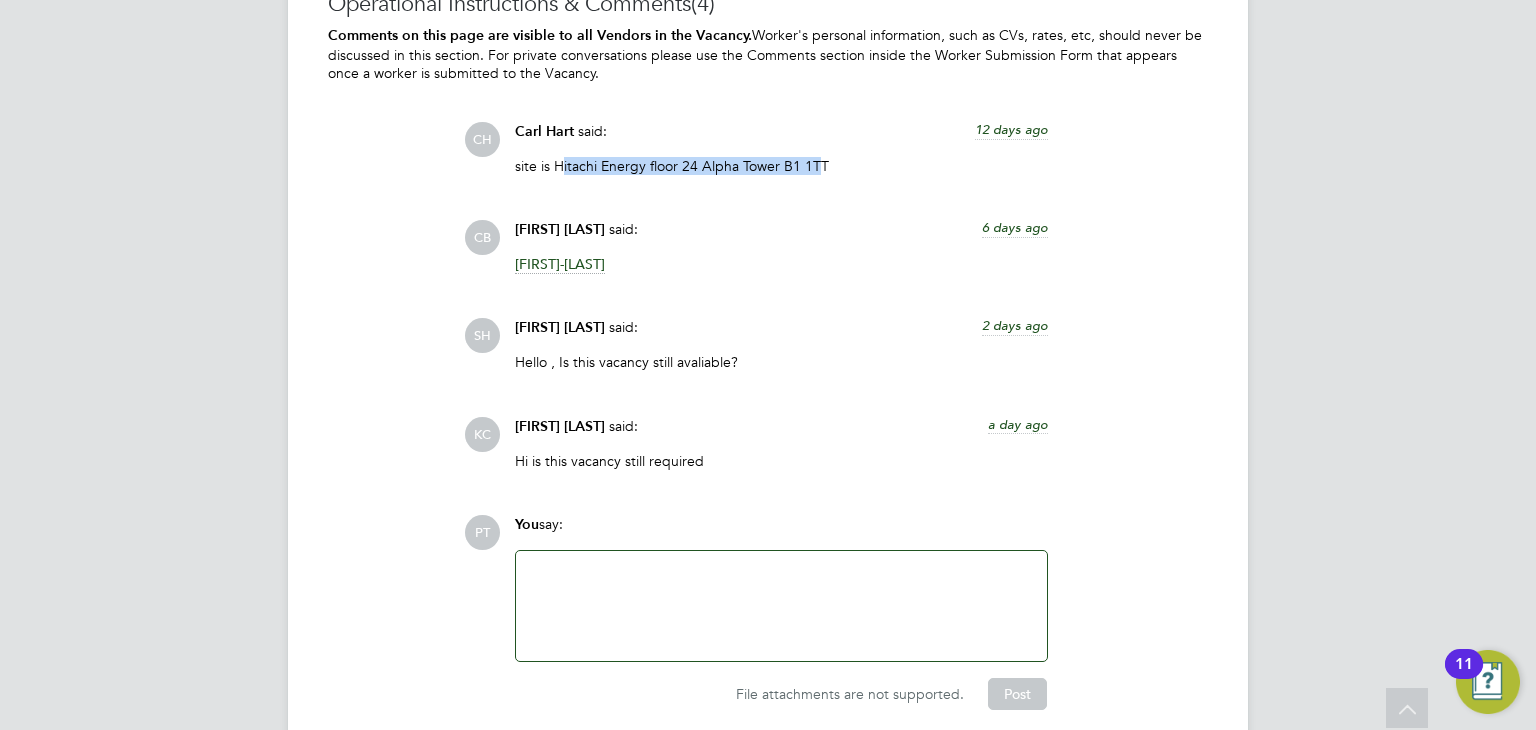 drag, startPoint x: 560, startPoint y: 185, endPoint x: 816, endPoint y: 186, distance: 256.00195 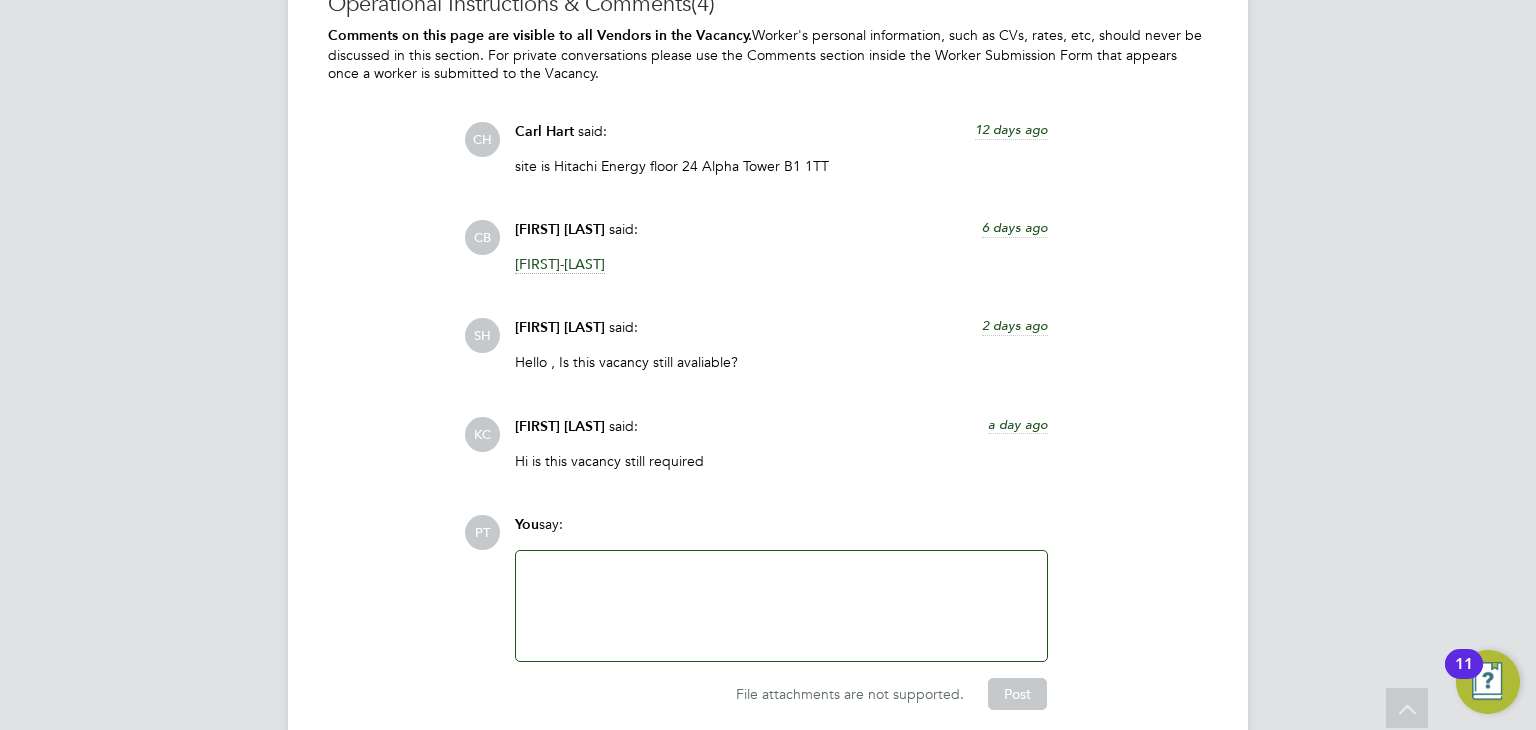 click on "site is Hitachi Energy floor 24 Alpha Tower B1 1TT" 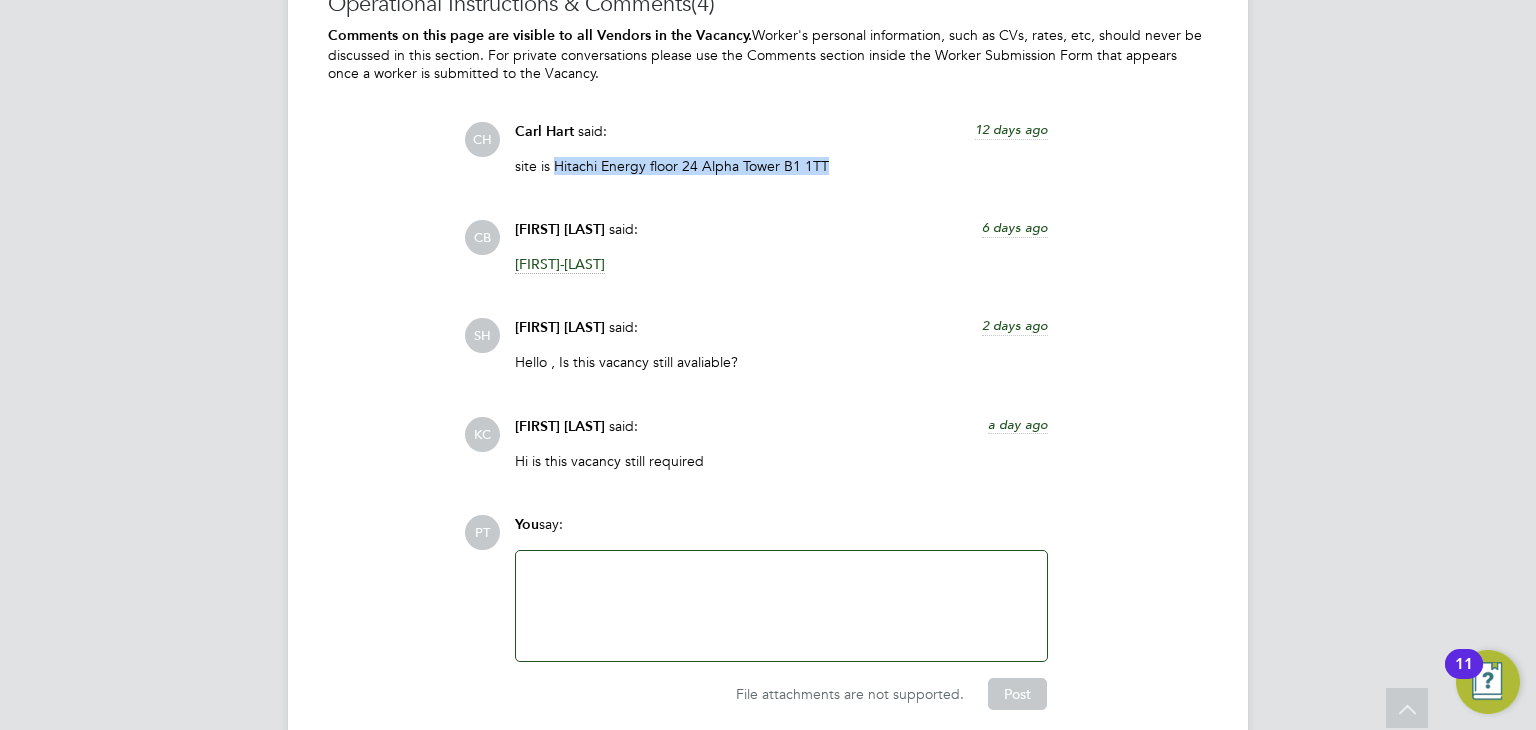 drag, startPoint x: 827, startPoint y: 182, endPoint x: 553, endPoint y: 177, distance: 274.04562 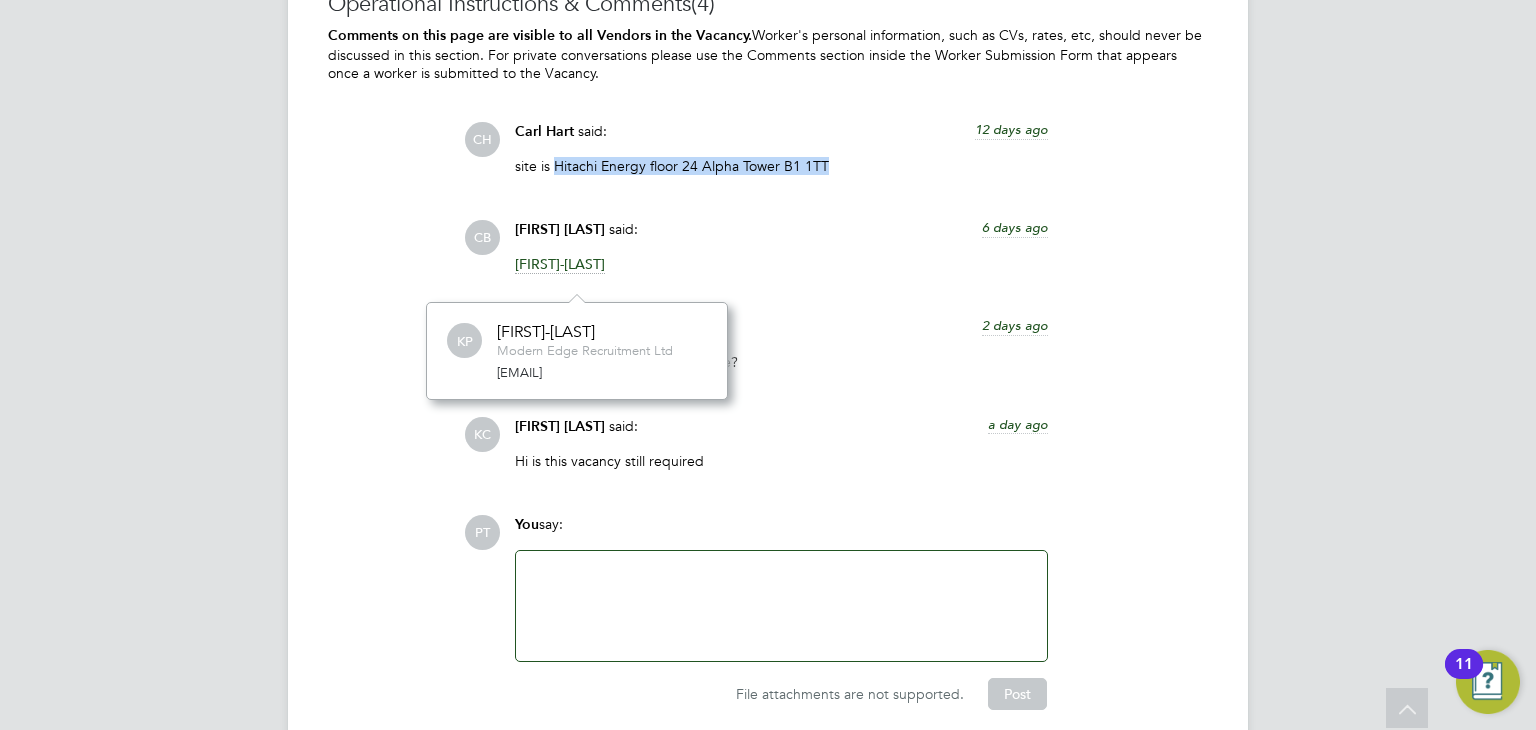 scroll, scrollTop: 11, scrollLeft: 9, axis: both 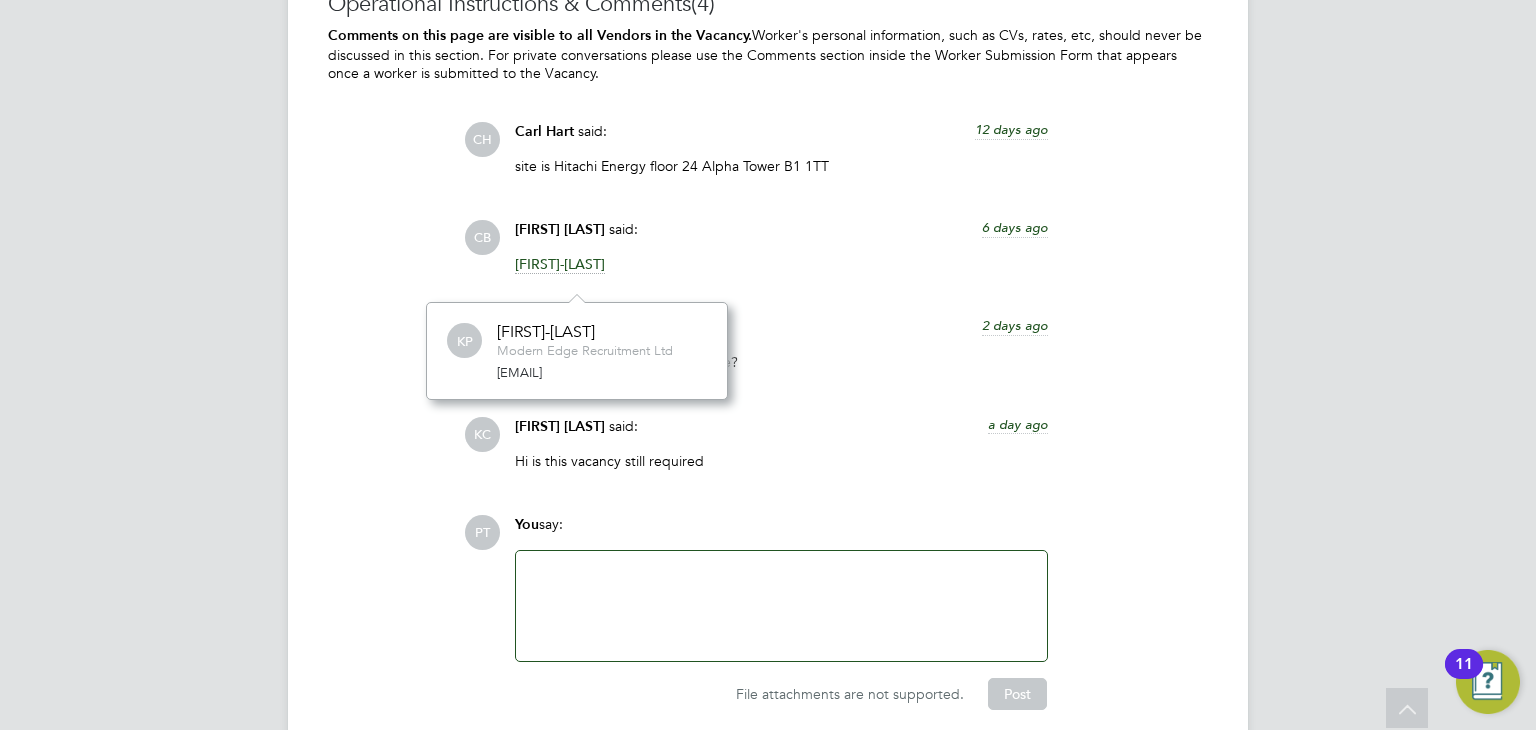 click on "Chantay Bickers" 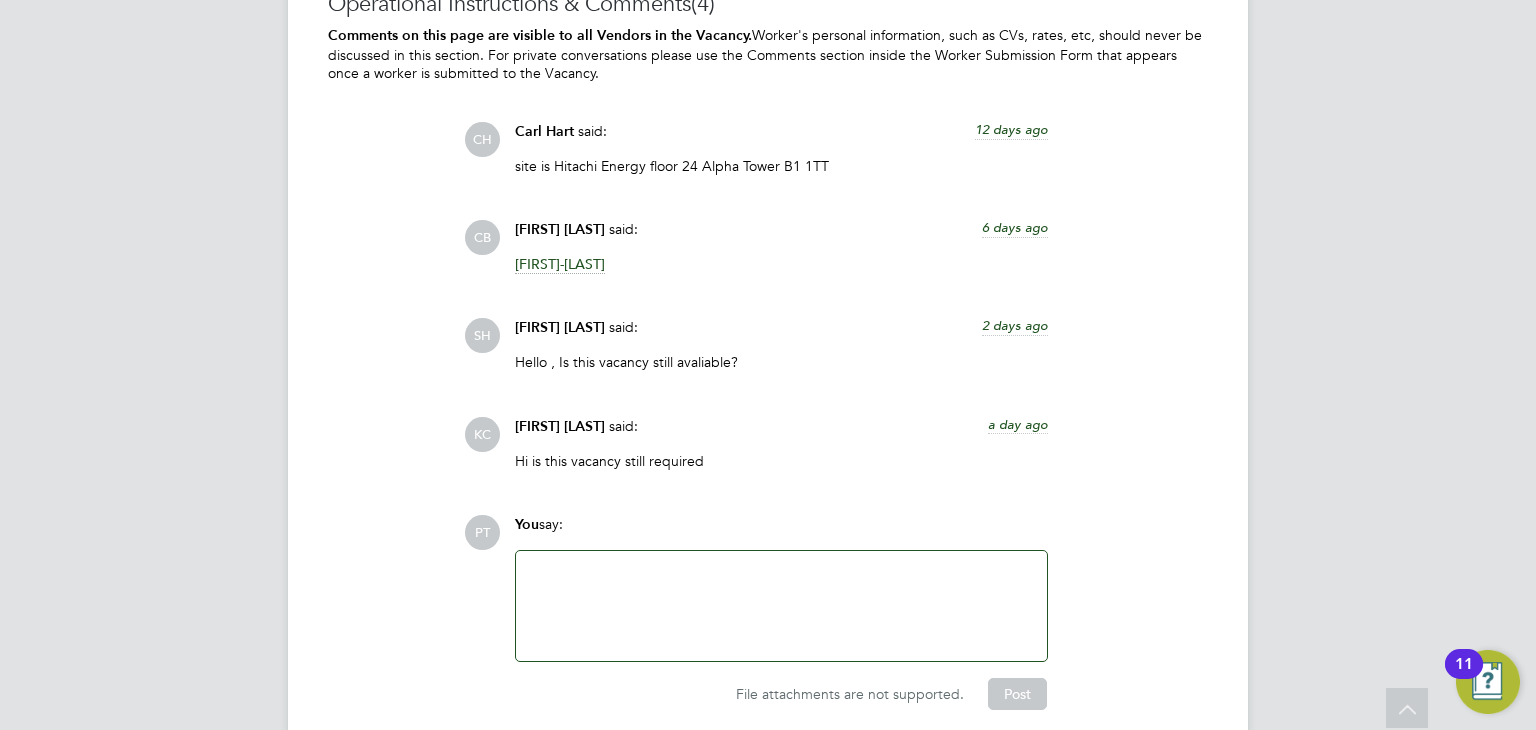 click on "Chantay Bickers" 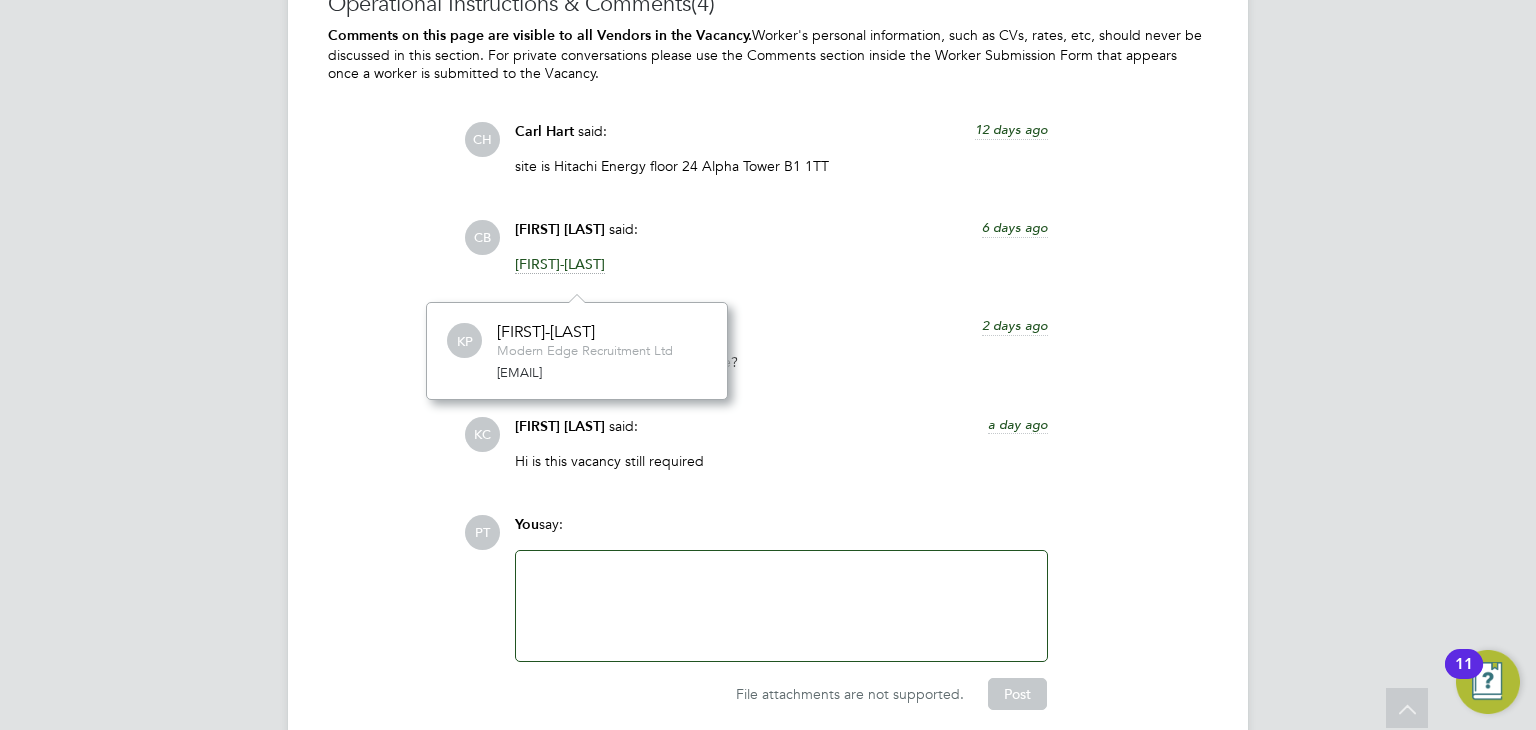 click on "Operational Instructions & Comments  (4) Comments on this page are visible to all Vendors in the Vacancy.
Worker's personal information, such as CVs, rates, etc, should never be discussed in this section. For private conversations please
use the Comments section inside the Worker Submission Form that appears once a worker is submitted to the Vacancy. CH Carl Hart   said:   12 days ago site is Hitachi Energy floor 24 Alpha Tower B1 1TT Show more CB Chantay Bickers   said:   6 days ago Kiarna-Jade Palmer Show more SH Summer Hadden   said:   2 days ago Hello , Is this vacancy still avaliable? Show more KC Karen Chatfield   said:   a day ago Hi is this vacancy still required Show more PT You  say: Attachments are not supported File attachments are not supported.  Post" 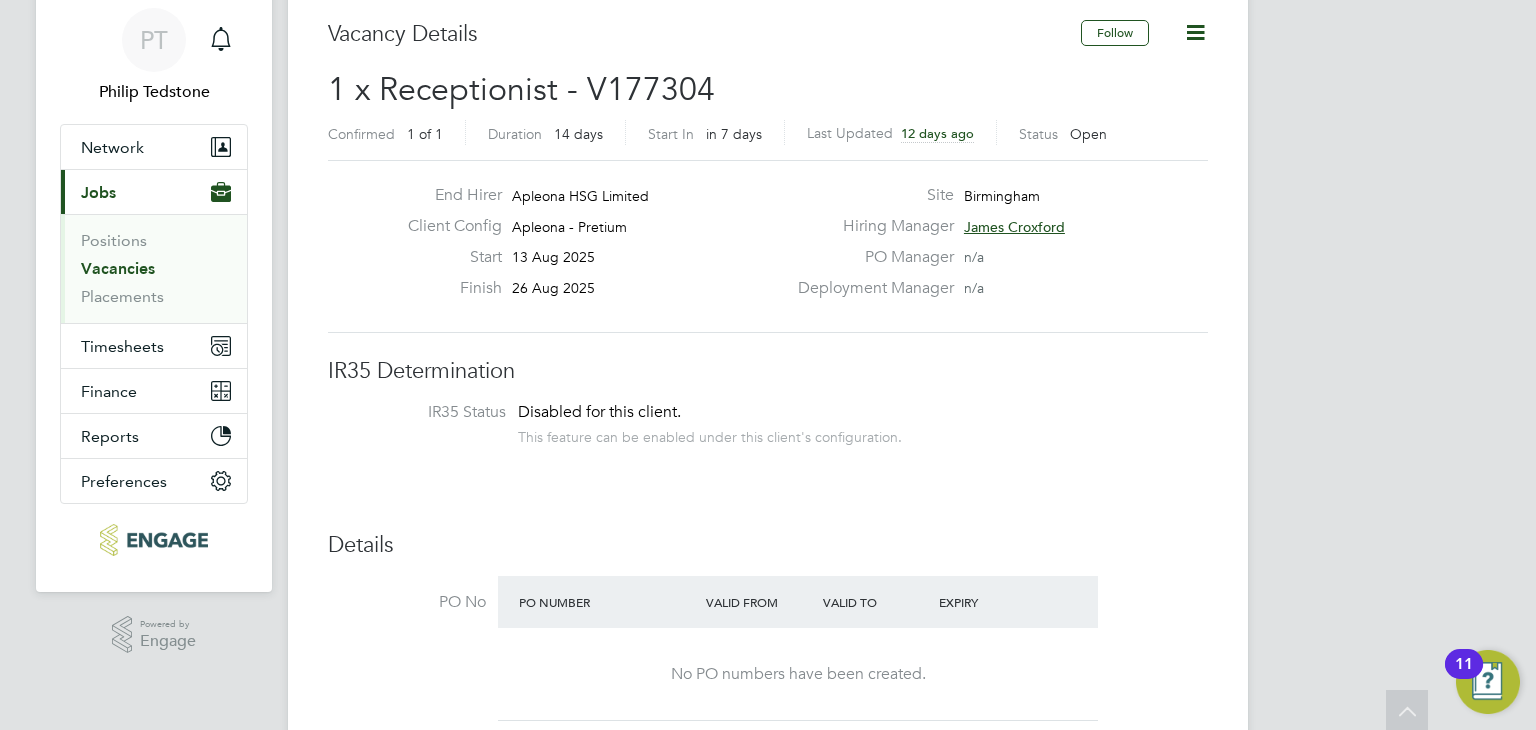 scroll, scrollTop: 0, scrollLeft: 0, axis: both 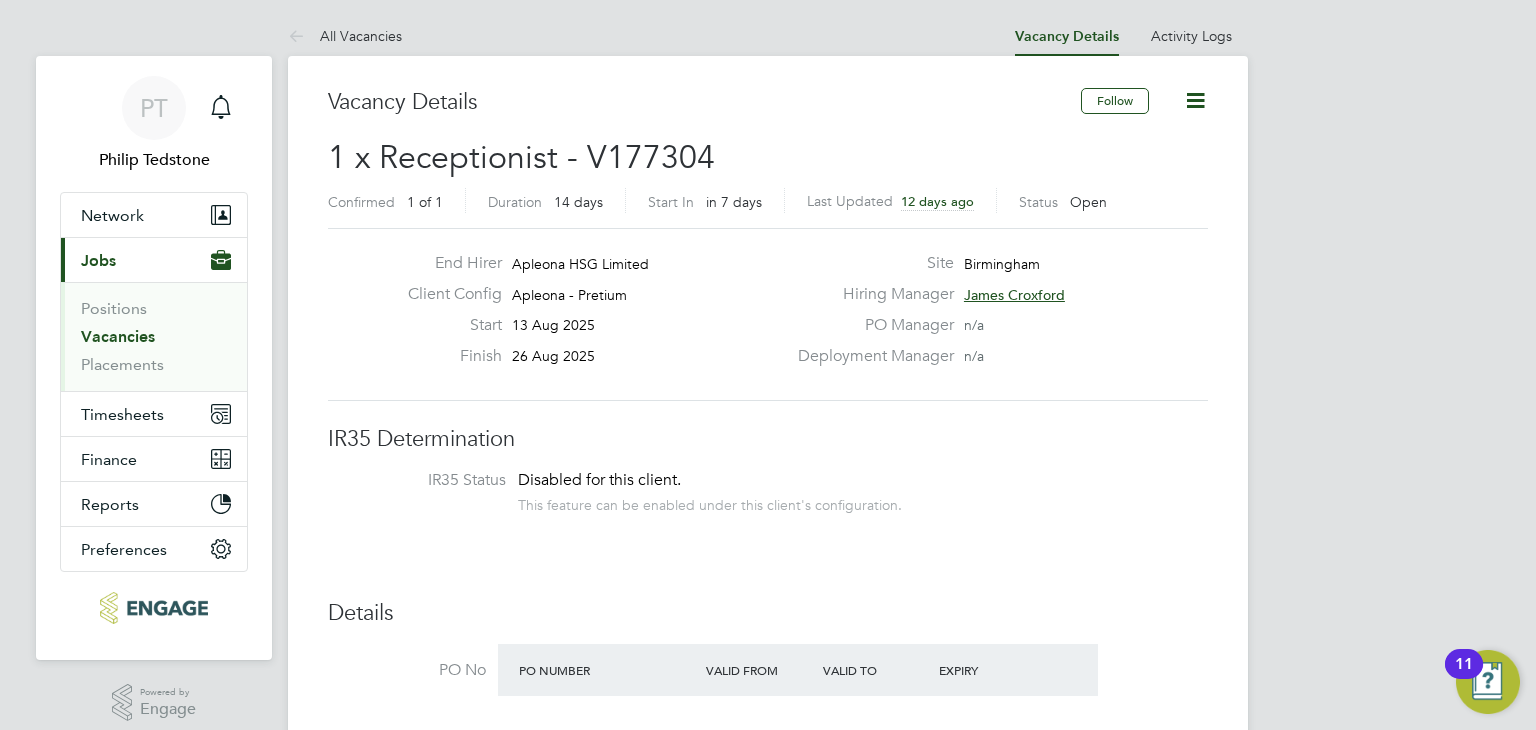 click on "James Croxford" 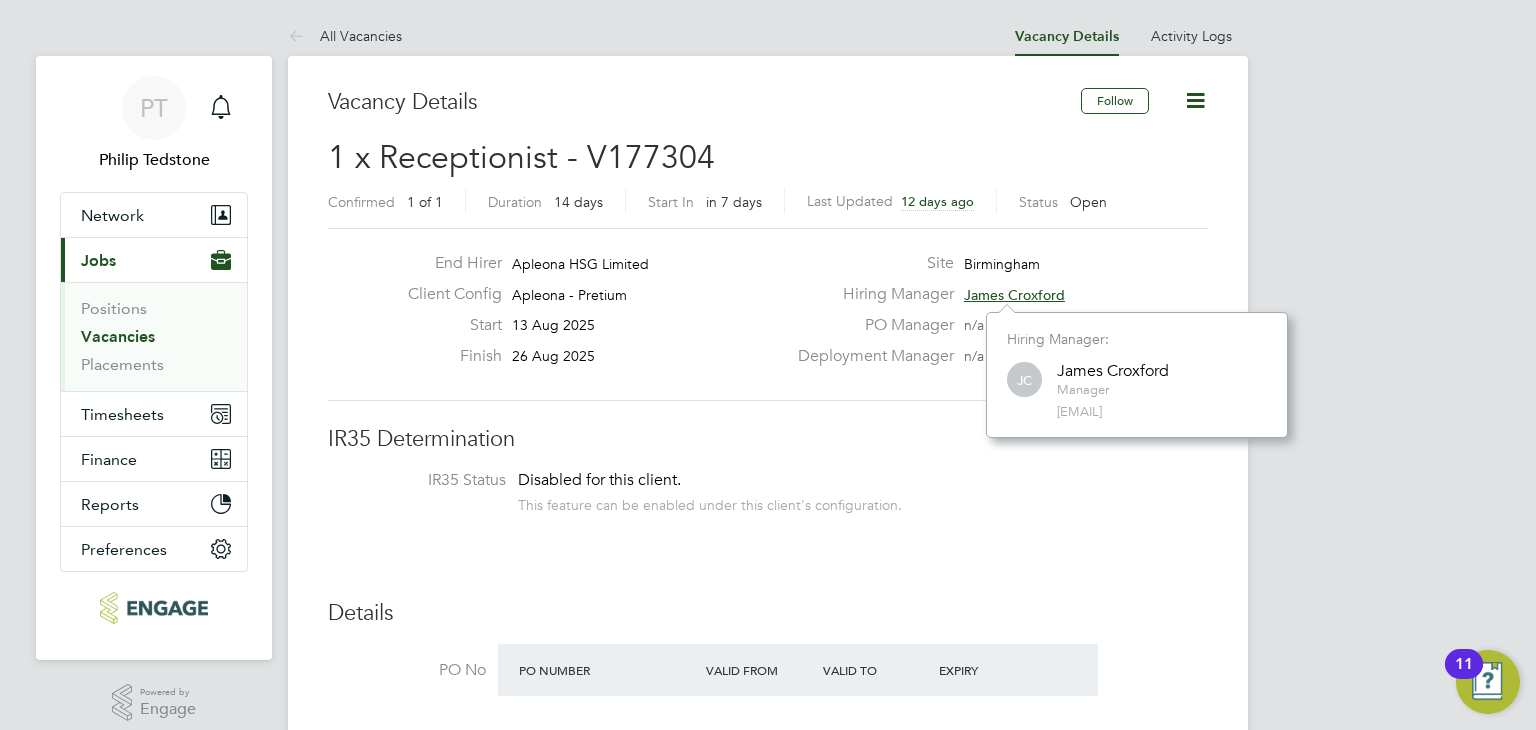 scroll, scrollTop: 9, scrollLeft: 10, axis: both 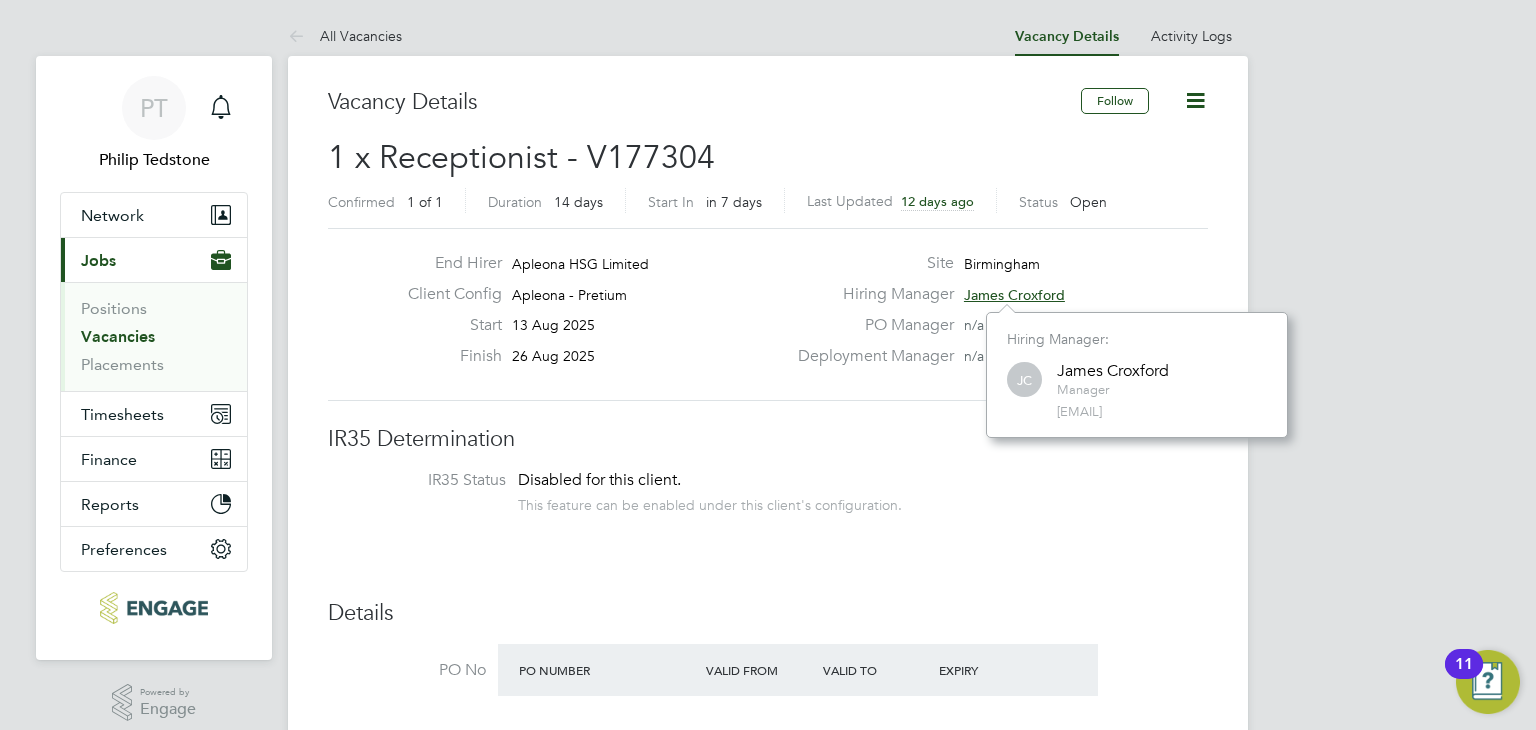 click on "PO Manager" 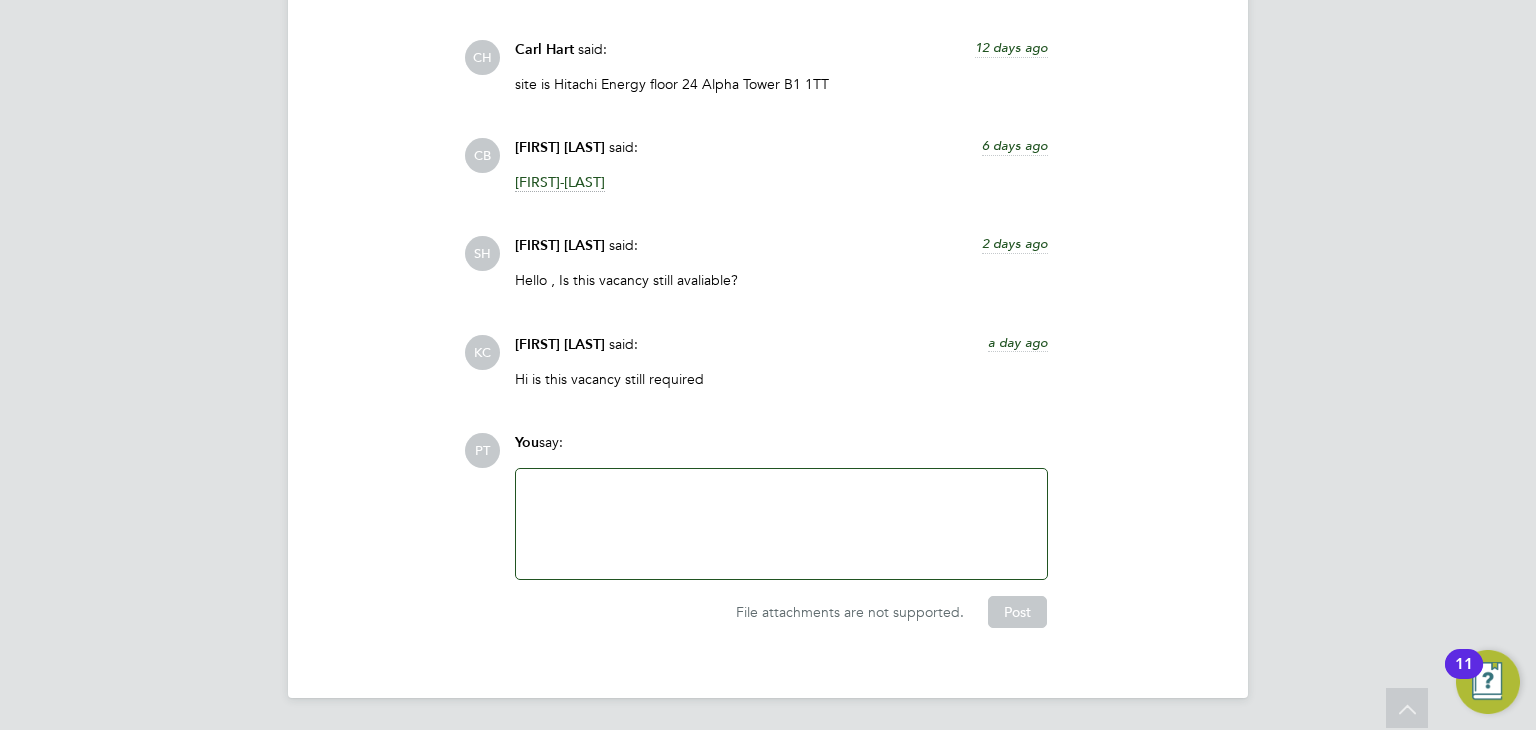 scroll, scrollTop: 2622, scrollLeft: 0, axis: vertical 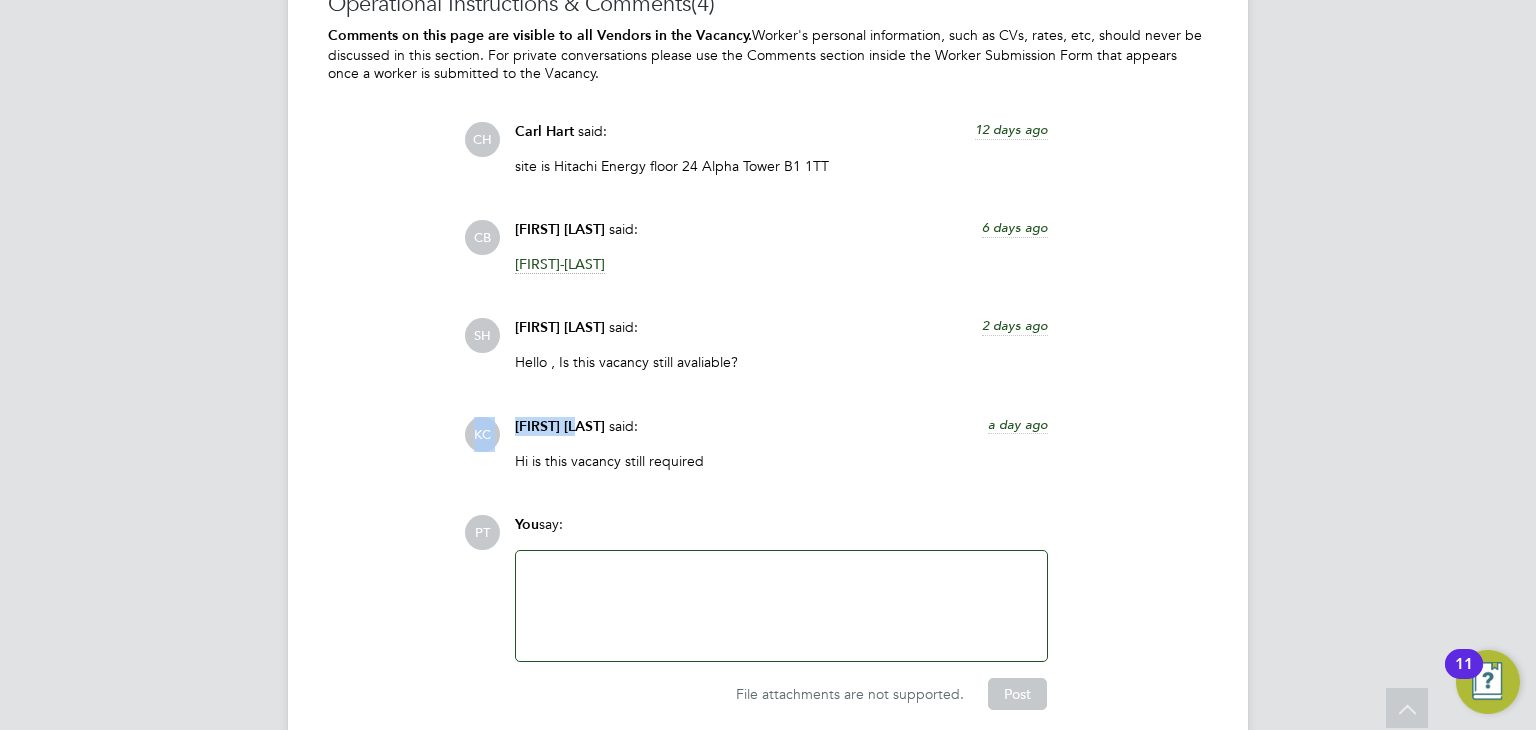drag, startPoint x: 587, startPoint y: 447, endPoint x: 474, endPoint y: 453, distance: 113.15918 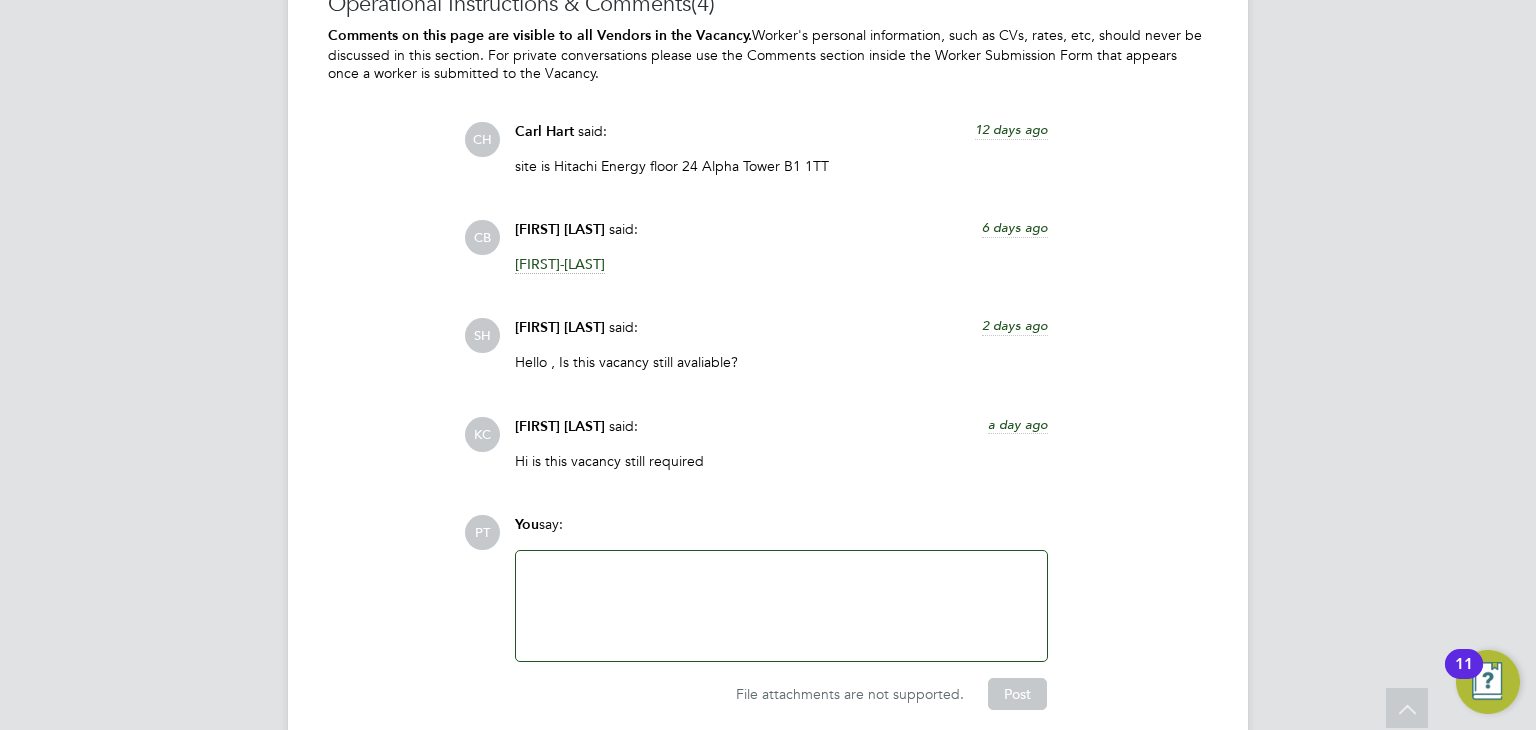 click on "CH Carl Hart   said:   12 days ago site is Hitachi Energy floor 24 Alpha Tower B1 1TT Show more CB Chantay Bickers   said:   6 days ago Kiarna-Jade Palmer Show more SH Summer Hadden   said:   2 days ago Hello , Is this vacancy still avaliable? Show more KC Karen Chatfield   said:   a day ago Hi is this vacancy still required Show more" 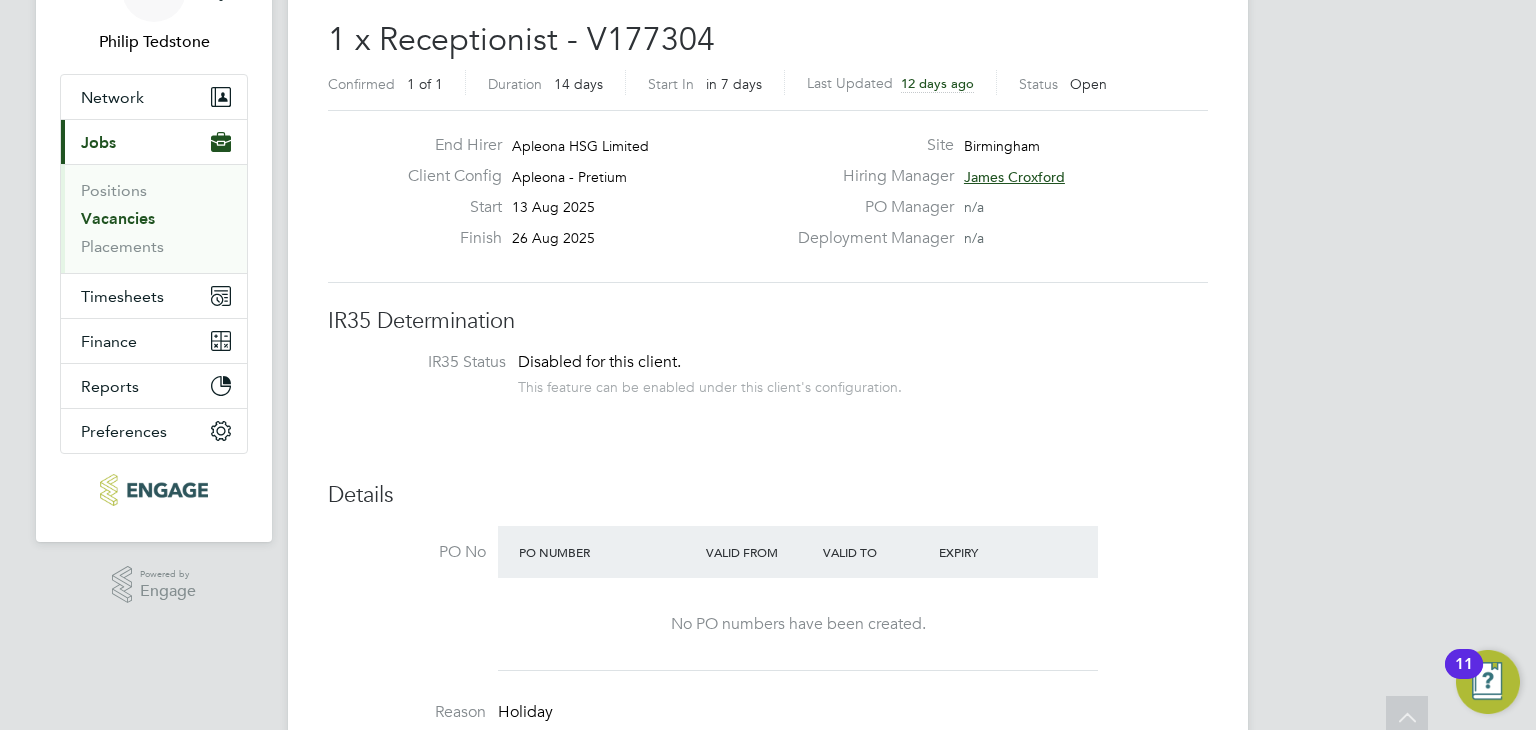 scroll, scrollTop: 22, scrollLeft: 0, axis: vertical 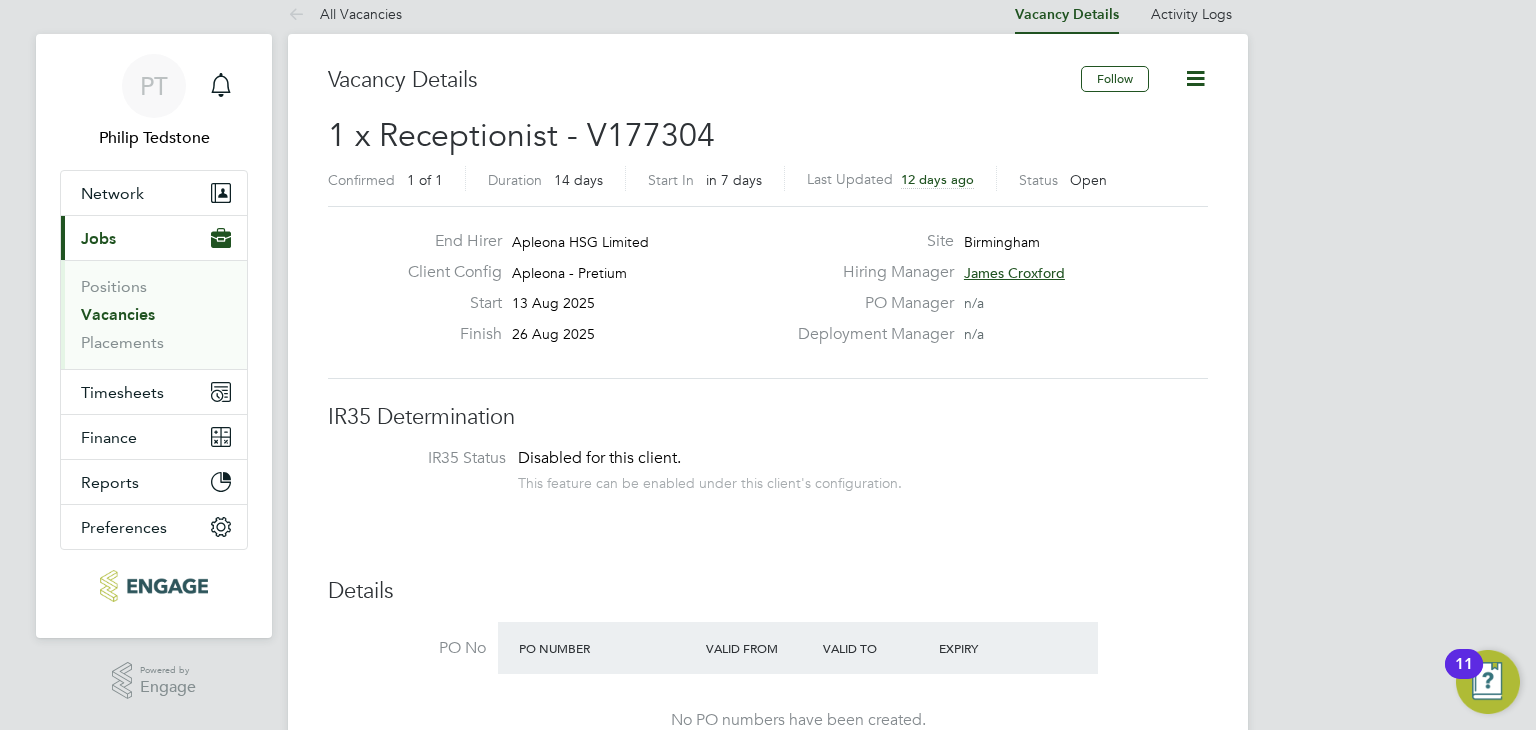 click on "IR35 Status Disabled for this client. This feature can be enabled under this client's configuration." at bounding box center [768, 472] 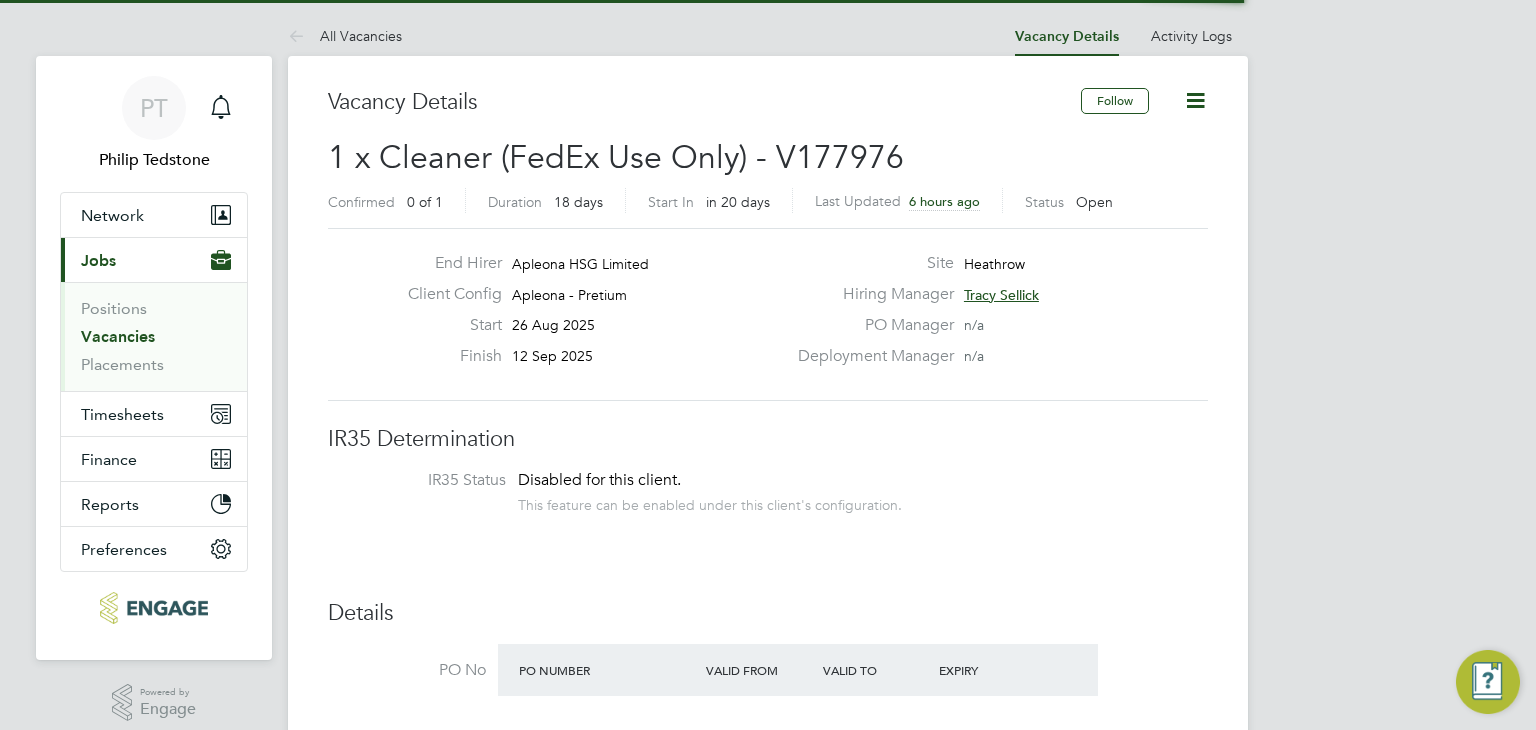 scroll, scrollTop: 0, scrollLeft: 0, axis: both 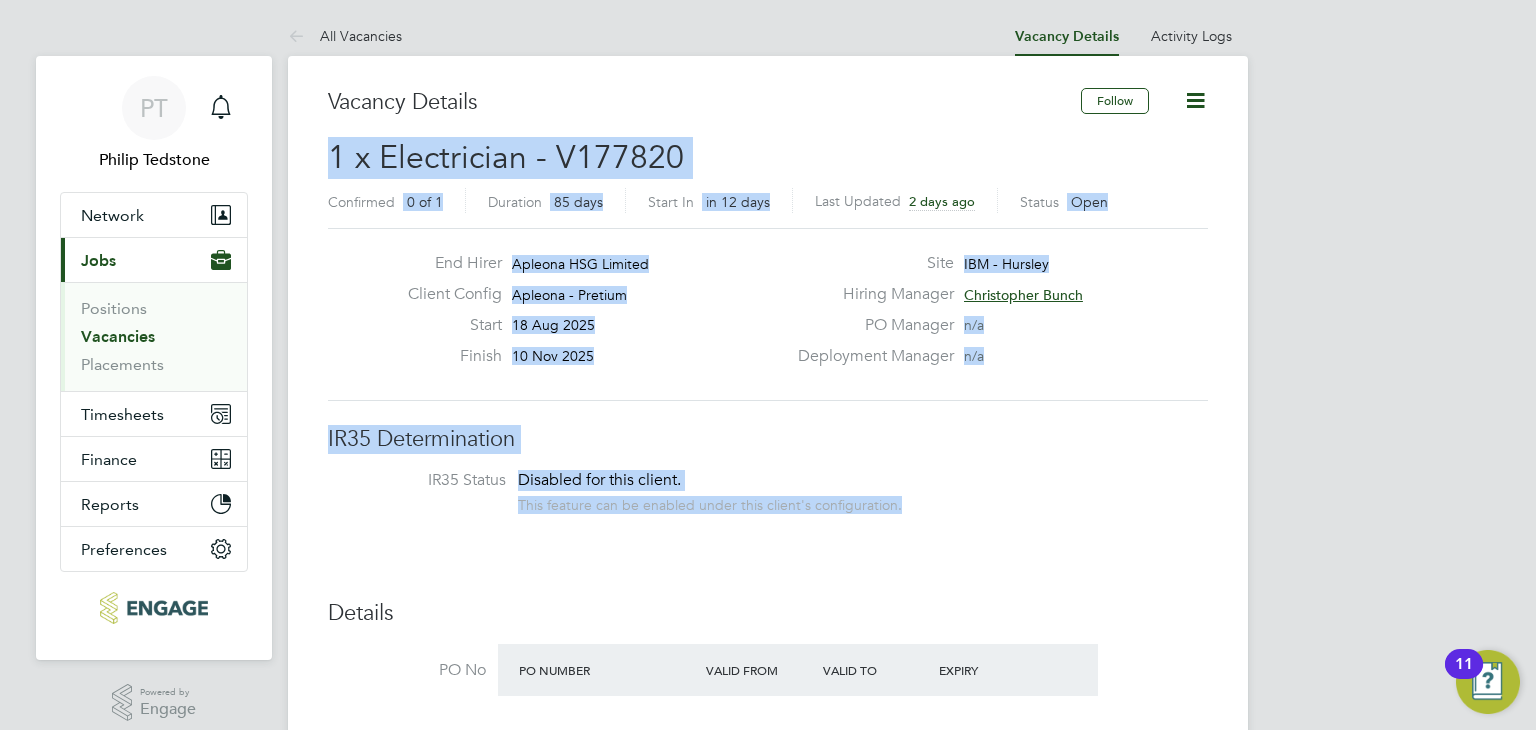 drag, startPoint x: 1528, startPoint y: 56, endPoint x: 1535, endPoint y: 473, distance: 417.05875 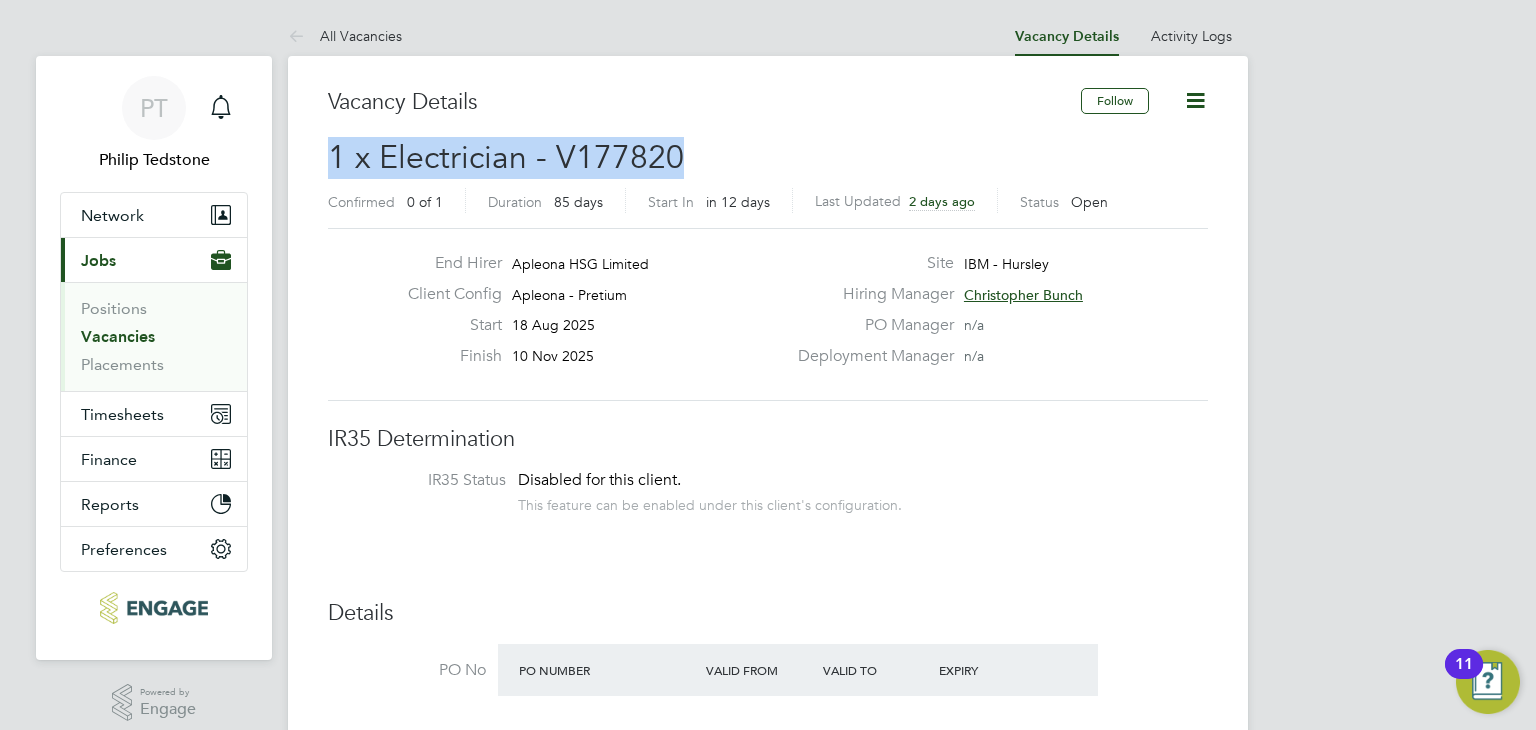 drag, startPoint x: 1535, startPoint y: 121, endPoint x: 1535, endPoint y: 175, distance: 54 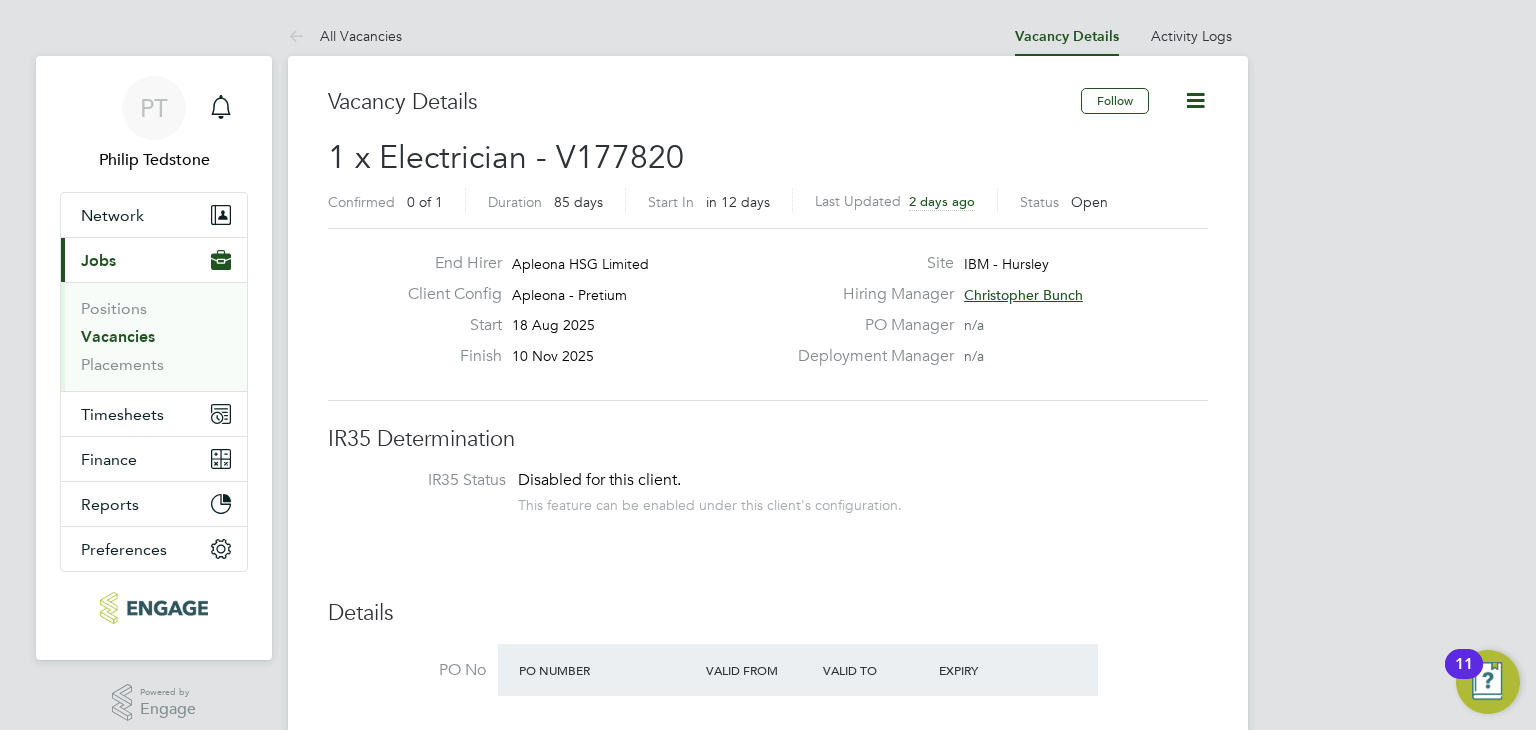 click on "PT   [FIRST] [LAST]   Notifications
Applications:   Network
Team Members   Businesses   Sites   Workers   Contacts   Current page:   Jobs
Positions   Vacancies   Placements   Timesheets
Timesheets   Expenses   Finance
Invoices & Credit Notes   Statements   Payments   Reports
Margin Report   Report Downloads   Preferences
My Business   Doc. Requirements   VMS Configurations   Notifications   Activity Logs
.st0{fill:#C0C1C2;}
Powered by Engage All Vacancies Vacancy Details   Activity Logs   Vacancy Details Activity Logs All Vacancies Vacancy Details Follow     1 x Electrician - V177820 Confirmed   0 of 1 Duration   85 days Start In     in 12 days Last Updated 2 days ago Status   Open   End Hirer Apleona HSG Limited Client Config Start" at bounding box center (768, 1554) 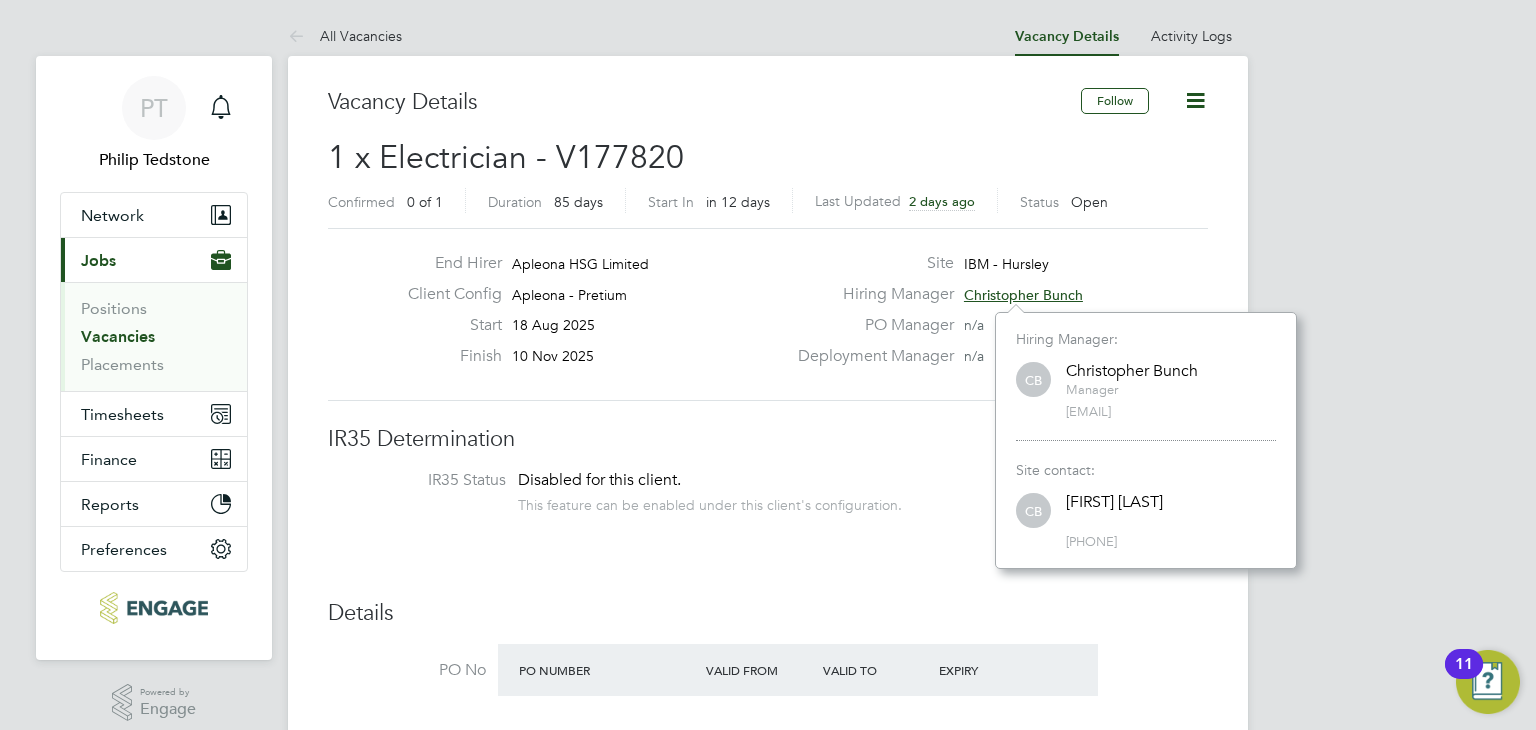 scroll, scrollTop: 9, scrollLeft: 9, axis: both 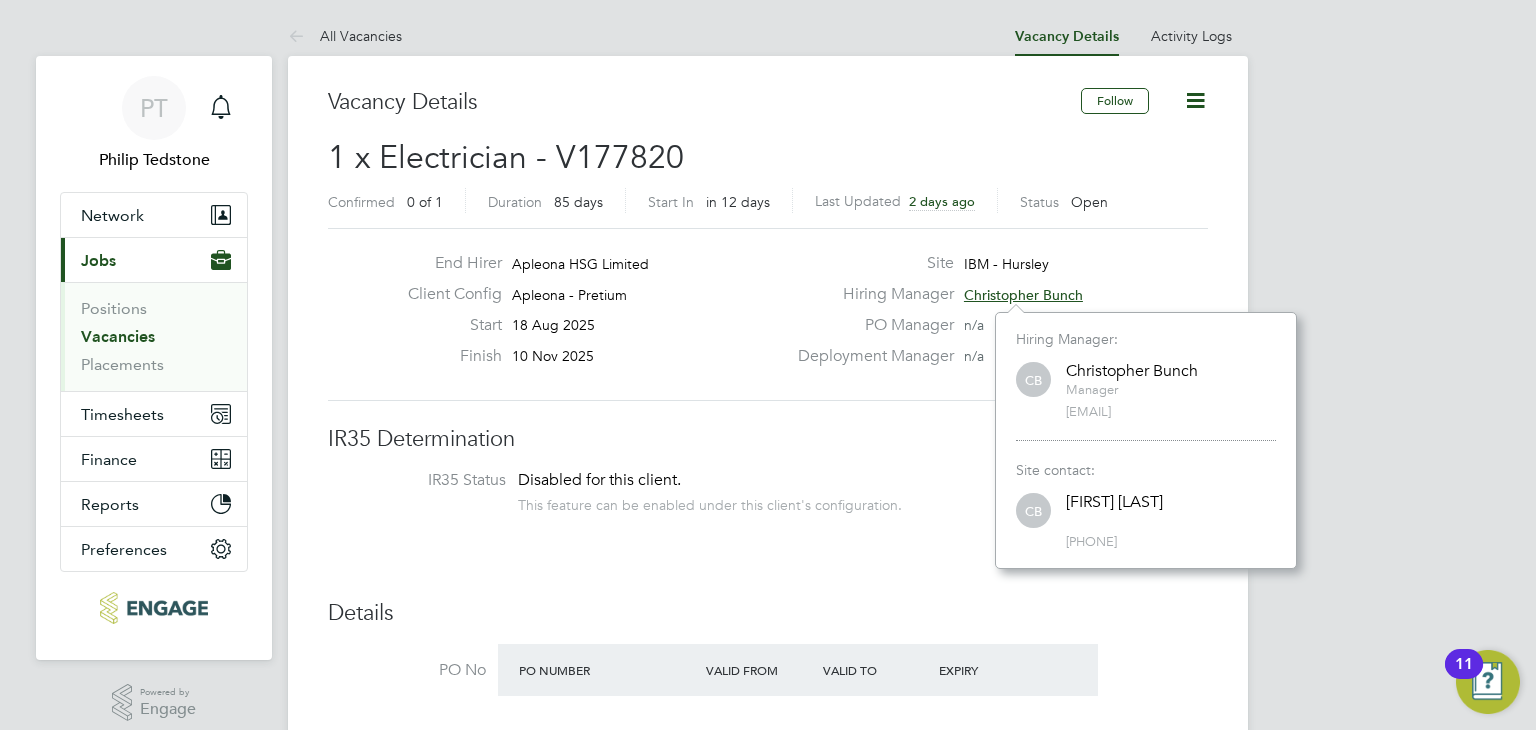 click on "Deployment Manager" 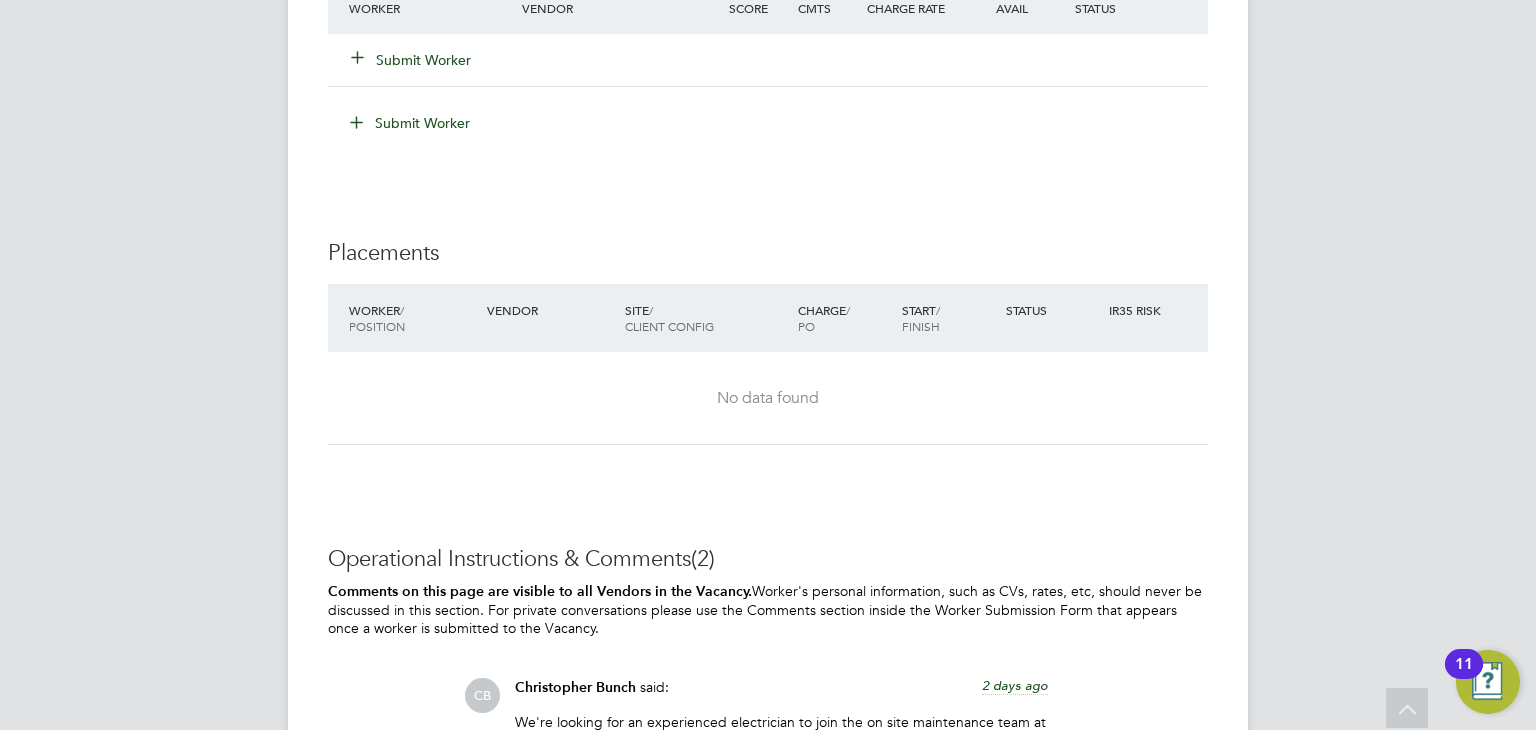 scroll, scrollTop: 2300, scrollLeft: 0, axis: vertical 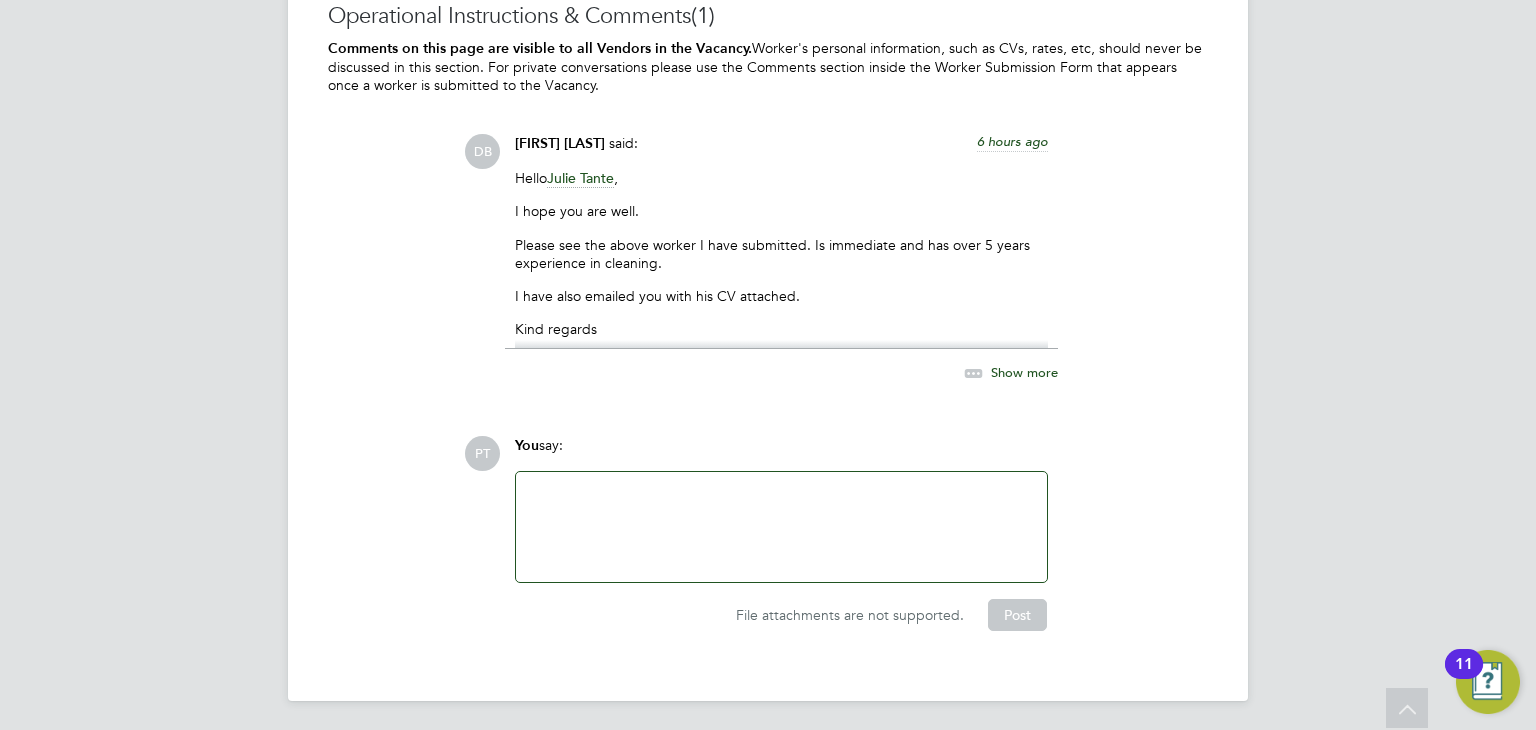 click 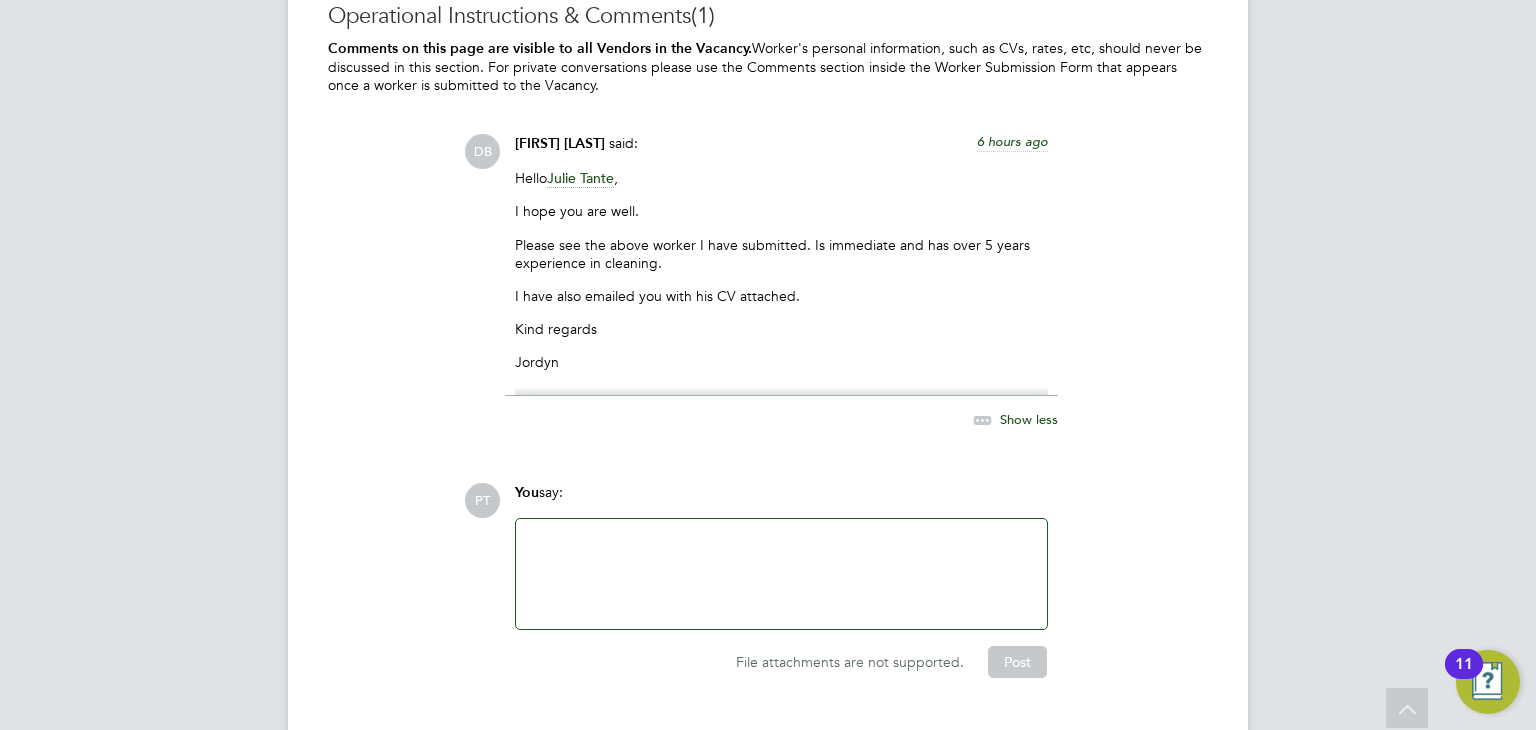 click on "Jordyn" 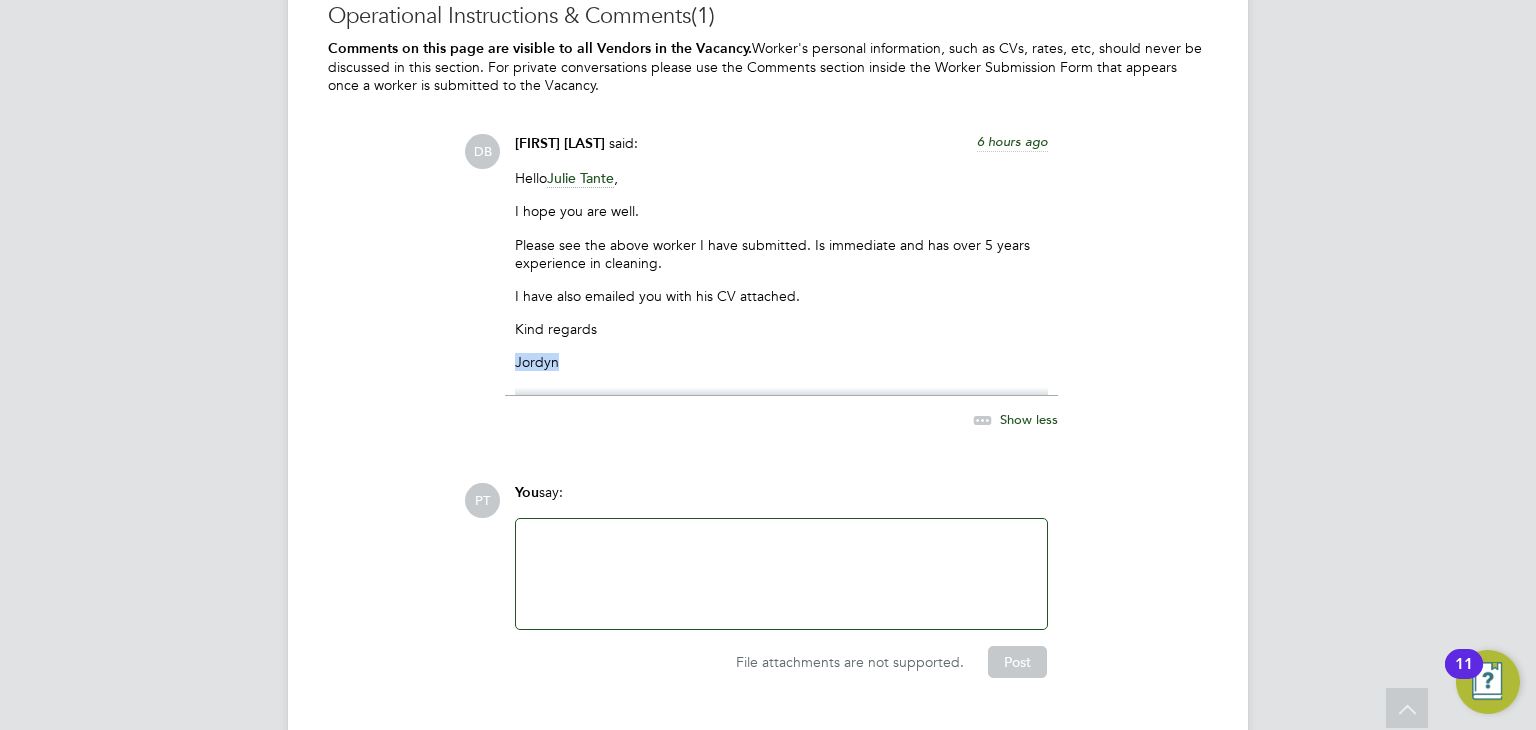 click on "Jordyn" 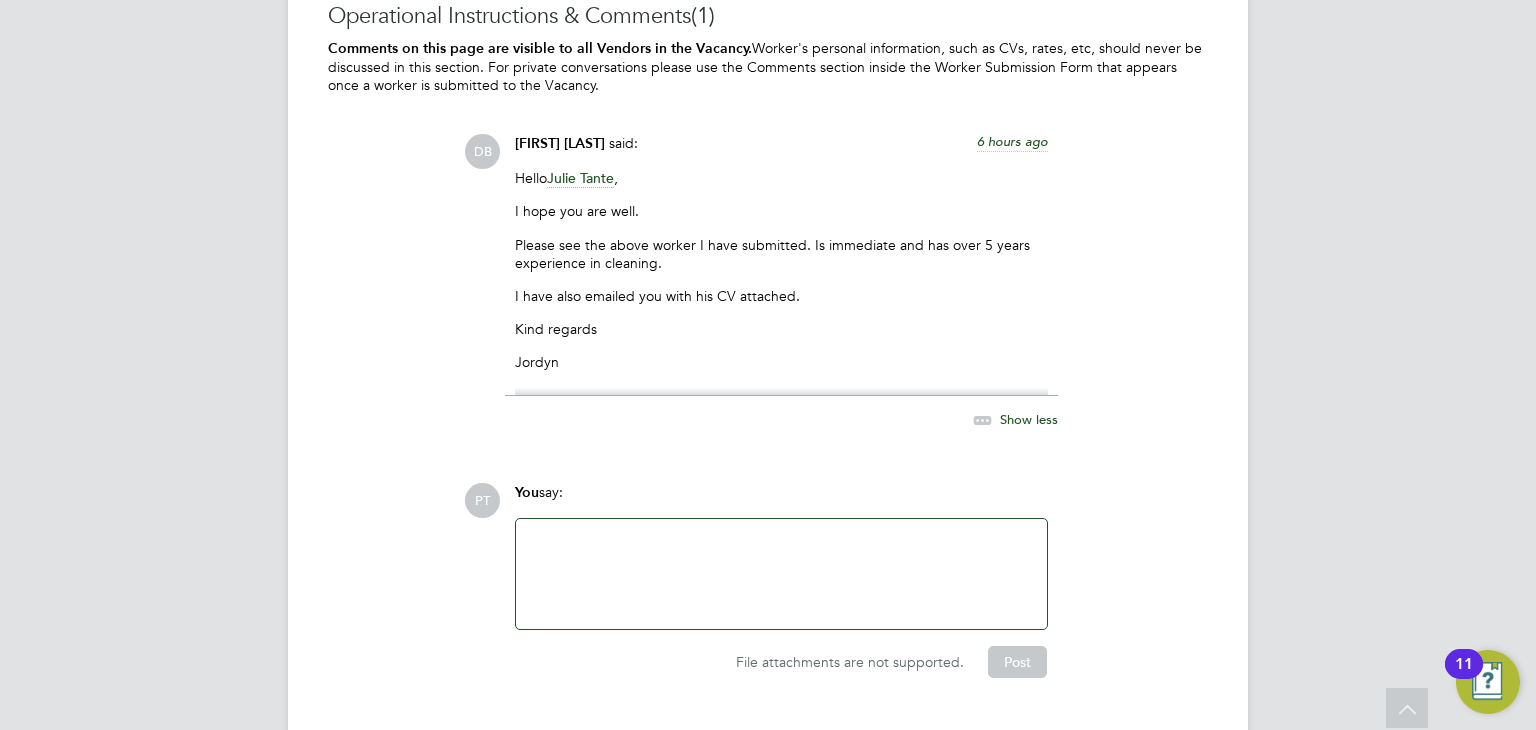 click on "[FIRST] [LAST]" 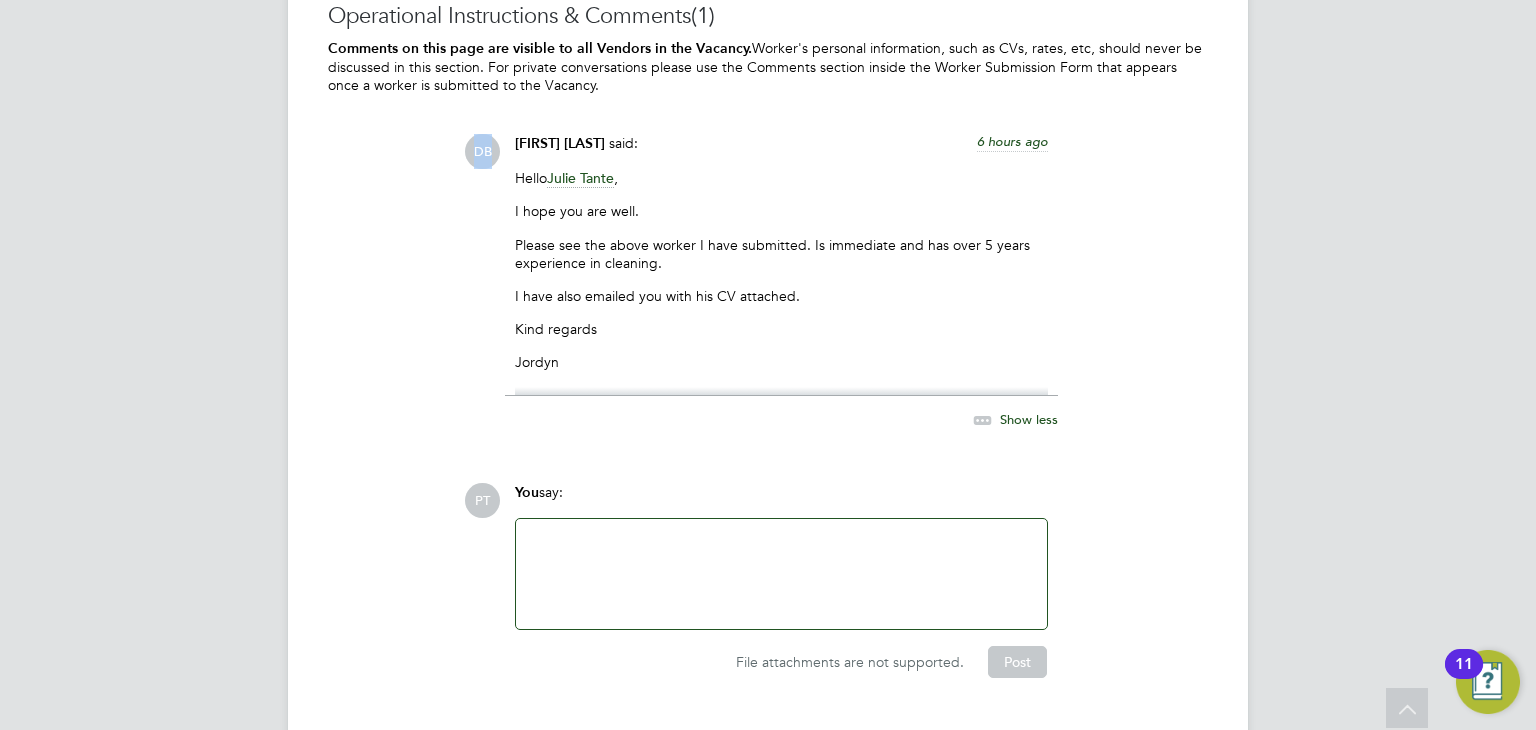 click on "DB" 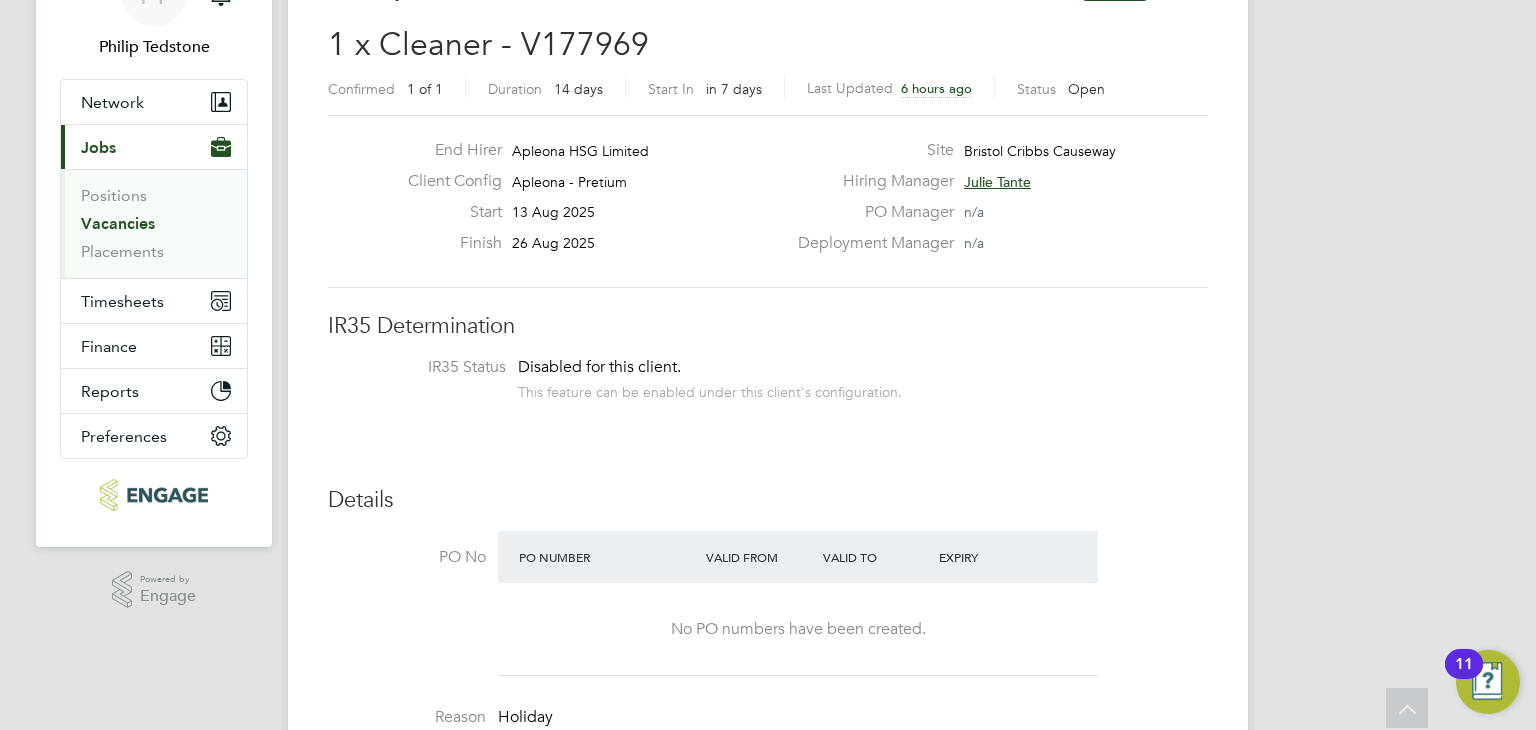 scroll, scrollTop: 0, scrollLeft: 0, axis: both 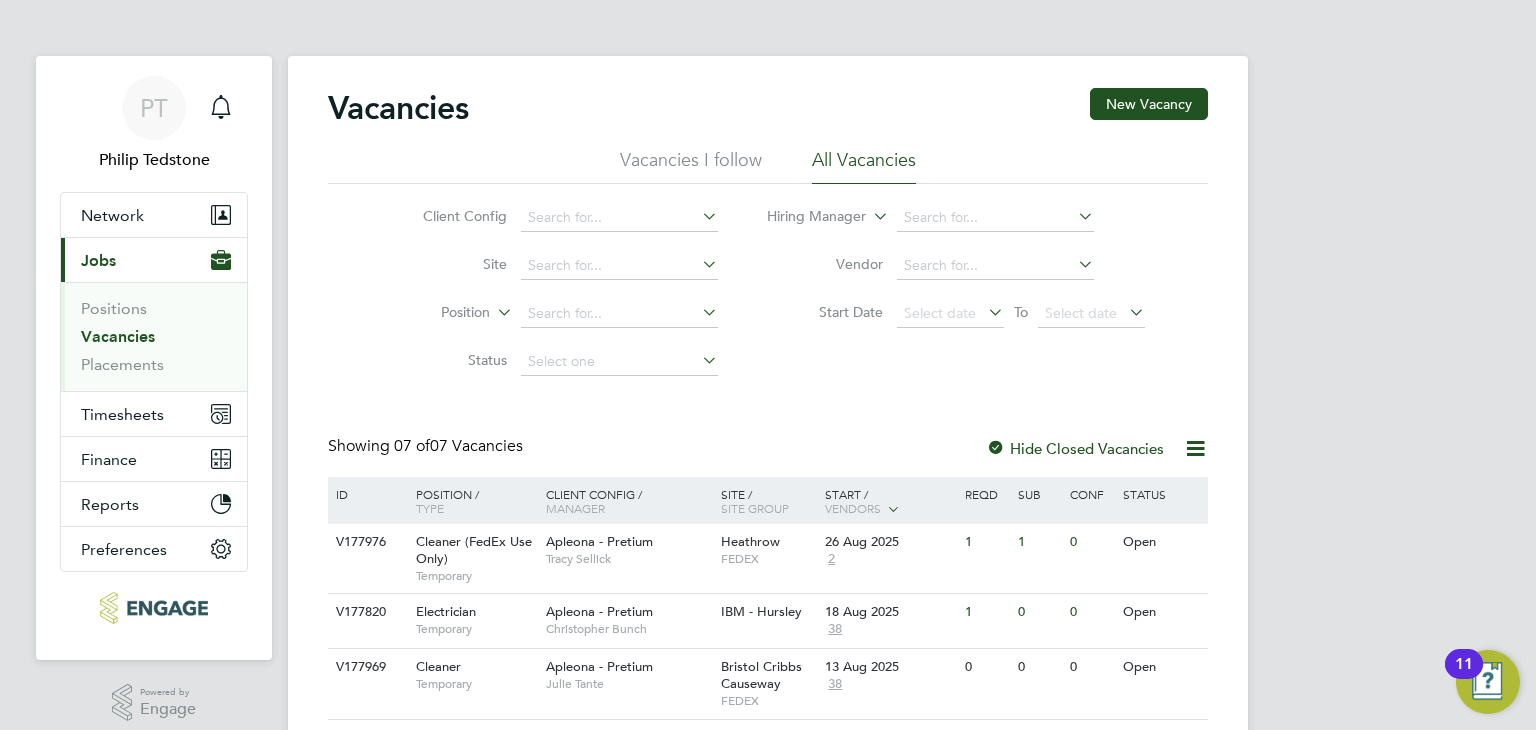 click on "Vacancies" at bounding box center (118, 336) 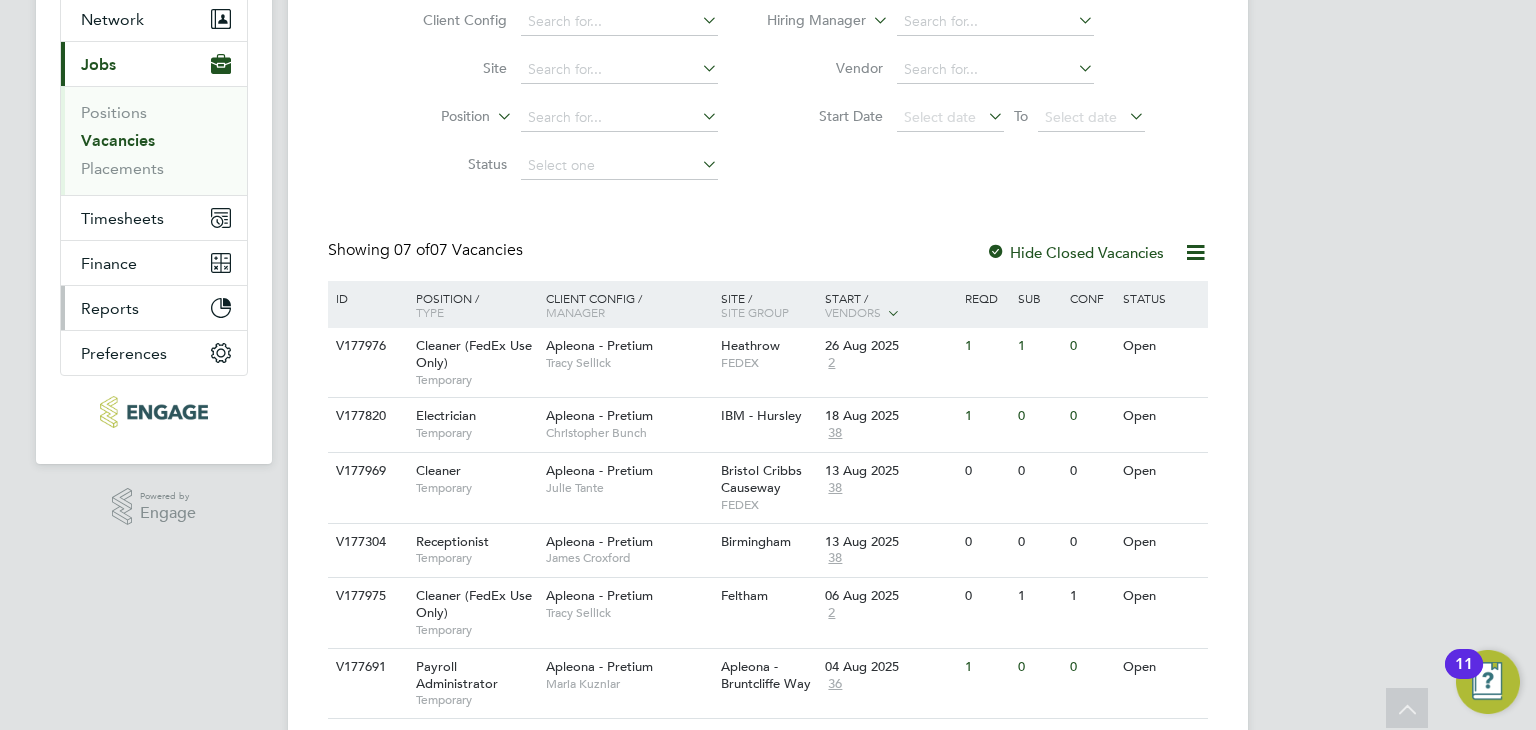 scroll, scrollTop: 100, scrollLeft: 0, axis: vertical 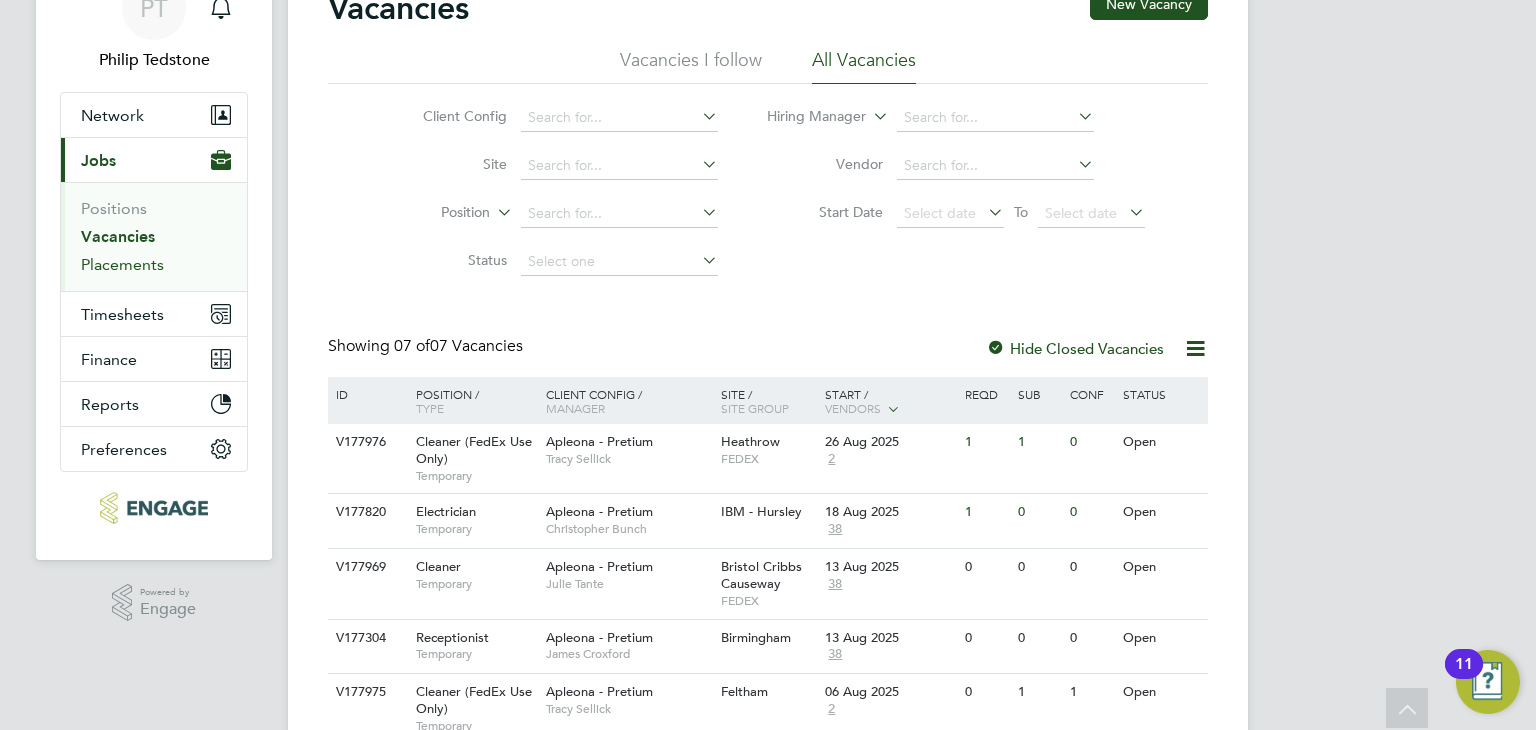 click on "Placements" at bounding box center [122, 264] 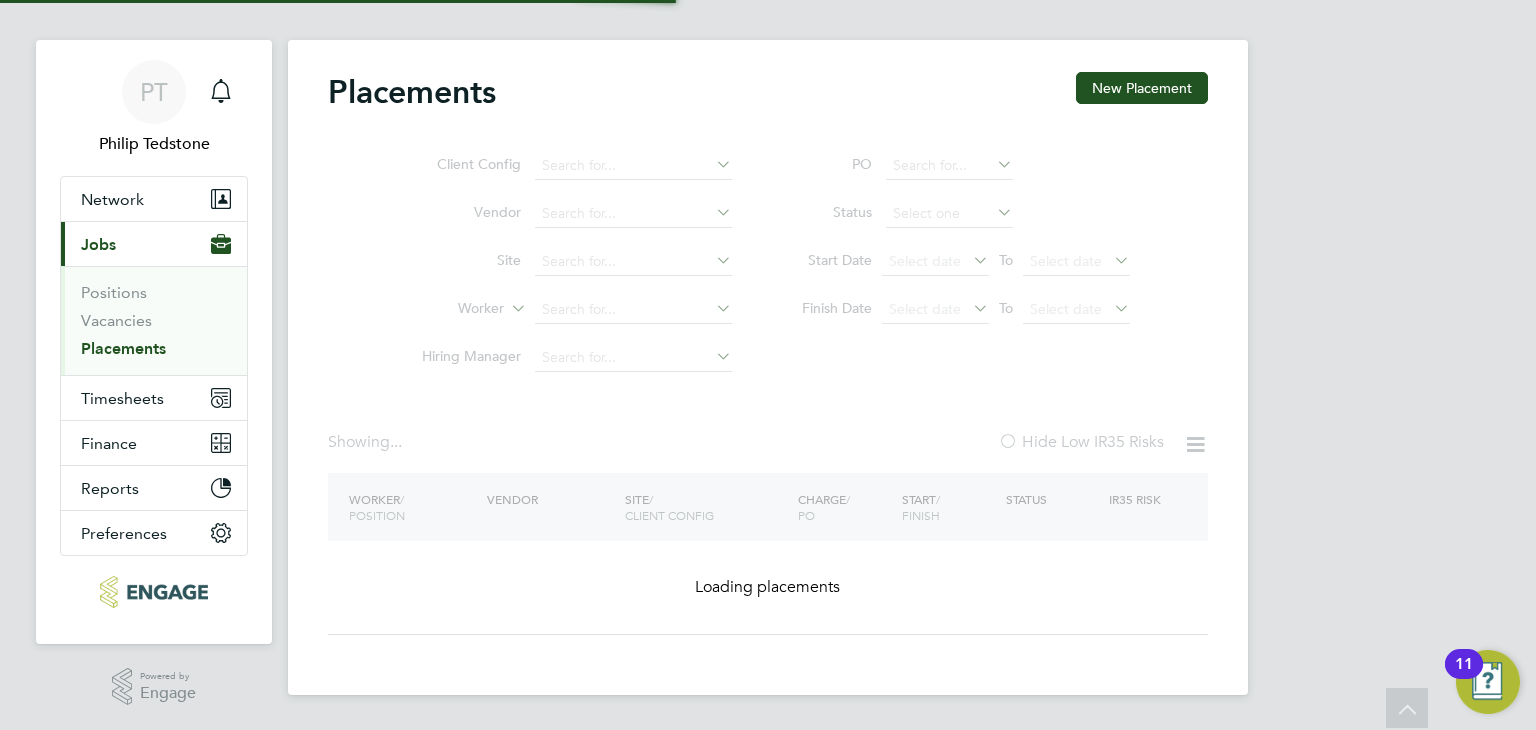 scroll, scrollTop: 0, scrollLeft: 0, axis: both 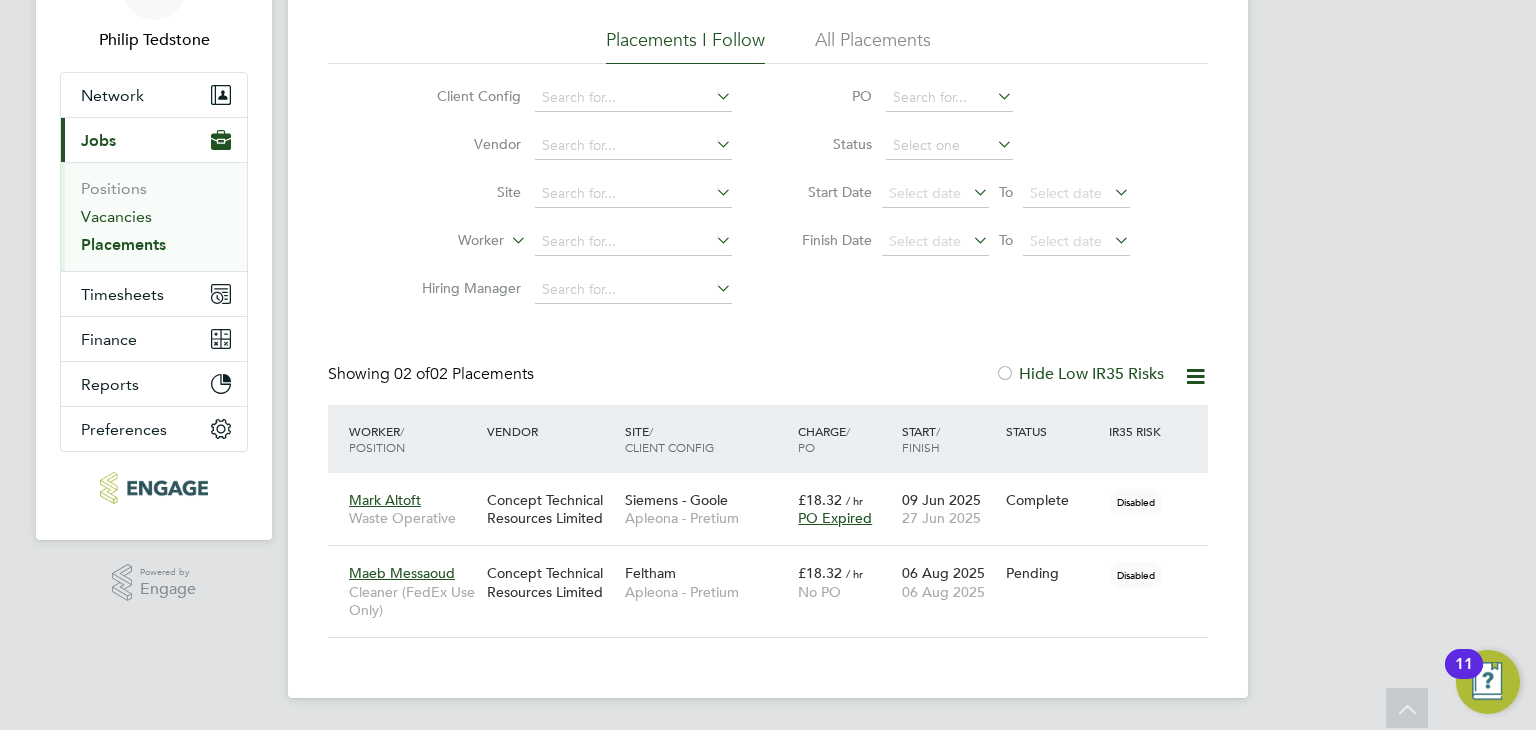click on "Vacancies" 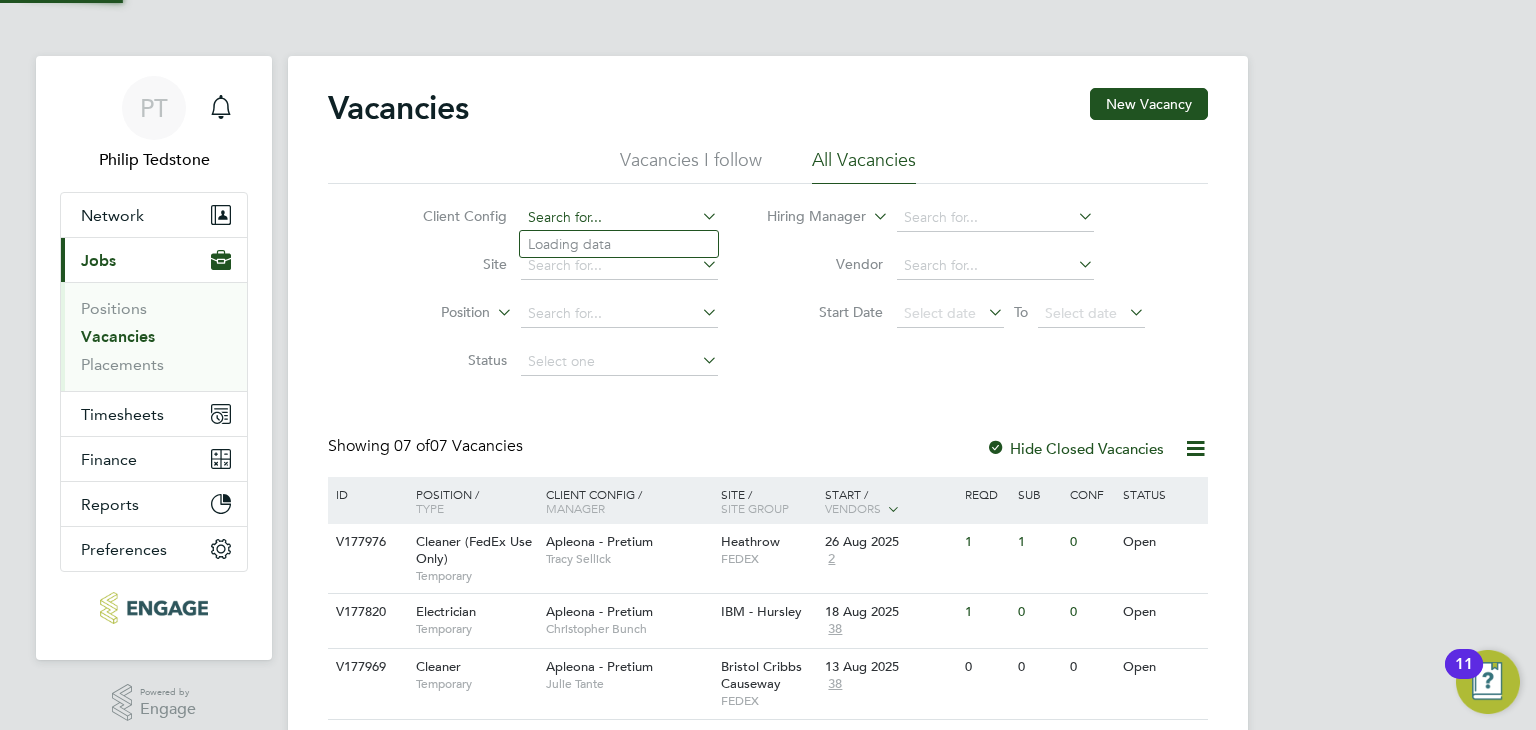 click 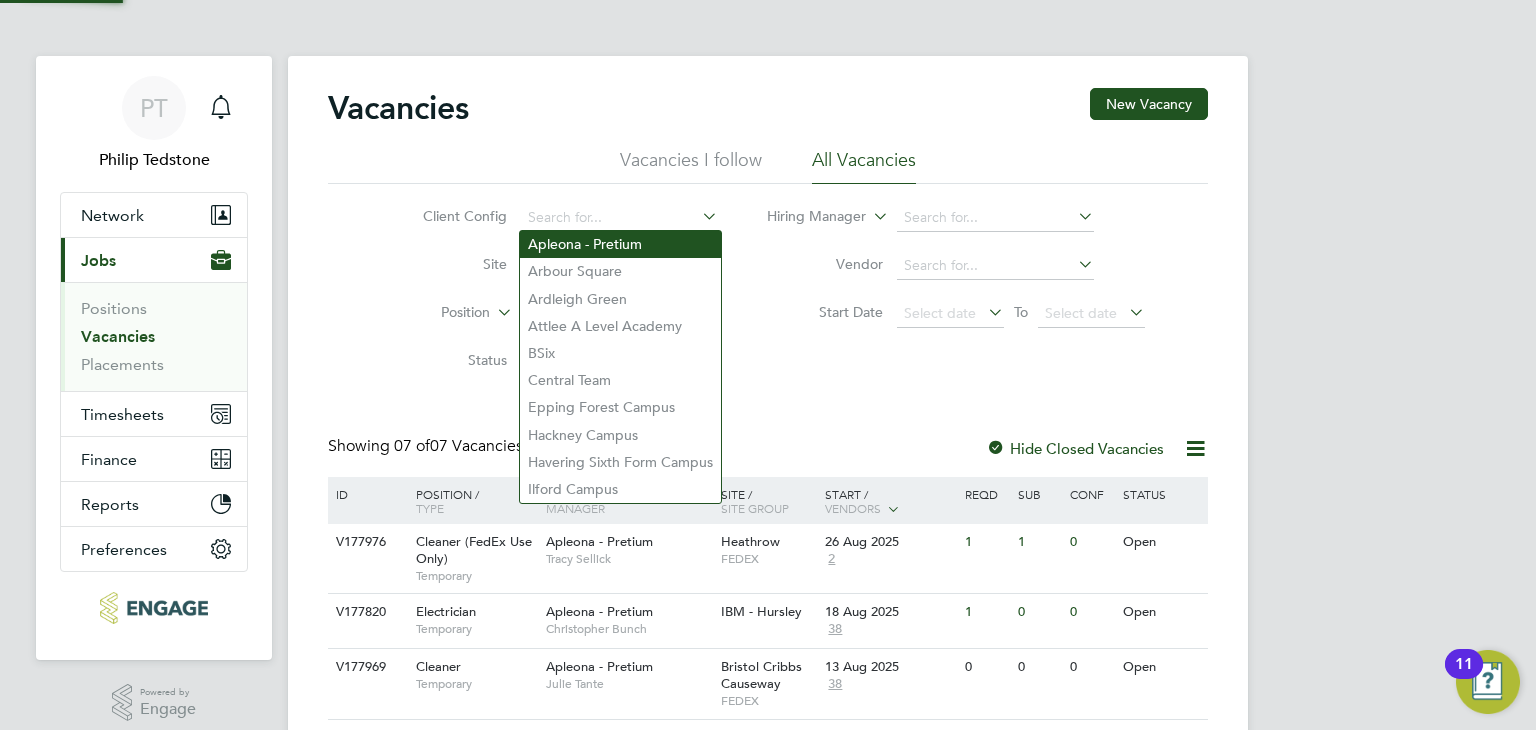 click on "Apleona - Pretium" 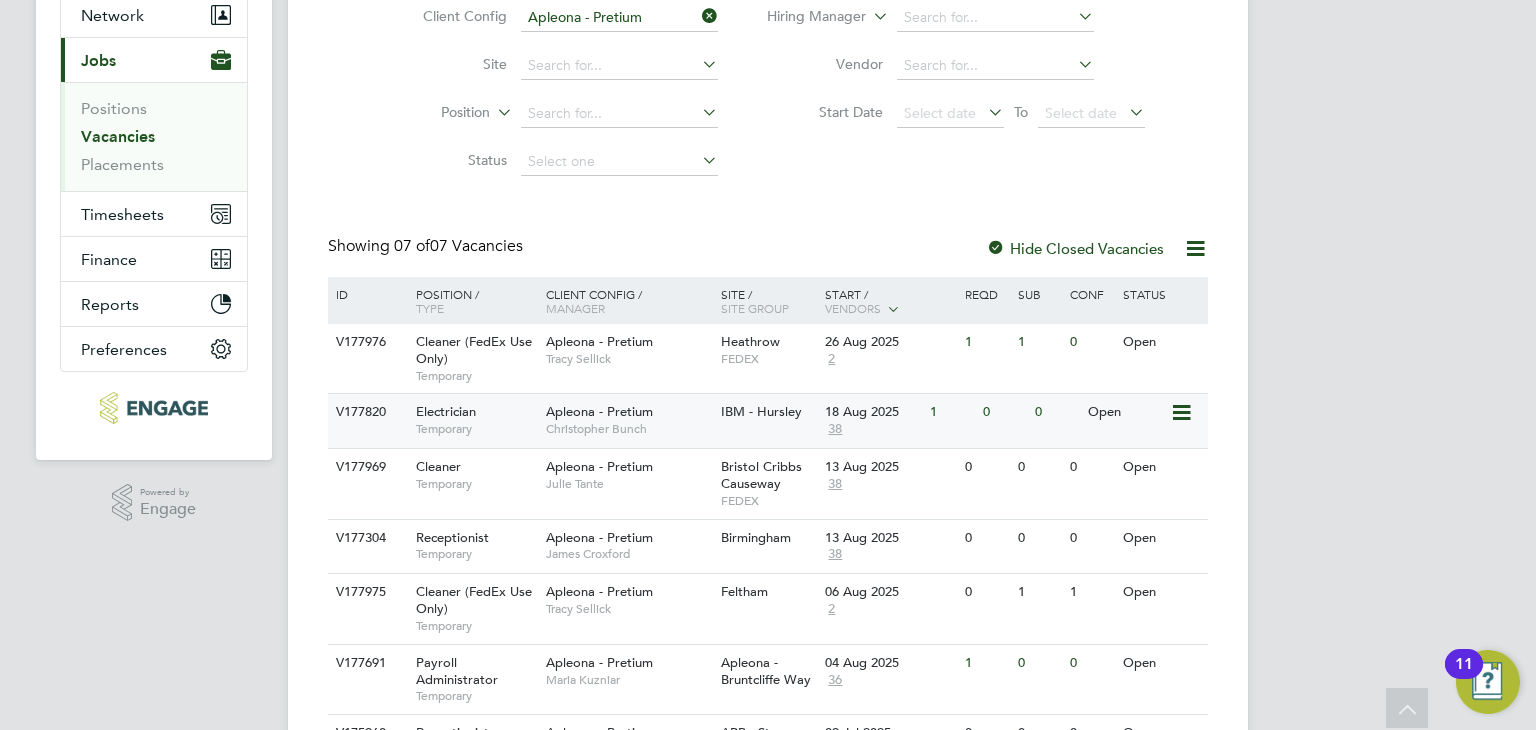 scroll, scrollTop: 300, scrollLeft: 0, axis: vertical 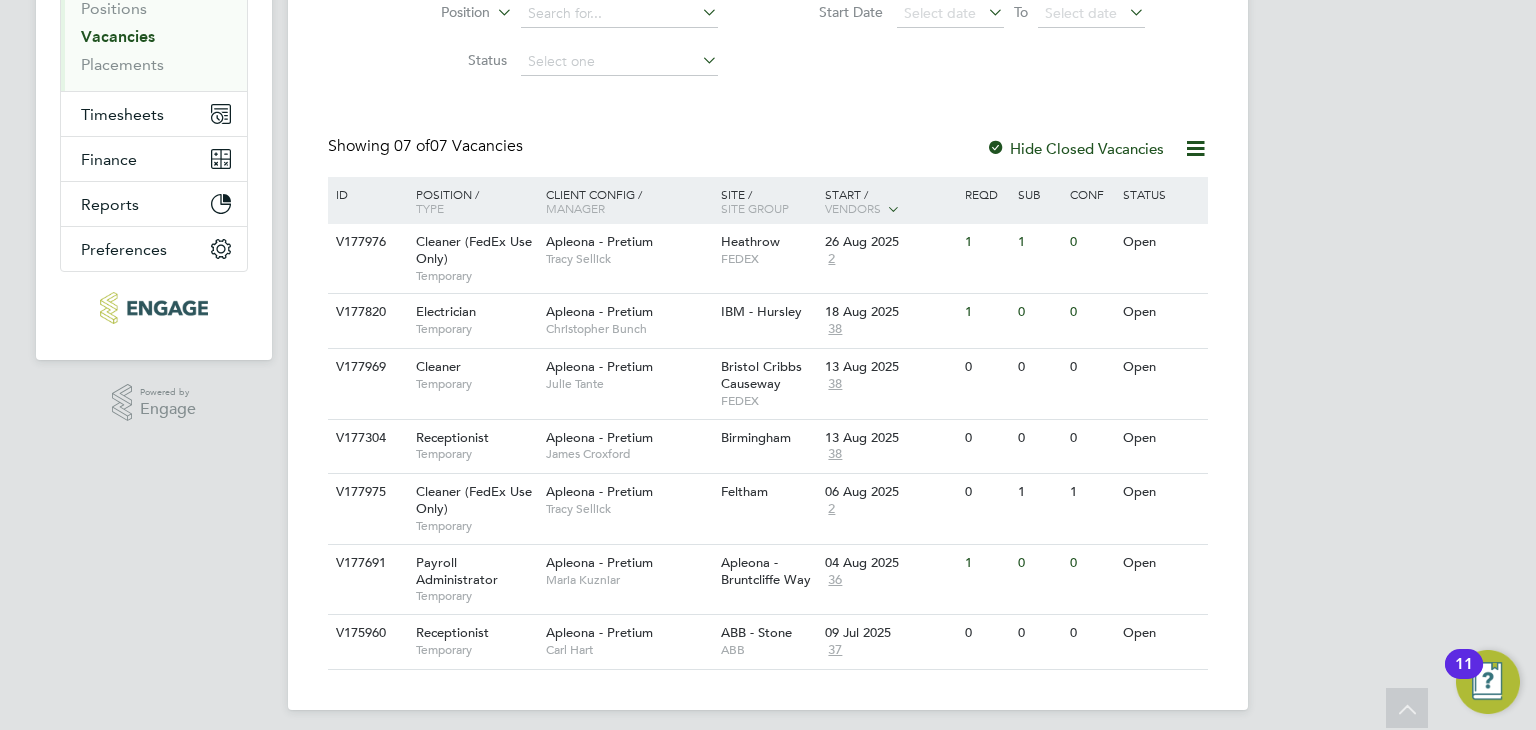 click 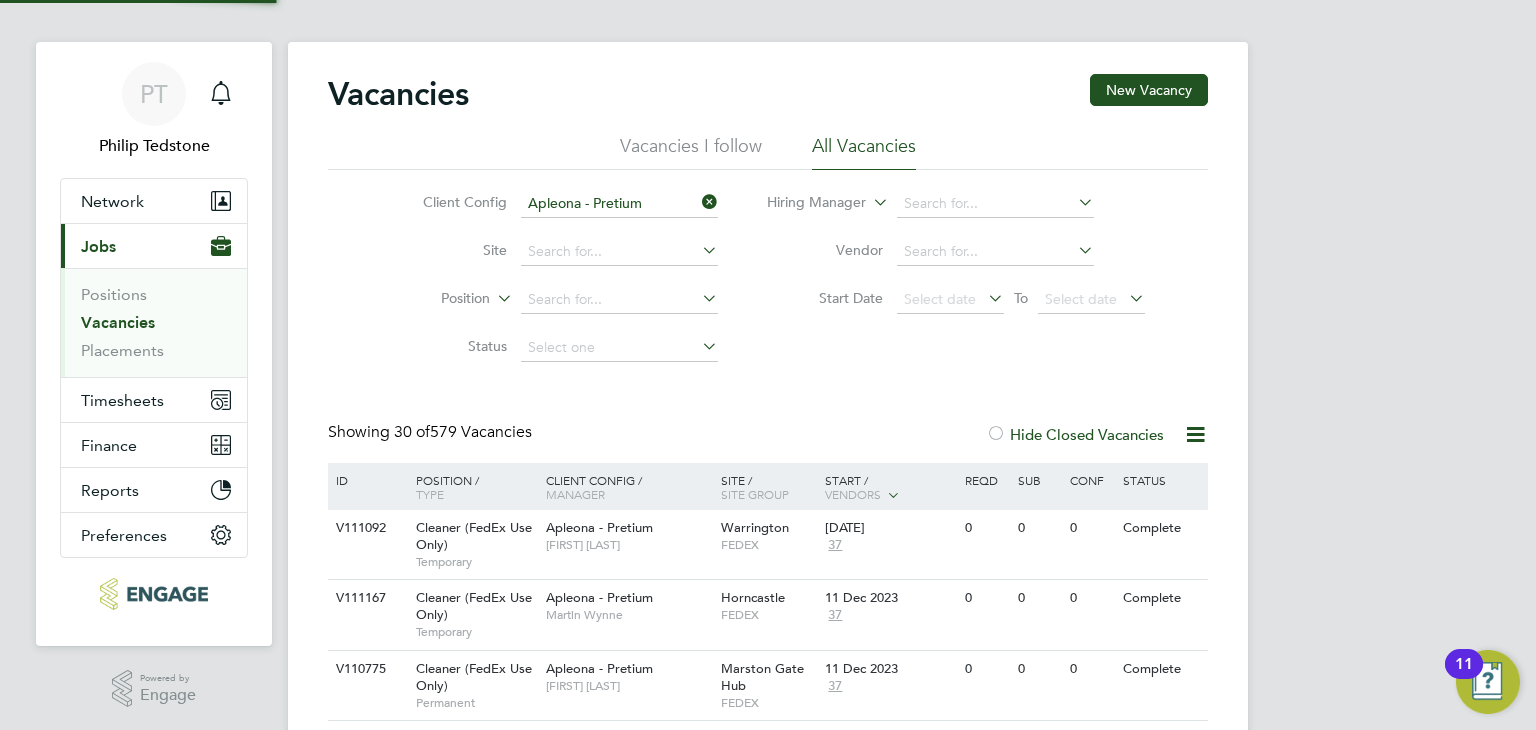 scroll, scrollTop: 300, scrollLeft: 0, axis: vertical 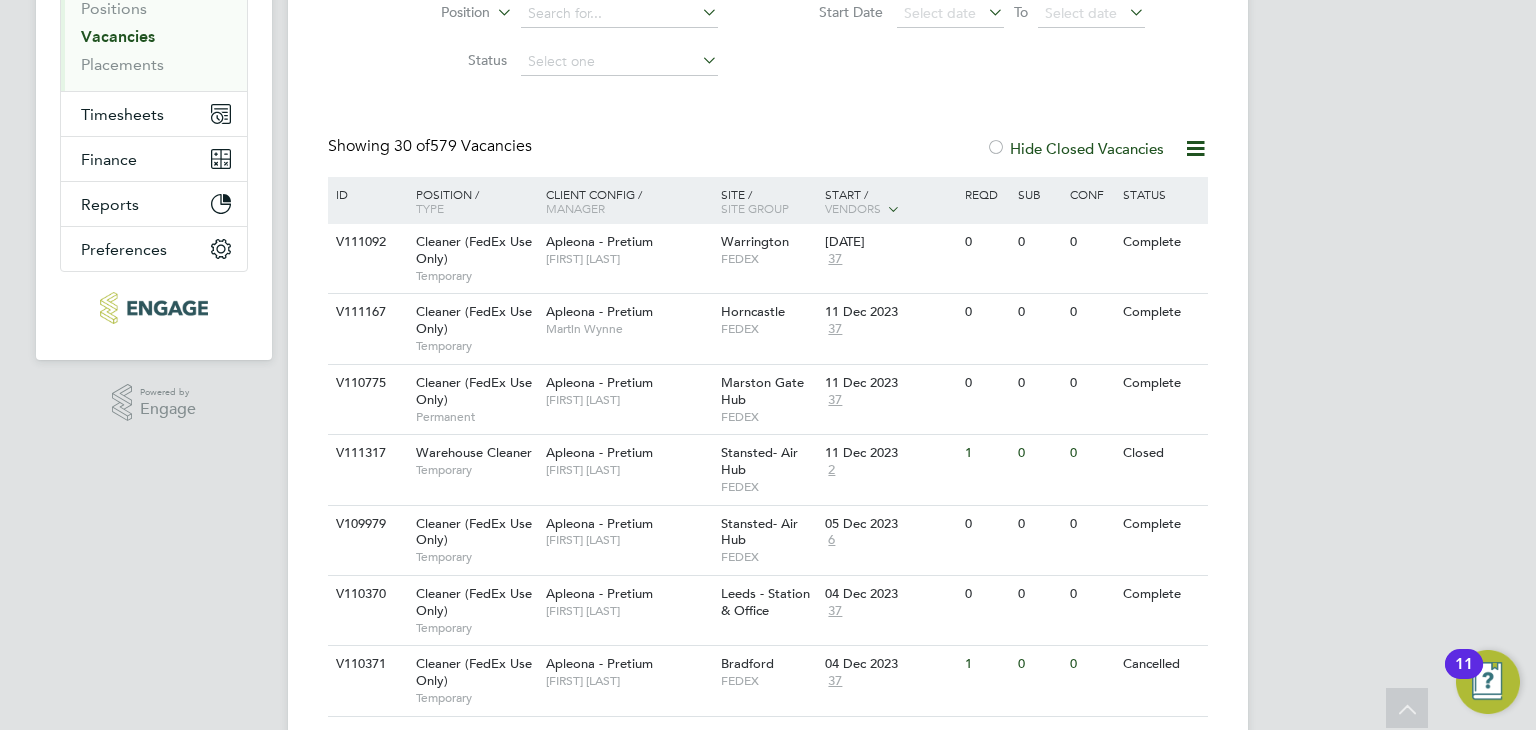 click on "Start / Vendors" 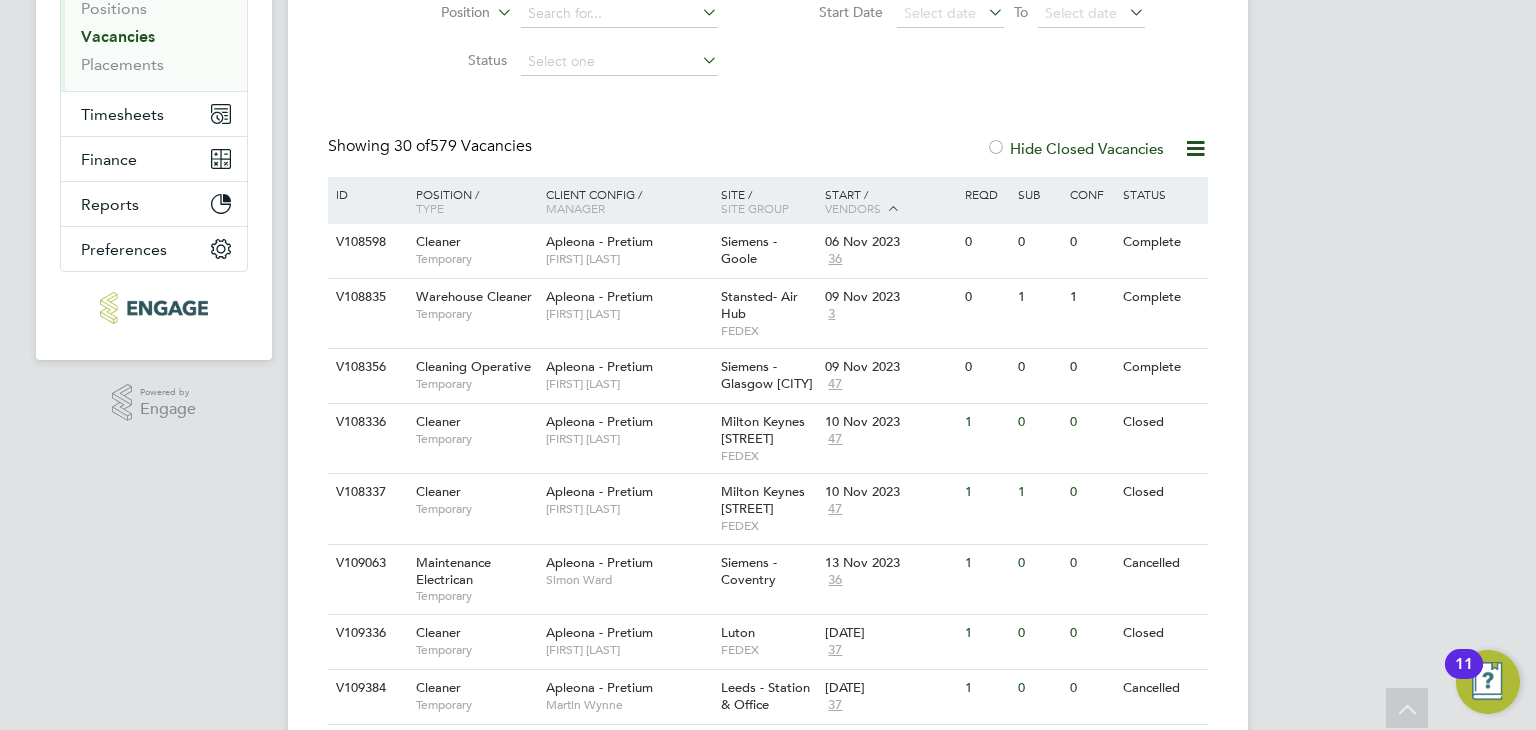 click 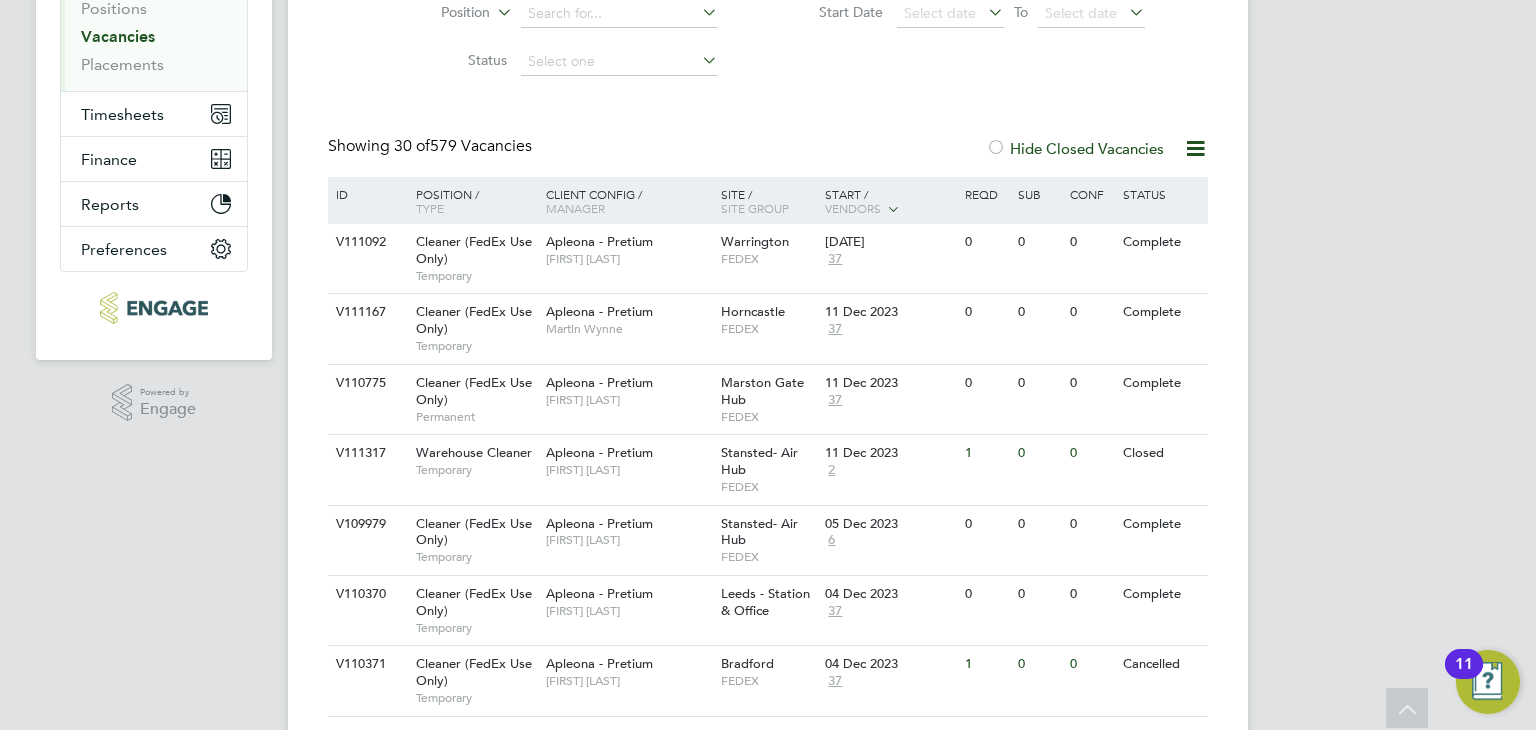 click 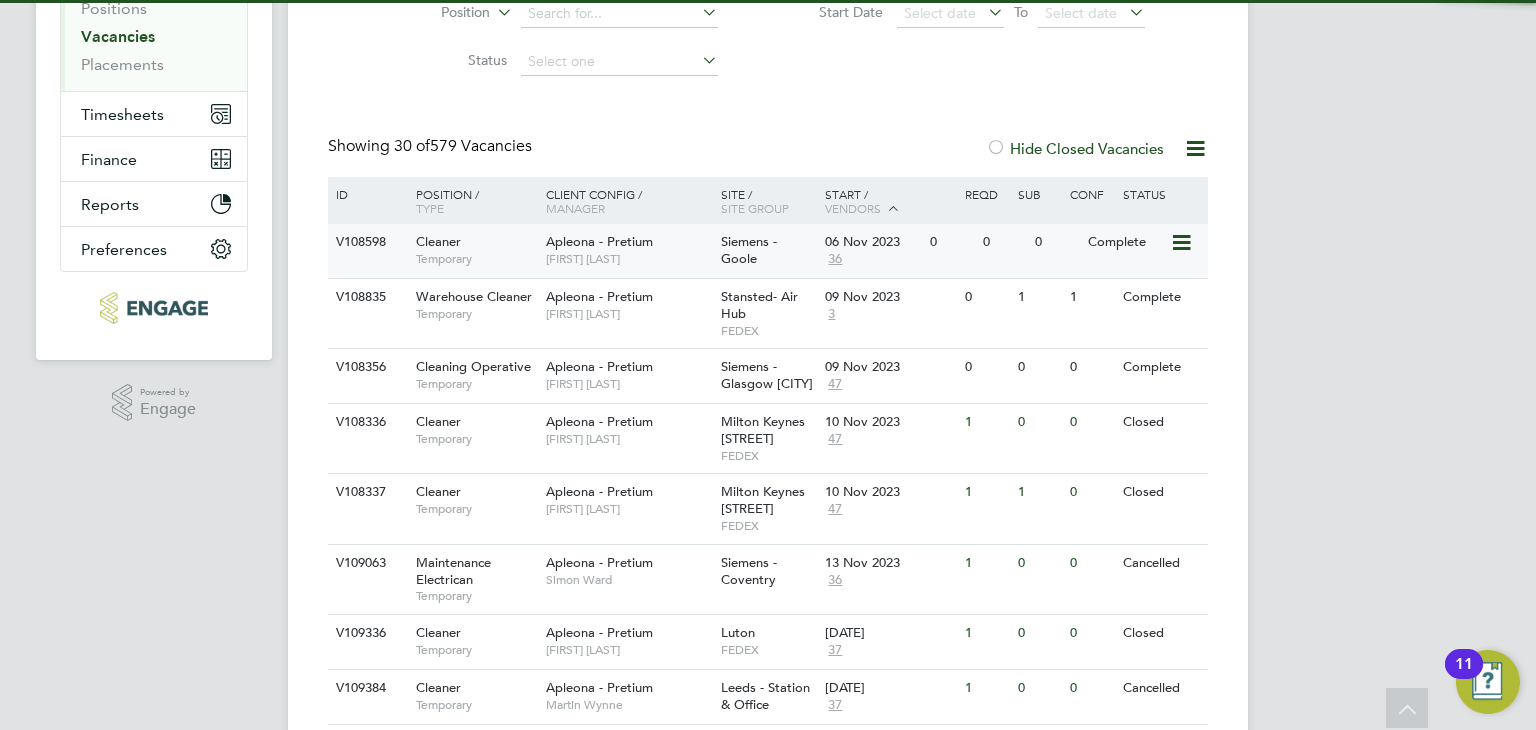 click on "Graham Proctor" 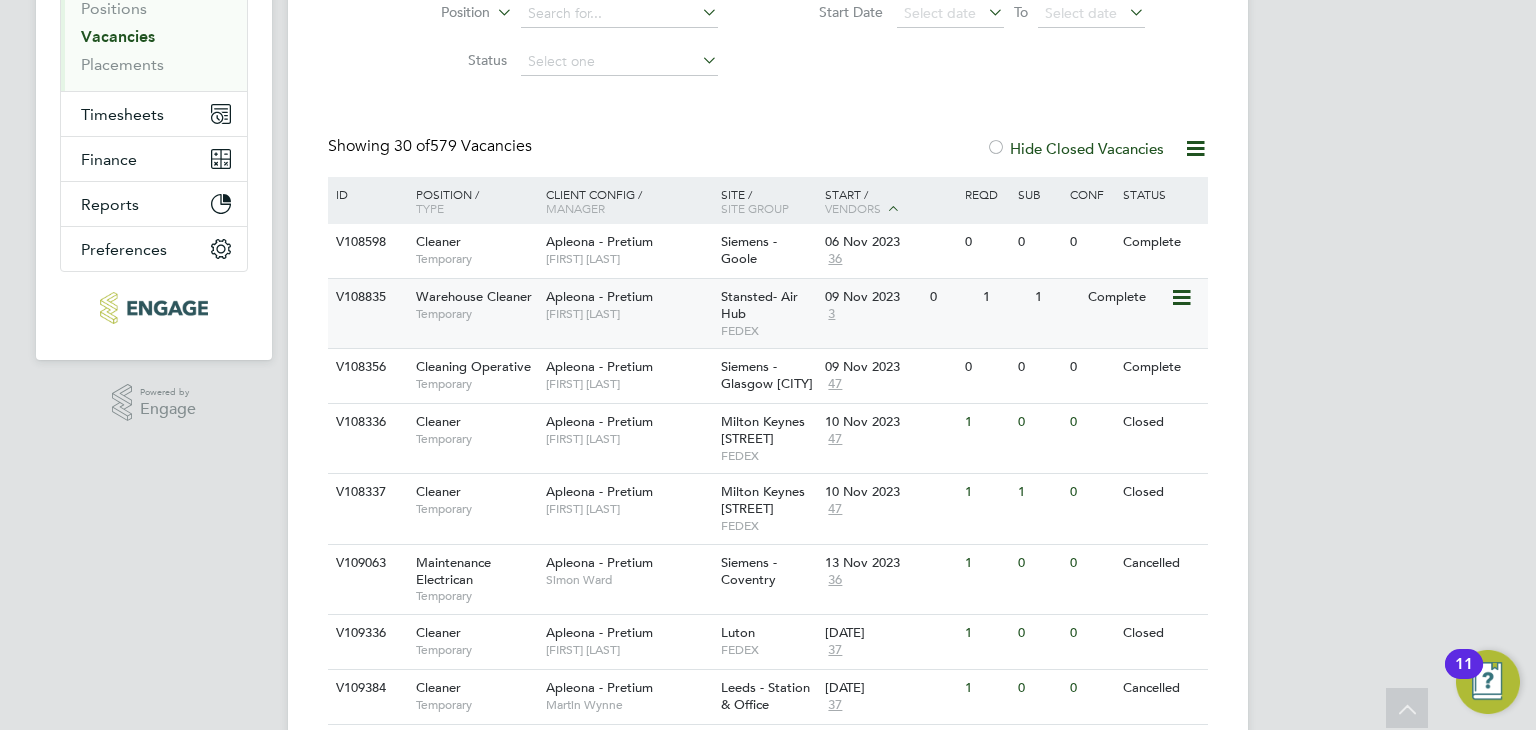 click on "Apleona - Pretium" 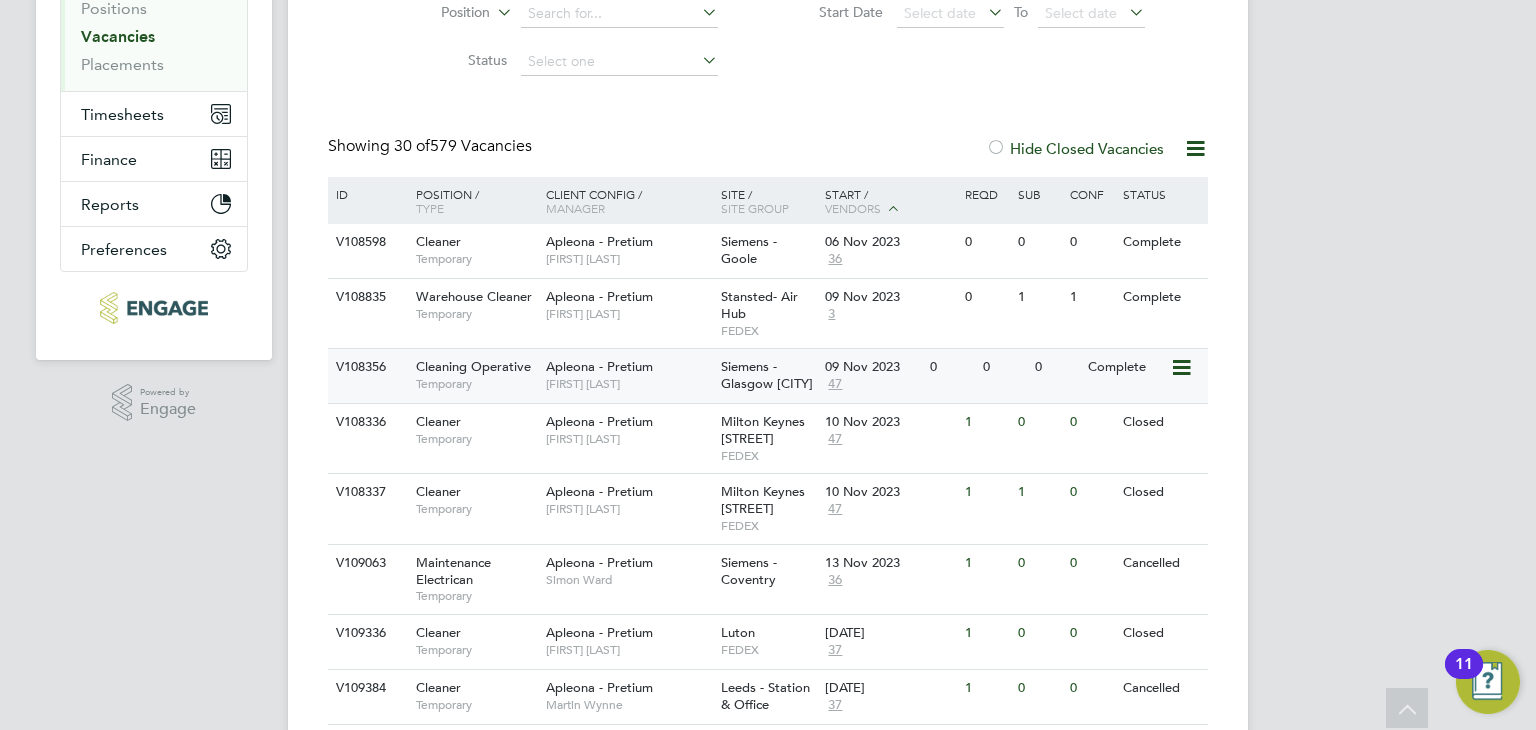 click on "Paul McGarrity" 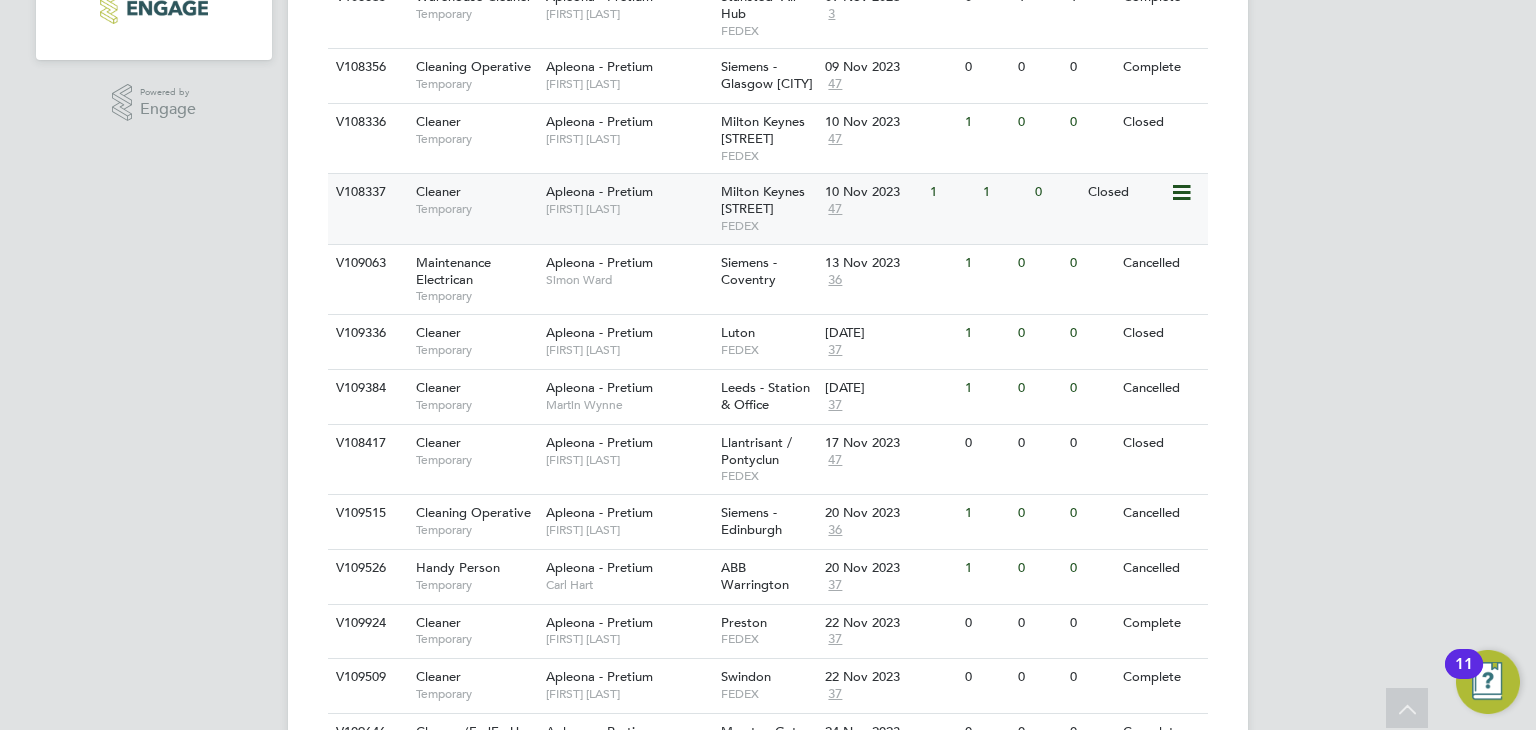 click on "Sarah Tomlinson" 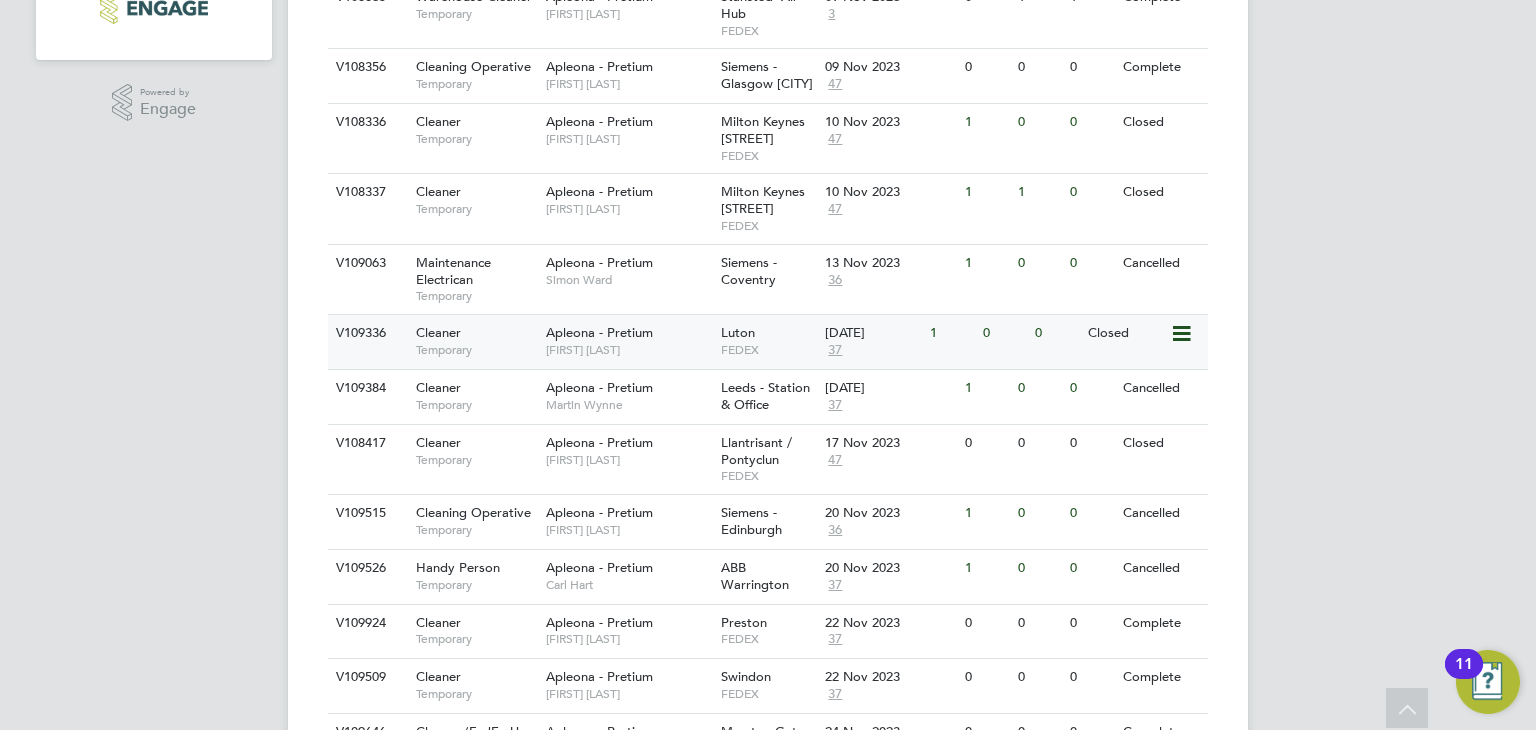 click on "Luton   FEDEX" 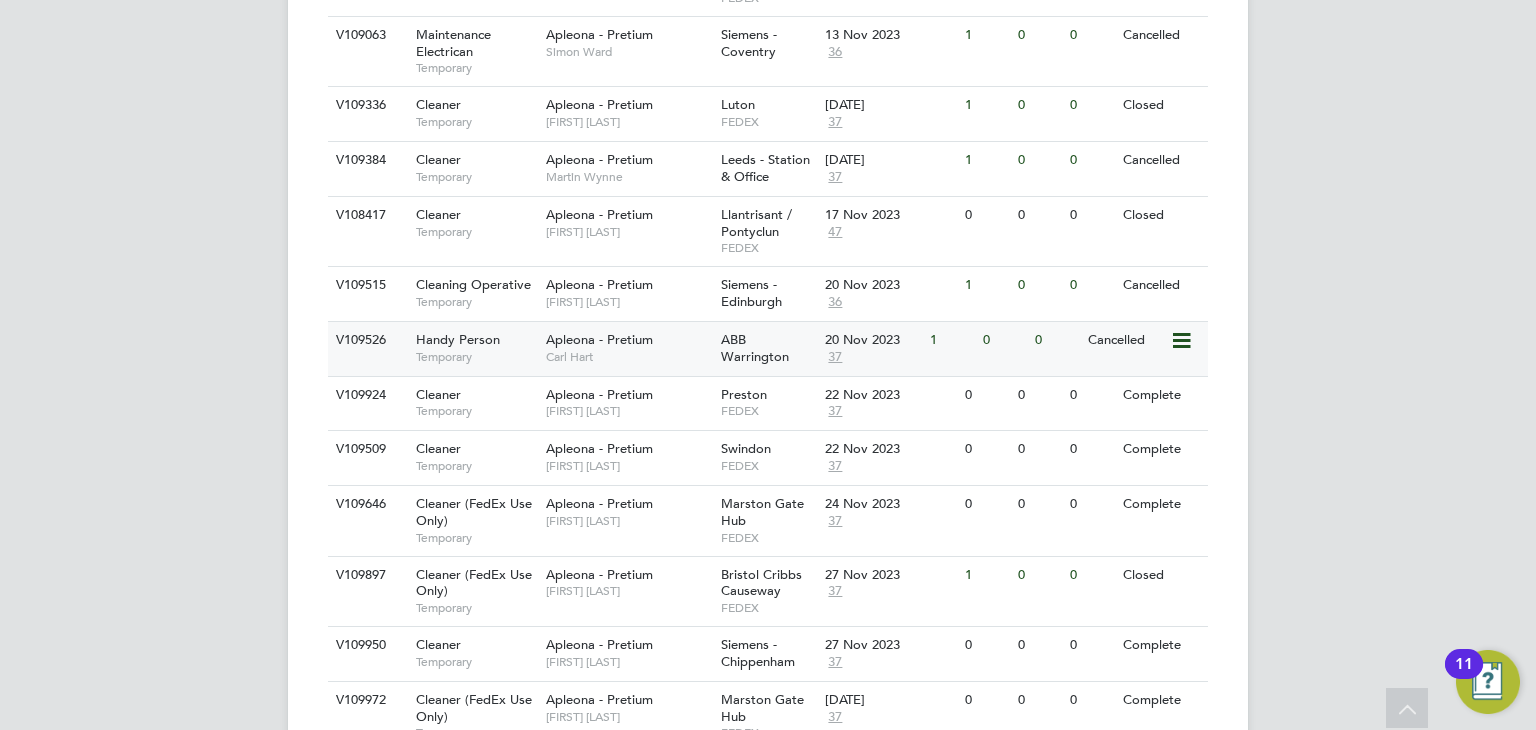 scroll, scrollTop: 1100, scrollLeft: 0, axis: vertical 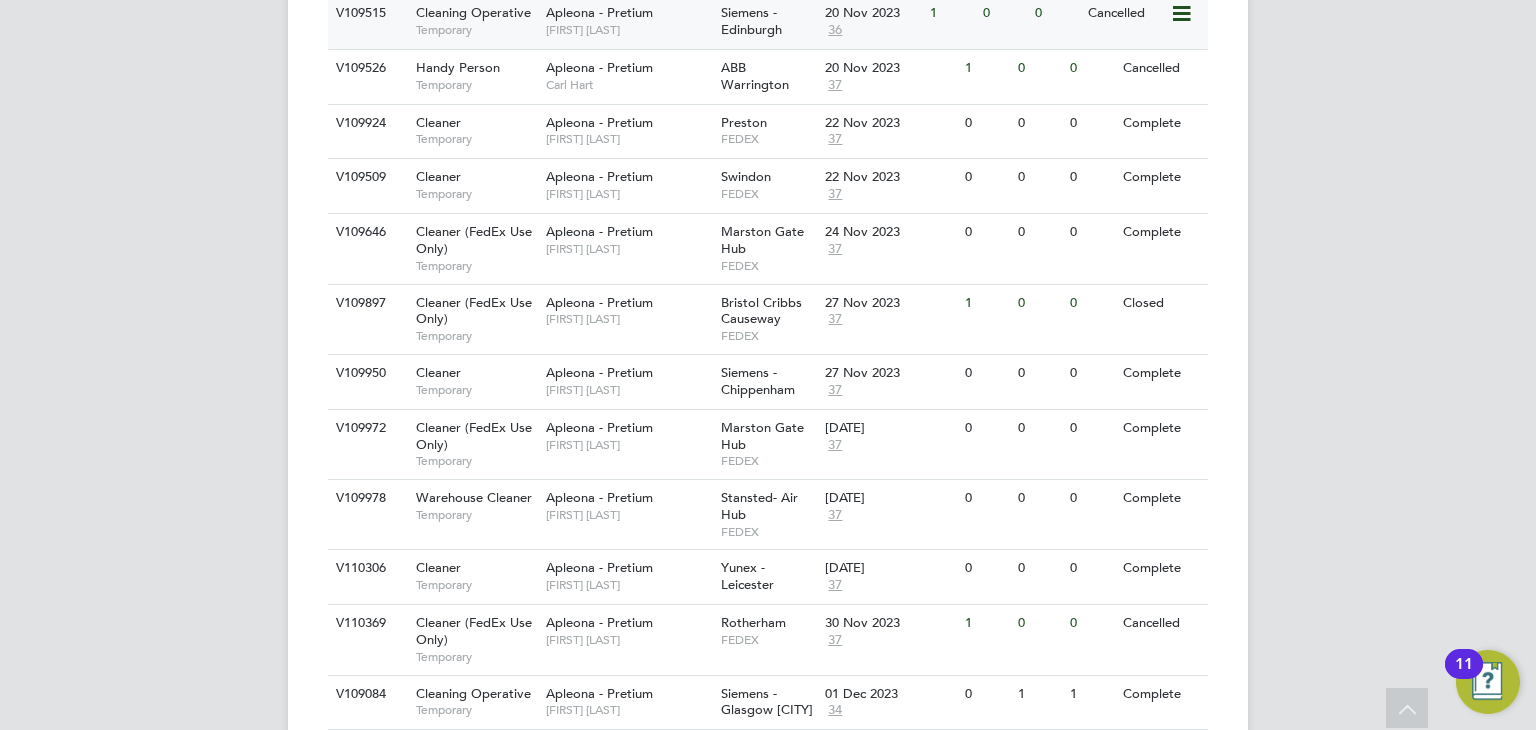 click on "Siemens - Edinburgh" 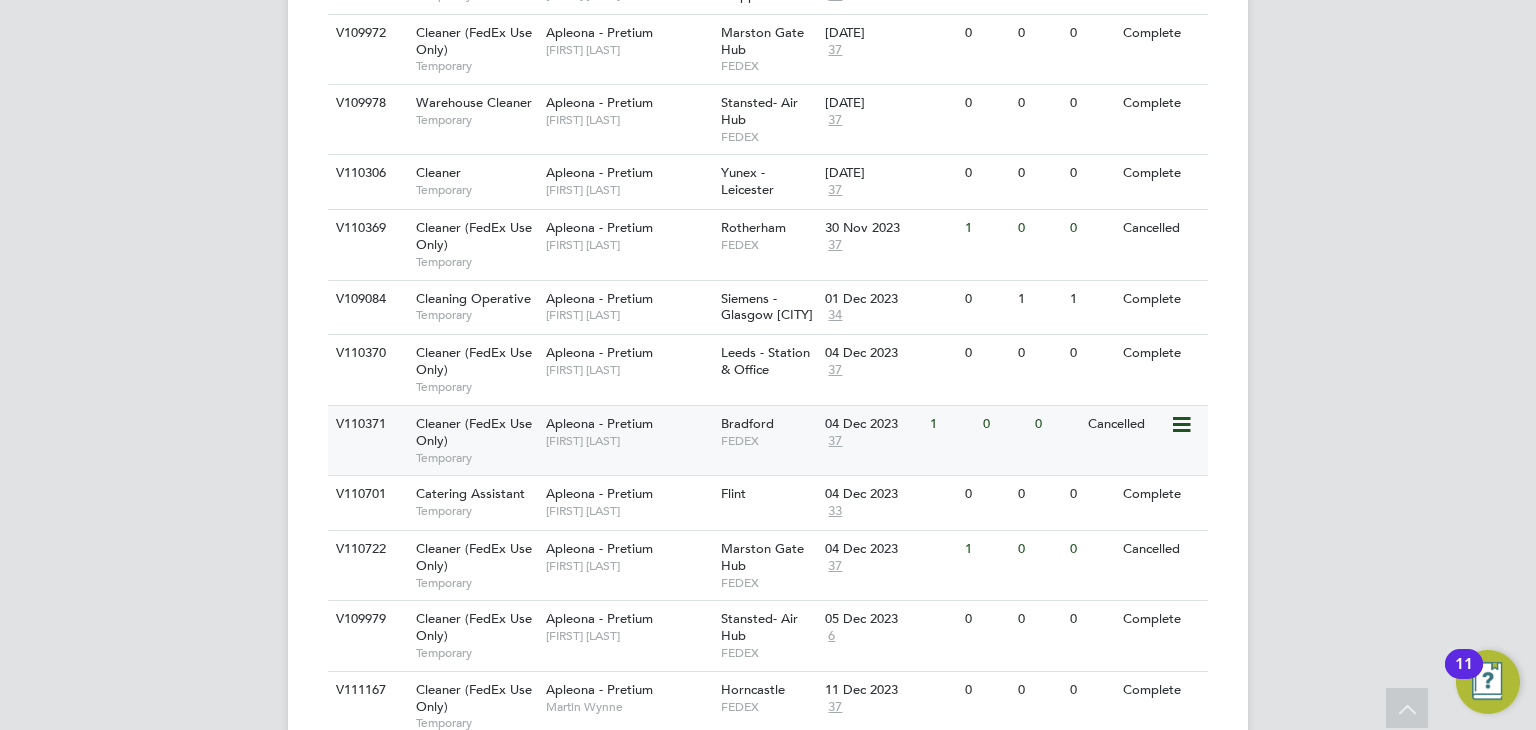 scroll, scrollTop: 1500, scrollLeft: 0, axis: vertical 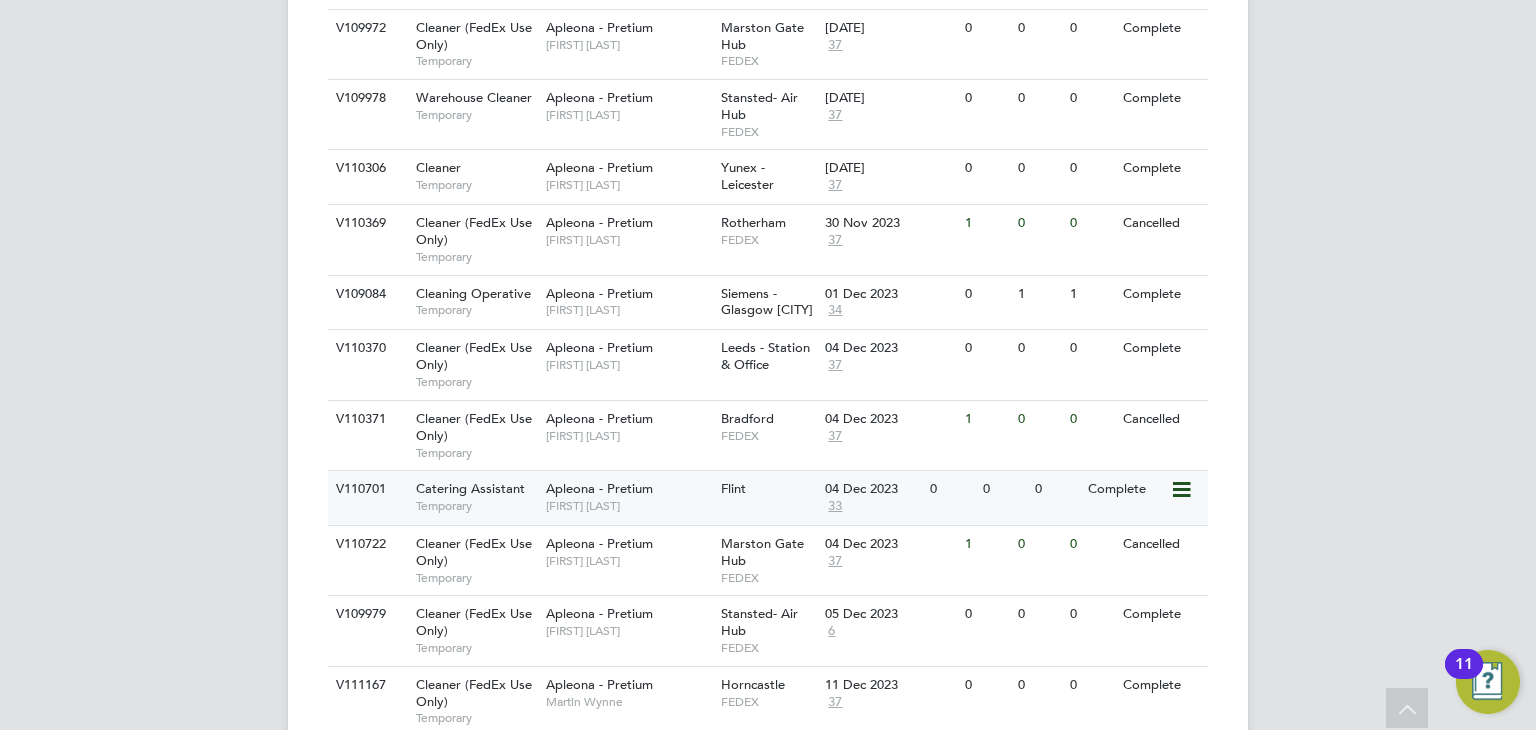 click on "Flint" 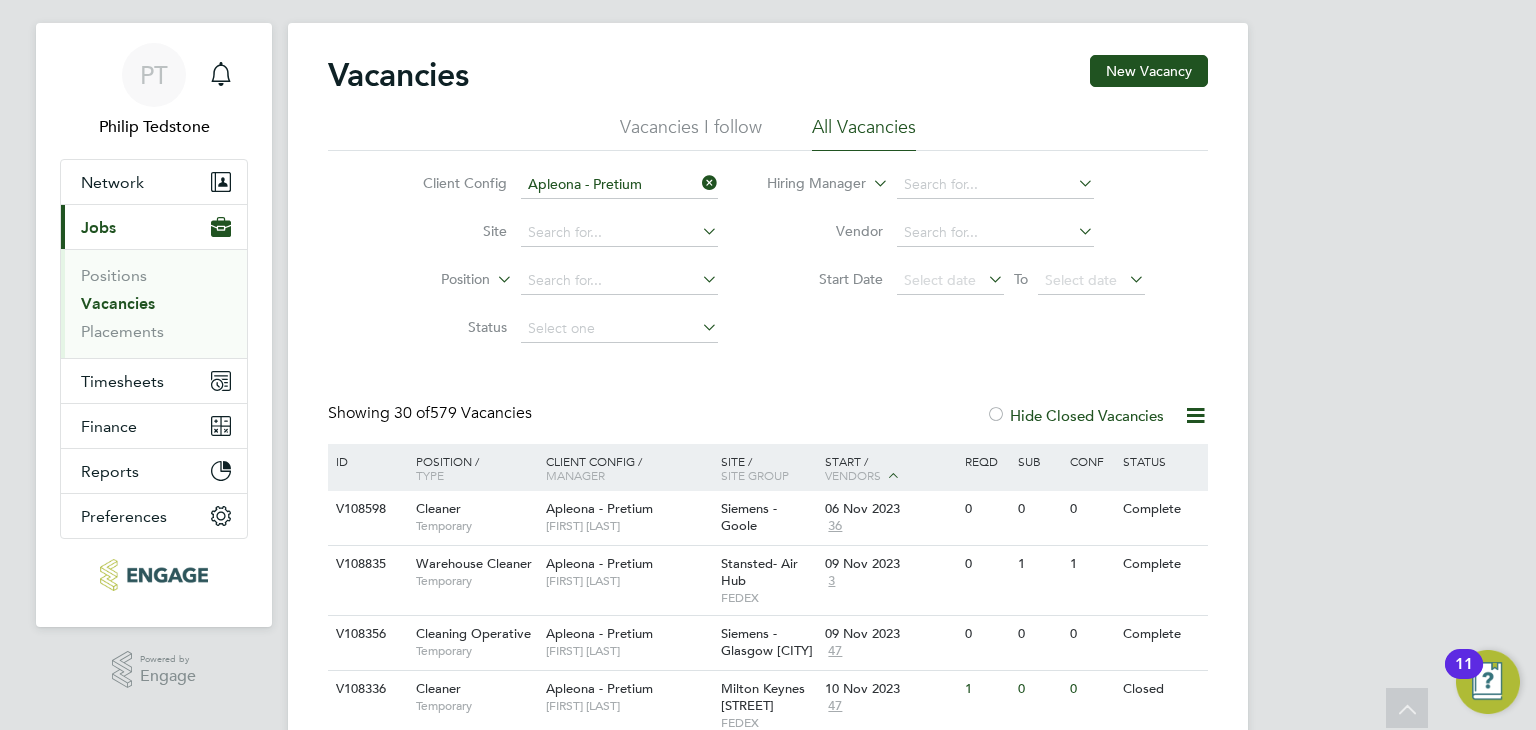 scroll, scrollTop: 0, scrollLeft: 0, axis: both 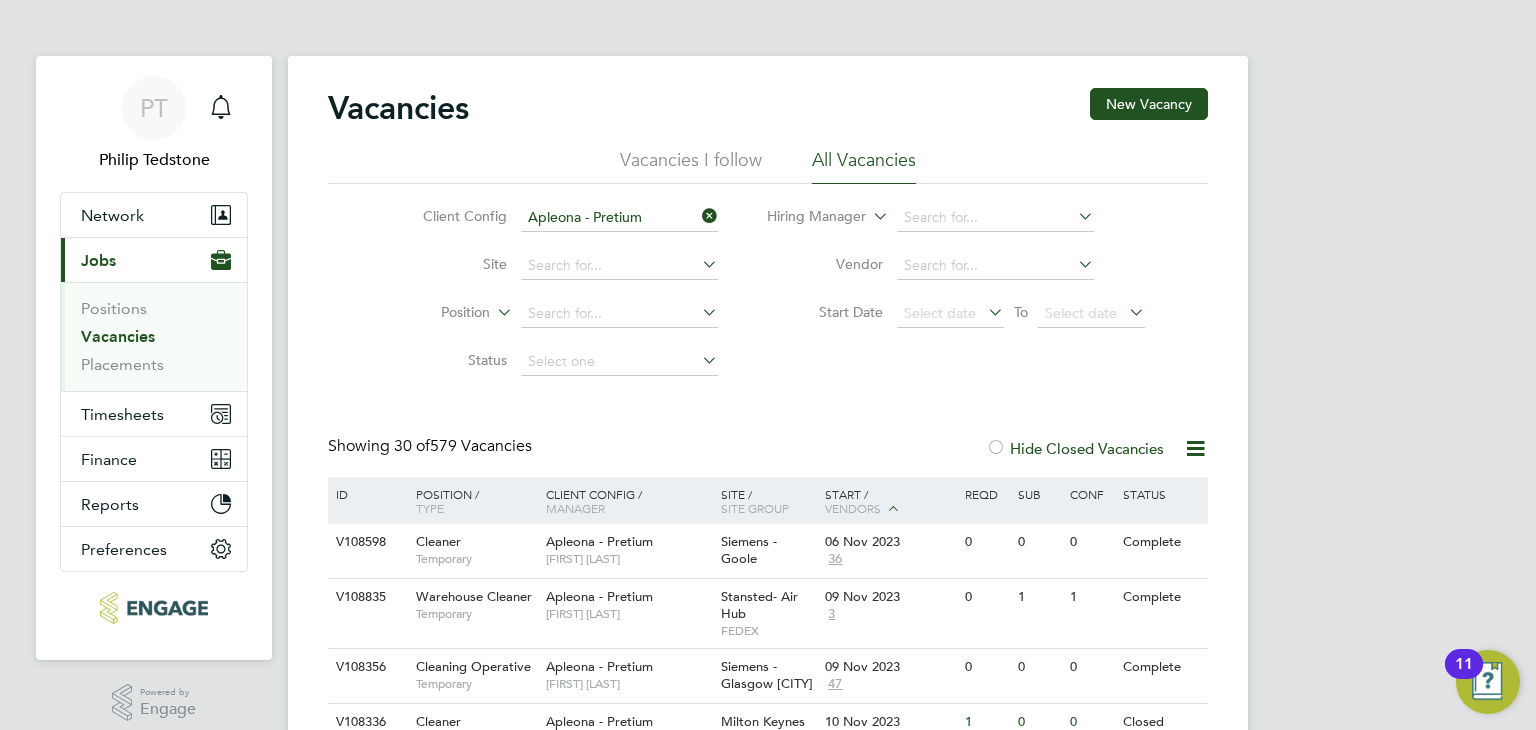 click 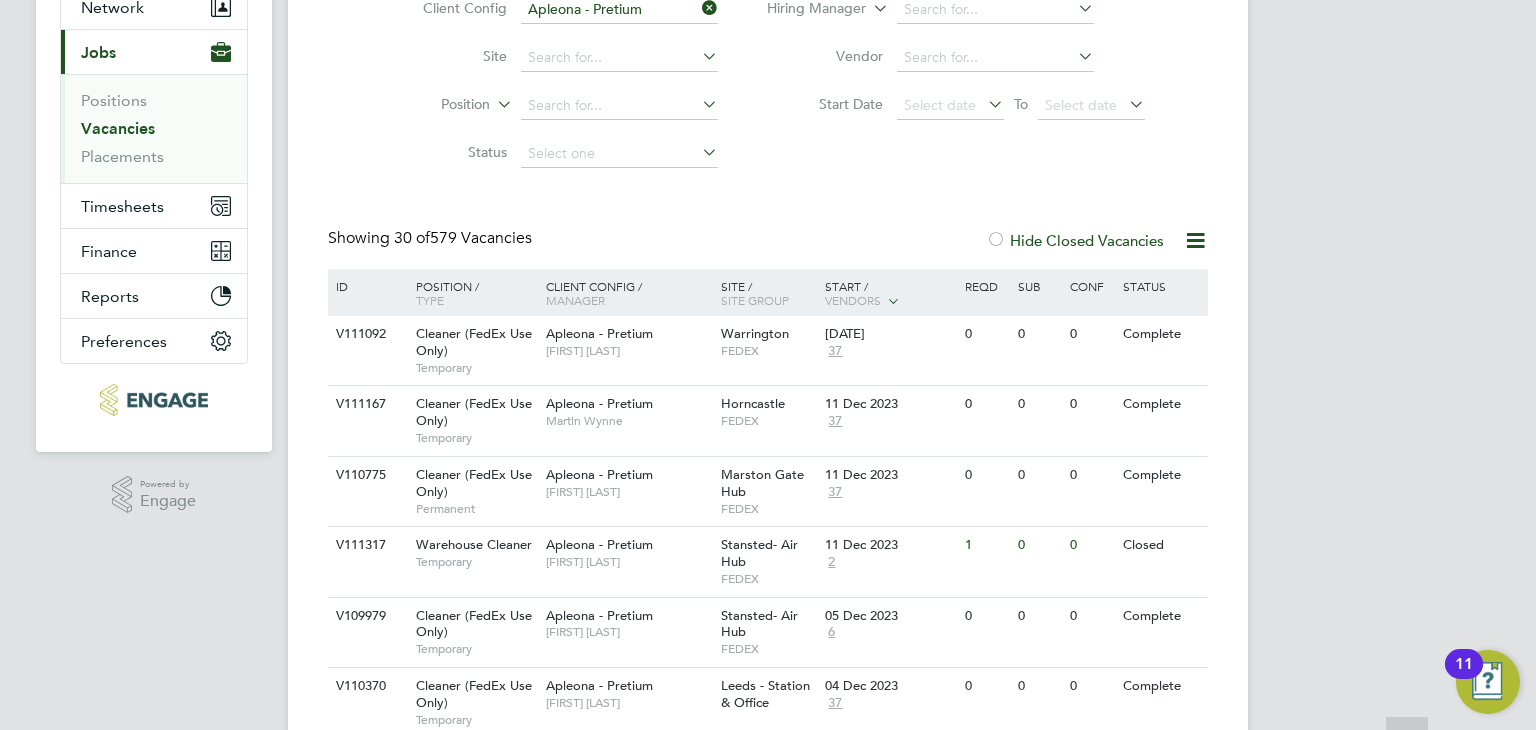 scroll, scrollTop: 400, scrollLeft: 0, axis: vertical 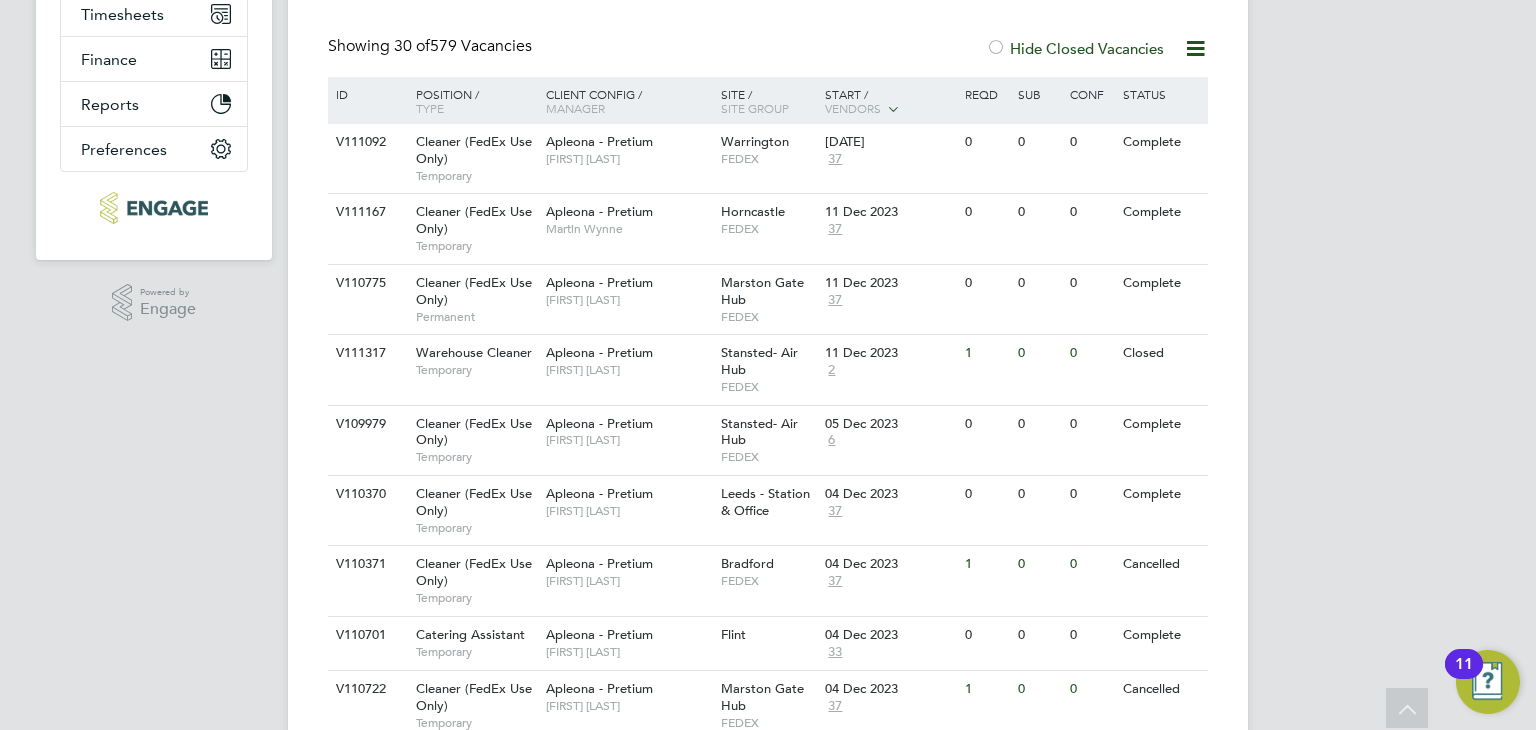 click 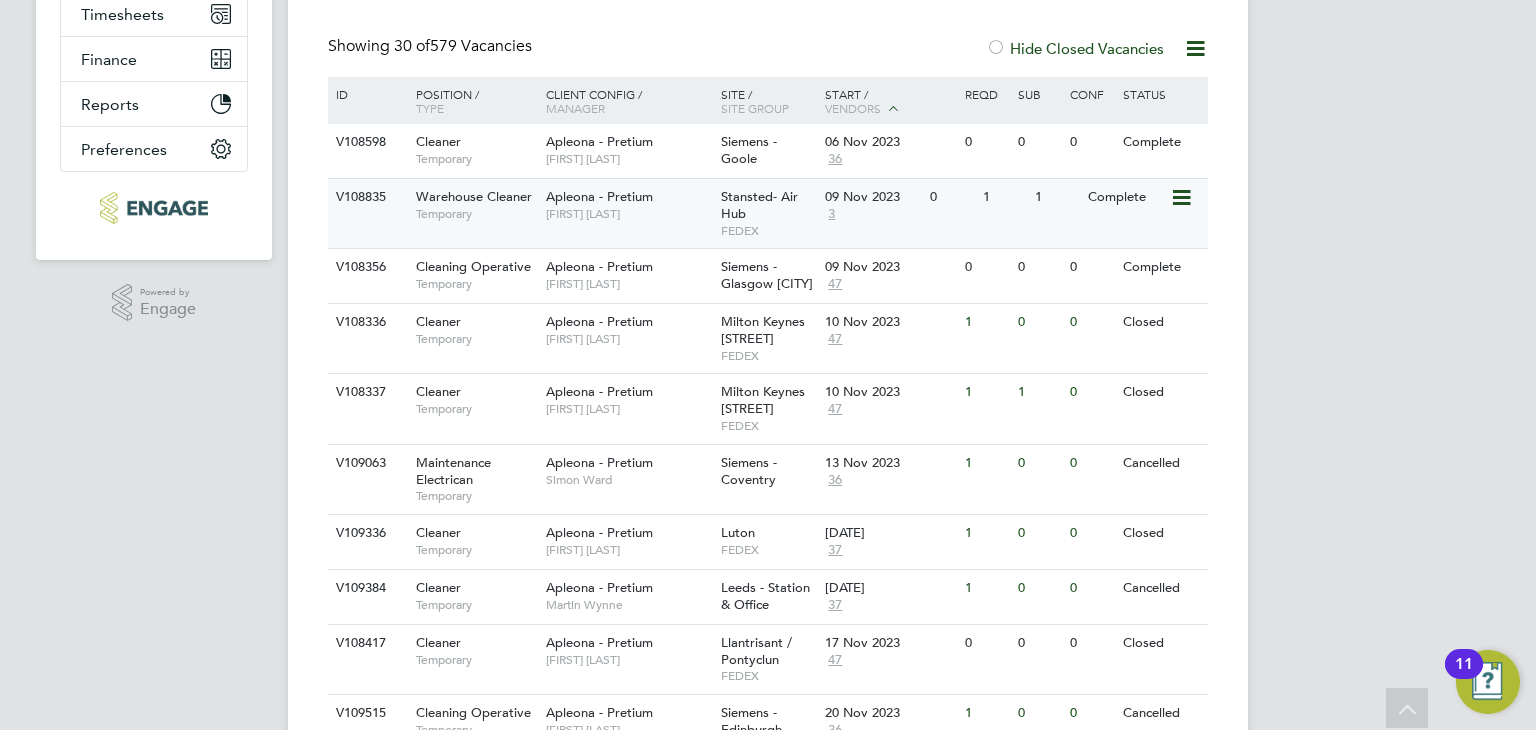 click on "Stansted- Air Hub   FEDEX" 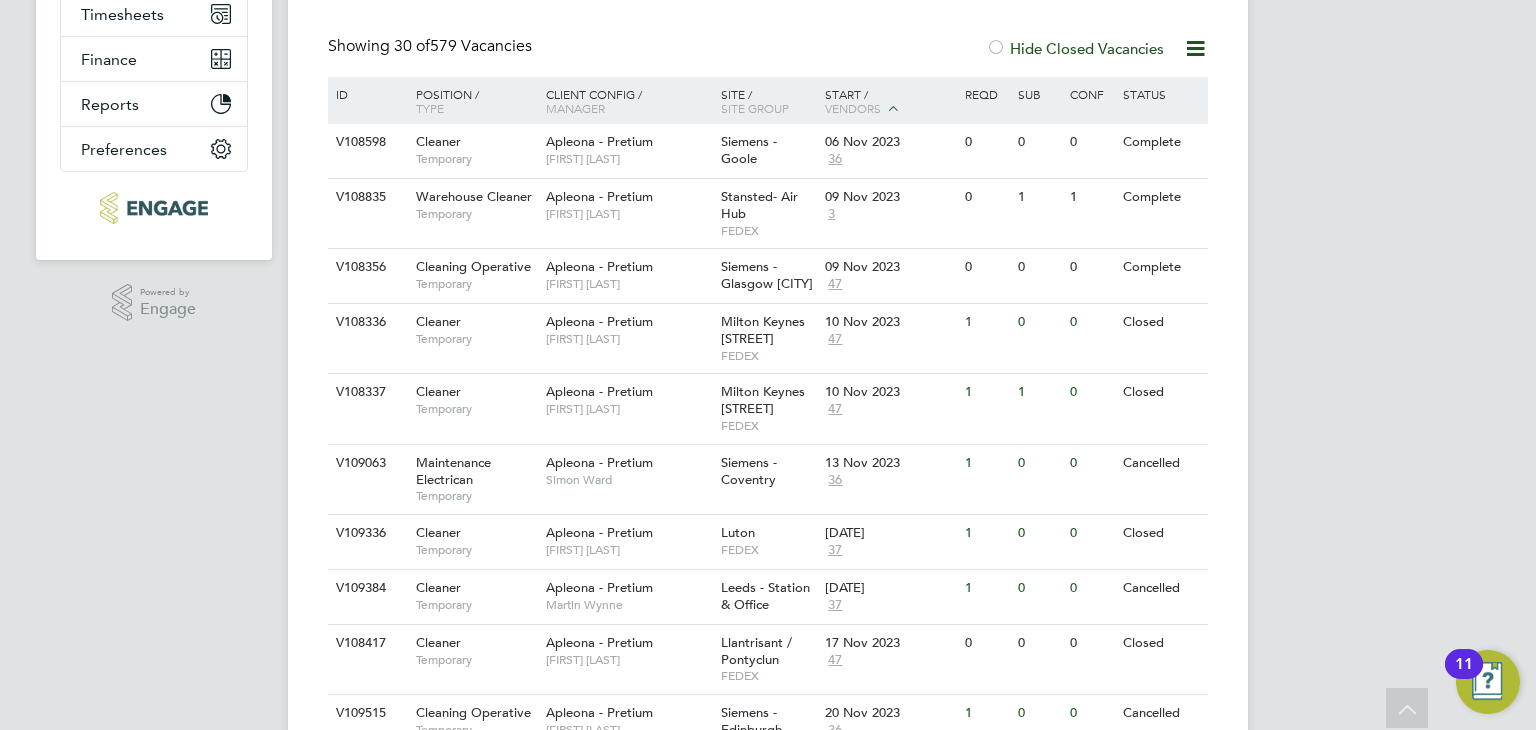 scroll, scrollTop: 0, scrollLeft: 0, axis: both 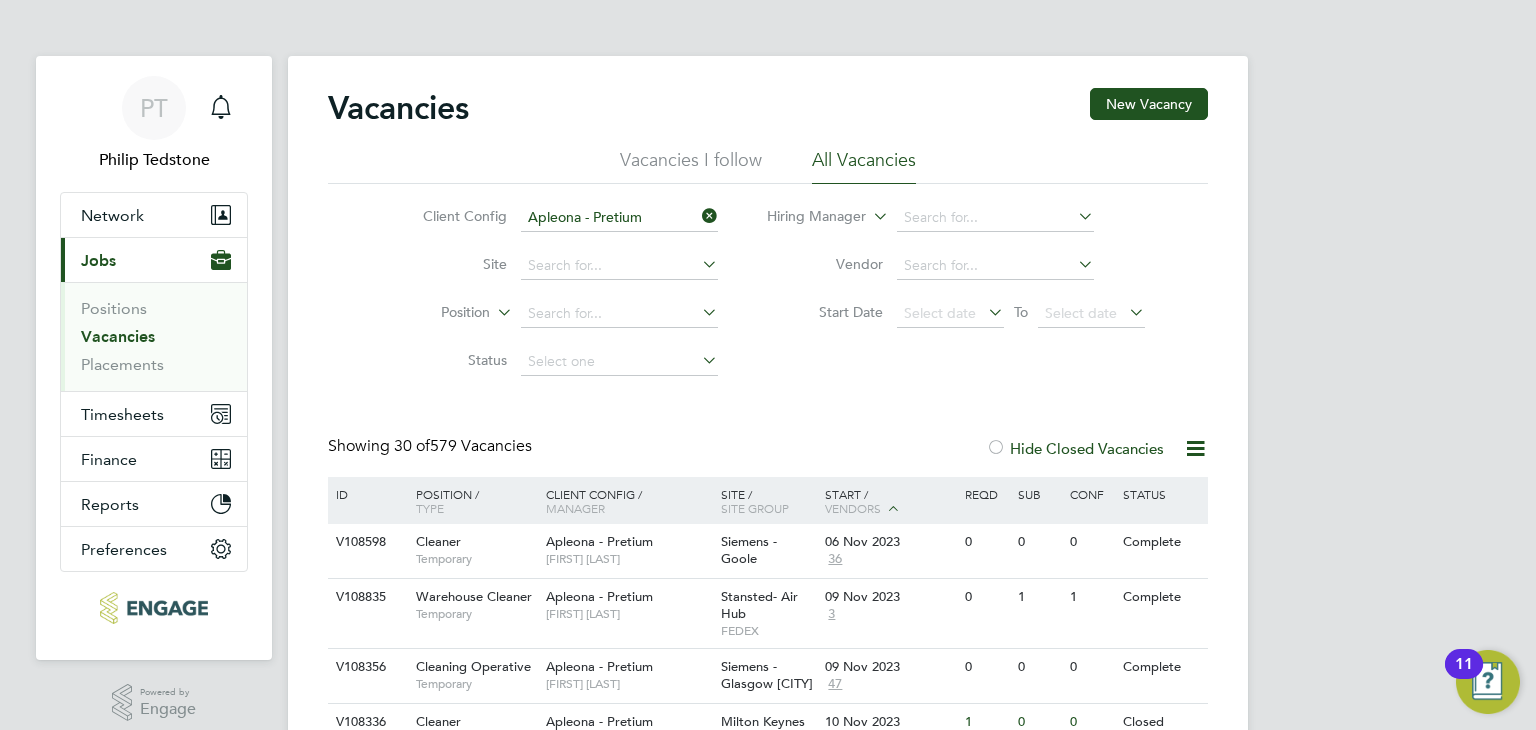 click on "Hide Closed Vacancies" 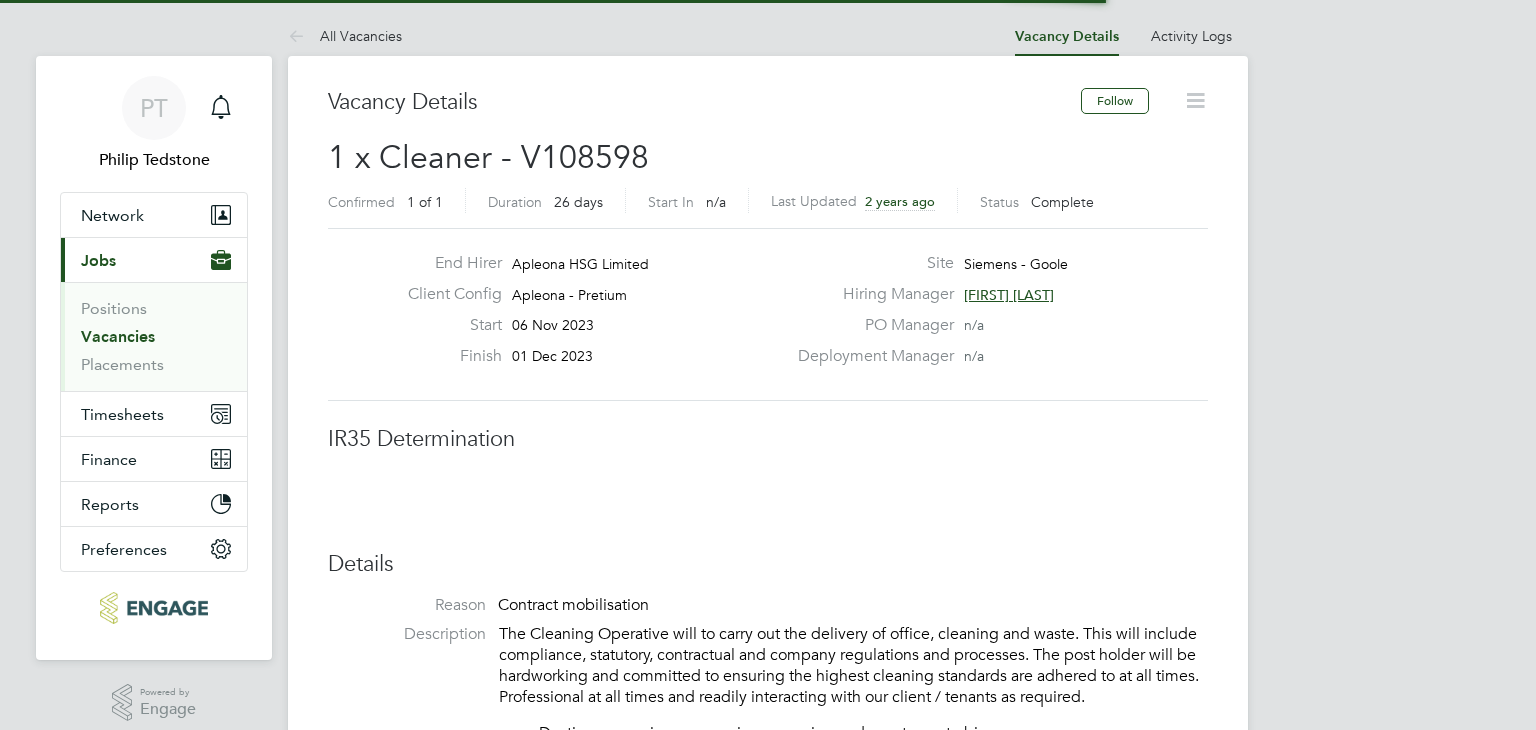 scroll, scrollTop: 77, scrollLeft: 0, axis: vertical 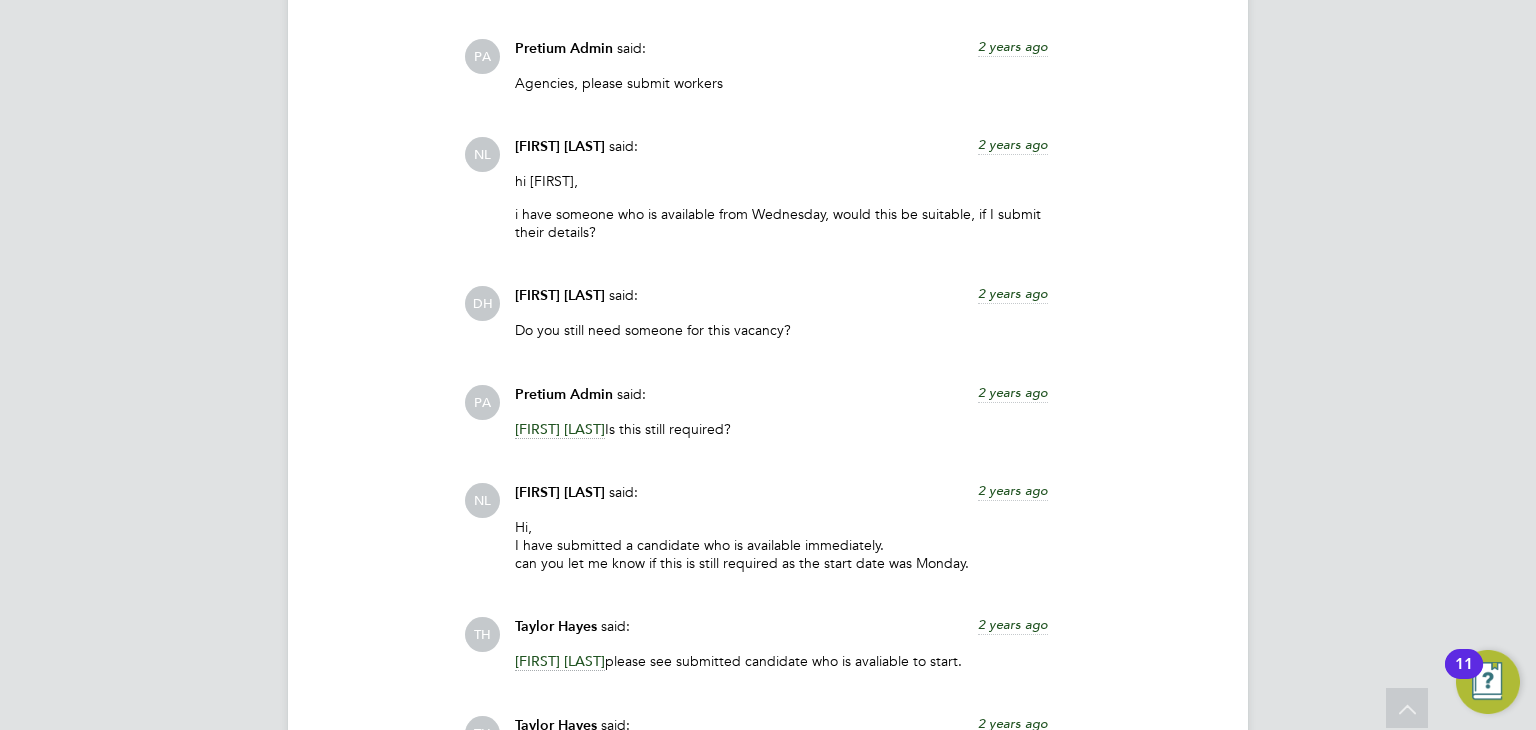 click on "Graham Proctor" 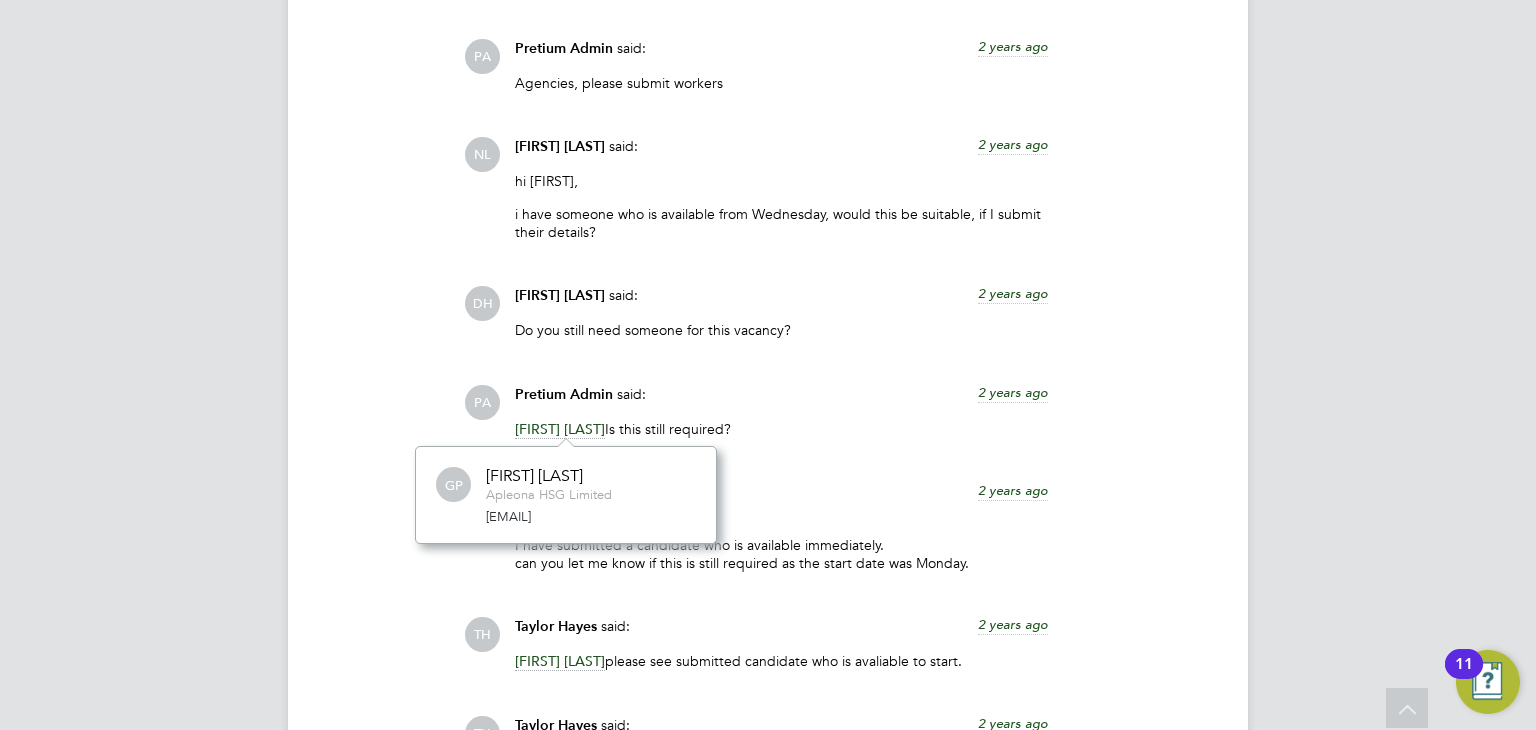 scroll, scrollTop: 11, scrollLeft: 12, axis: both 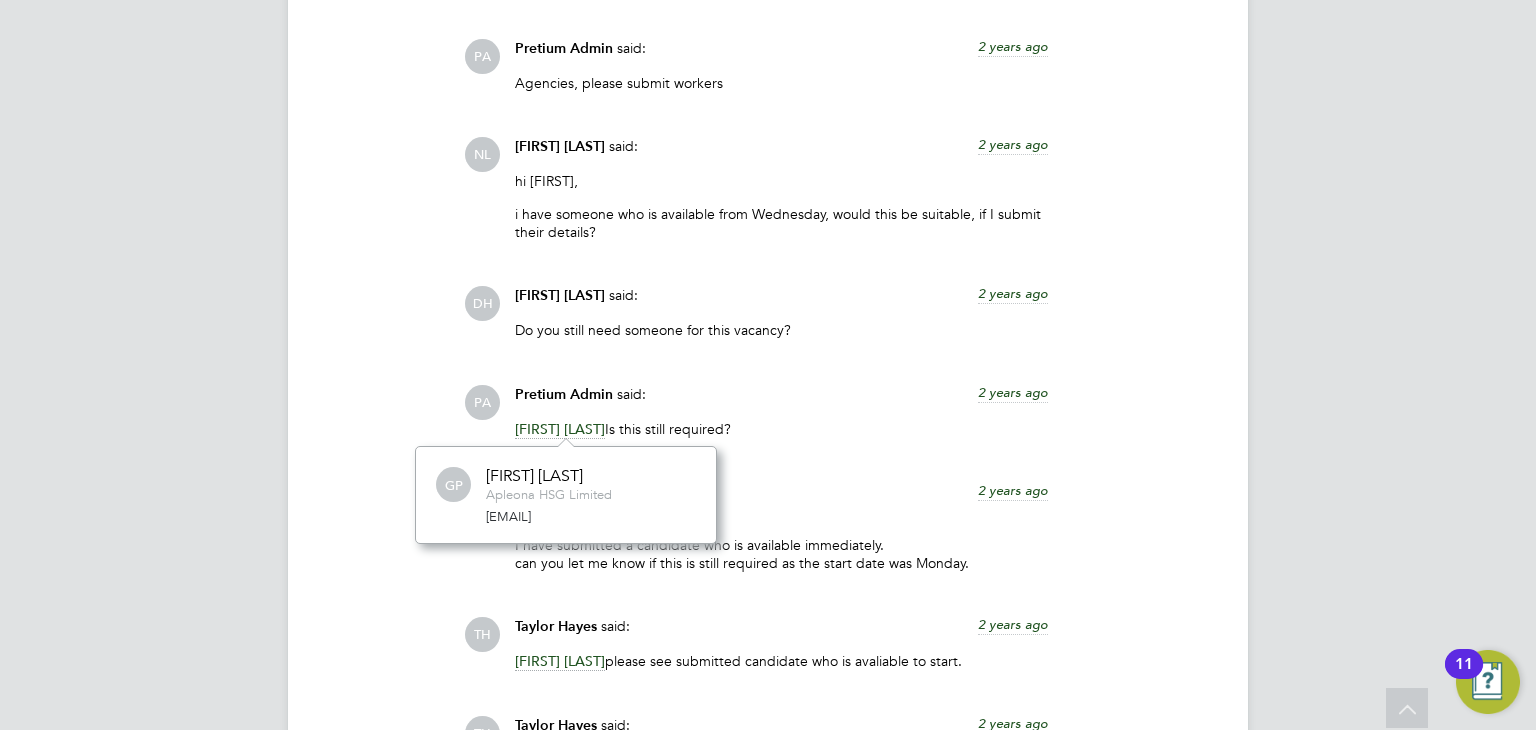click on "Operational Instructions & Comments  (11) Comments on this page are visible to all Vendors in the Vacancy.
Worker's personal information, such as CVs, rates, etc, should never be discussed in this section. For private conversations please
use the Comments section inside the Worker Submission Form that appears once a worker is submitted to the Vacancy. GP Graham Proctor   said:   2 years ago Need someone with experience and a good self starter, there may be future work carrying on but for now its just 3-4 weeks. Show more J- Jade -   said:   2 years ago will get on to this for you Graham , let me know if you are able to pay a little bit more as i suspect we may have to Show more PA Pretium Admin   said:   2 years ago Agencies, please submit workers Show more NL Nicola Lawrence   said:   2 years ago hi Graham,
i have someone who is available from Wednesday, would this be suitable, if I submit their details? Show more DH Darcy Harris   said:   2 years ago Do you still need someone for this vacancy?" 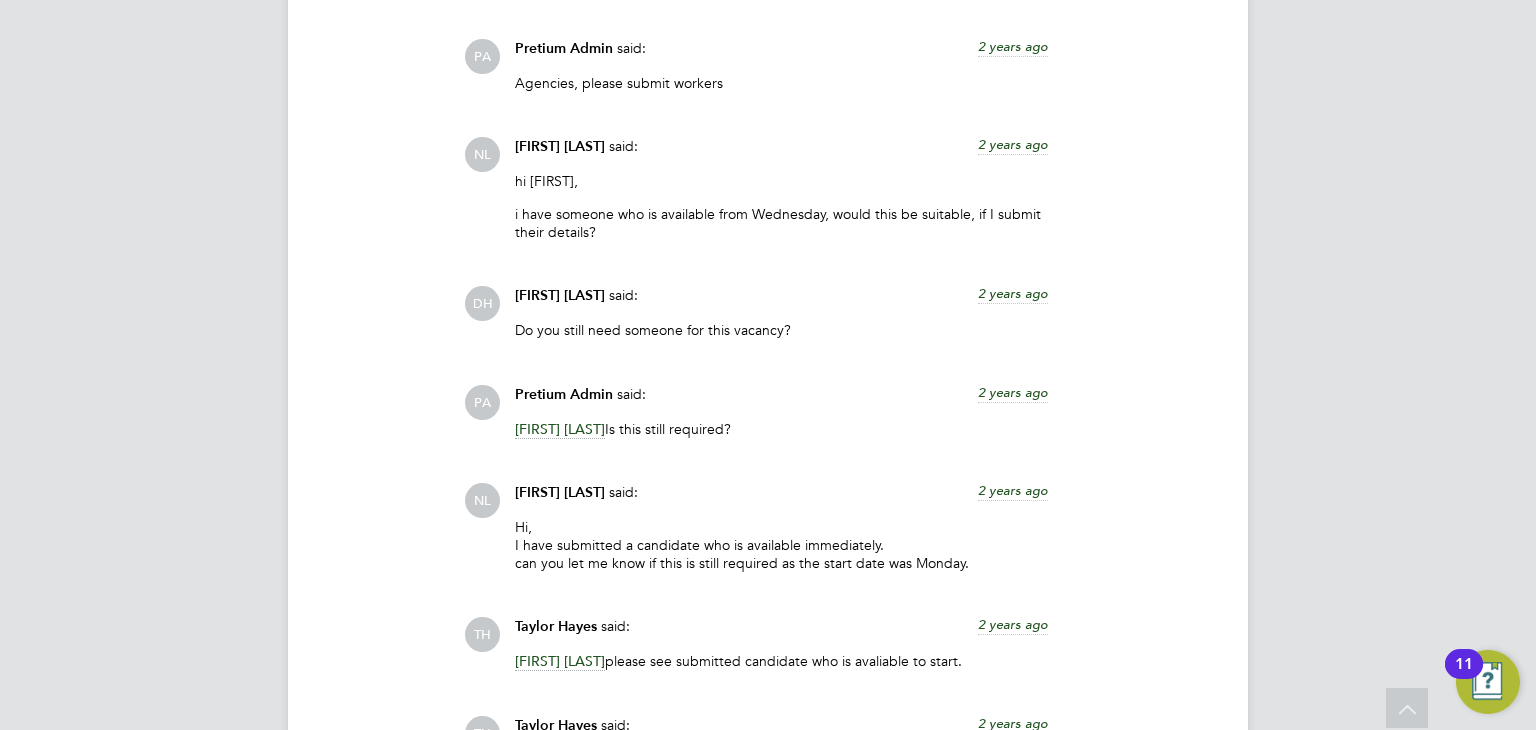 scroll, scrollTop: 3300, scrollLeft: 0, axis: vertical 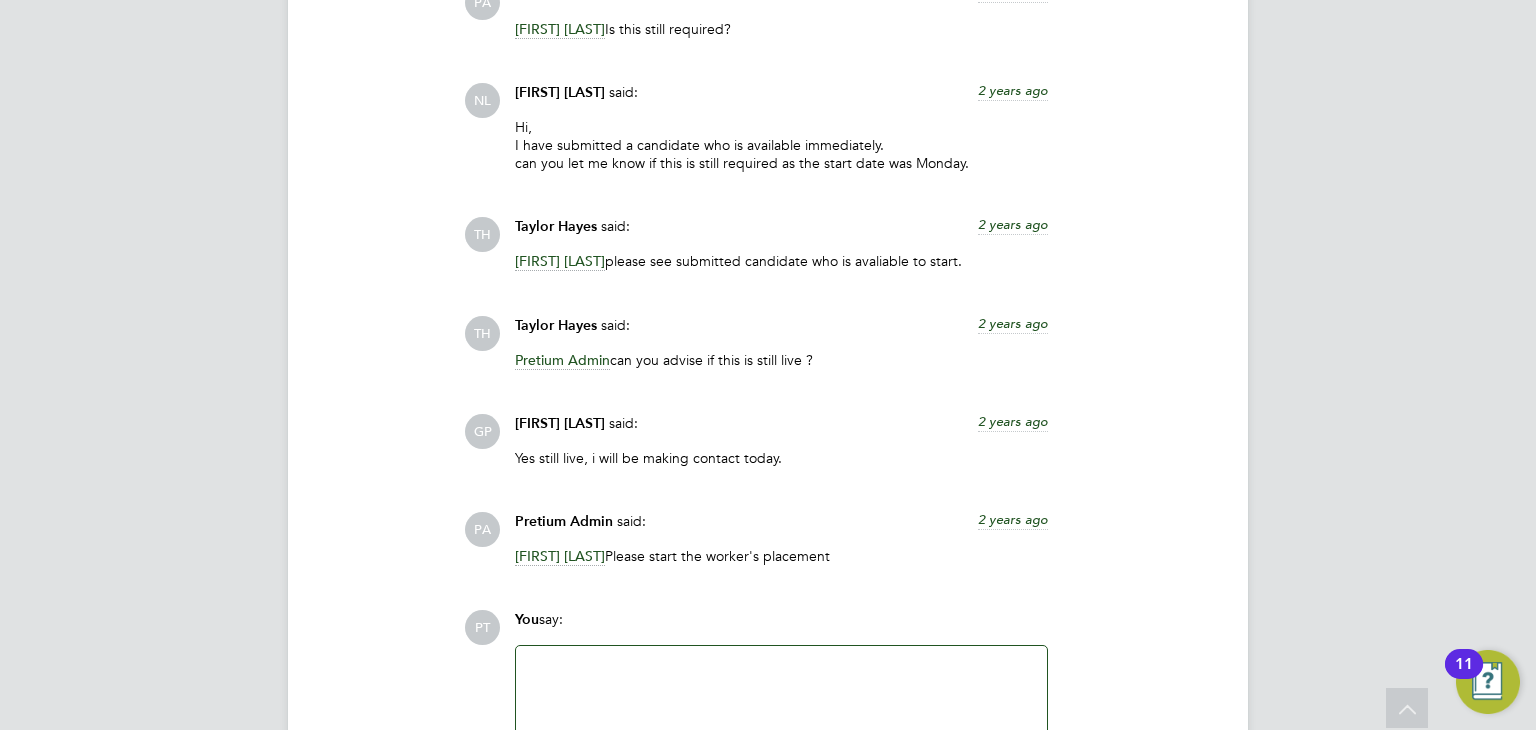 click on "Max Chick" 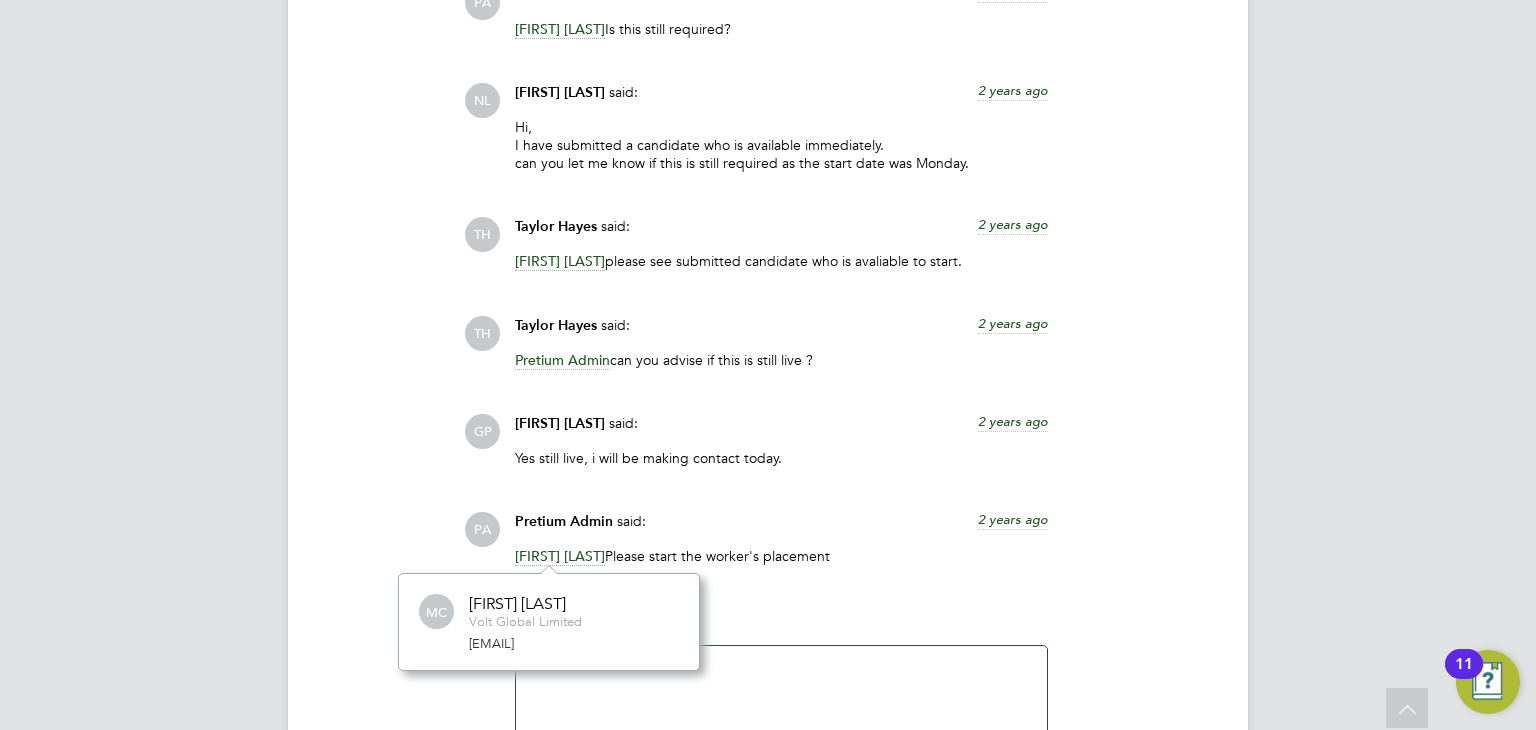click on "Operational Instructions & Comments  (11) Comments on this page are visible to all Vendors in the Vacancy.
Worker's personal information, such as CVs, rates, etc, should never be discussed in this section. For private conversations please
use the Comments section inside the Worker Submission Form that appears once a worker is submitted to the Vacancy. GP Graham Proctor   said:   2 years ago Need someone with experience and a good self starter, there may be future work carrying on but for now its just 3-4 weeks. Show more J- Jade -   said:   2 years ago will get on to this for you Graham , let me know if you are able to pay a little bit more as i suspect we may have to Show more PA Pretium Admin   said:   2 years ago Agencies, please submit workers Show more NL Nicola Lawrence   said:   2 years ago hi Graham,
i have someone who is available from Wednesday, would this be suitable, if I submit their details? Show more DH Darcy Harris   said:   2 years ago Do you still need someone for this vacancy?" 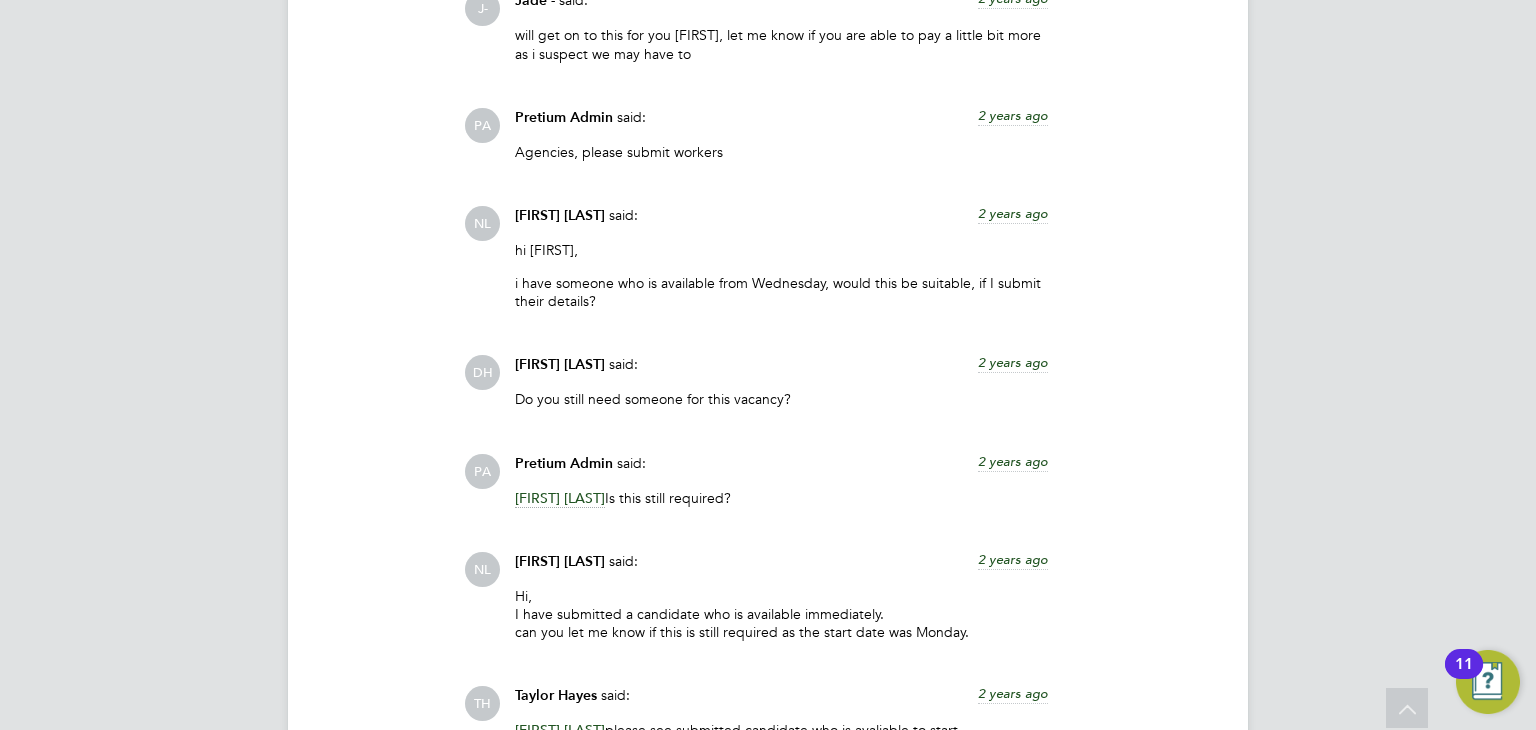 scroll, scrollTop: 2500, scrollLeft: 0, axis: vertical 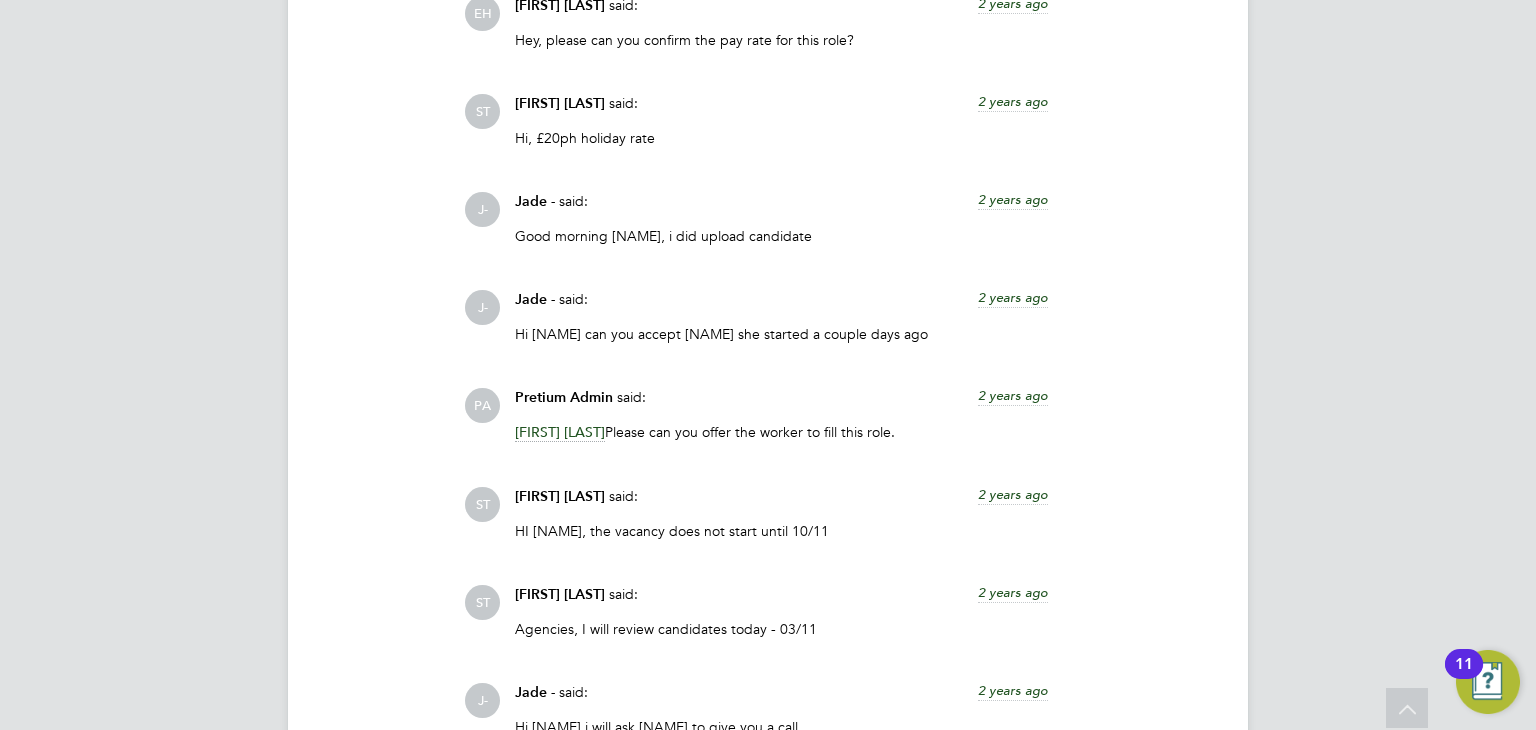 click on "Sarah Tomlinson" 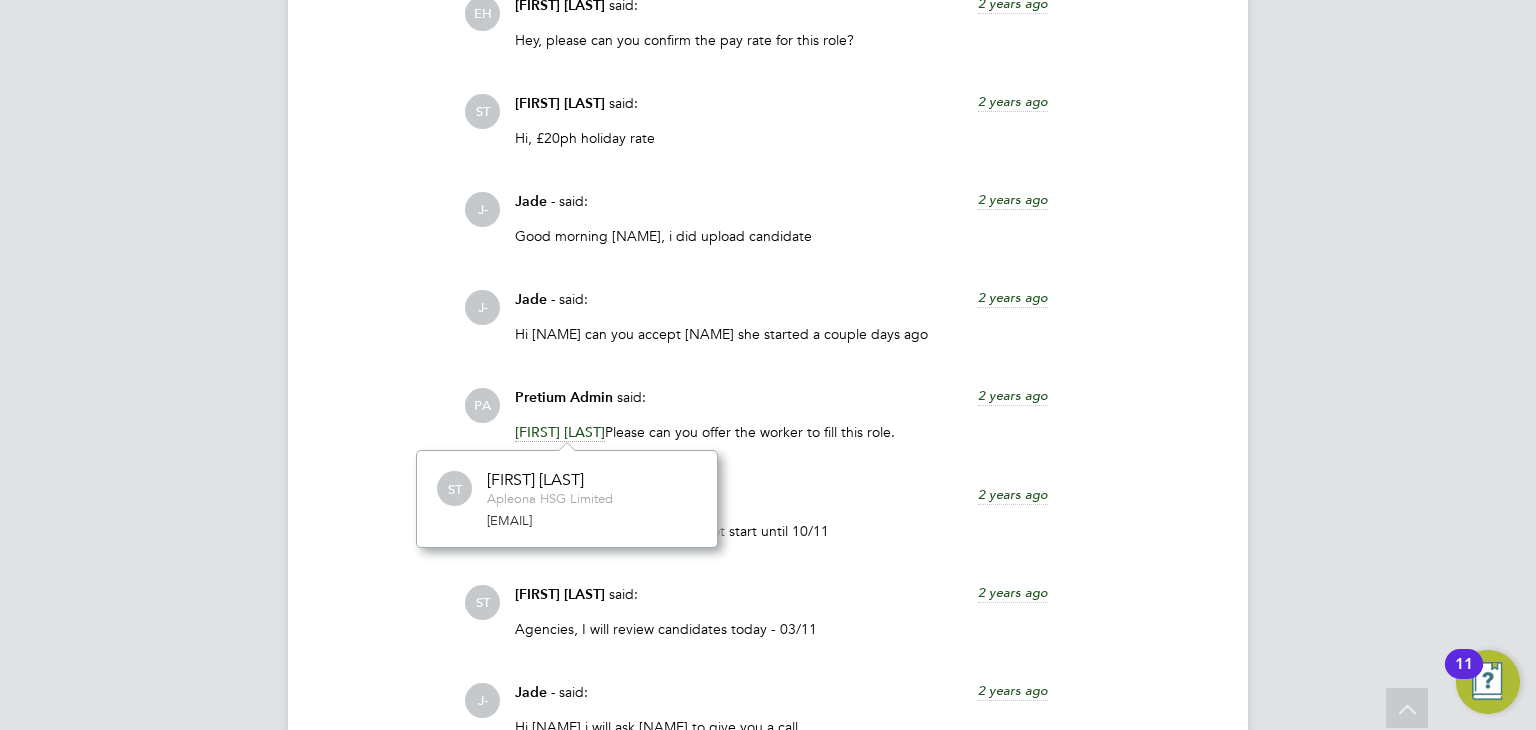 scroll, scrollTop: 11, scrollLeft: 12, axis: both 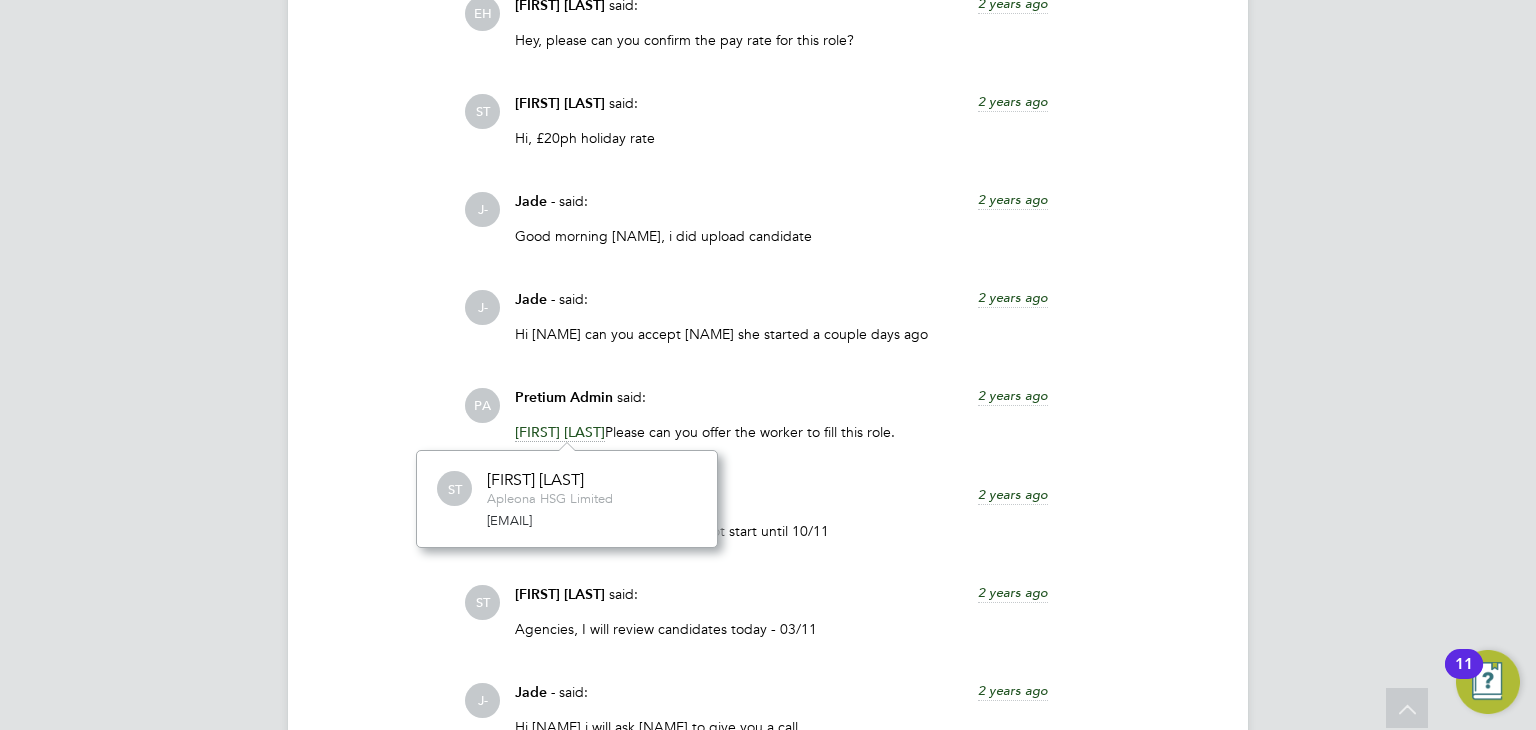 click on "Operational Instructions & Comments  (13) Comments on this page are visible to all Vendors in the Vacancy.
Worker's personal information, such as CVs, rates, etc, should never be discussed in this section. For private conversations please
use the Comments section inside the Worker Submission Form that appears once a worker is submitted to the Vacancy. J- Jade -   said:   2 years ago Hi Sarah, i will have a look into that and will give you an update. Show more EH Emma Howells   said:   2 years ago Hey, please can you confirm the pay rate for this role? Show more ST Sarah Tomlinson   said:   2 years ago Hi, £20ph holiday rate Show more J- Jade -   said:   2 years ago Good morning Sarah, i did upload candidate Show more J- Jade -   said:   2 years ago Hi Sarah can you accept Emelia she started a couple days ago Show more PA Pretium Admin   said:   2 years ago Sarah Tomlinson  Please can you offer the worker to fill this role. Show more ST Sarah Tomlinson   said:   2 years ago Show more ST   said:   J-" 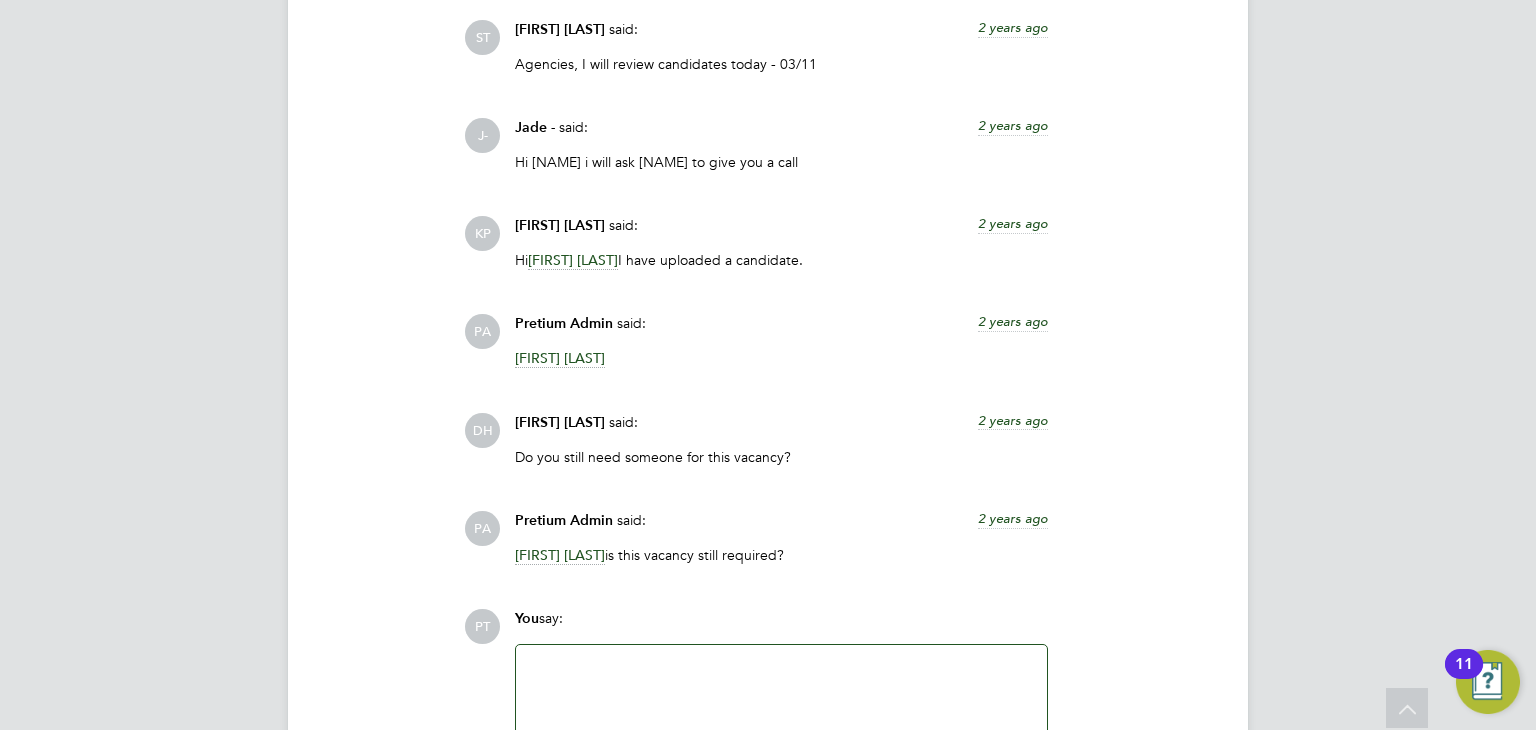 scroll, scrollTop: 3500, scrollLeft: 0, axis: vertical 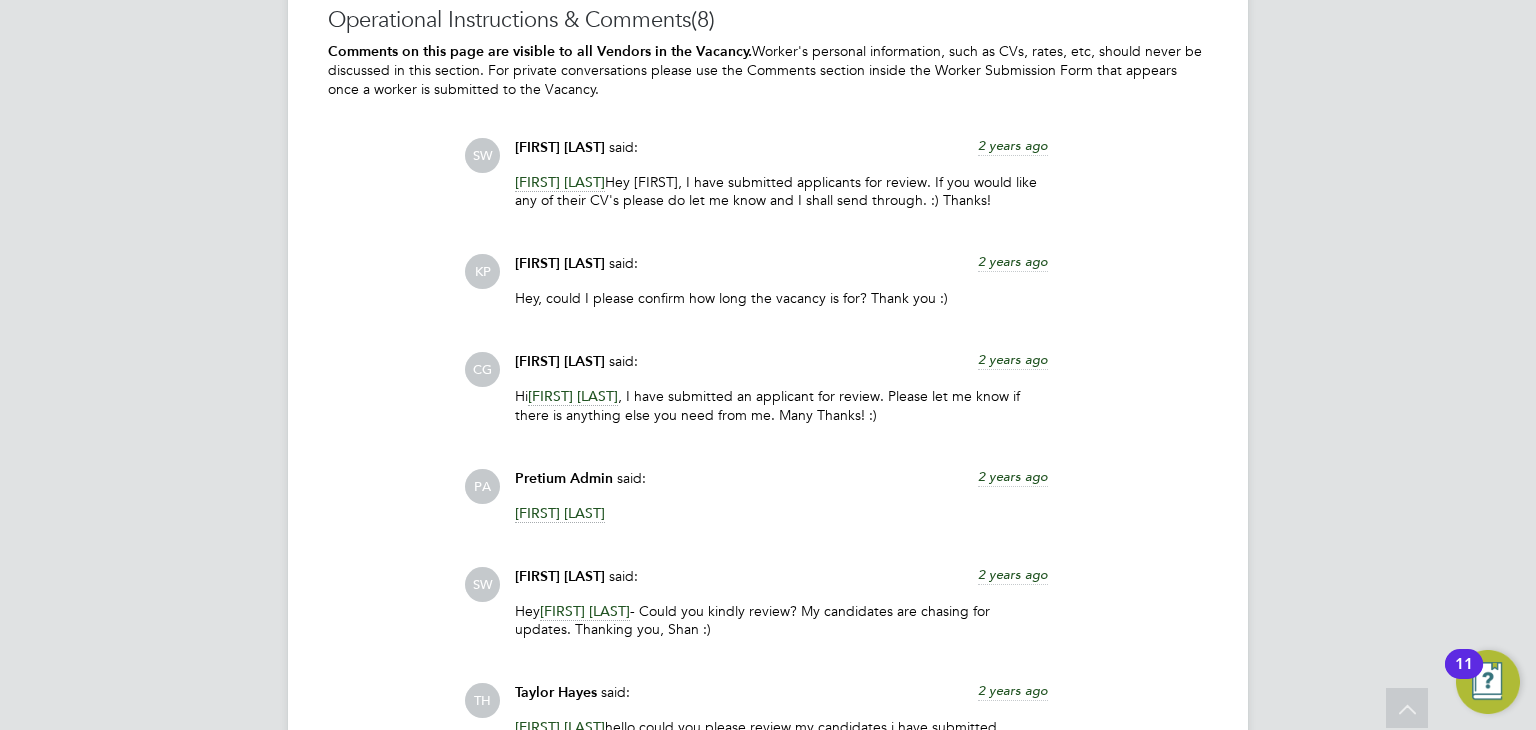 click on "SW" 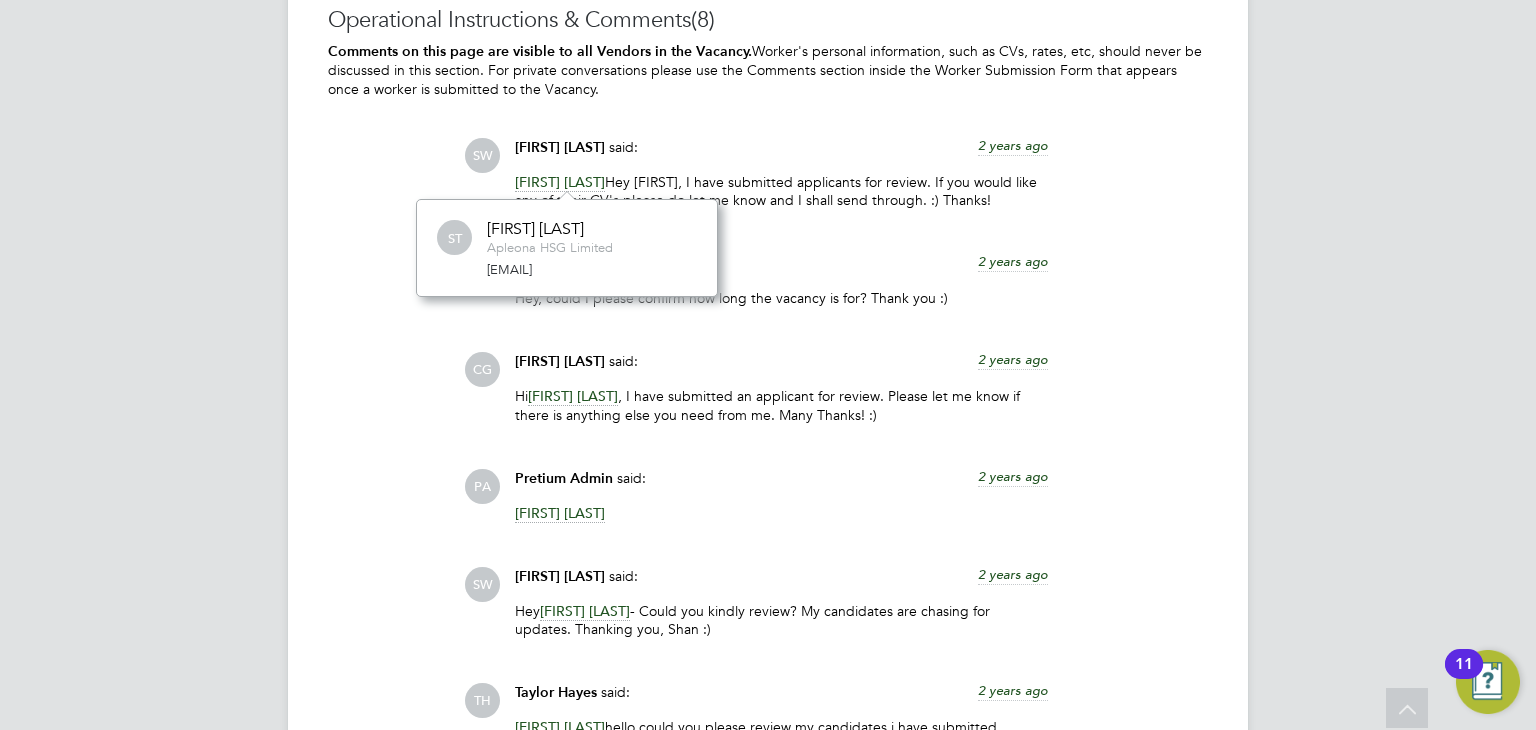 scroll, scrollTop: 11, scrollLeft: 10, axis: both 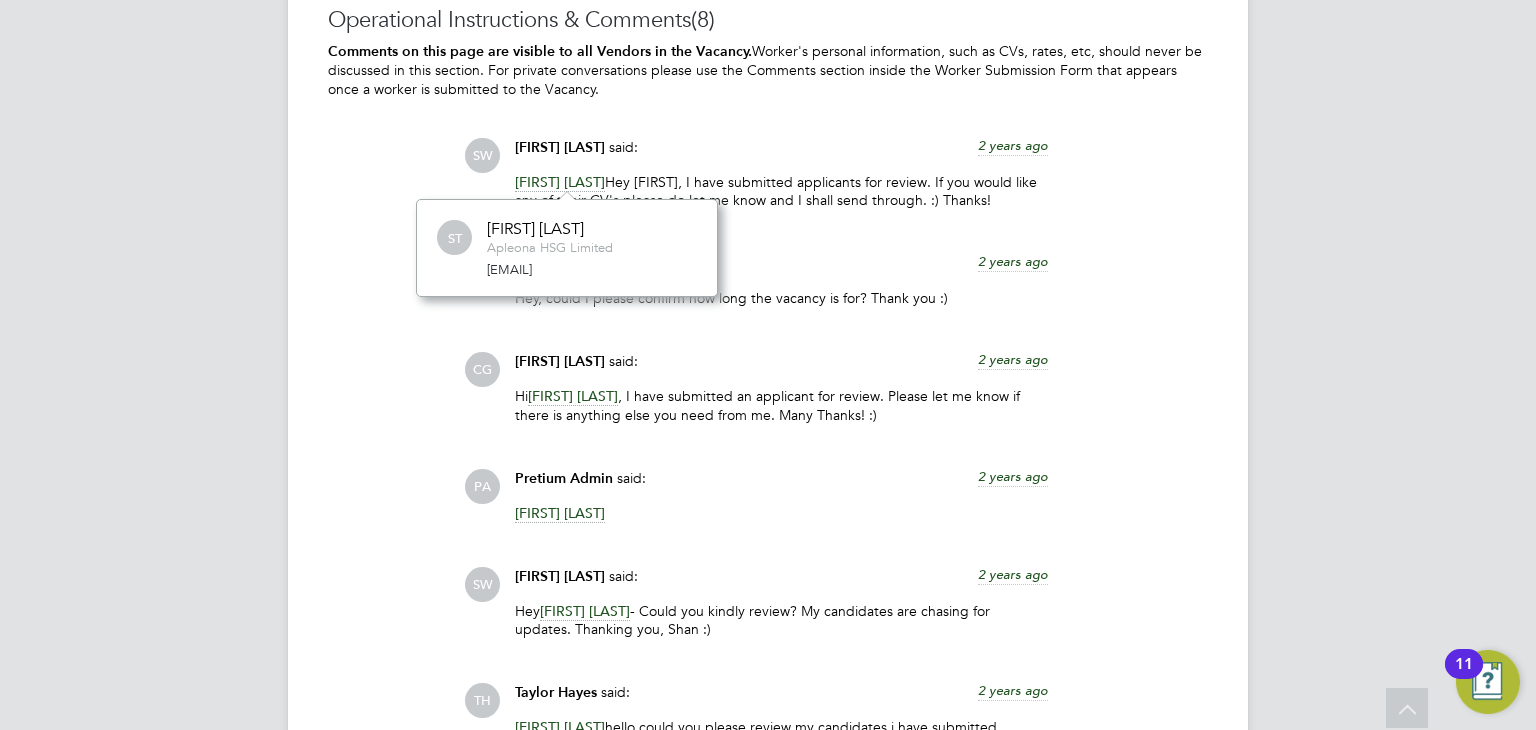 click on "Operational Instructions & Comments  (8) Comments on this page are visible to all Vendors in the Vacancy.
Worker's personal information, such as CVs, rates, etc, should never be discussed in this section. For private conversations please
use the Comments section inside the Worker Submission Form that appears once a worker is submitted to the Vacancy. SW Shannen Wilson   said:   2 years ago Sarah Tomlinson  Hey Sarah, I have submitted applicants for review. If you would like any of their CV's please do let me know and I shall send through. :) Thanks! Show more KP Kiarna Palmer   said:   2 years ago Hey, could I please confirm how long the vacancy is for? Thank you :) Show more CG Carol Grainger   said:   2 years ago Hi  Sarah Tomlinson , I have submitted an applicant for review. Please let me know if there is anything else you need from me. Many Thanks! :) Show more PA Pretium Admin   said:   2 years ago Sarah Tomlinson Show more SW Shannen Wilson   said:   2 years ago Hey  Sarah Tomlinson TH" 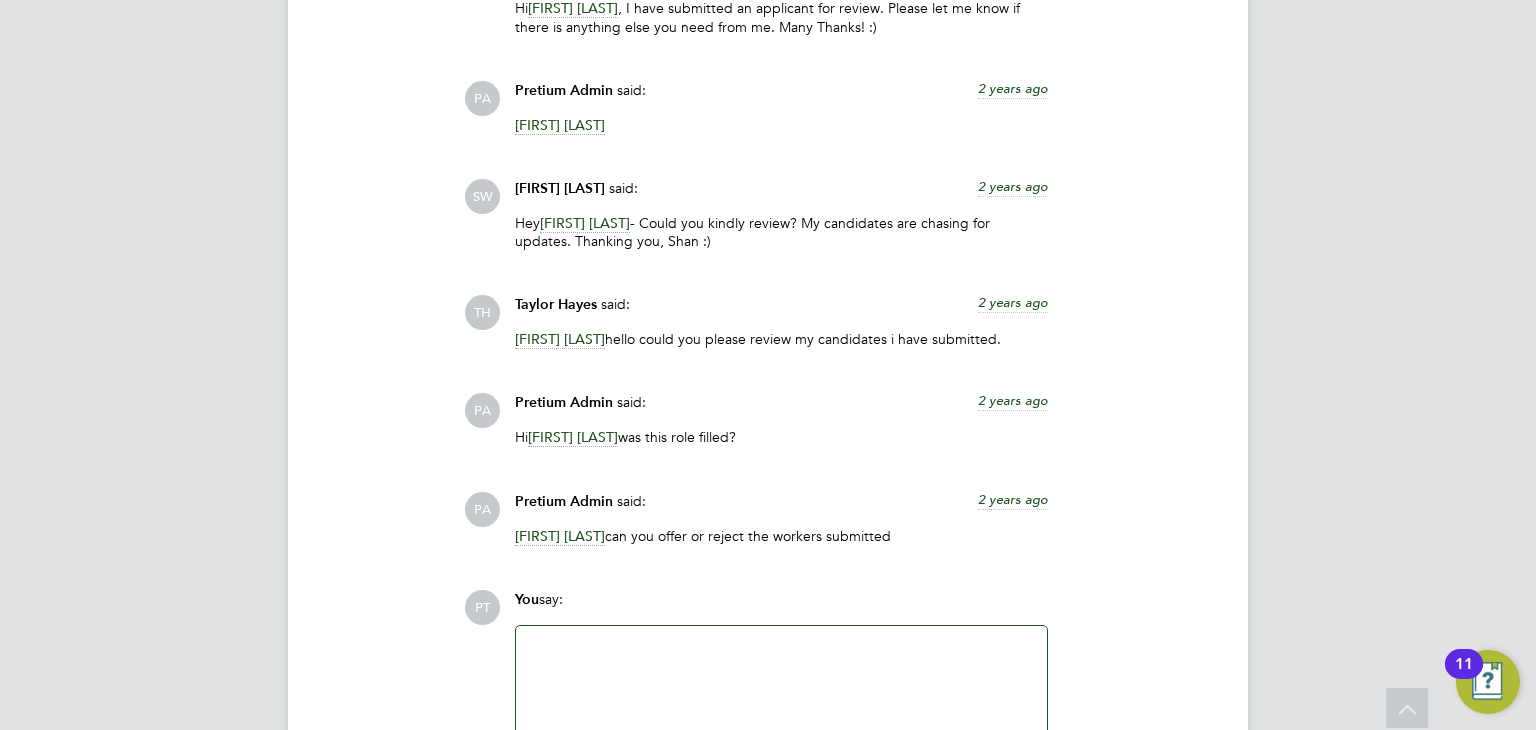 scroll, scrollTop: 3004, scrollLeft: 0, axis: vertical 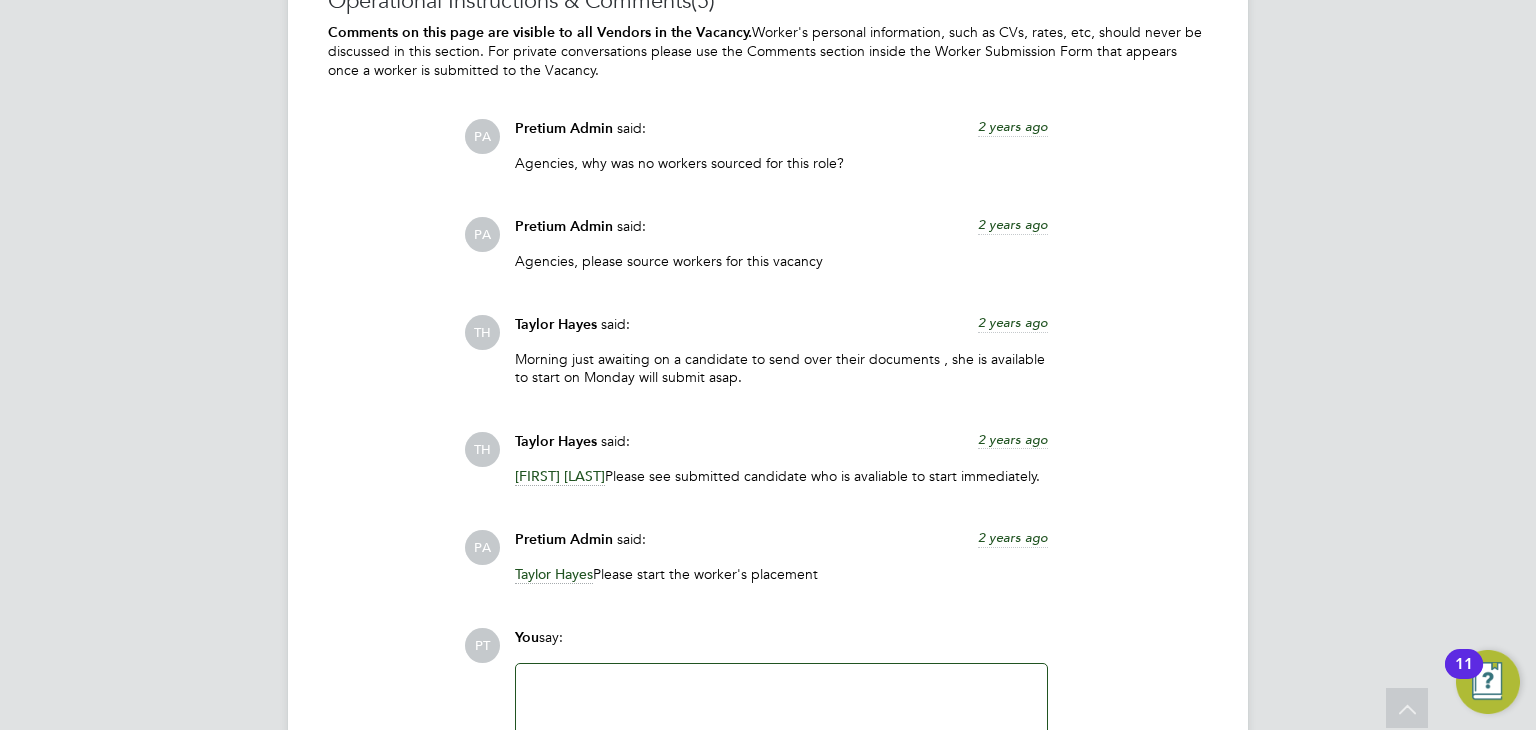 click on "[FIRST] [LAST]" 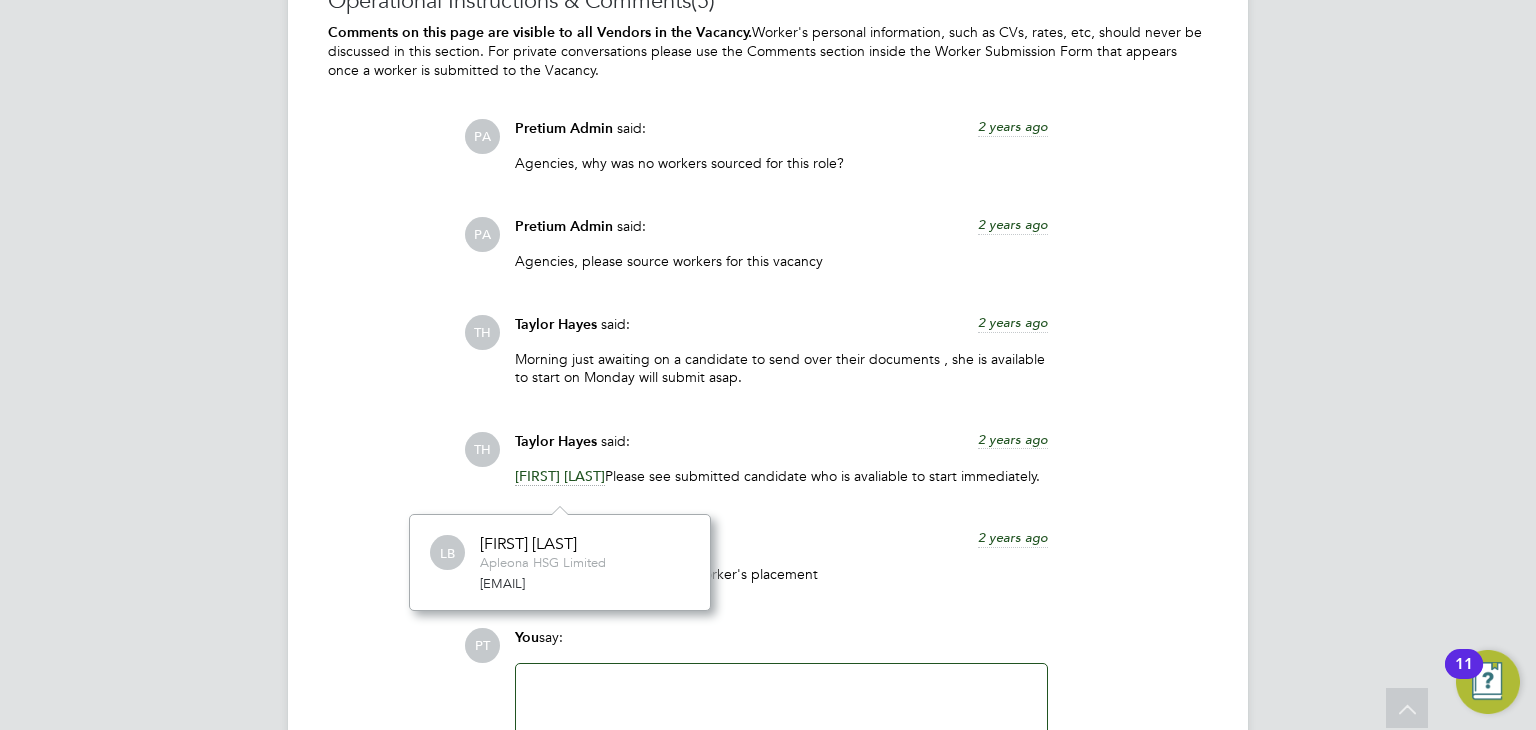 scroll, scrollTop: 11, scrollLeft: 12, axis: both 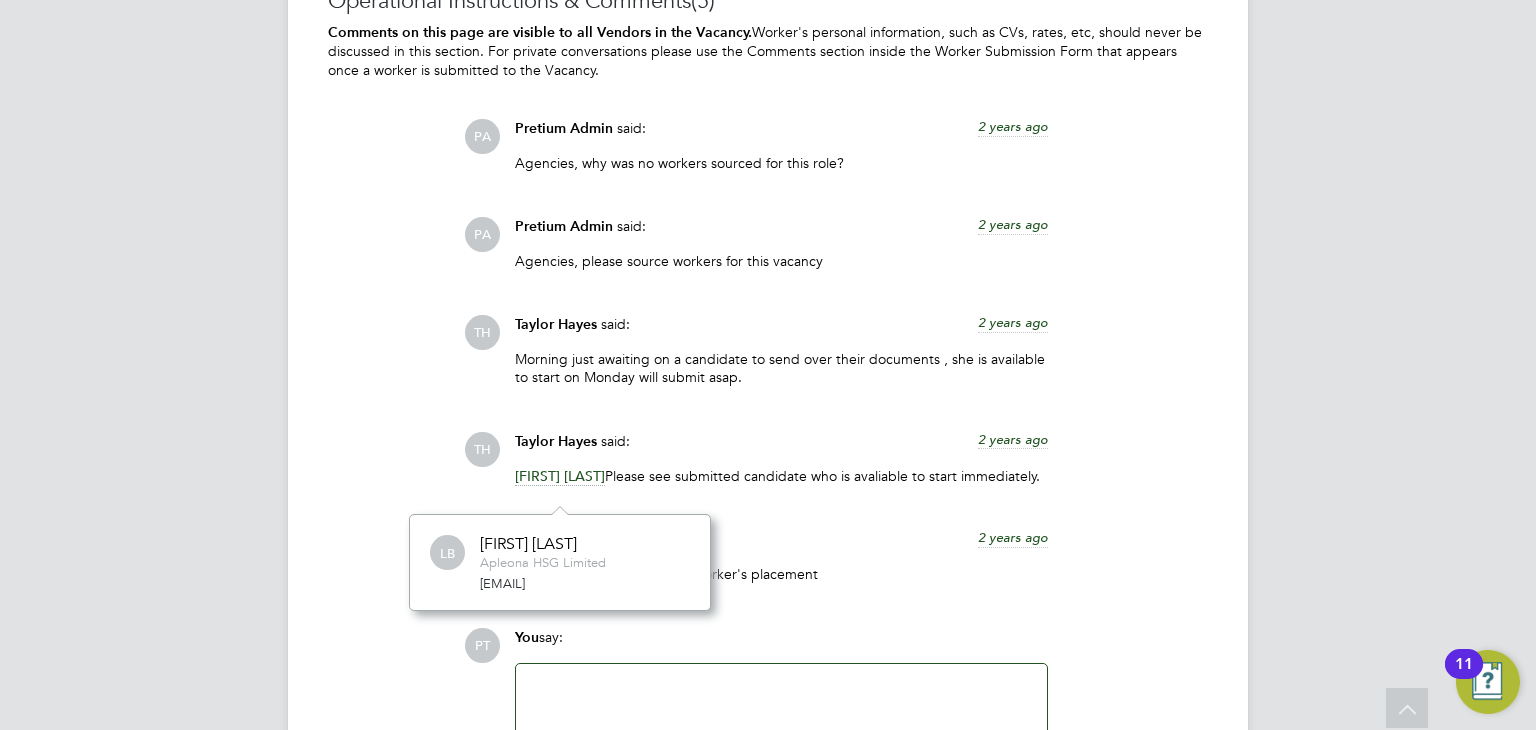 click on "Operational Instructions & Comments  (5) Comments on this page are visible to all Vendors in the Vacancy.
Worker's personal information, such as CVs, rates, etc, should never be discussed in this section. For private conversations please
use the Comments section inside the Worker Submission Form that appears once a worker is submitted to the Vacancy. [NAME] [NAME]   said:   2 years ago Agencies, why was no workers sourced for this role? Show more [NAME] [NAME]   said:   2 years ago Agencies, please source workers for this vacancy Show more [NAME] [NAME]   said:   2 years ago Morning just awaiting on a candidate to send over their documents , she is available to start on Monday will submit asap. Show more [NAME] [NAME]   said:   2 years ago [NAME] [NAME]  Please see submitted candidate who is avaliable to start immediately. Show more [NAME] [NAME]   said:   2 years ago [NAME] [NAME]  Please start the worker's placement Show more [NAME] [NAME]  say: Attachments are not supported Post" 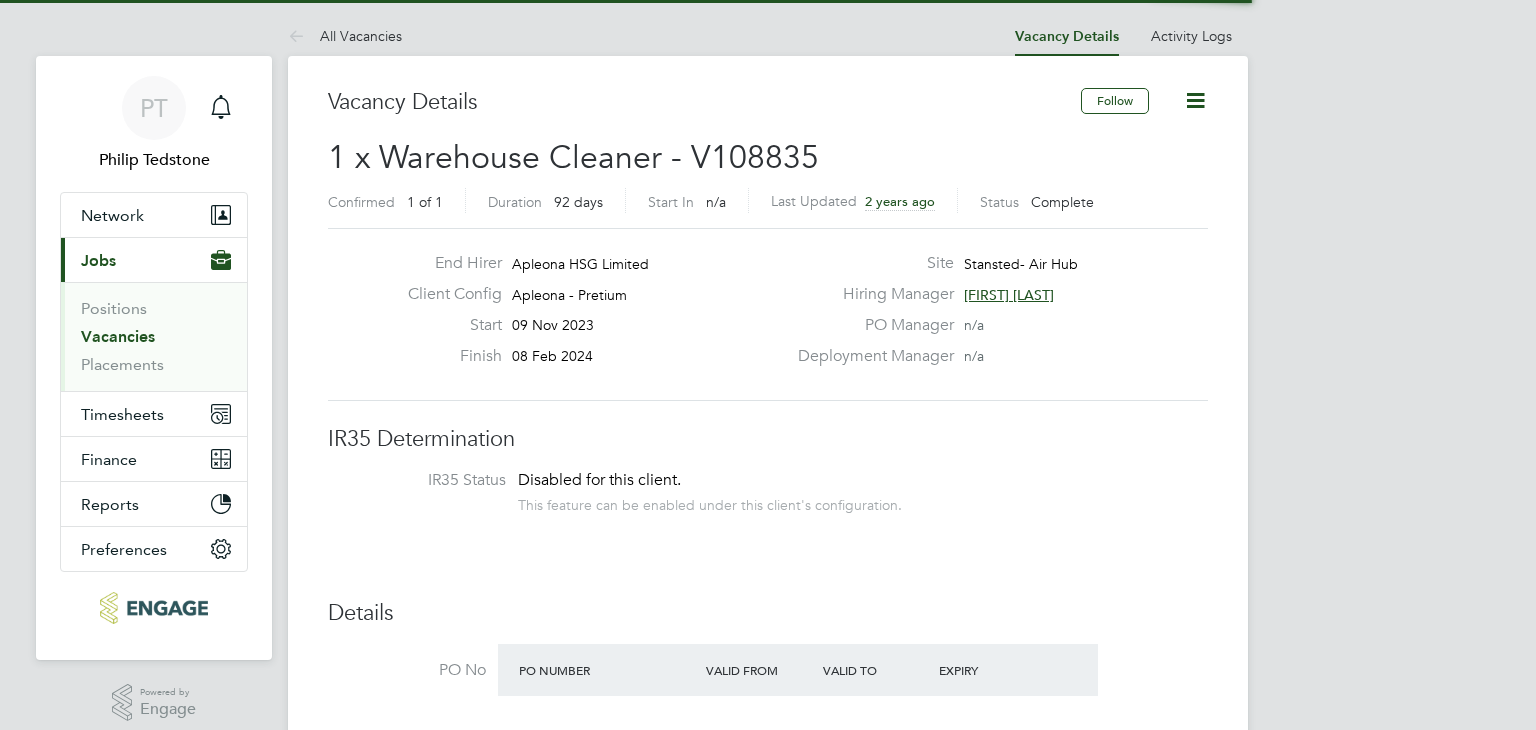 scroll, scrollTop: 0, scrollLeft: 0, axis: both 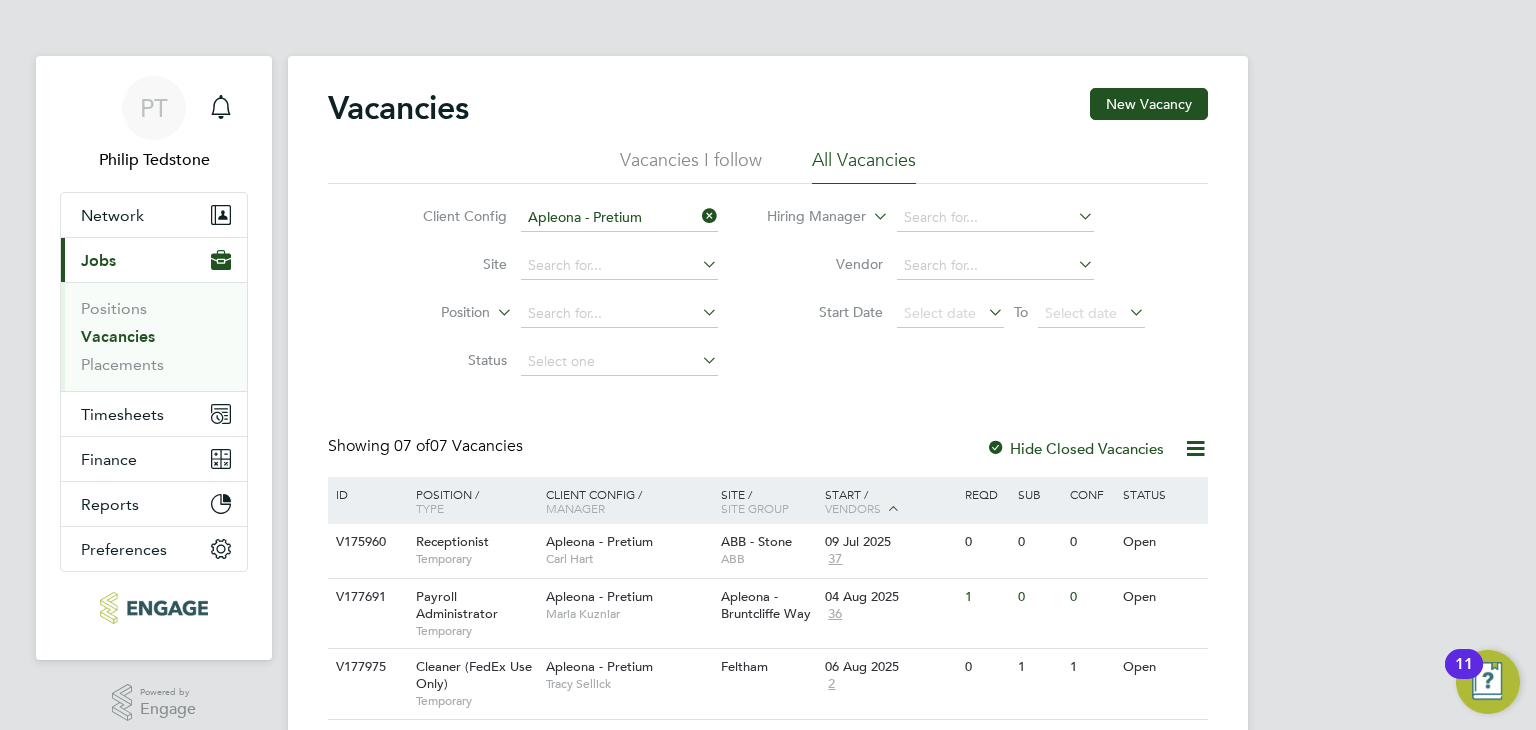 click 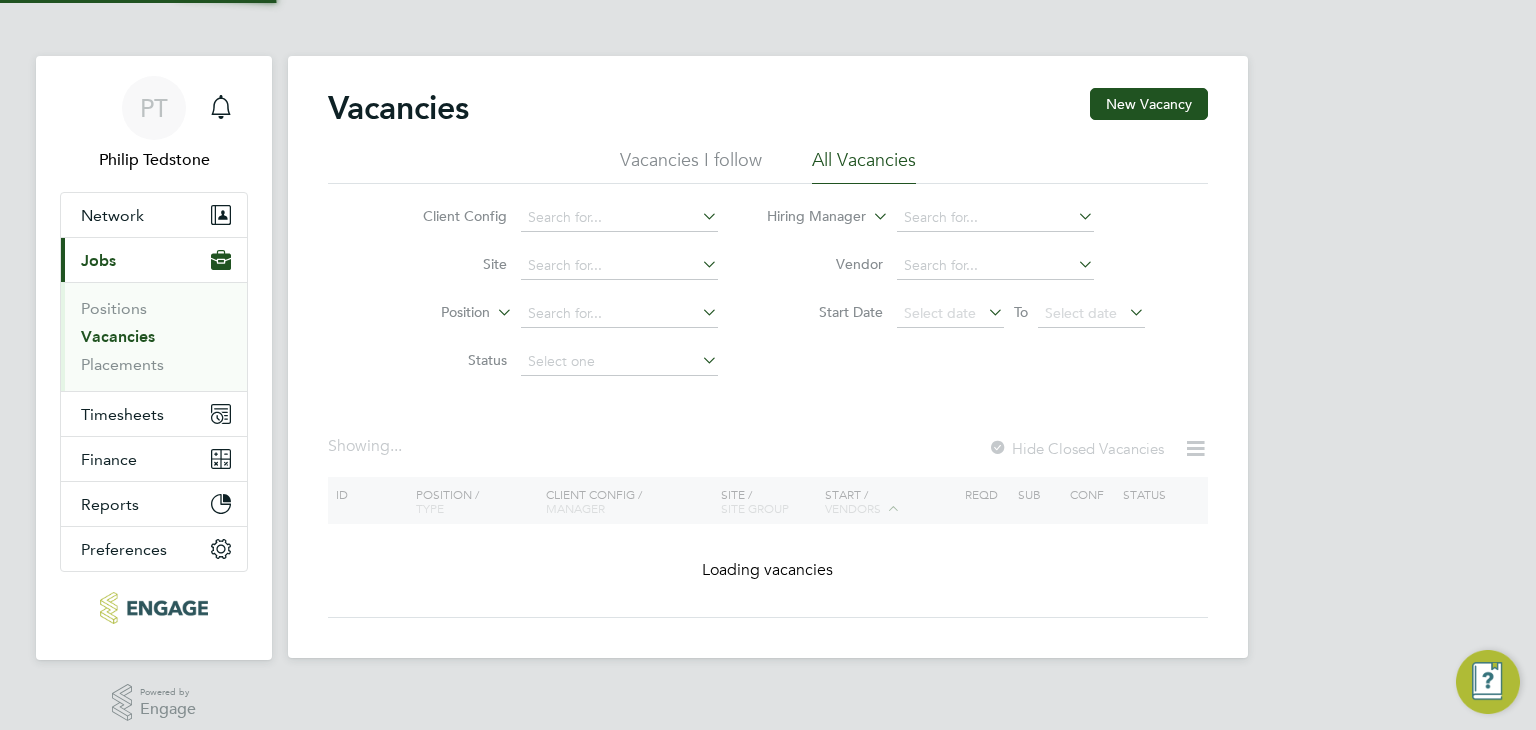 click 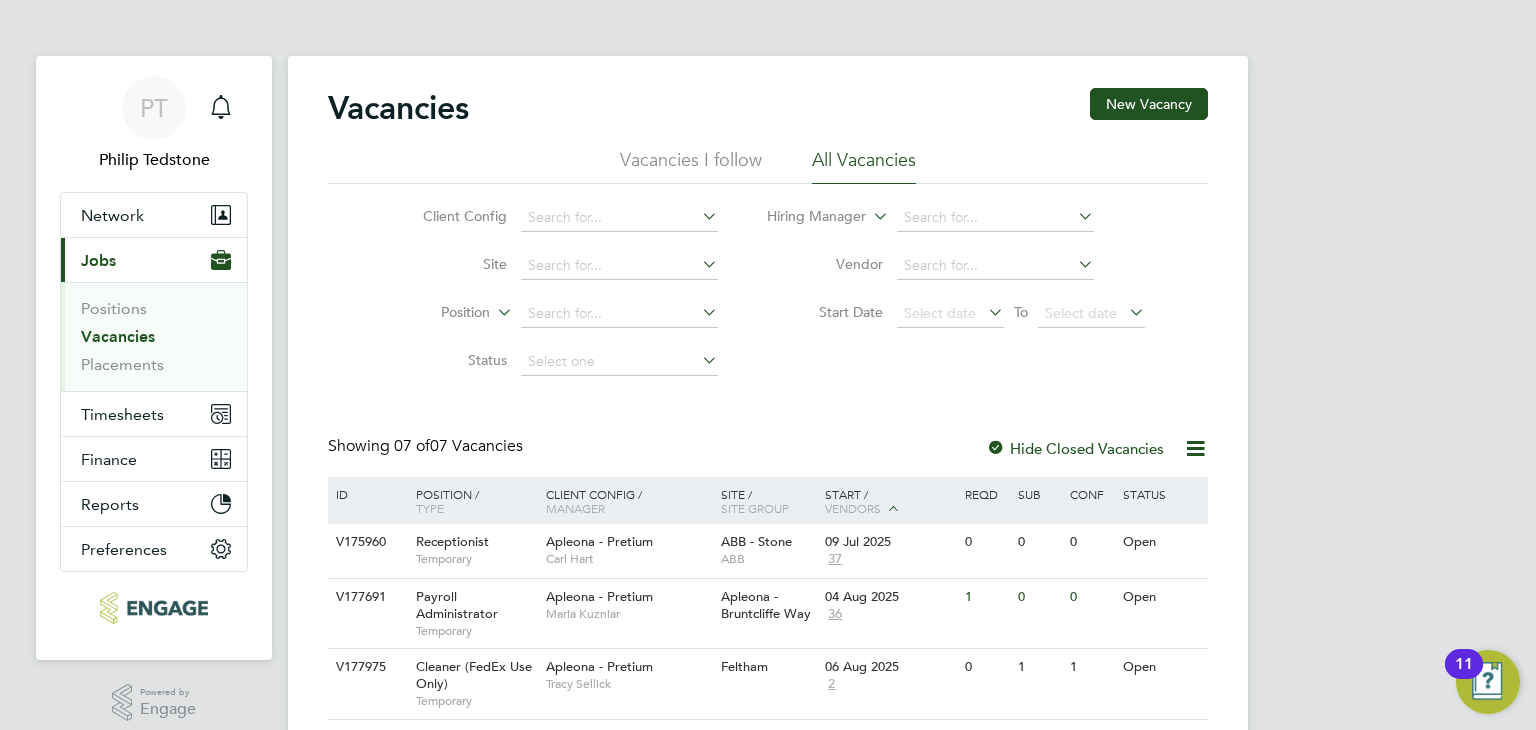 click on "Central Team" 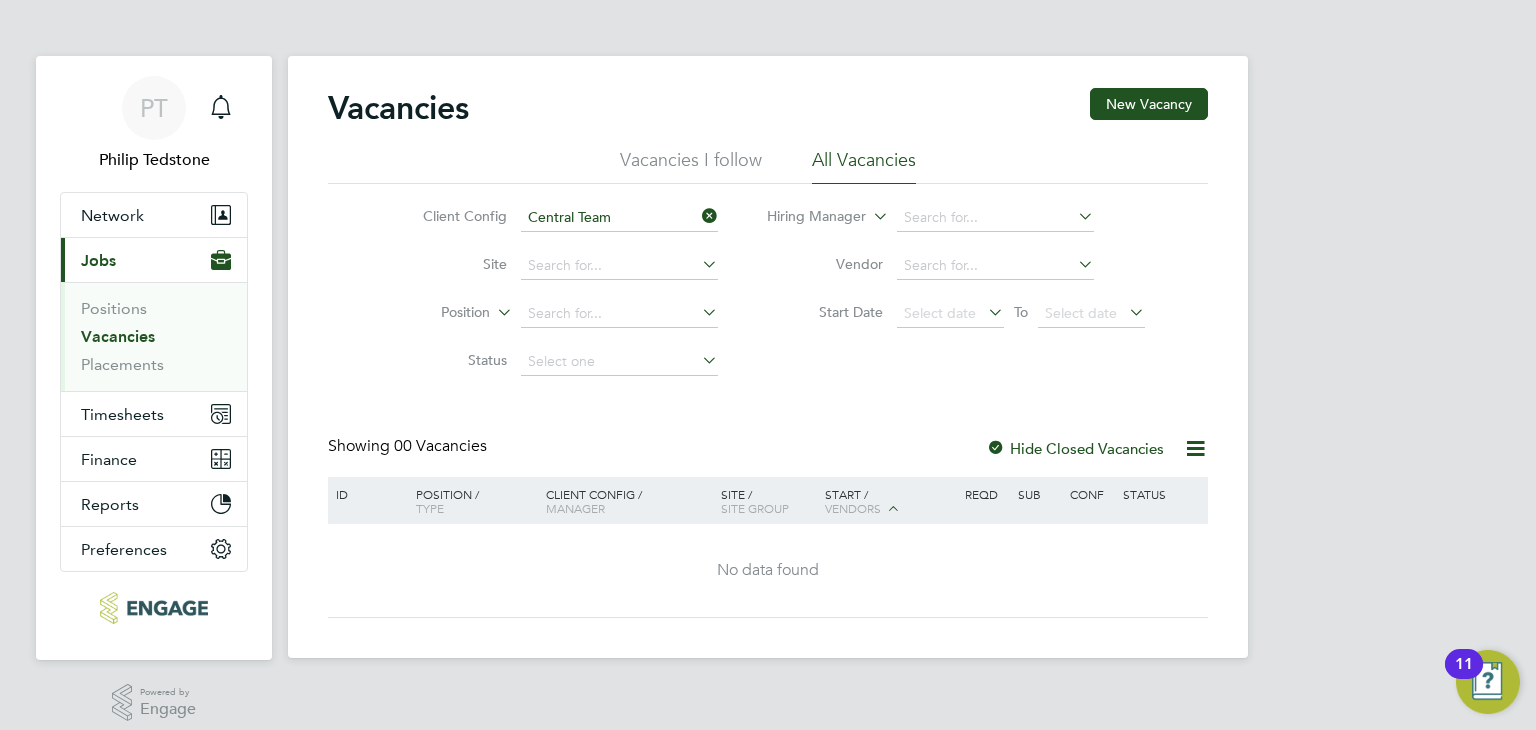 click 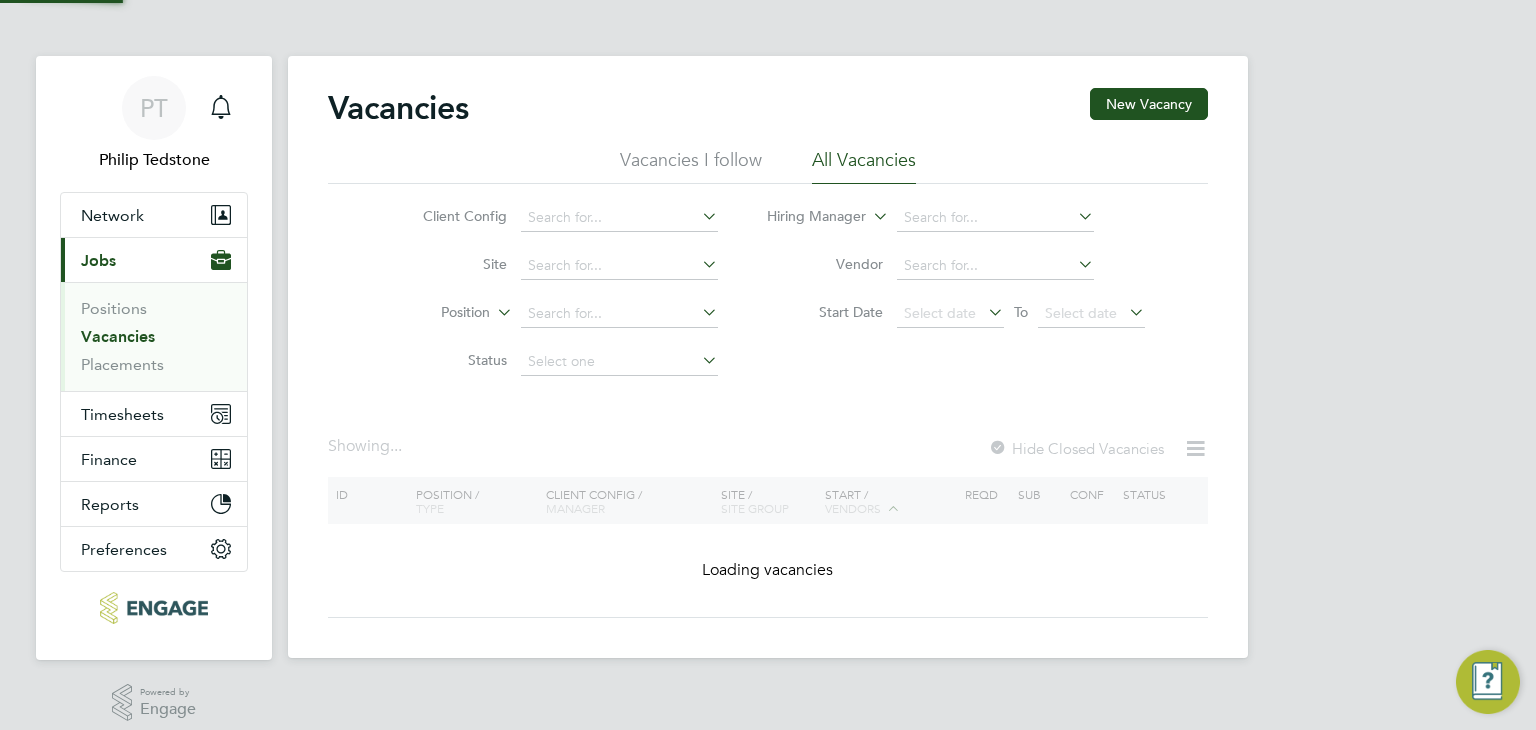 click 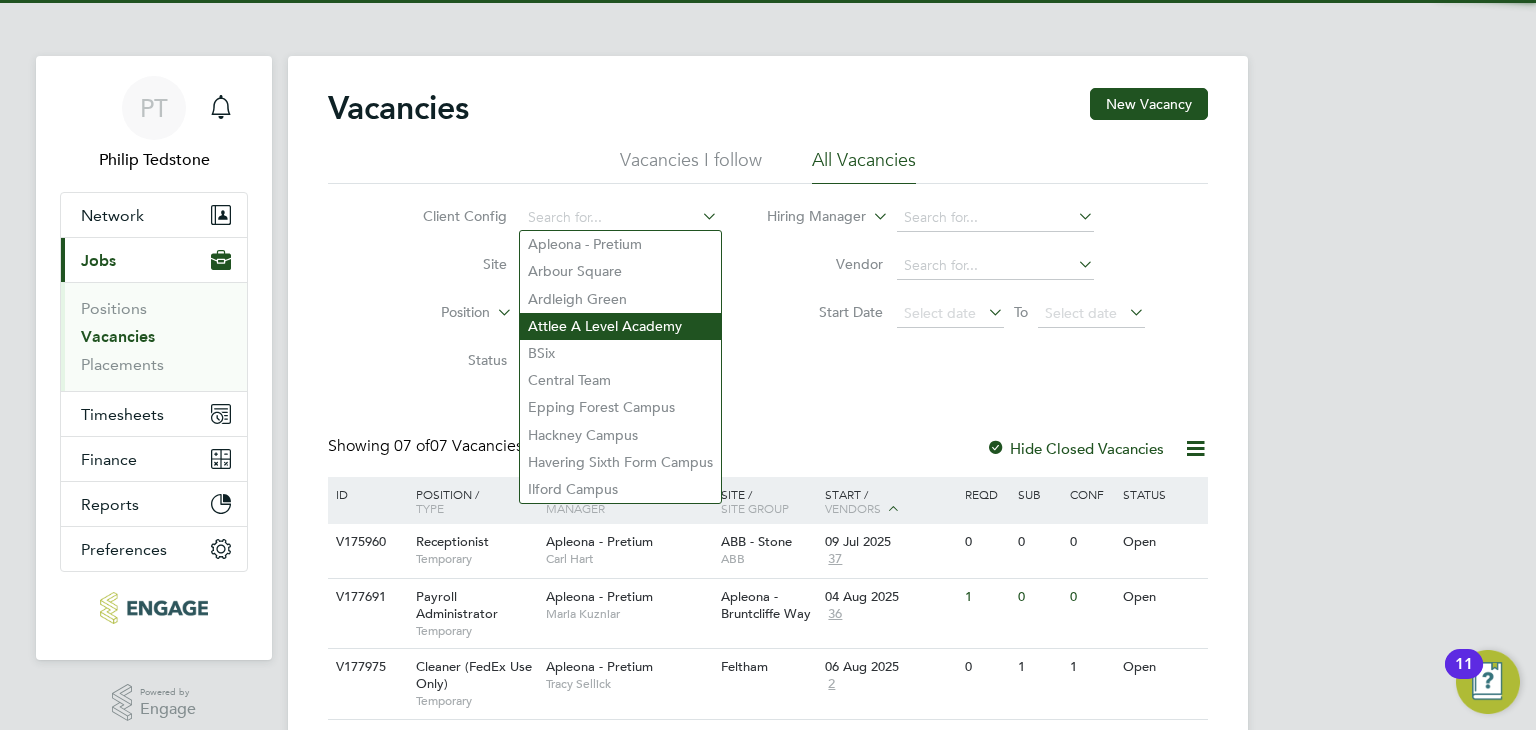 click on "Attlee A Level Academy" 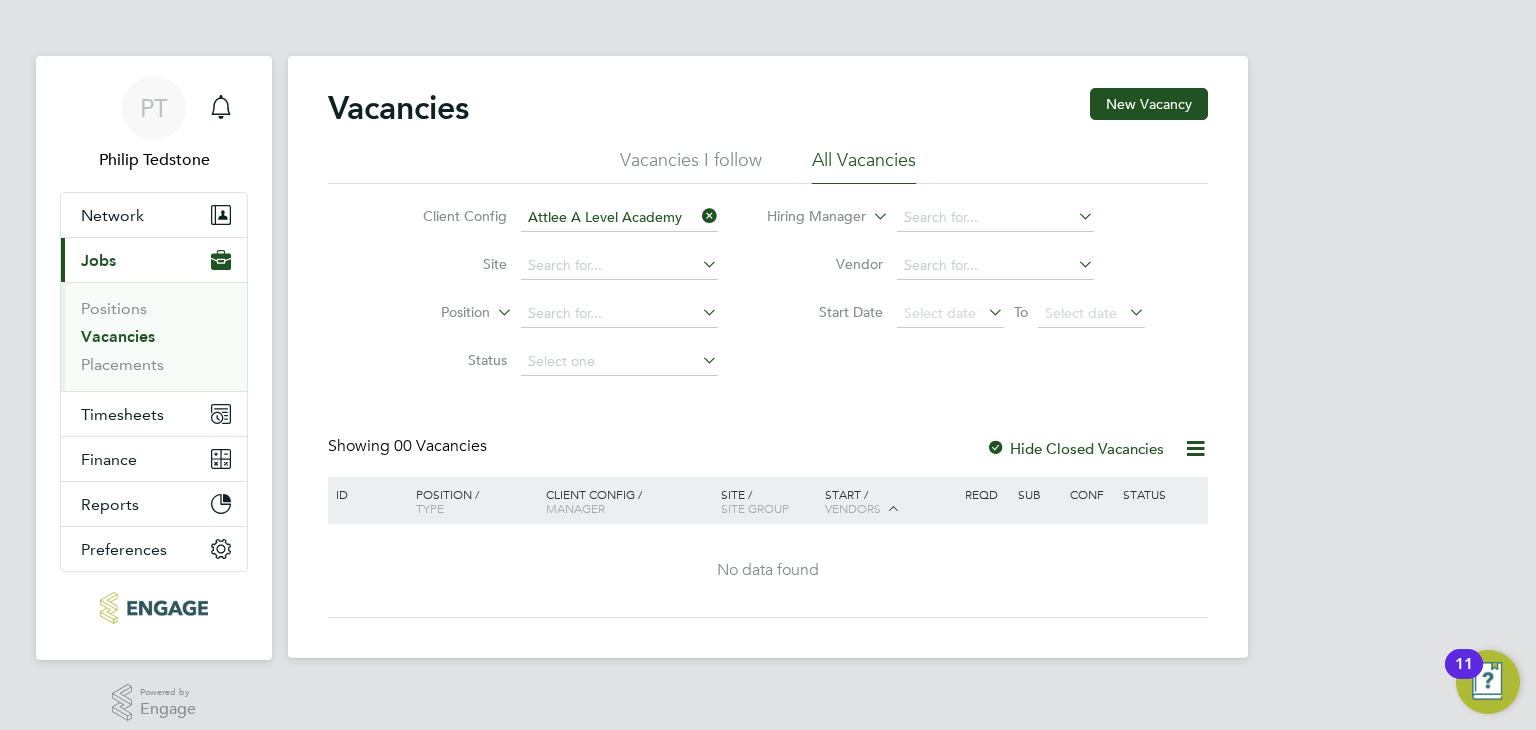 click 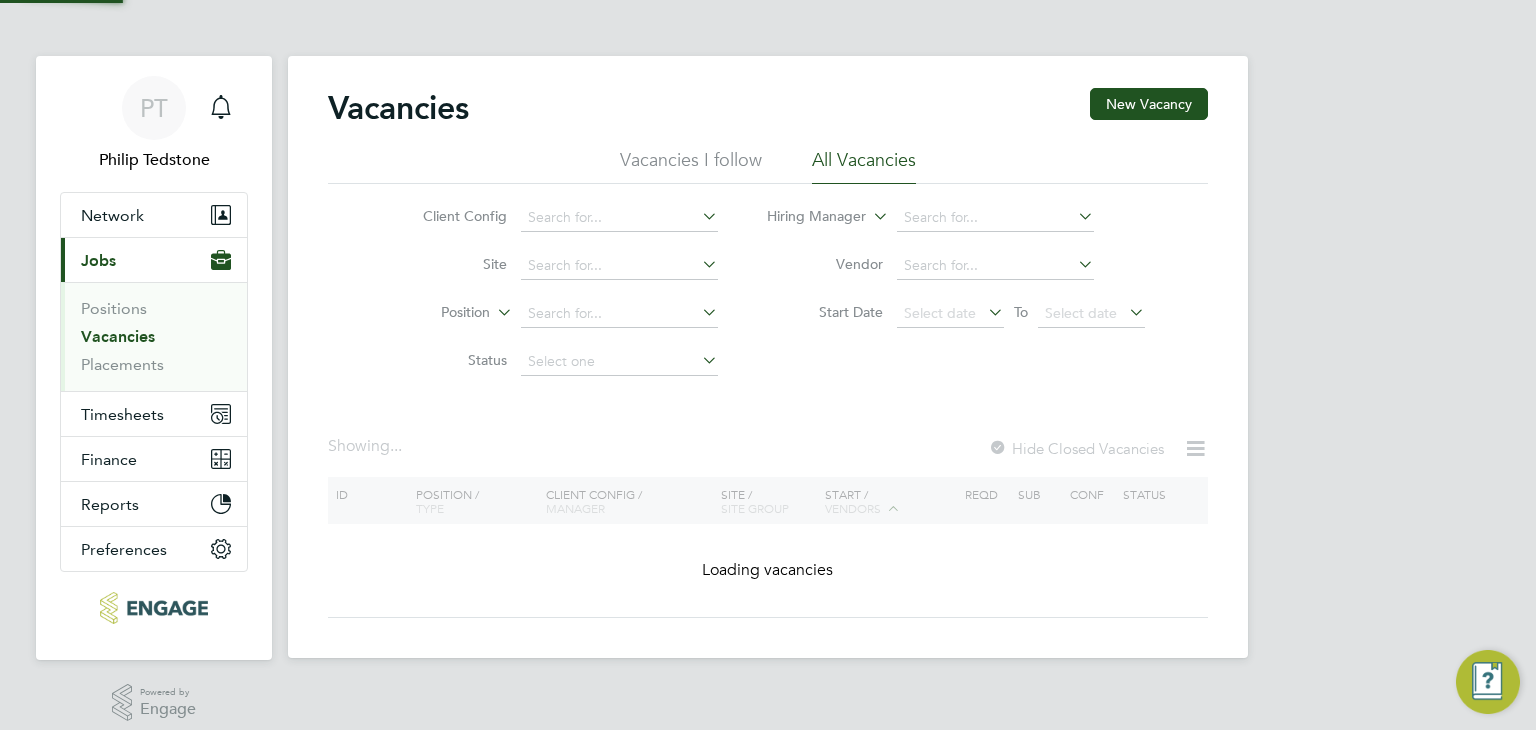 click 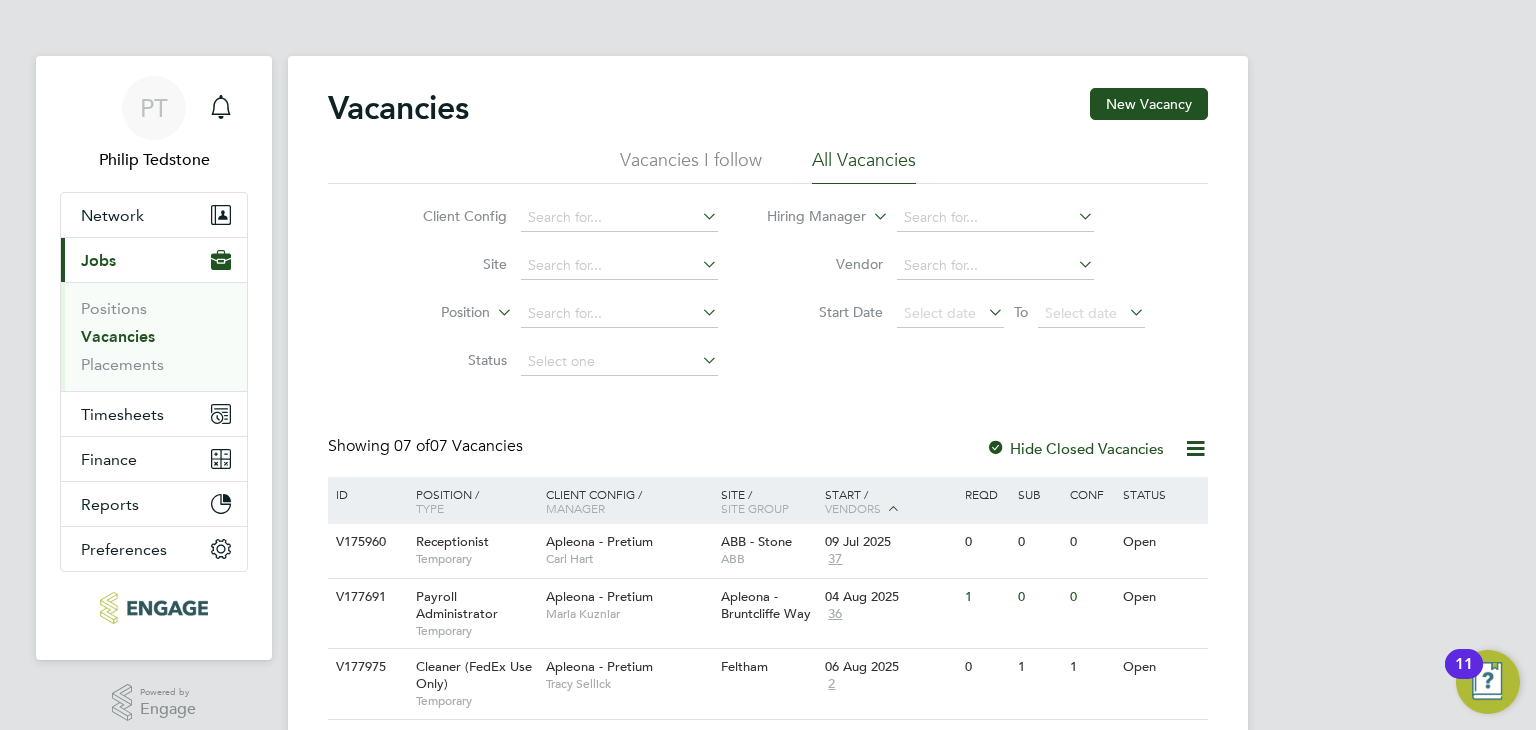 click on "Vacancies New Vacancy Vacancies I follow All Vacancies Client Config     Site     Position     Status   Hiring Manager     Vendor   Start Date
Select date
To
Select date
Showing   07 of  07 Vacancies Hide Closed Vacancies ID  Position / Type   Client Config / Manager Site / Site Group Start / Vendors   Reqd Sub Conf Status V175960 Receptionist   Temporary Apleona - Pretium   Carl Hart ABB - Stone   ABB 09 Jul 2025 37 0 0 0 Open V177691 Payroll Administrator   Temporary Apleona - Pretium   Maria Kuzniar Apleona - Bruntcliffe Way   04 Aug 2025 36 1 0 0 Open V177975 Cleaner (FedEx Use Only)   Temporary Apleona - Pretium   Tracy Sellick Feltham   06 Aug 2025 2 0 1 1 Open V177969 Cleaner   Temporary Apleona - Pretium   Julie Tante Bristol Cribbs Causeway   FEDEX 13 Aug 2025 38 0 0 0 Open V177304 Receptionist   Temporary Apleona - Pretium   James Croxford Birmingham   13 Aug 2025 38 0 0 0 Open V177820 Electrician   Temporary Apleona - Pretium   Christopher Bunch IBM - Hursley   18 Aug 2025" 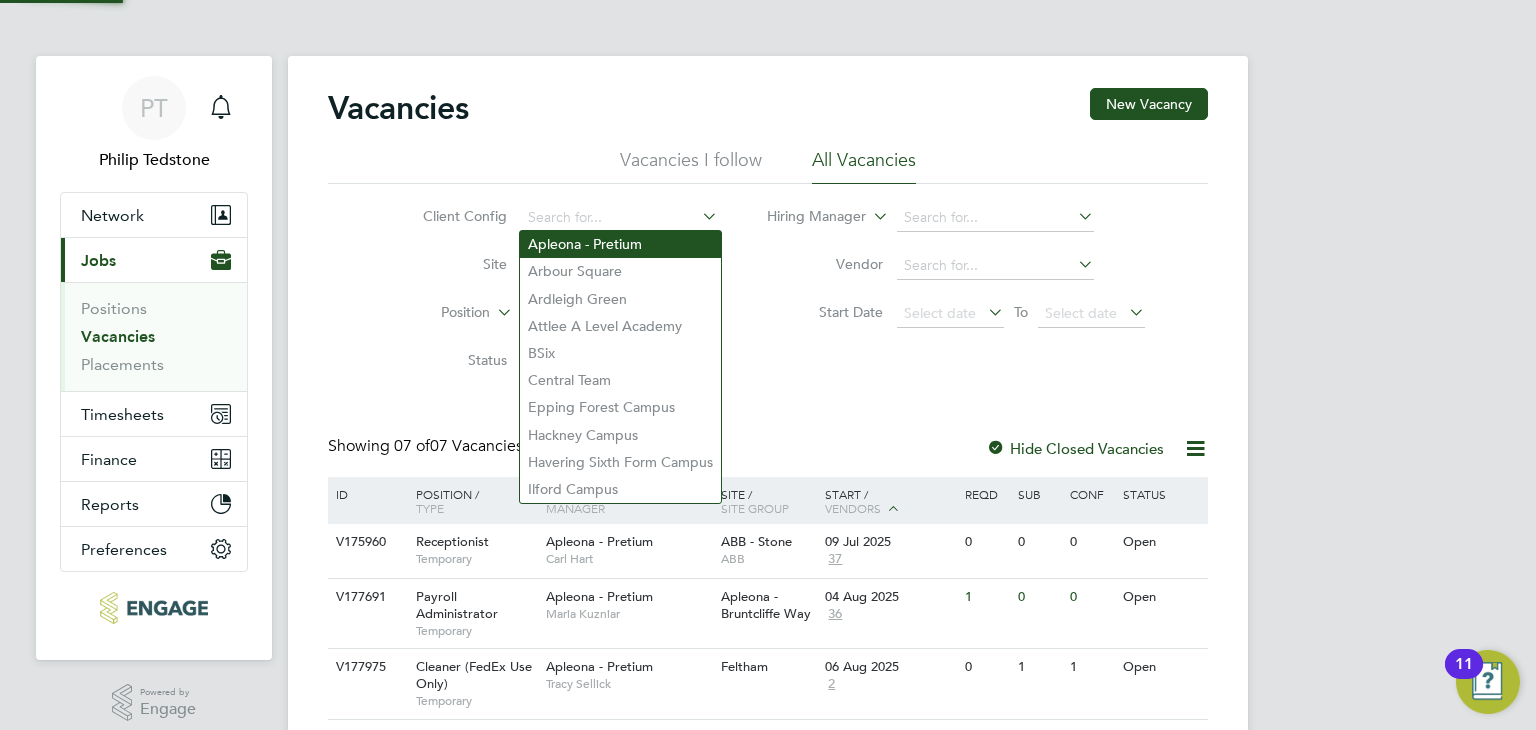 click on "Apleona - Pretium" 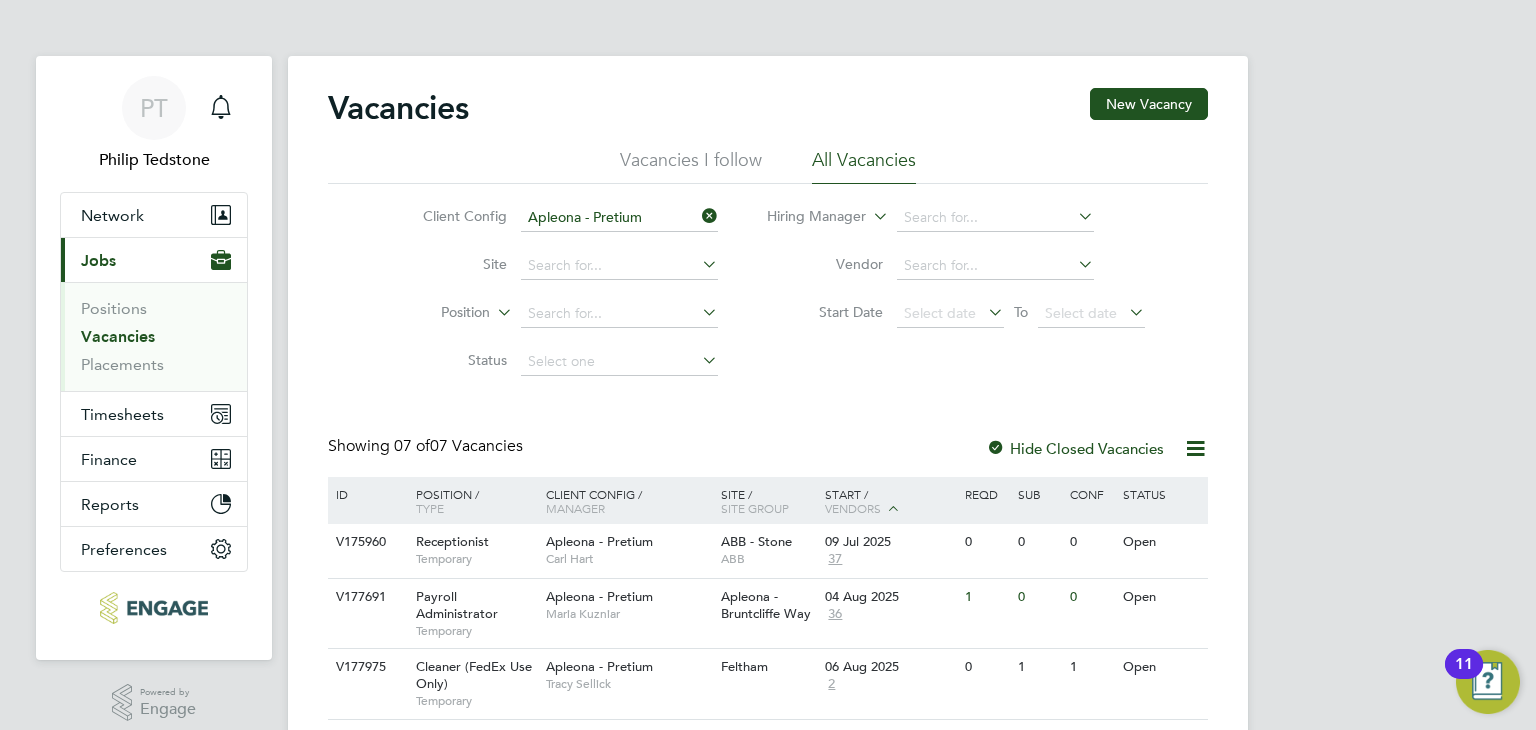 click on "Start Date
Select date
To
Select date" 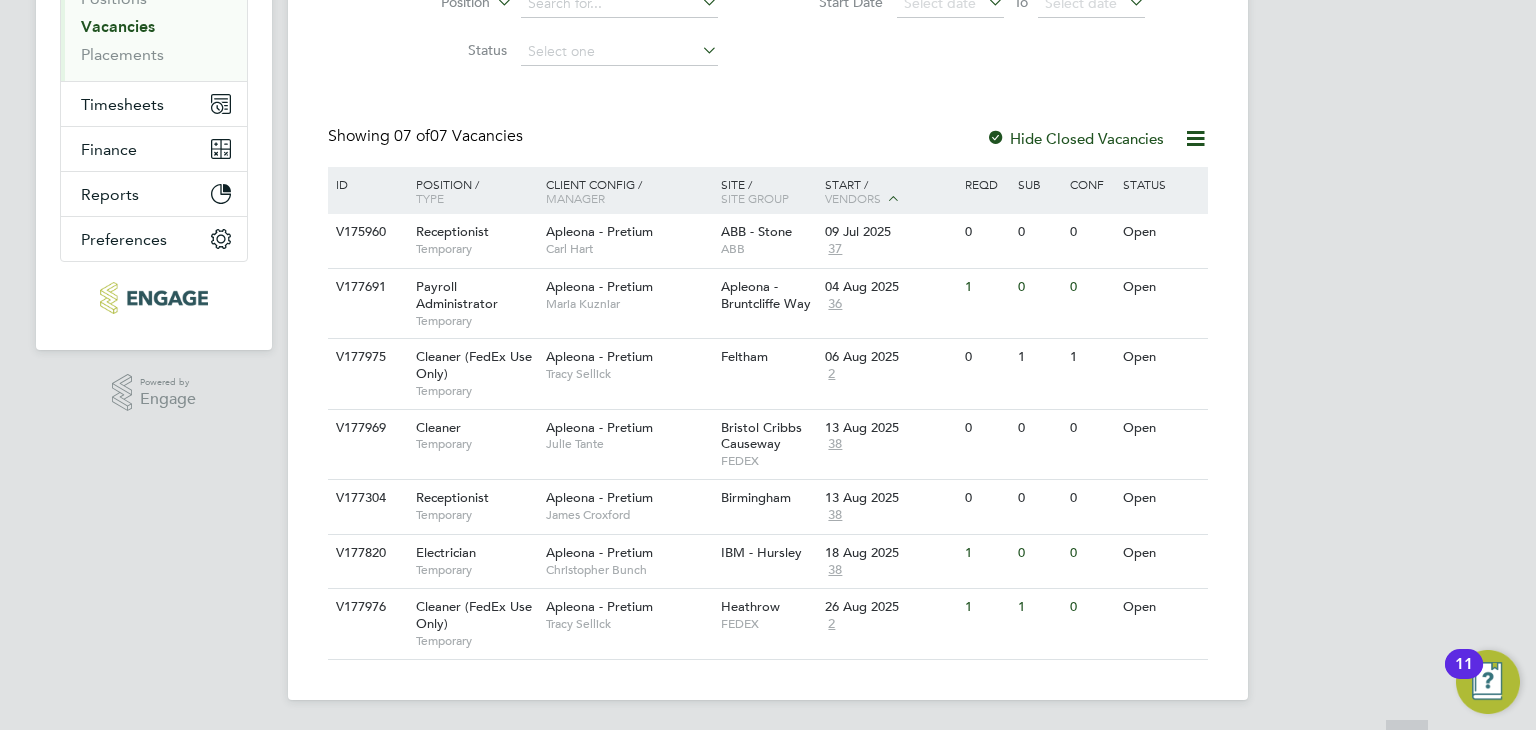 scroll, scrollTop: 311, scrollLeft: 0, axis: vertical 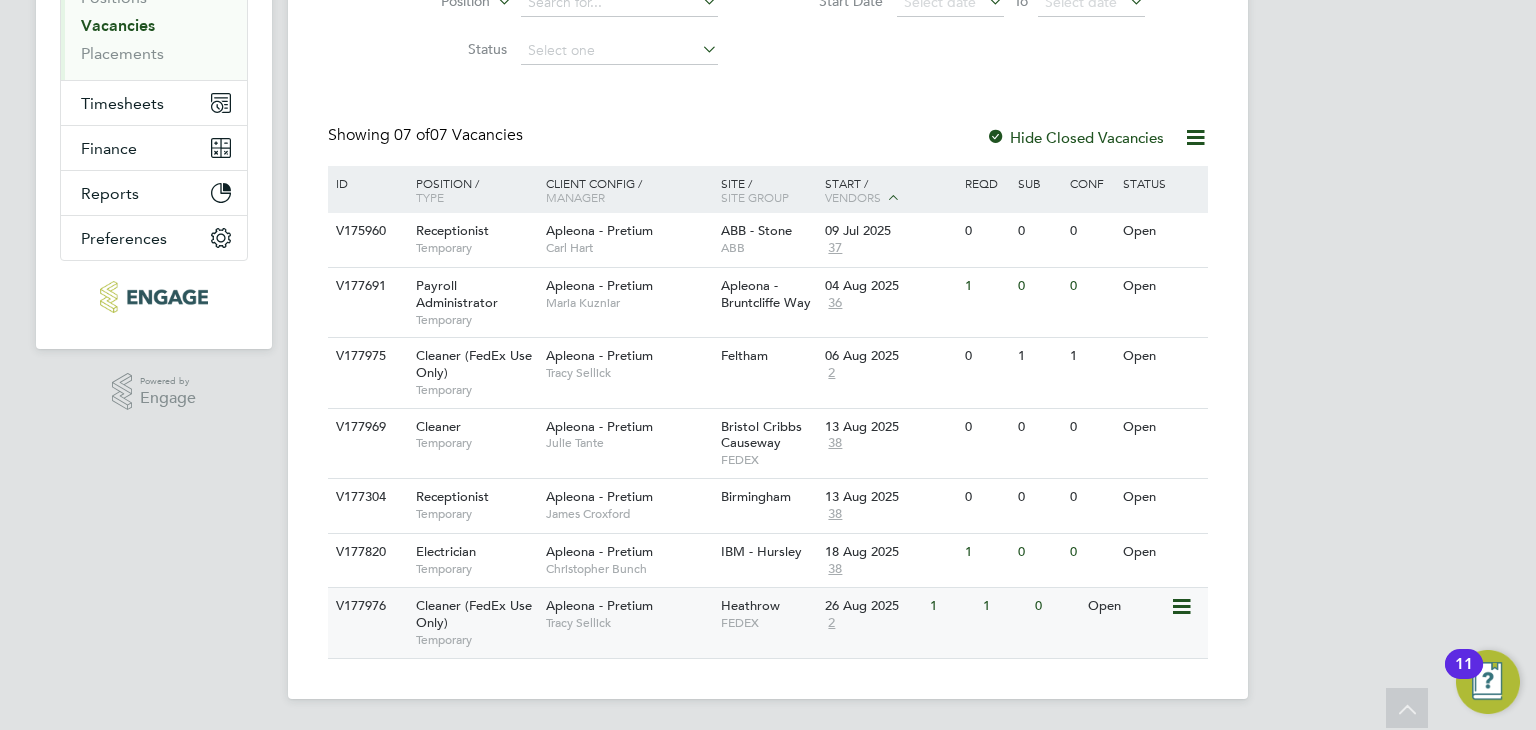 click on "2" 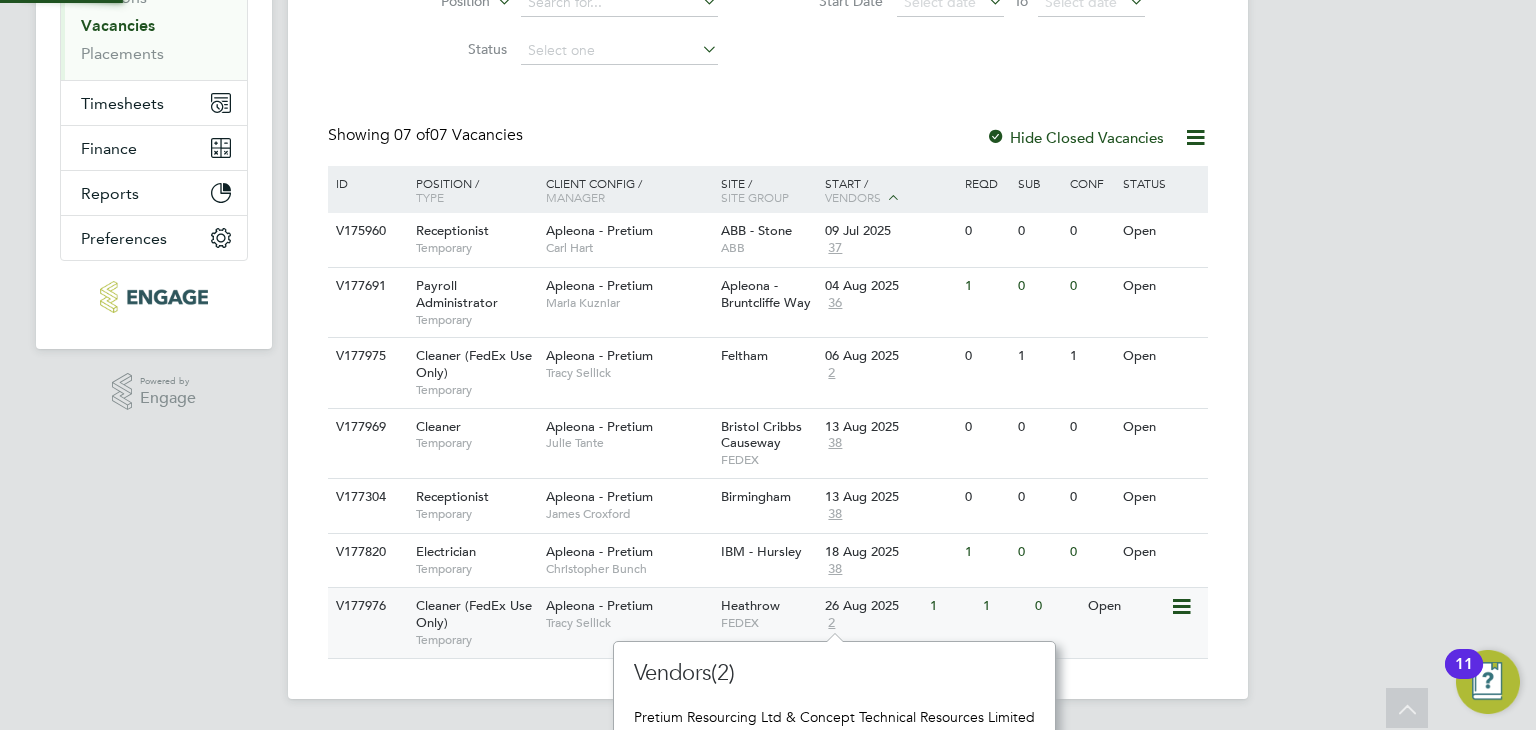 scroll, scrollTop: 12, scrollLeft: 11, axis: both 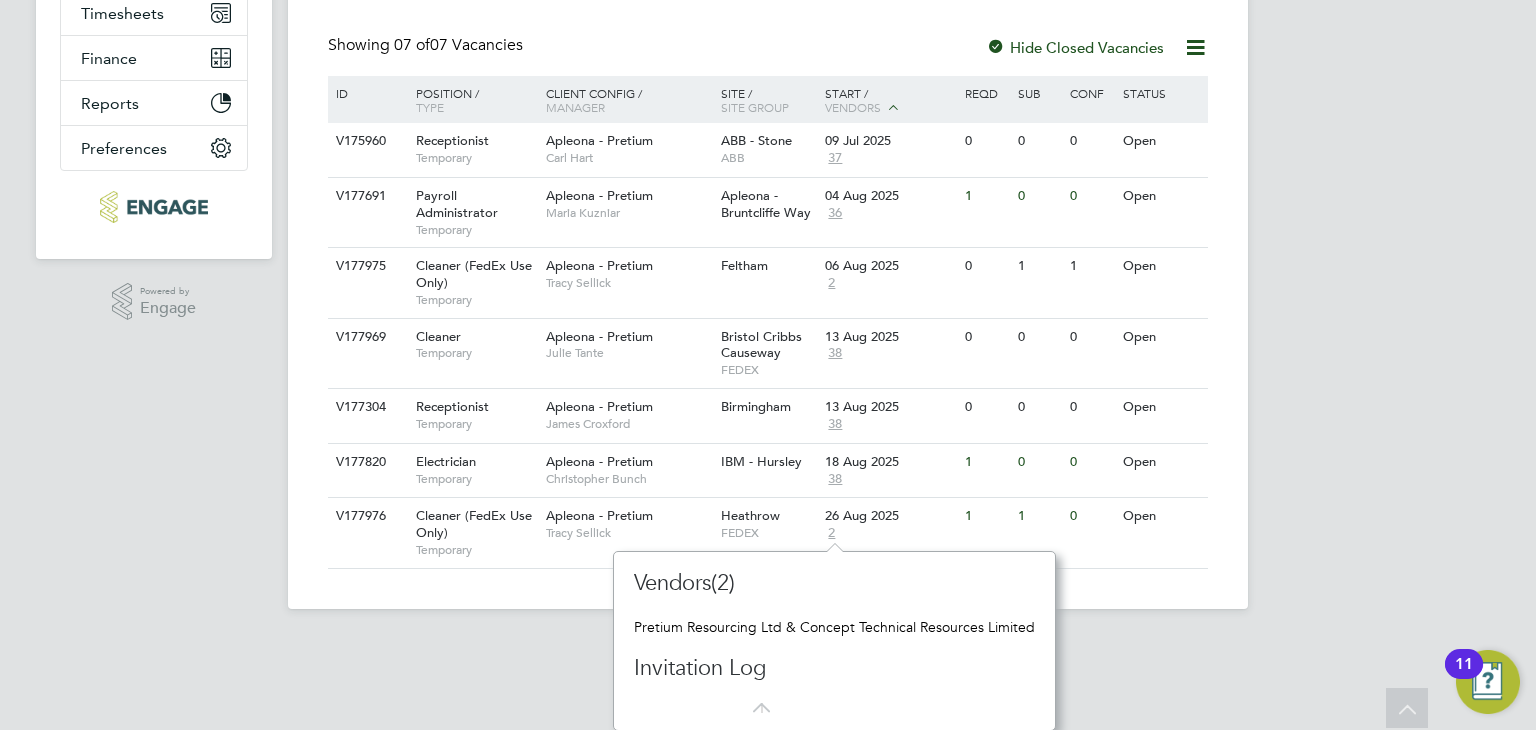click on "Vendors(2) Pretium Resourcing Ltd & Concept Technical Resources Limited Invitation Log" 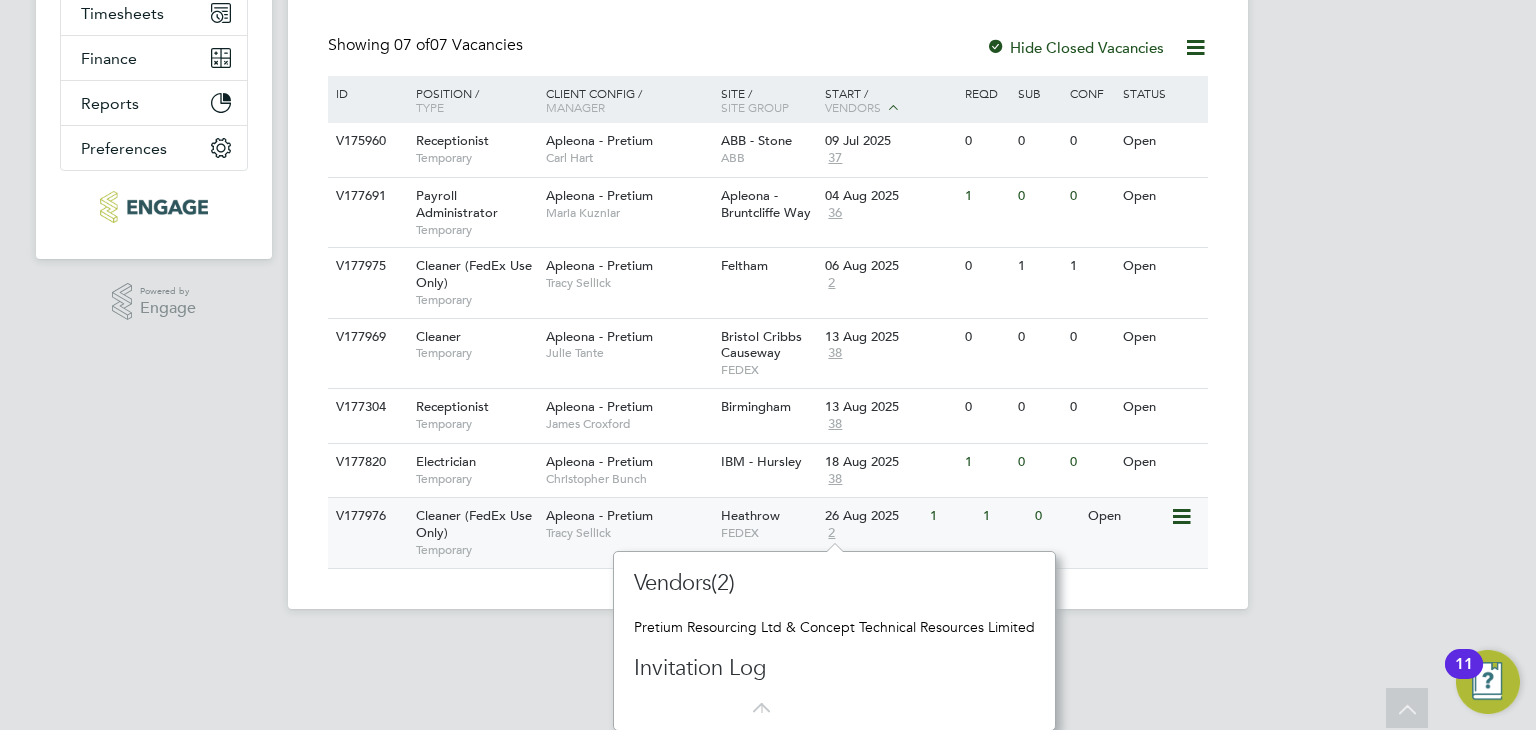 click on "Apleona - Pretium" 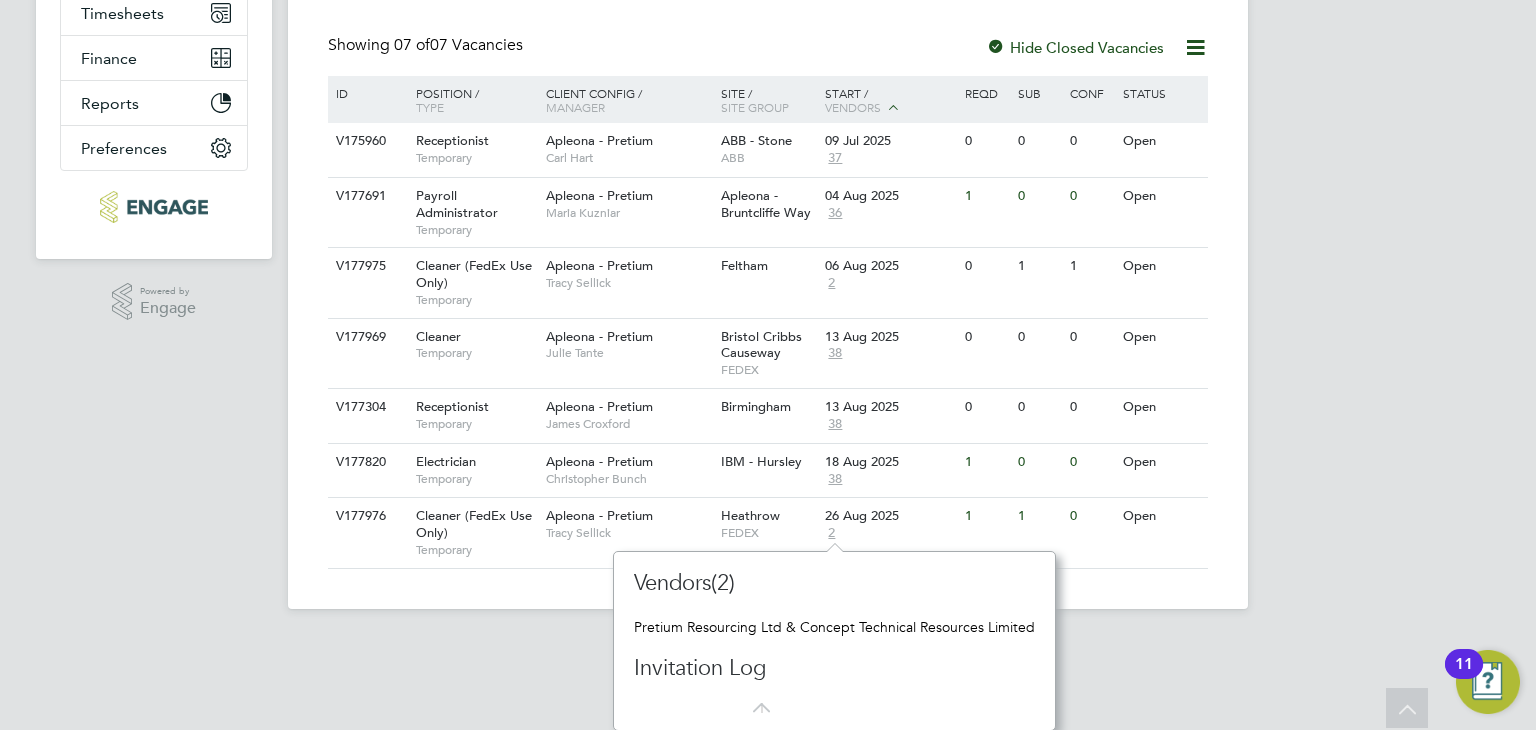 drag, startPoint x: 739, startPoint y: 353, endPoint x: 56, endPoint y: 485, distance: 695.63855 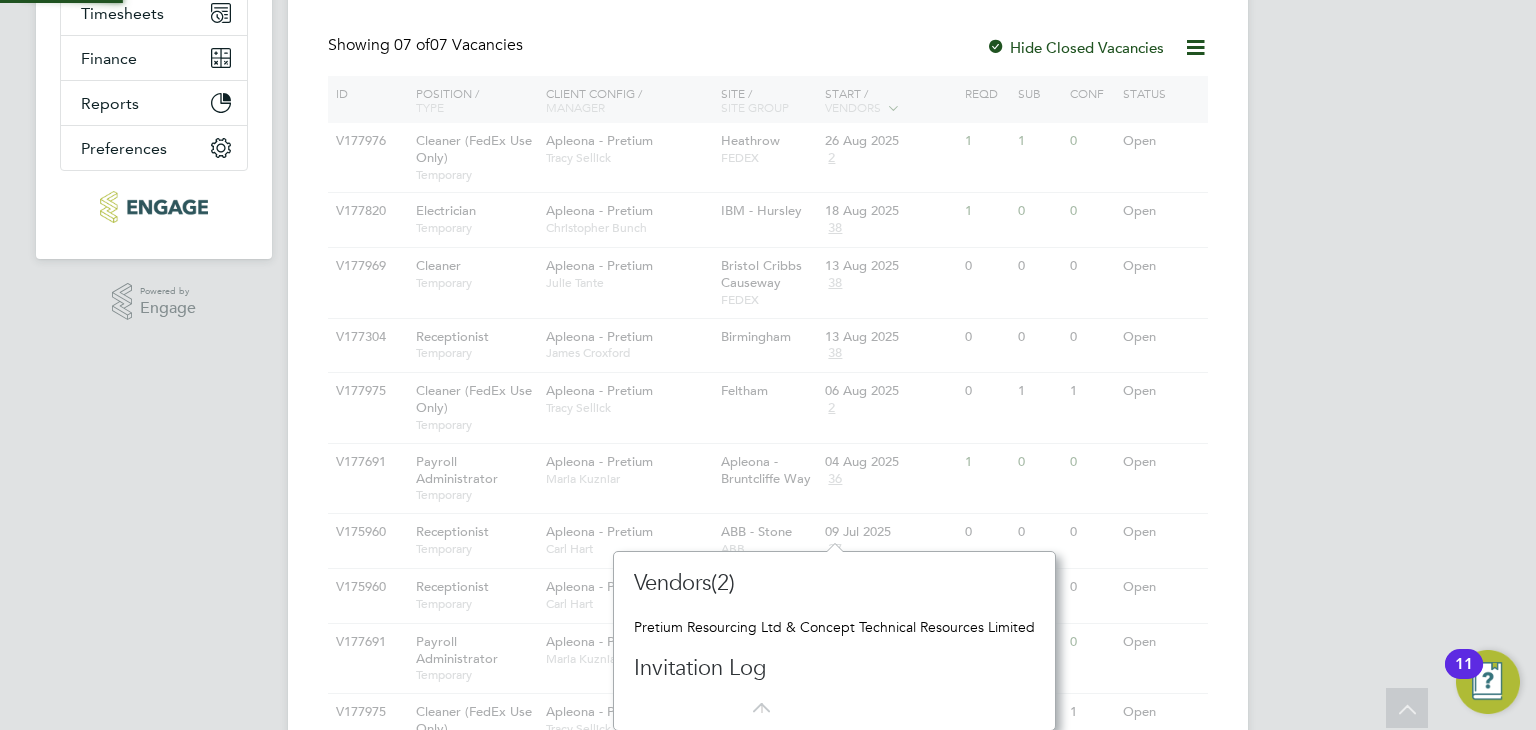 scroll, scrollTop: 311, scrollLeft: 0, axis: vertical 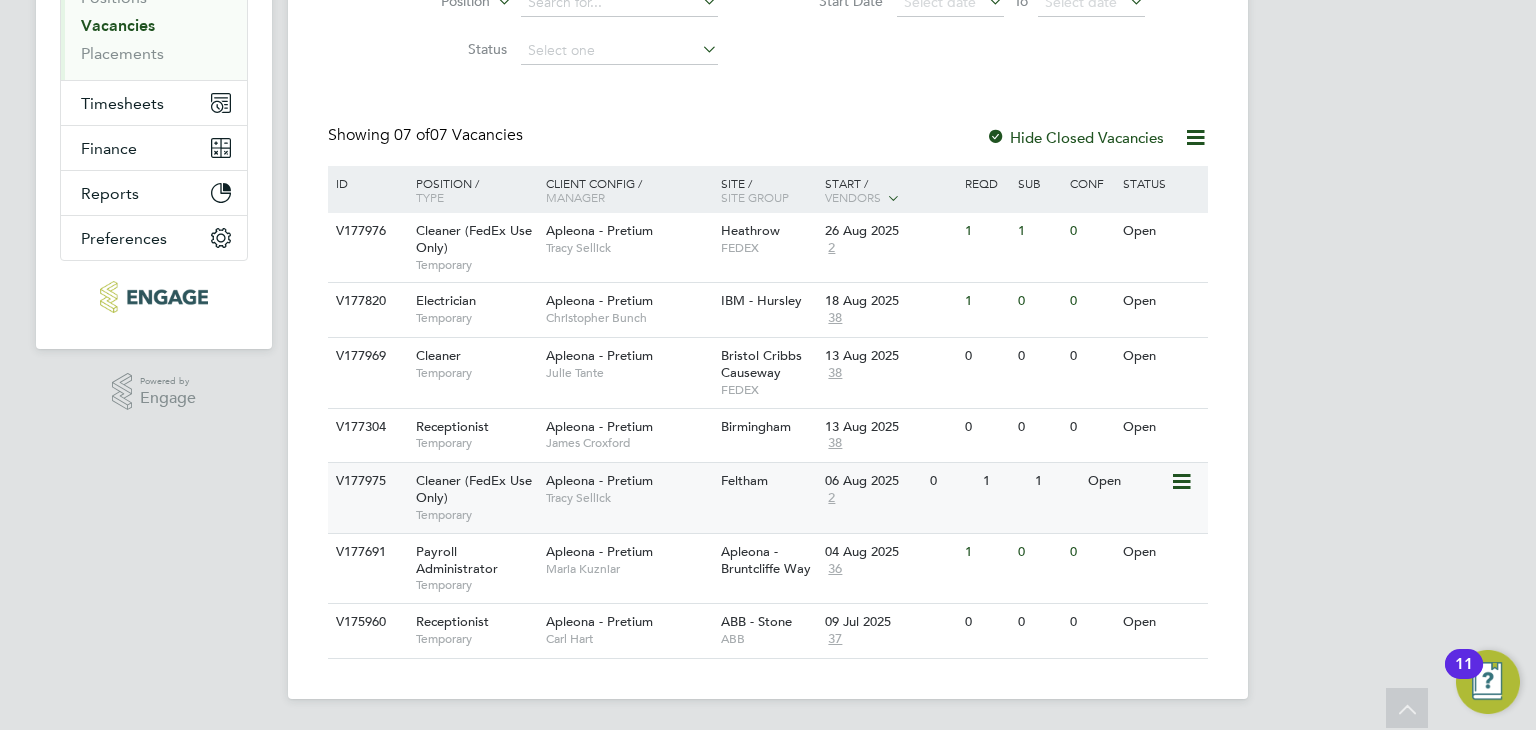 click on "2" 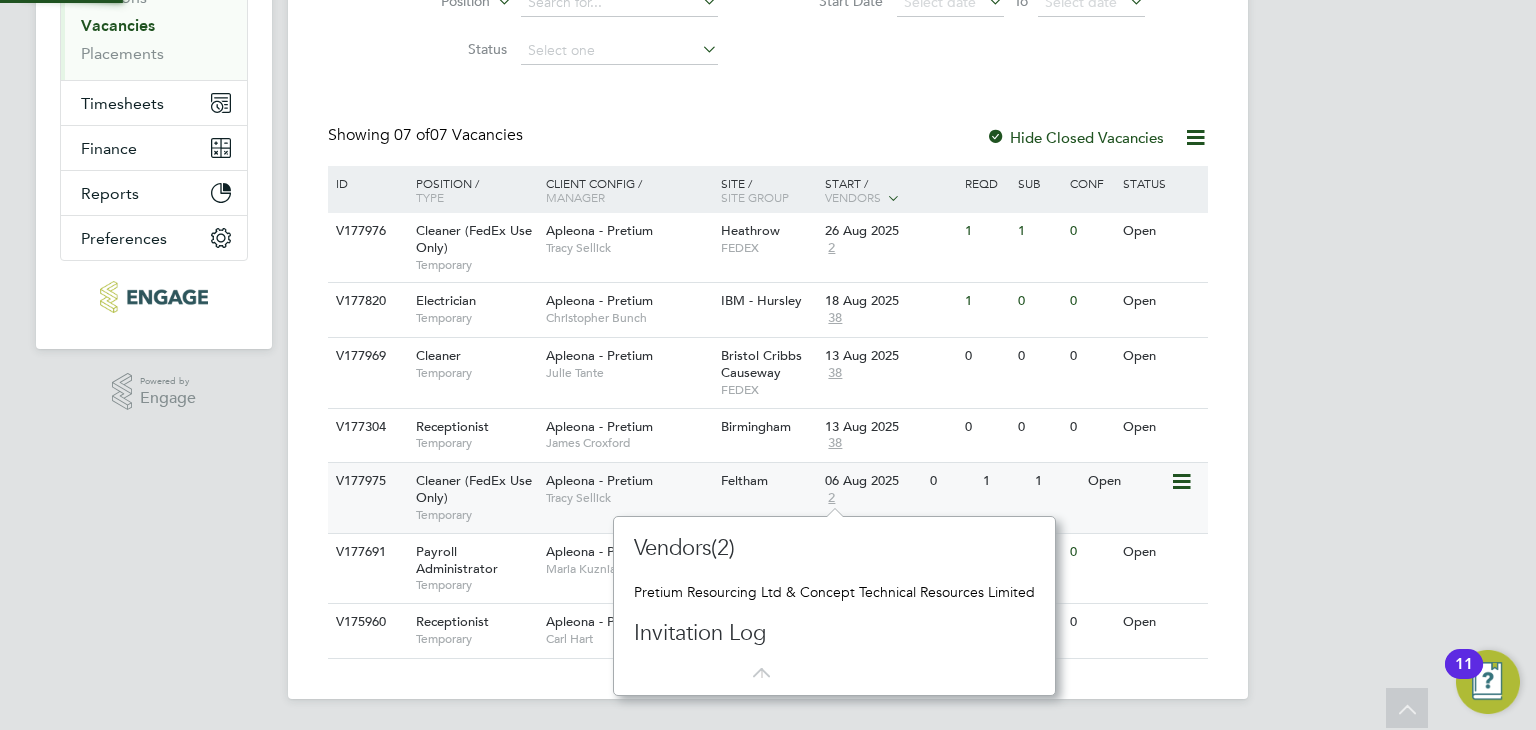 scroll, scrollTop: 12, scrollLeft: 11, axis: both 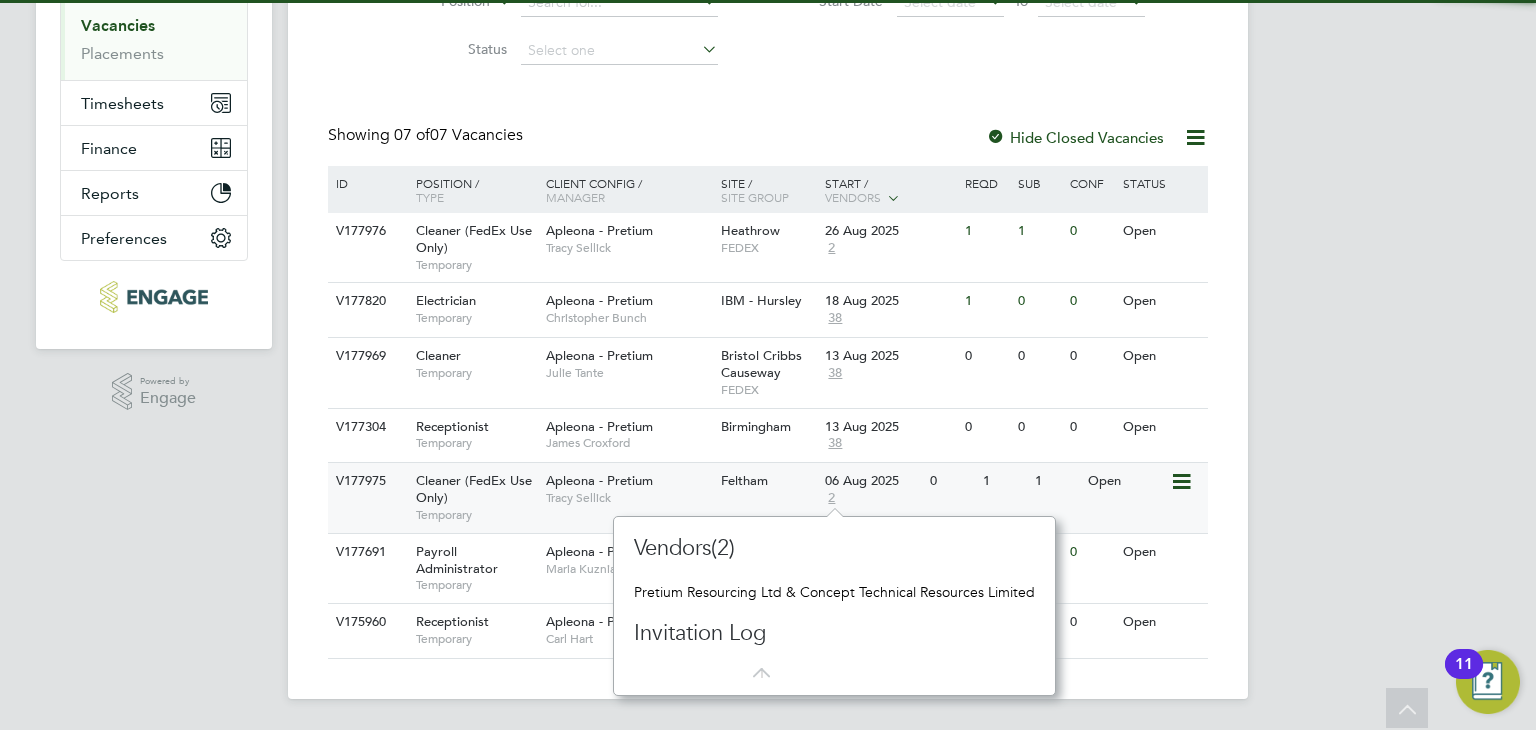 click on "Feltham" 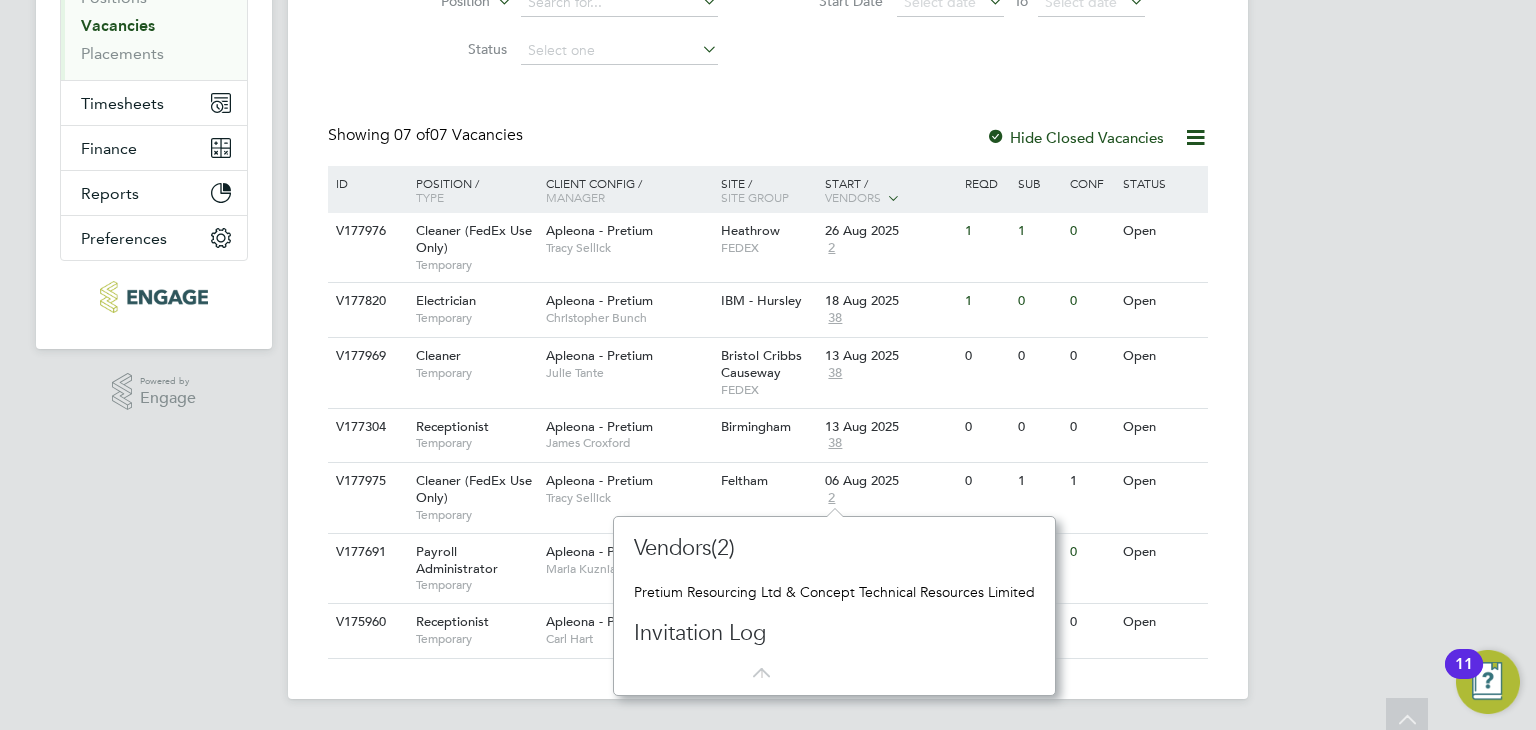 scroll, scrollTop: 0, scrollLeft: 0, axis: both 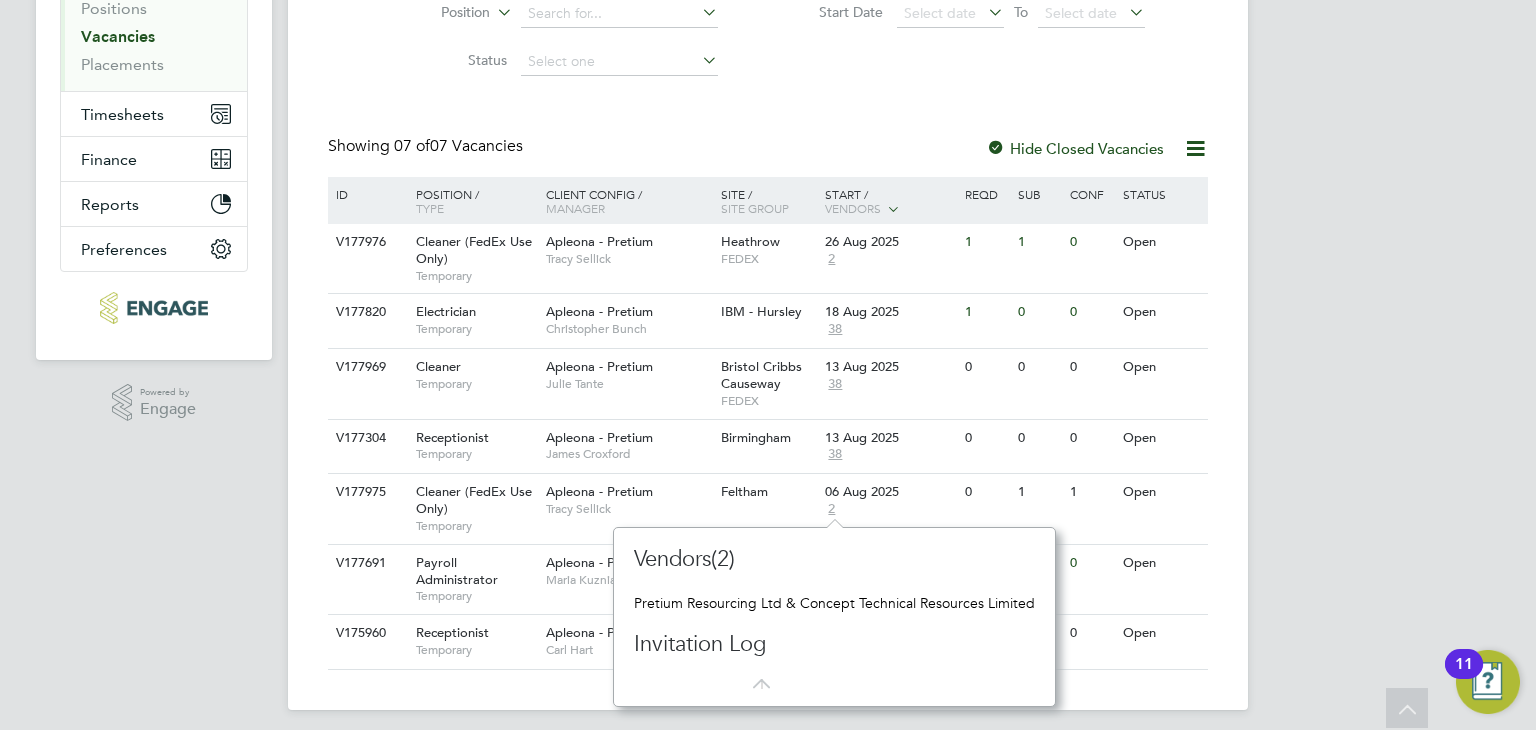 click on "PT   Philip Tedstone   Notifications
Applications:   Network
Team Members   Businesses   Sites   Workers   Contacts   Current page:   Jobs
Positions   Vacancies   Placements   Timesheets
Timesheets   Expenses   Finance
Invoices & Credit Notes   Statements   Payments   Reports
Margin Report   Report Downloads   Preferences
My Business   Doc. Requirements   VMS Configurations   Notifications   Activity Logs
.st0{fill:#C0C1C2;}
Powered by Engage Vacancies New Vacancy Vacancies I follow All Vacancies Client Config   Apleona - Pretium   Site     Position     Status   Hiring Manager     Vendor   Start Date
Select date
To
Select date
Showing   07 of  07 Vacancies Hide Closed Vacancies ID  Position / Type   Manager" at bounding box center (768, 221) 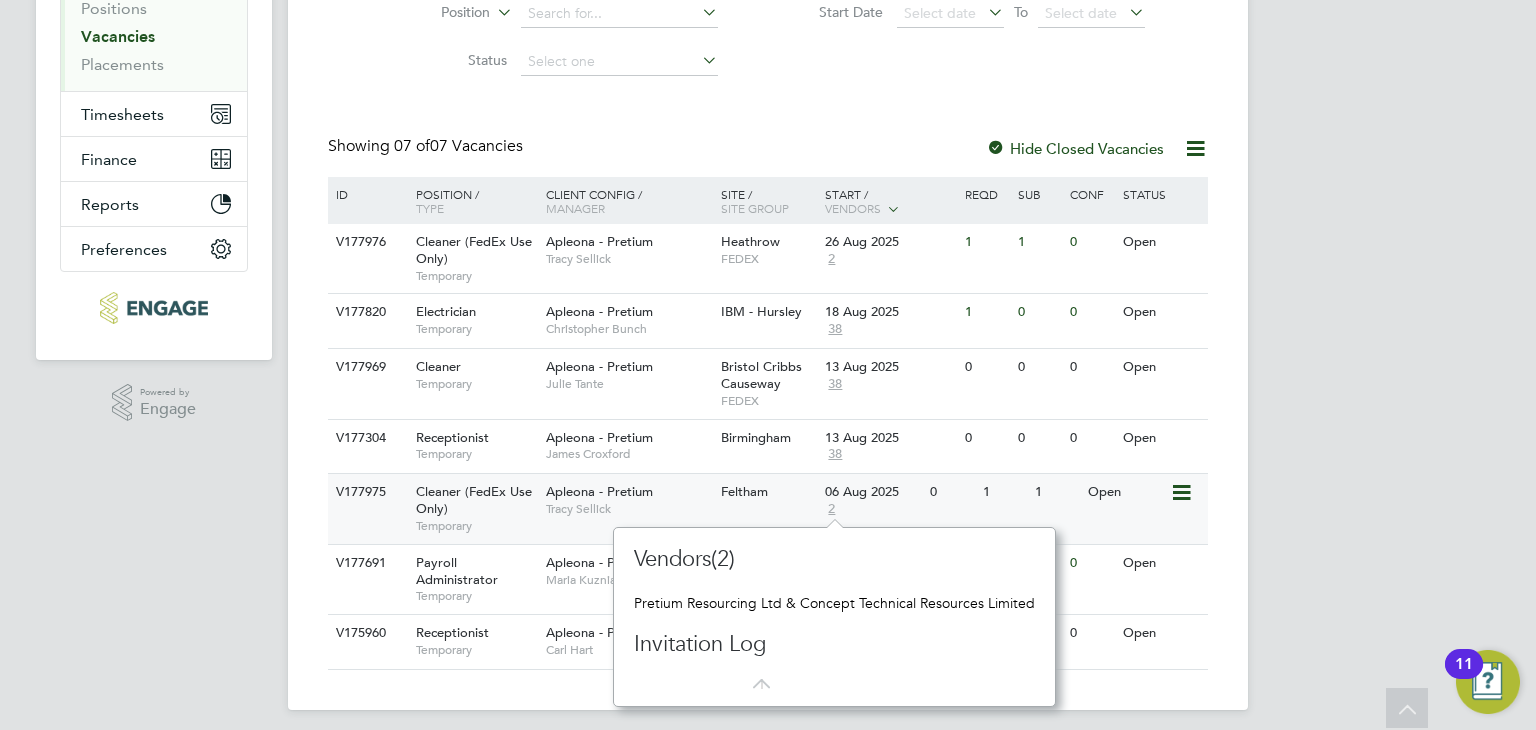 click 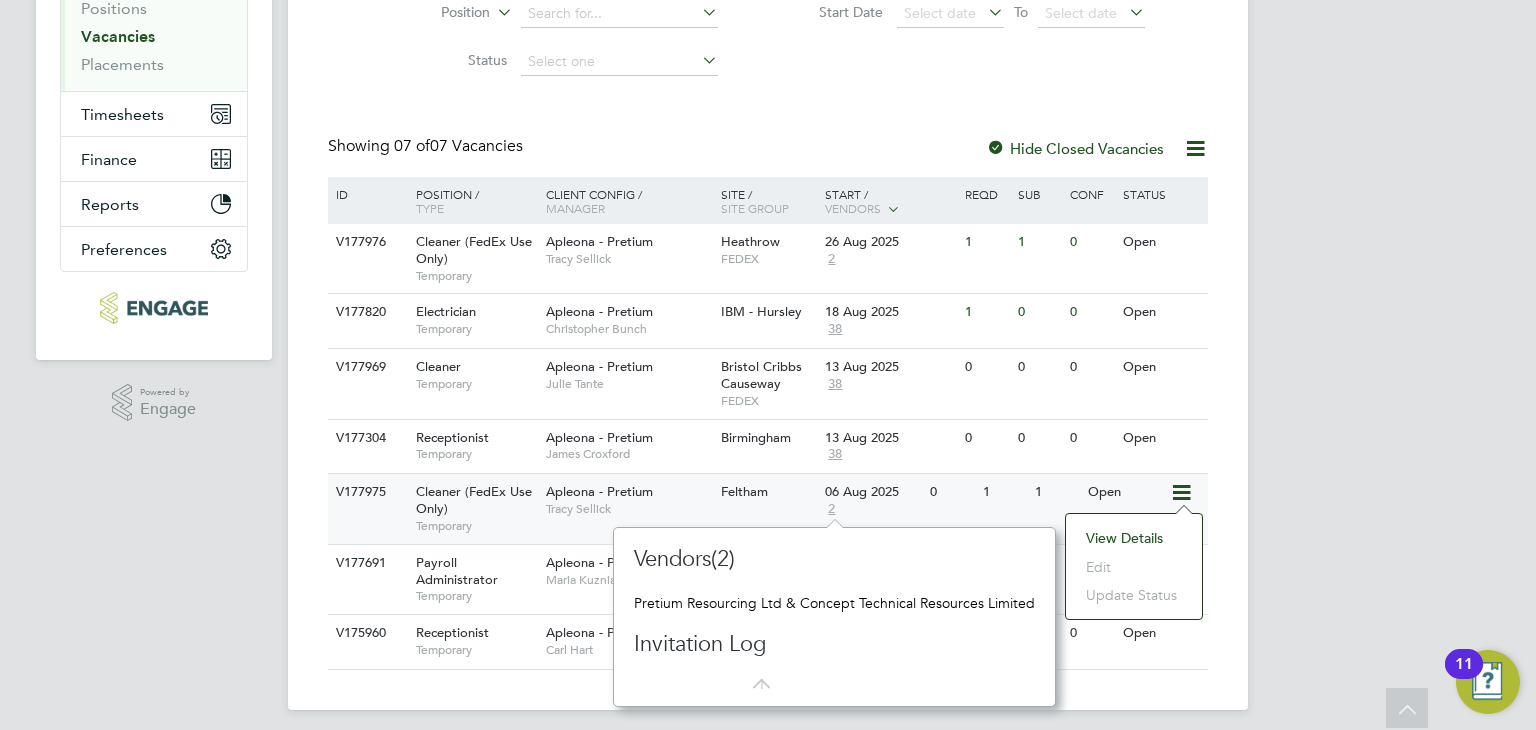 click on "View Details" 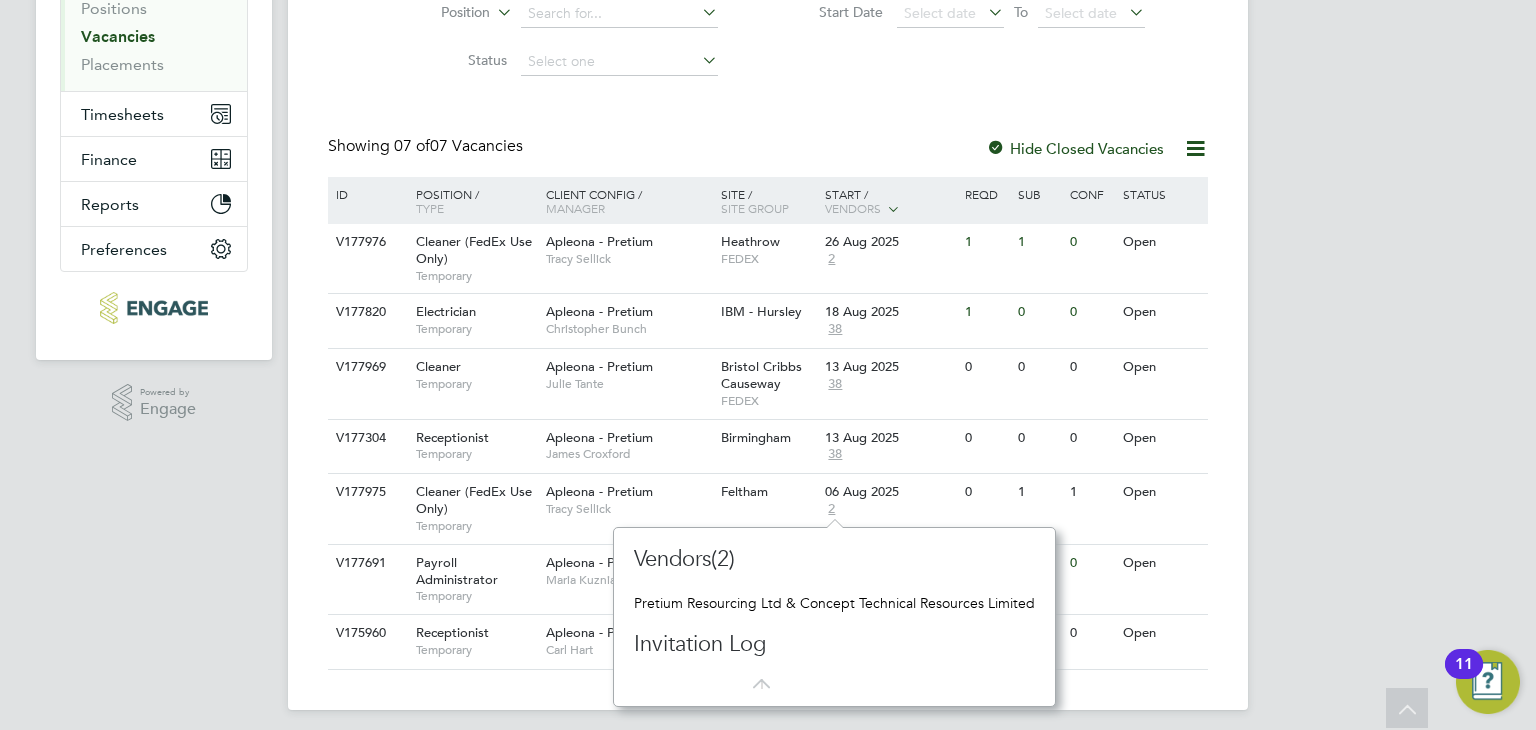 click on "Vendors(2) Pretium Resourcing Ltd & Concept Technical Resources Limited Invitation Log" 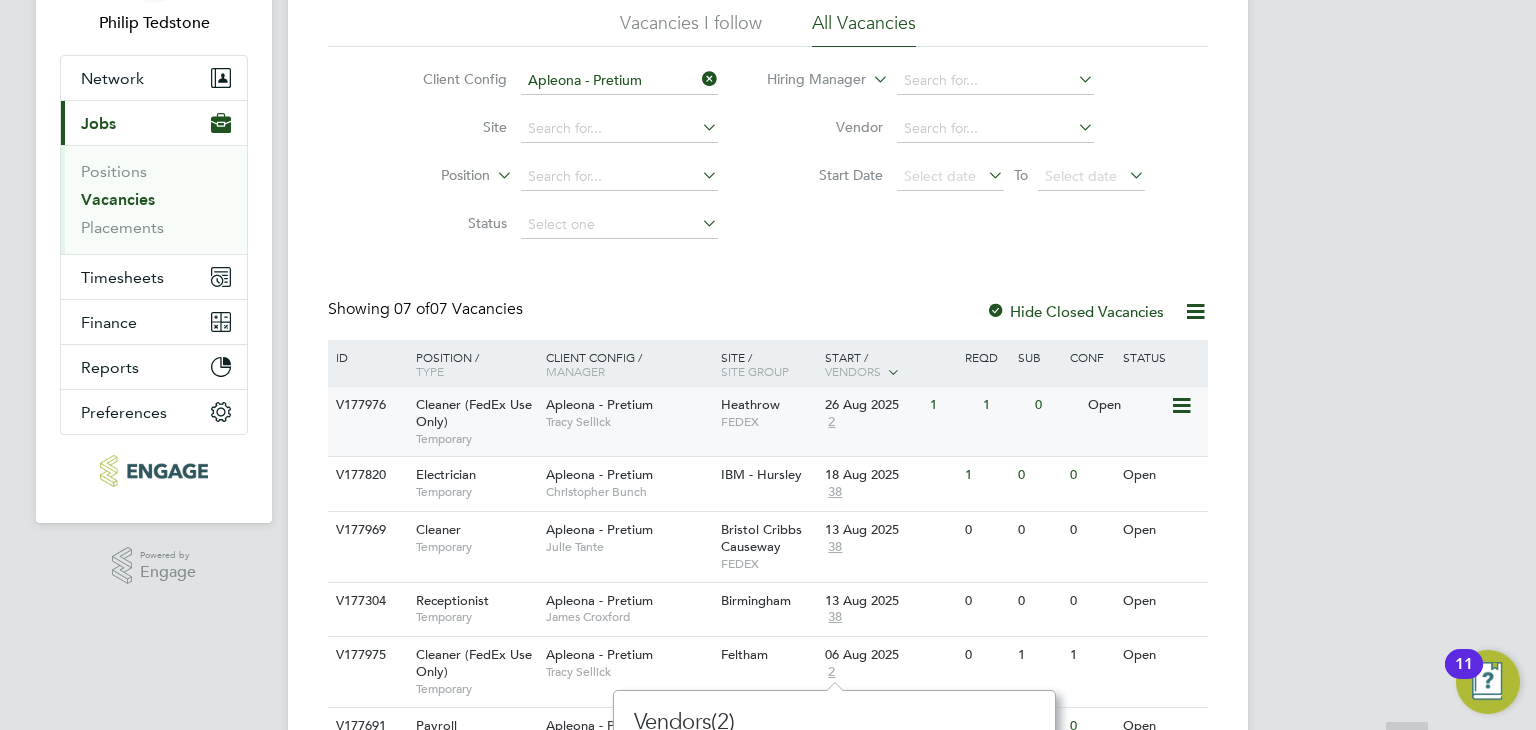 scroll, scrollTop: 300, scrollLeft: 0, axis: vertical 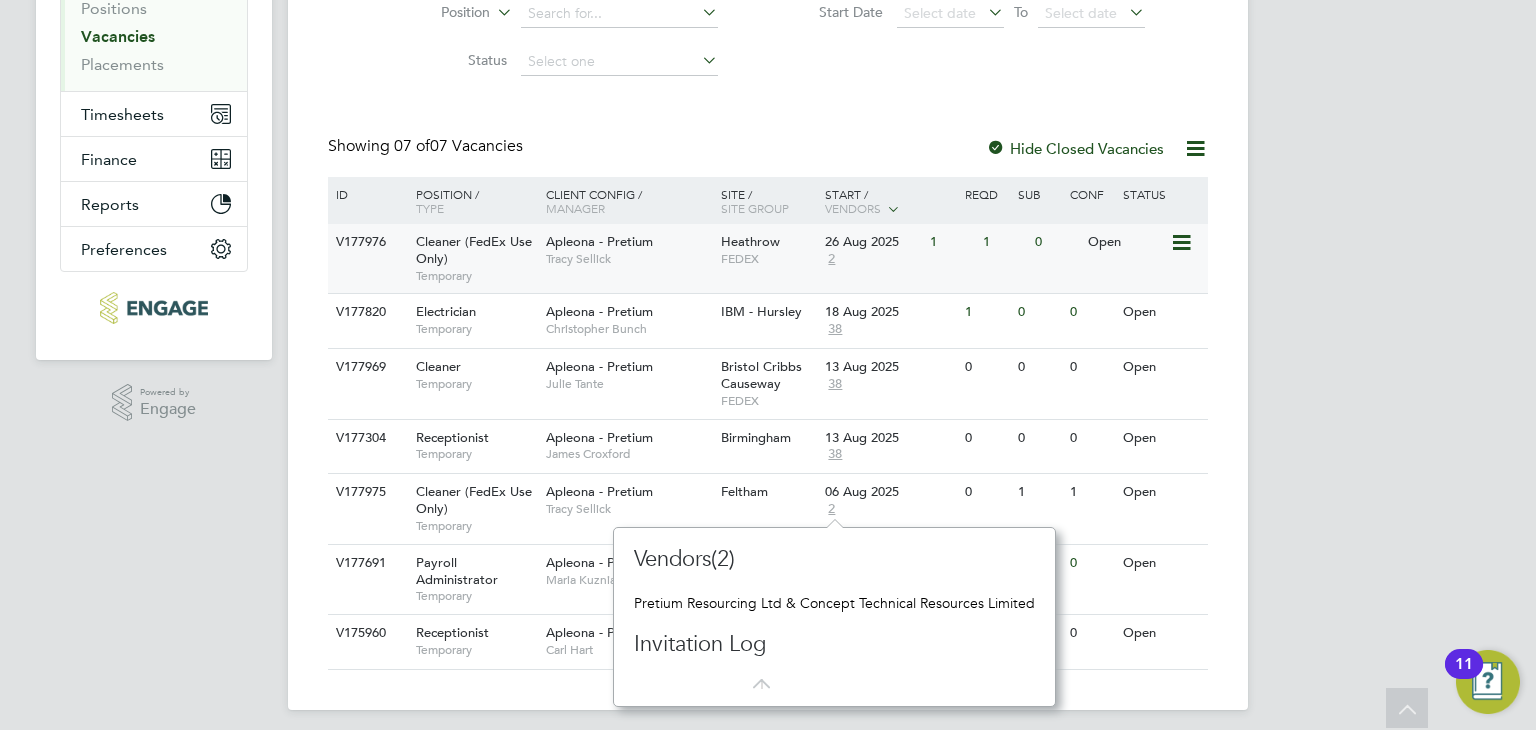 click on "2" 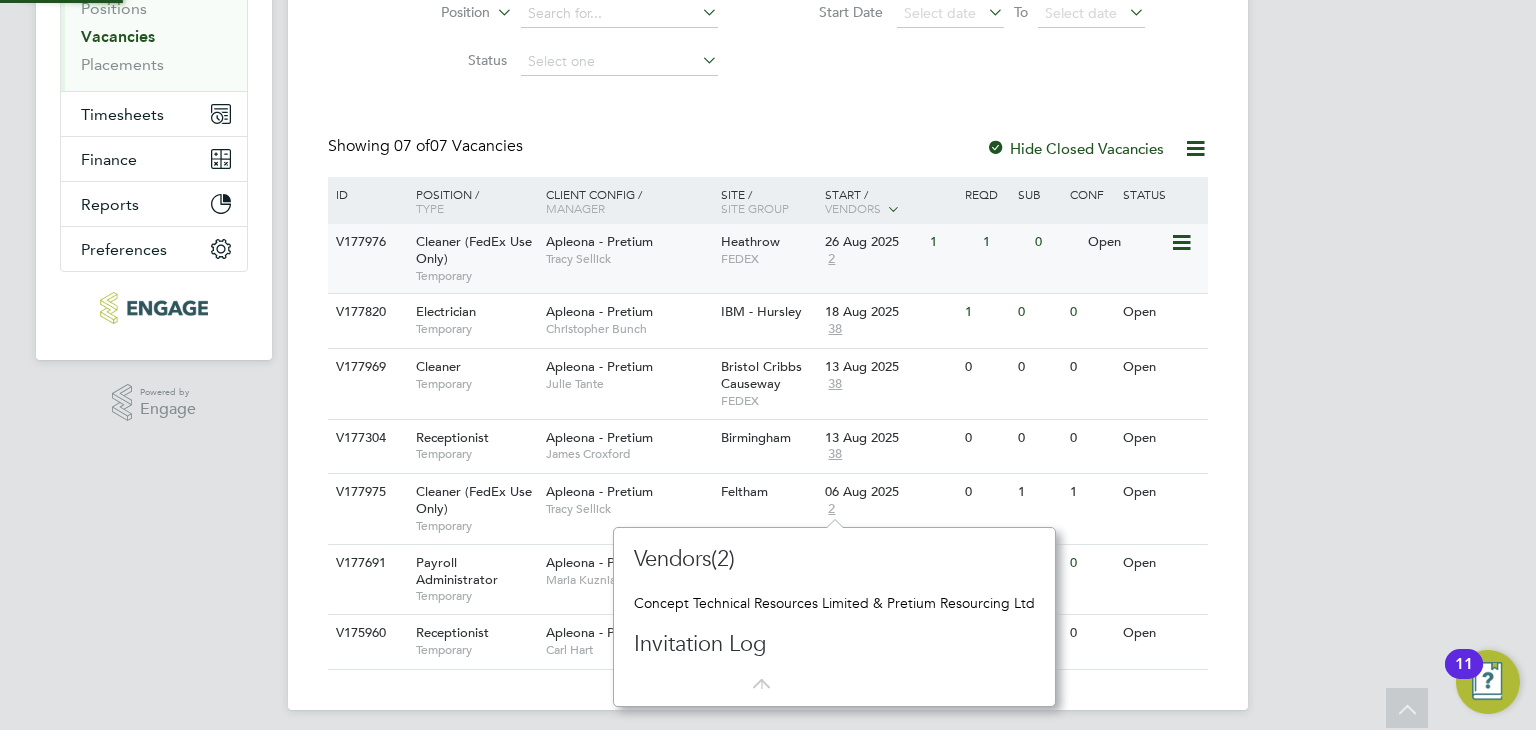 scroll, scrollTop: 10, scrollLeft: 9, axis: both 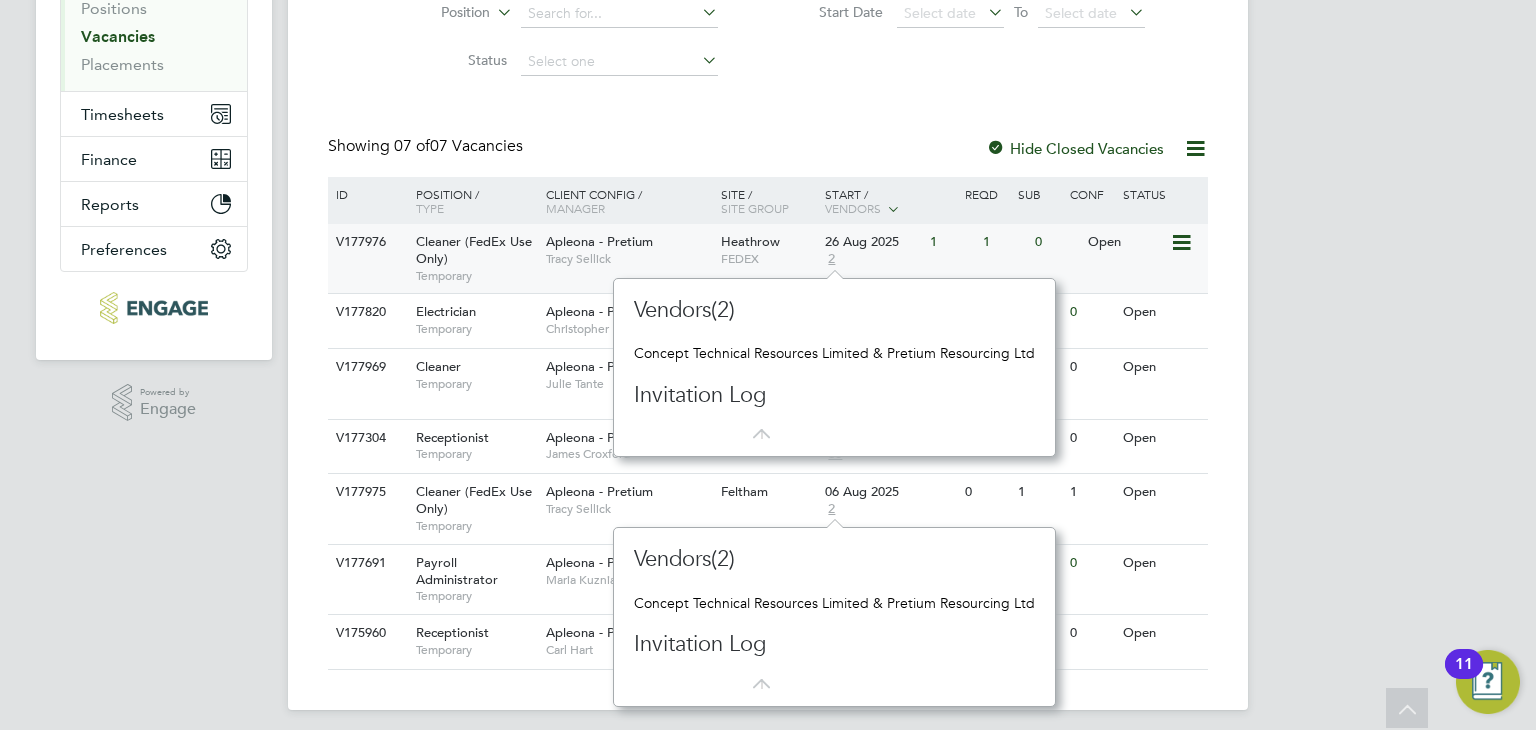 click on "Heathrow   FEDEX" 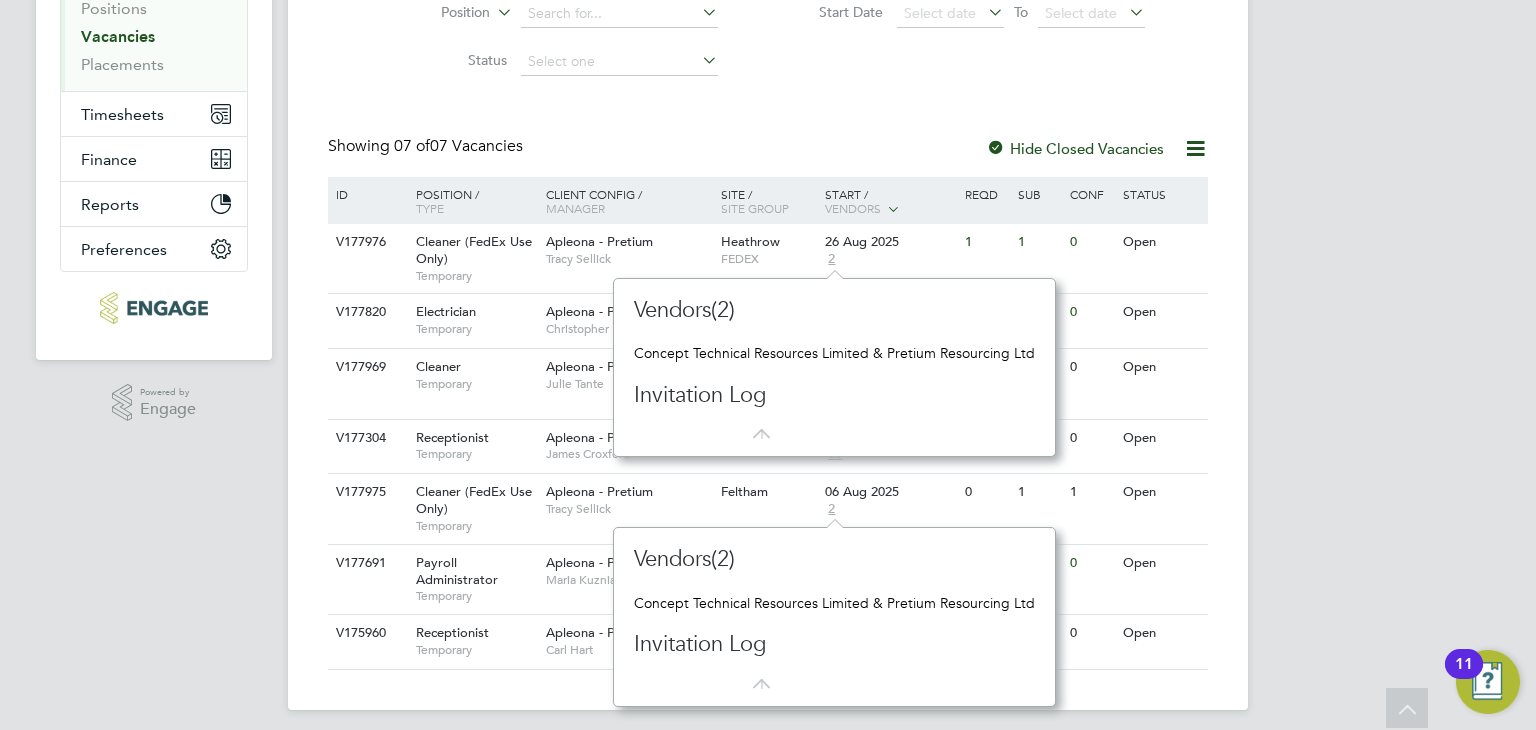 click on "Vacancies New Vacancy Vacancies I follow All Vacancies Client Config   Apleona - Pretium   Site     Position     Status   Hiring Manager     Vendor   Start Date
Select date
To
Select date
Showing   07 of  07 Vacancies Hide Closed Vacancies ID  Position / Type   Client Config / Manager Site / Site Group Start / Vendors   Reqd Sub Conf Status V177976 Cleaner (FedEx Use Only)   Temporary Apleona - Pretium   Tracy Sellick Heathrow   FEDEX 26 Aug 2025 2 1 1 0 Open V177820 Electrician   Temporary Apleona - Pretium   Christopher Bunch IBM - Hursley   18 Aug 2025 38 1 0 0 Open V177969 Cleaner   Temporary Apleona - Pretium   Julie Tante Bristol Cribbs Causeway   FEDEX 13 Aug 2025 38 0 0 0 Open V177304 Receptionist   Temporary Apleona - Pretium   James Croxford Birmingham   13 Aug 2025 38 0 0 0 Open V177975 Cleaner (FedEx Use Only)   Temporary Apleona - Pretium   Tracy Sellick Feltham   06 Aug 2025 2 0 1 1 Open V177691 Payroll Administrator   Temporary Apleona - Pretium   Maria Kuzniar   36 1" 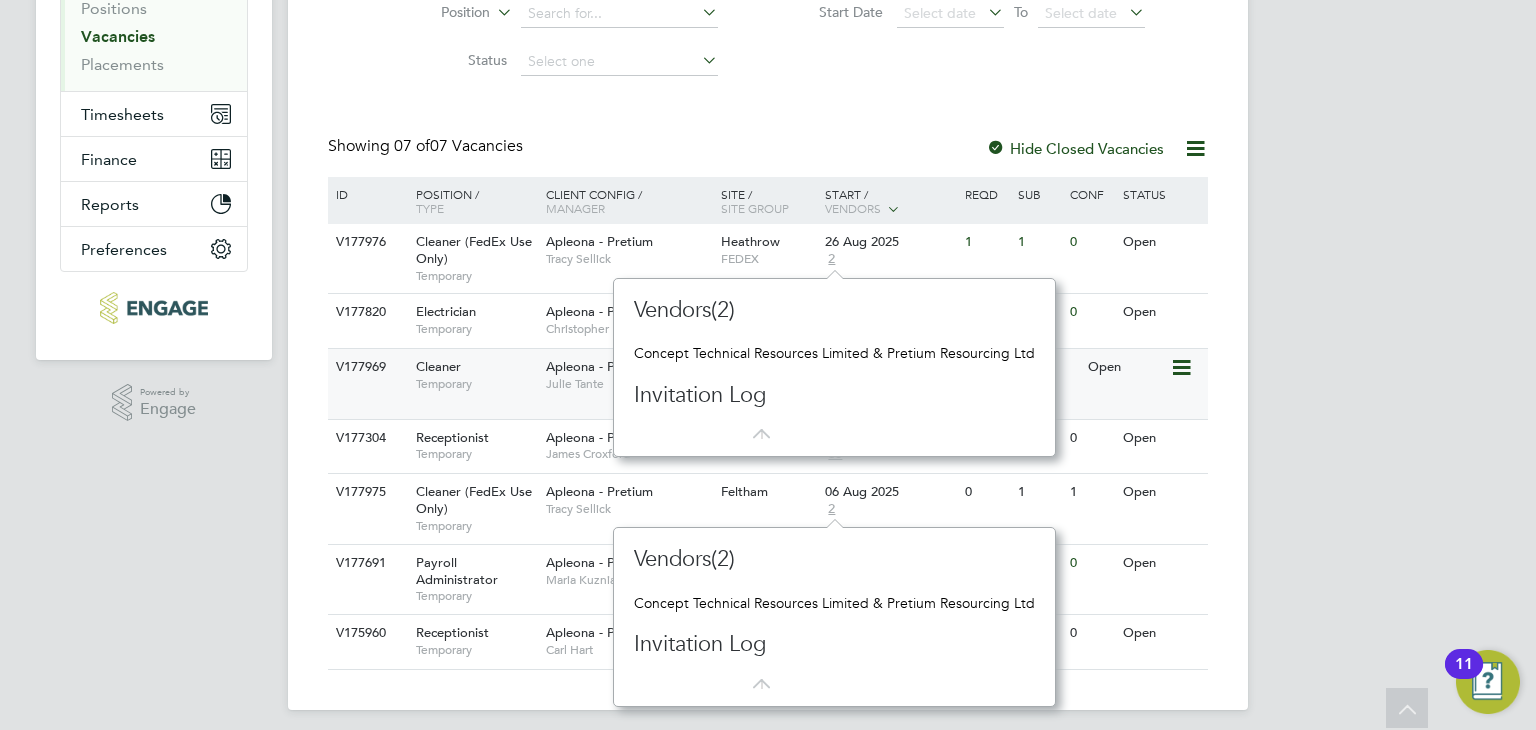 click on "Apleona - Pretium   Julie Tante" 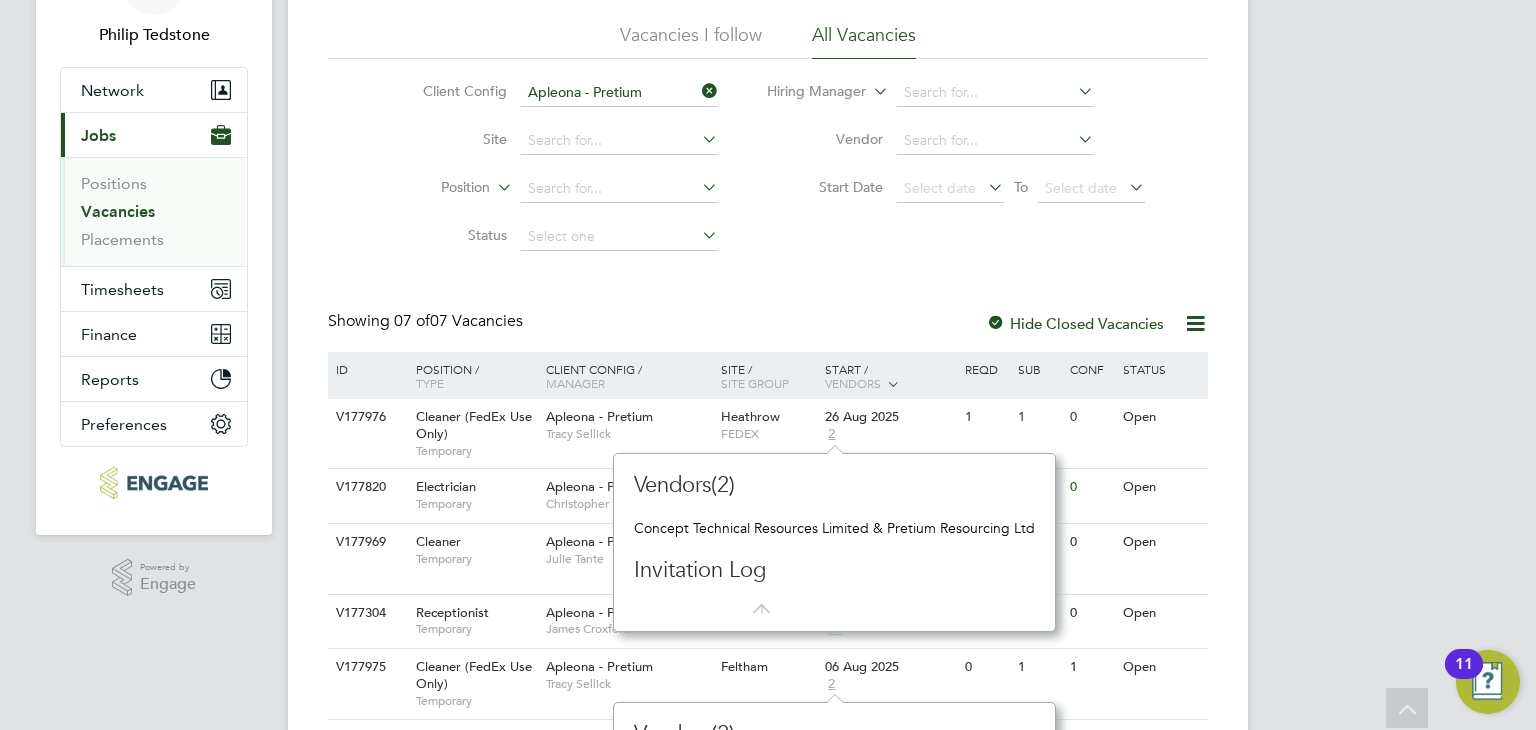 scroll, scrollTop: 0, scrollLeft: 0, axis: both 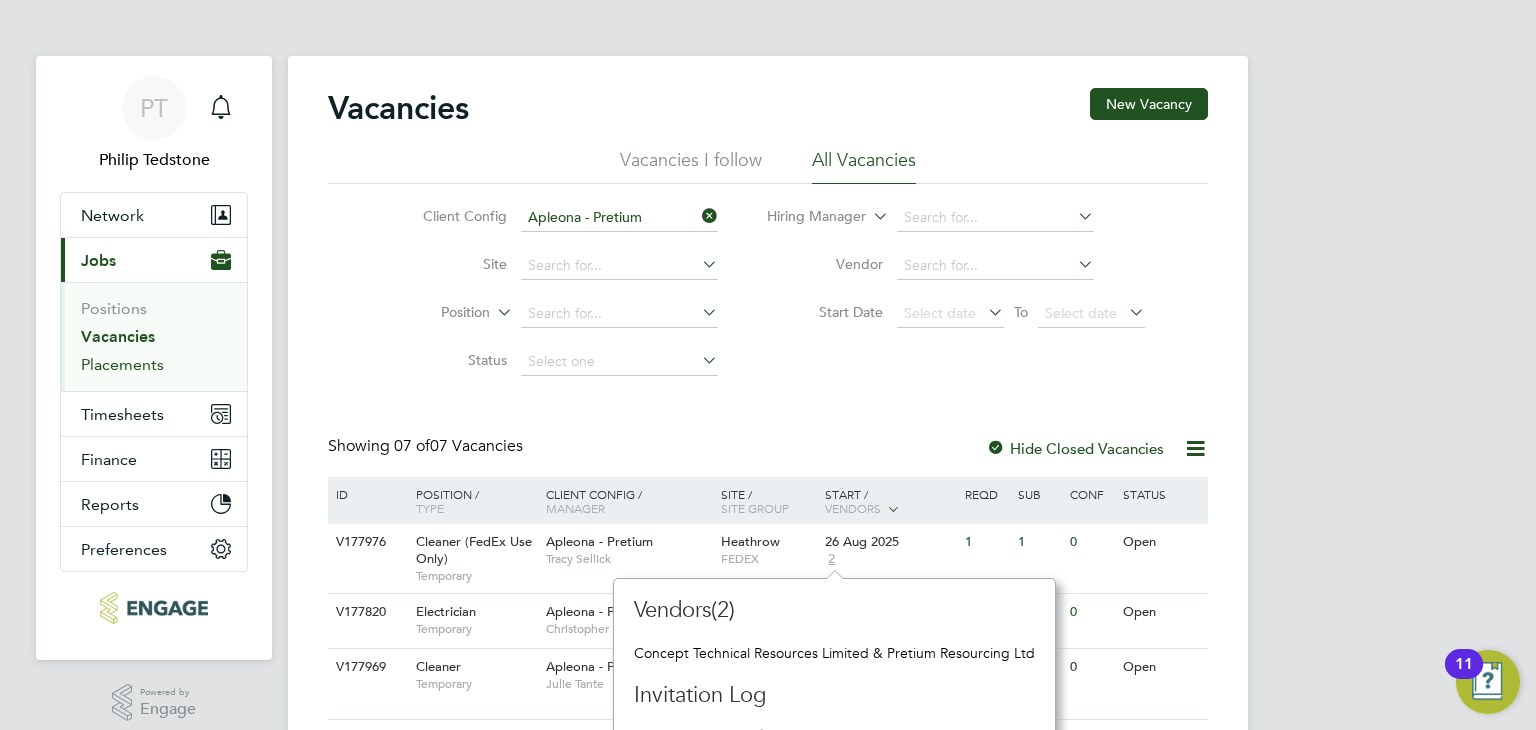 click on "Placements" at bounding box center (122, 364) 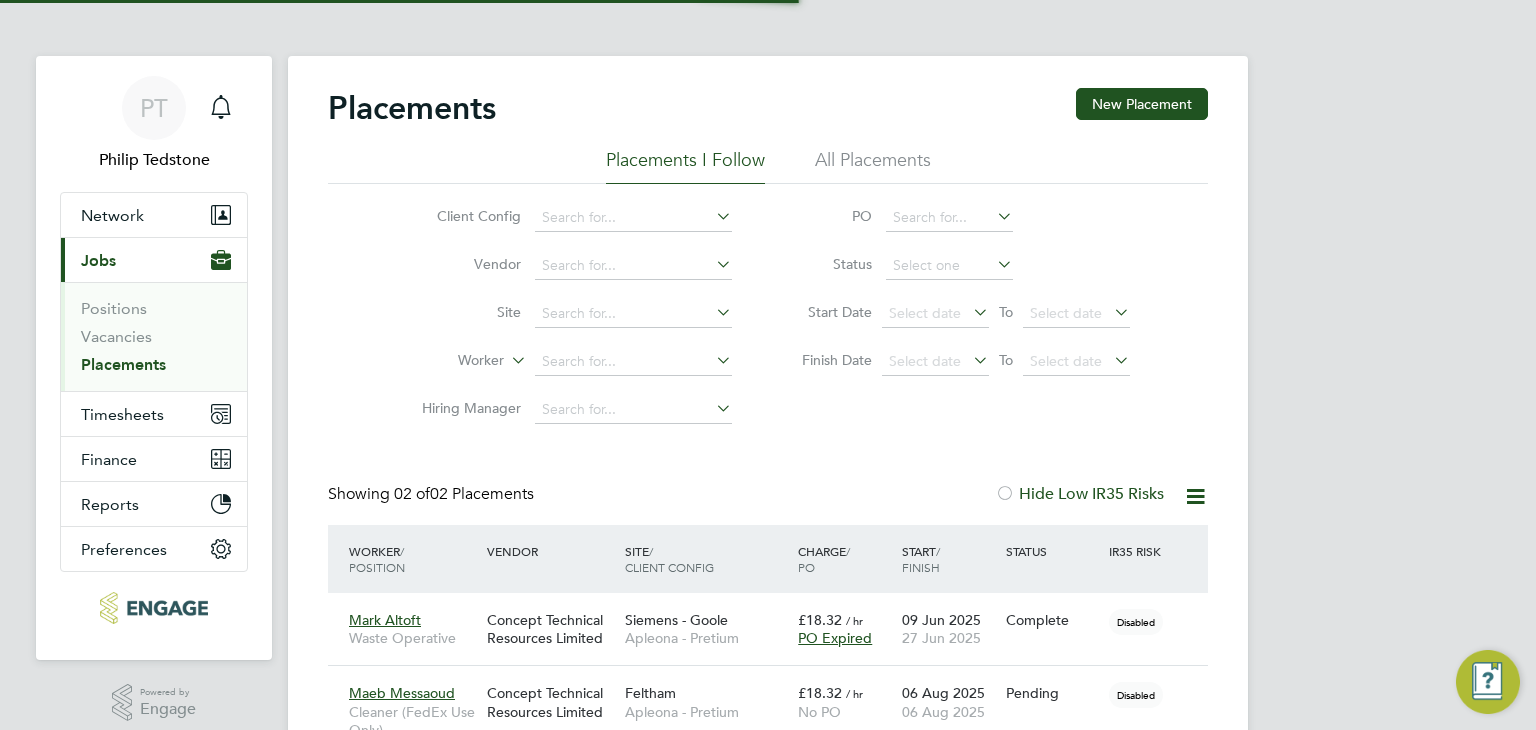scroll, scrollTop: 9, scrollLeft: 9, axis: both 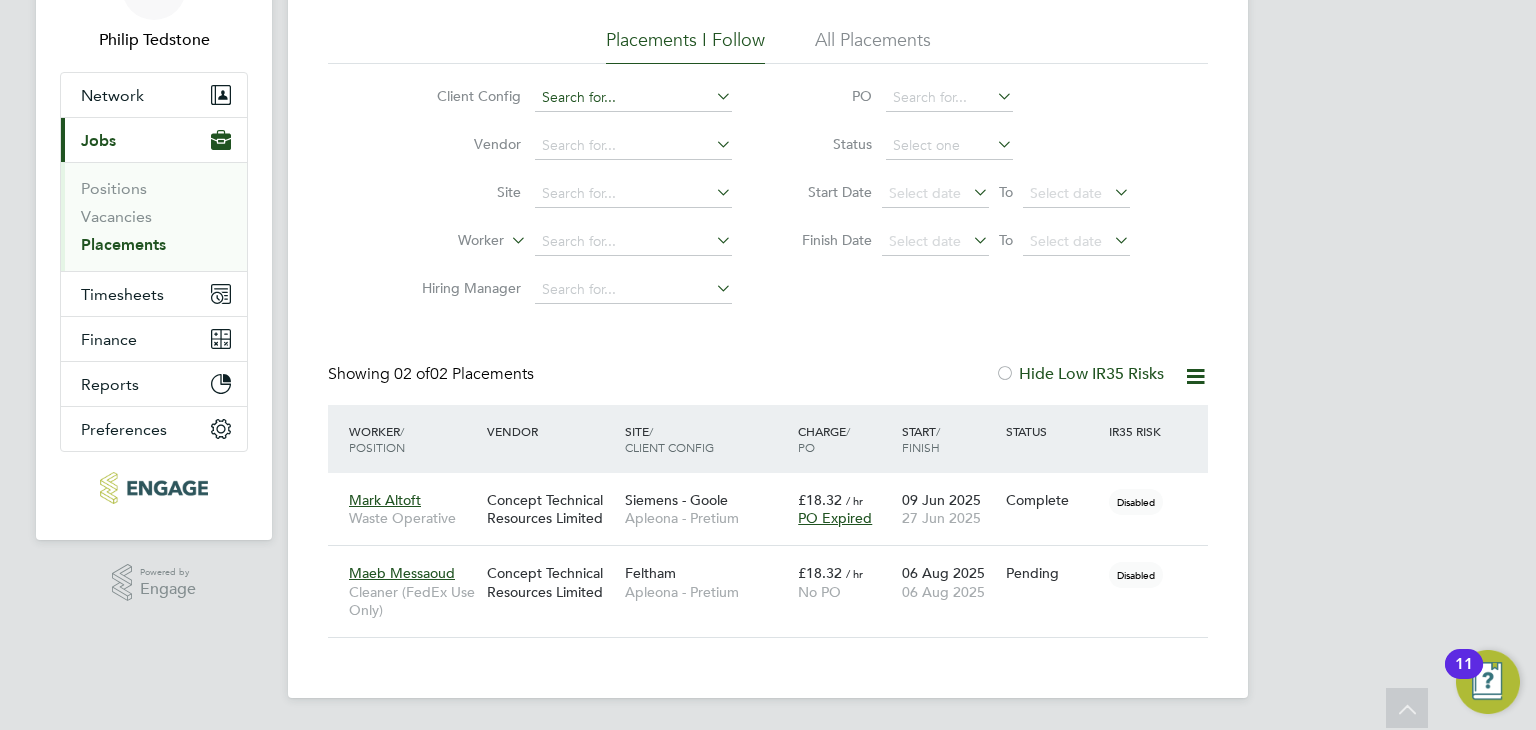 click 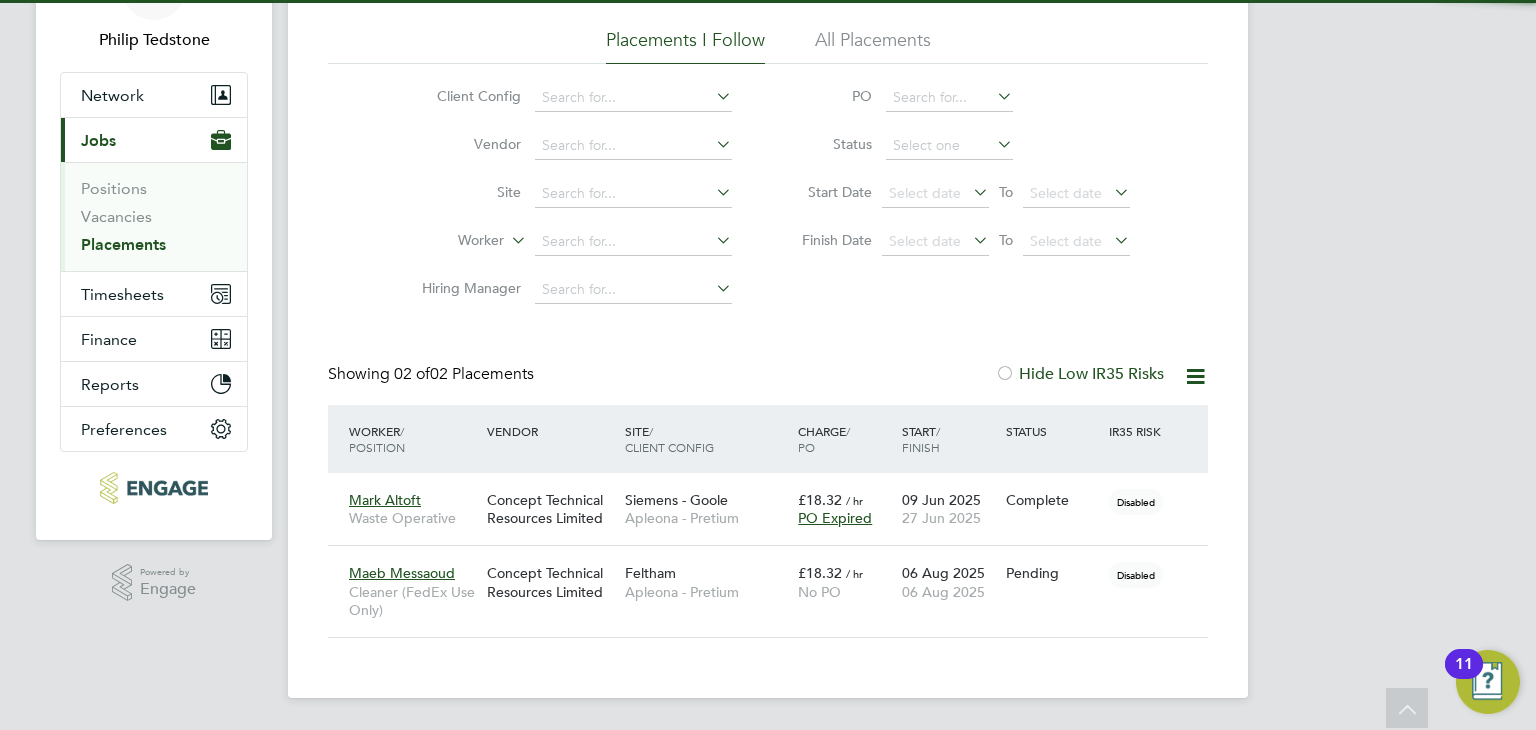 click on "Apleona - Pretium" 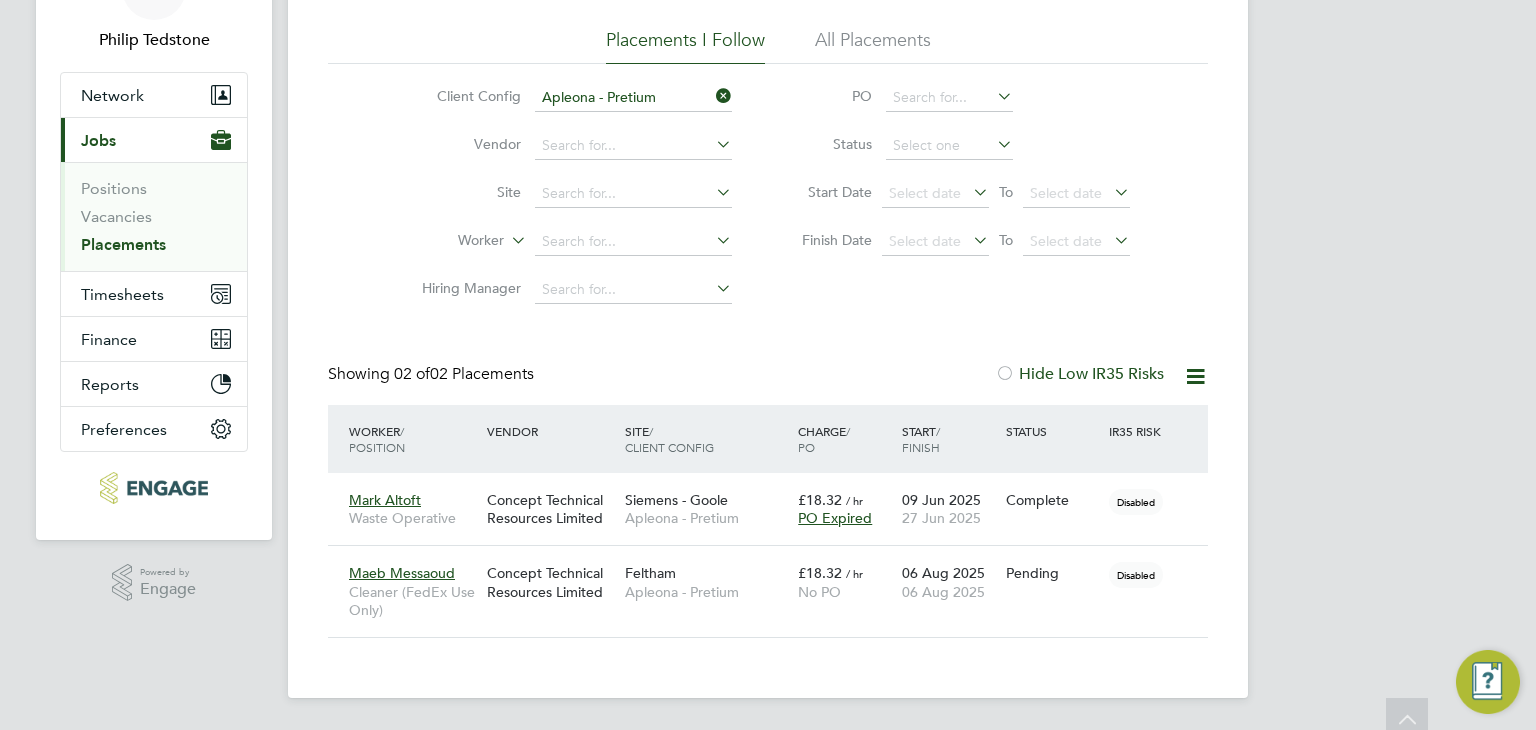 scroll, scrollTop: 9, scrollLeft: 9, axis: both 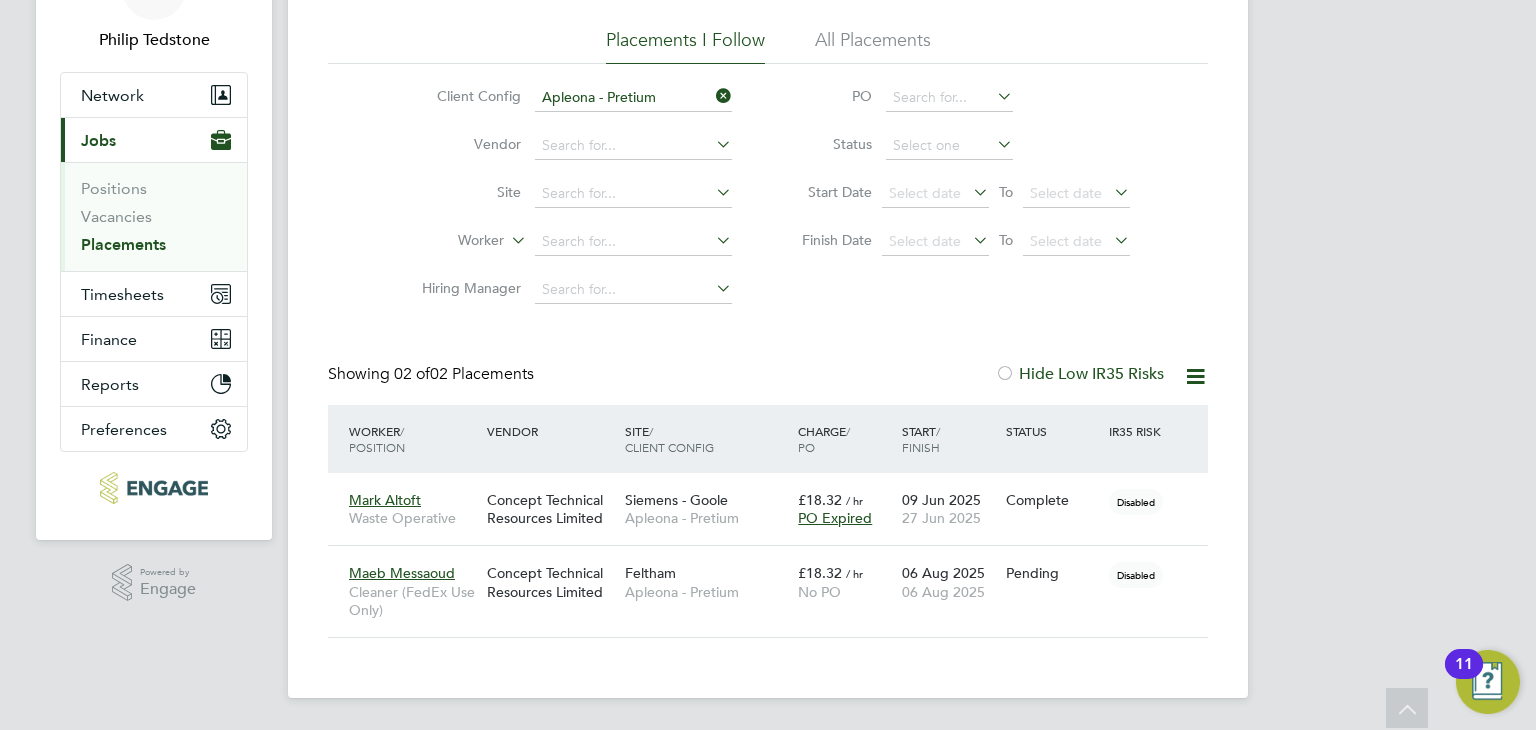 click 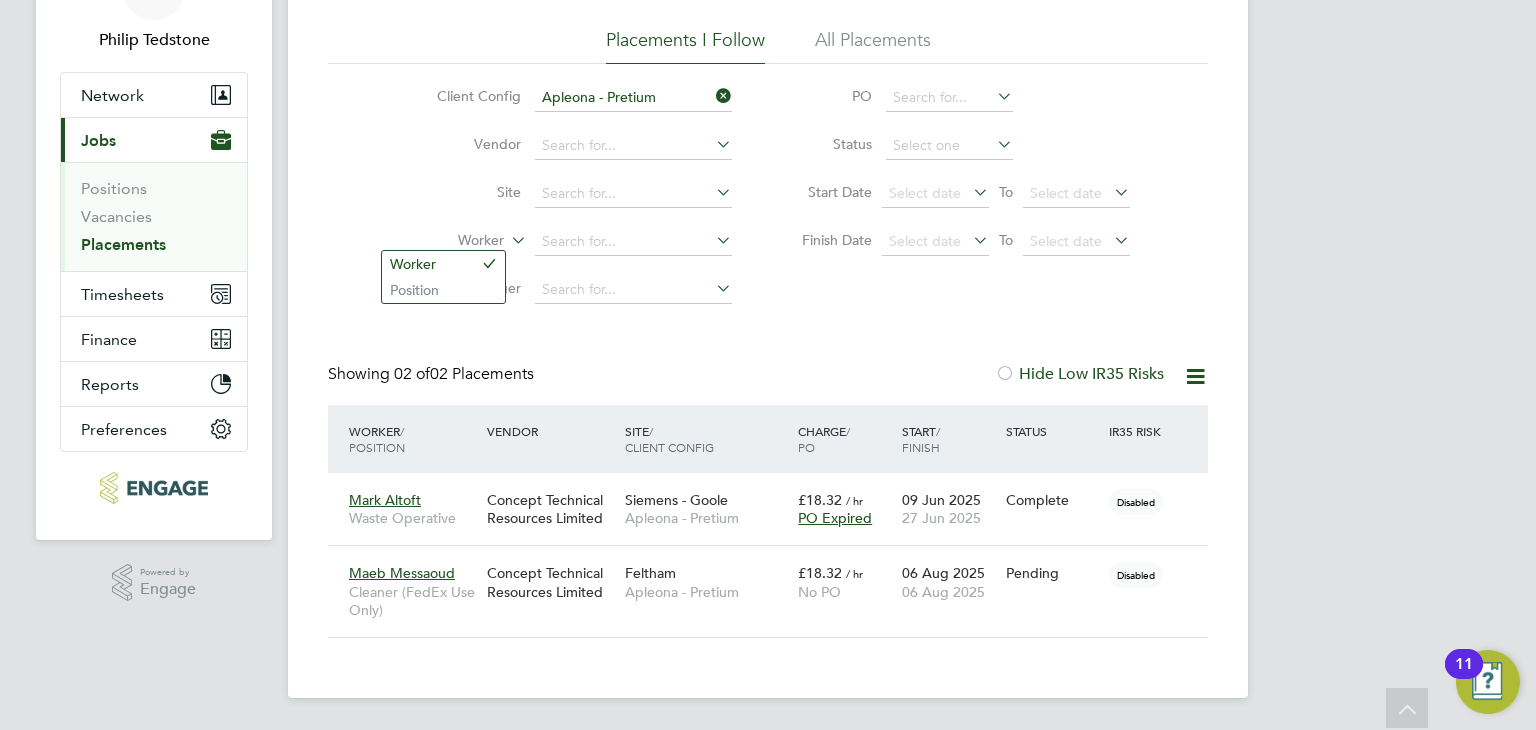 click 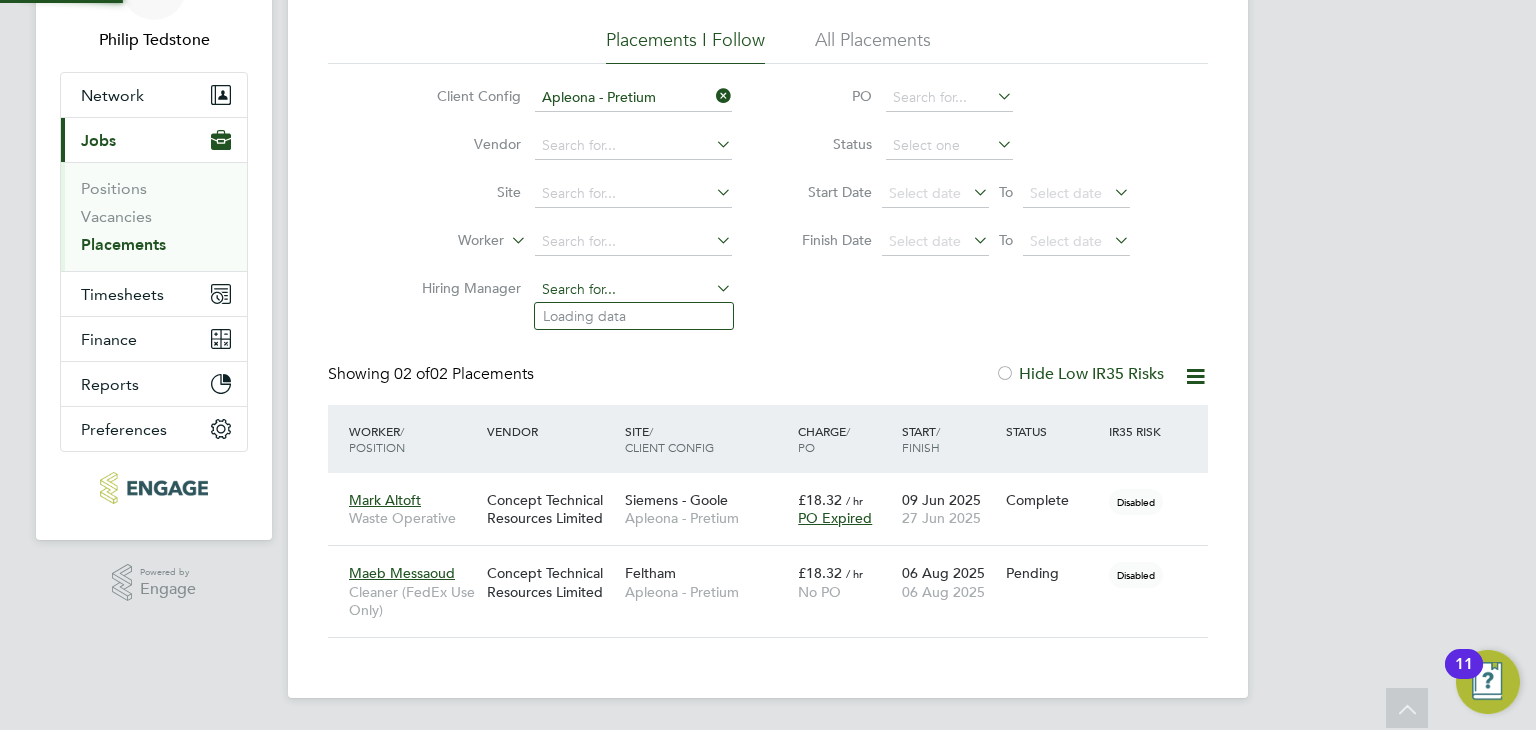 click 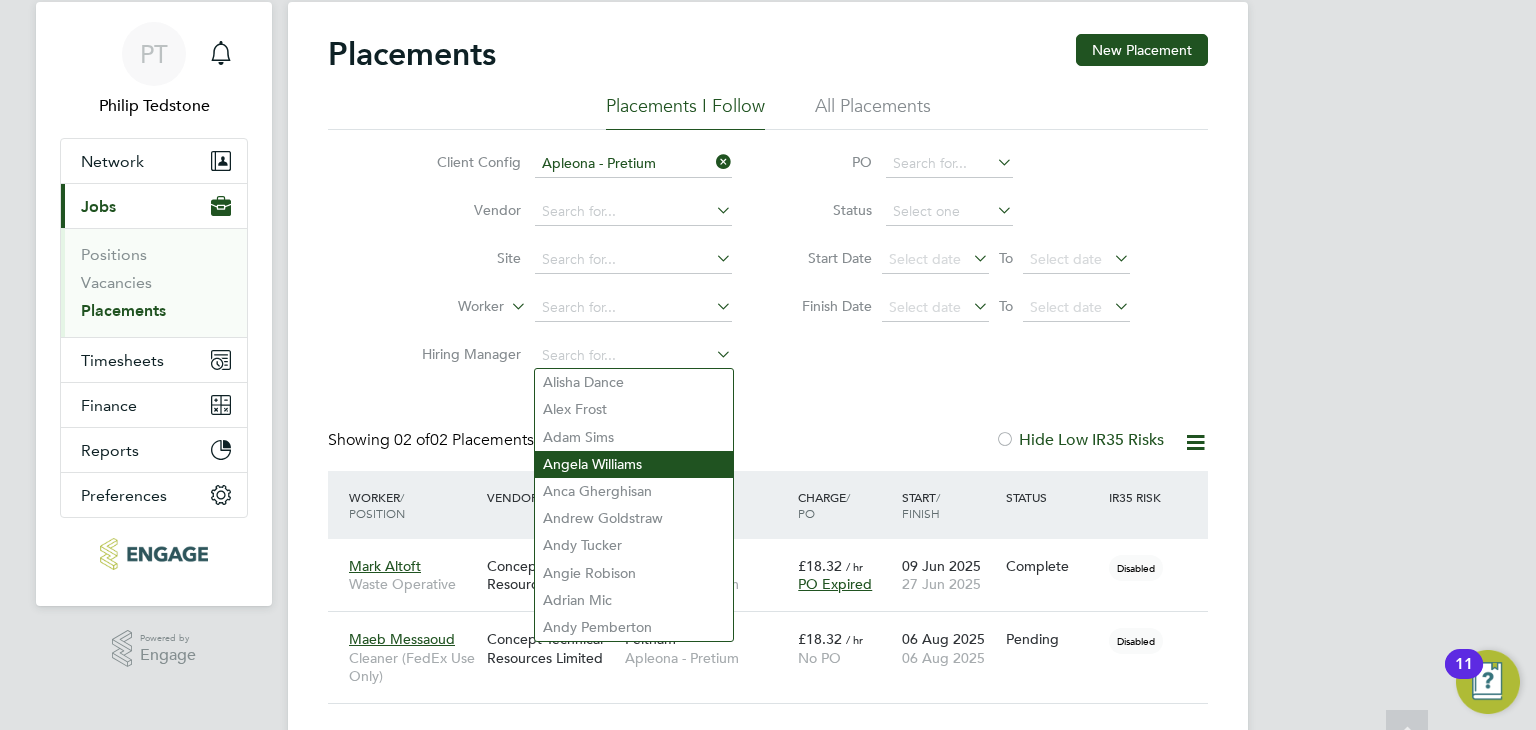 scroll, scrollTop: 20, scrollLeft: 0, axis: vertical 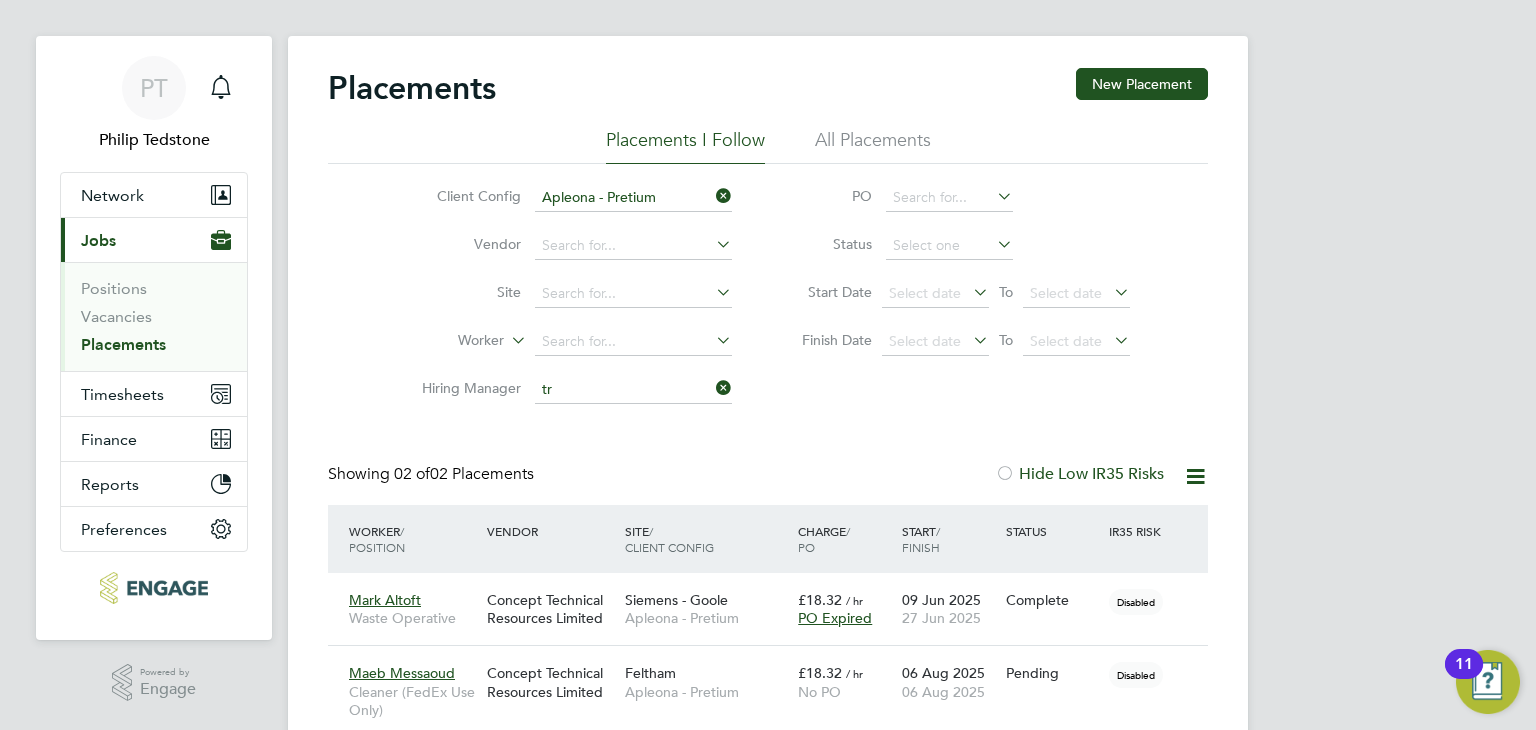 click on "Tr acy Sellick" 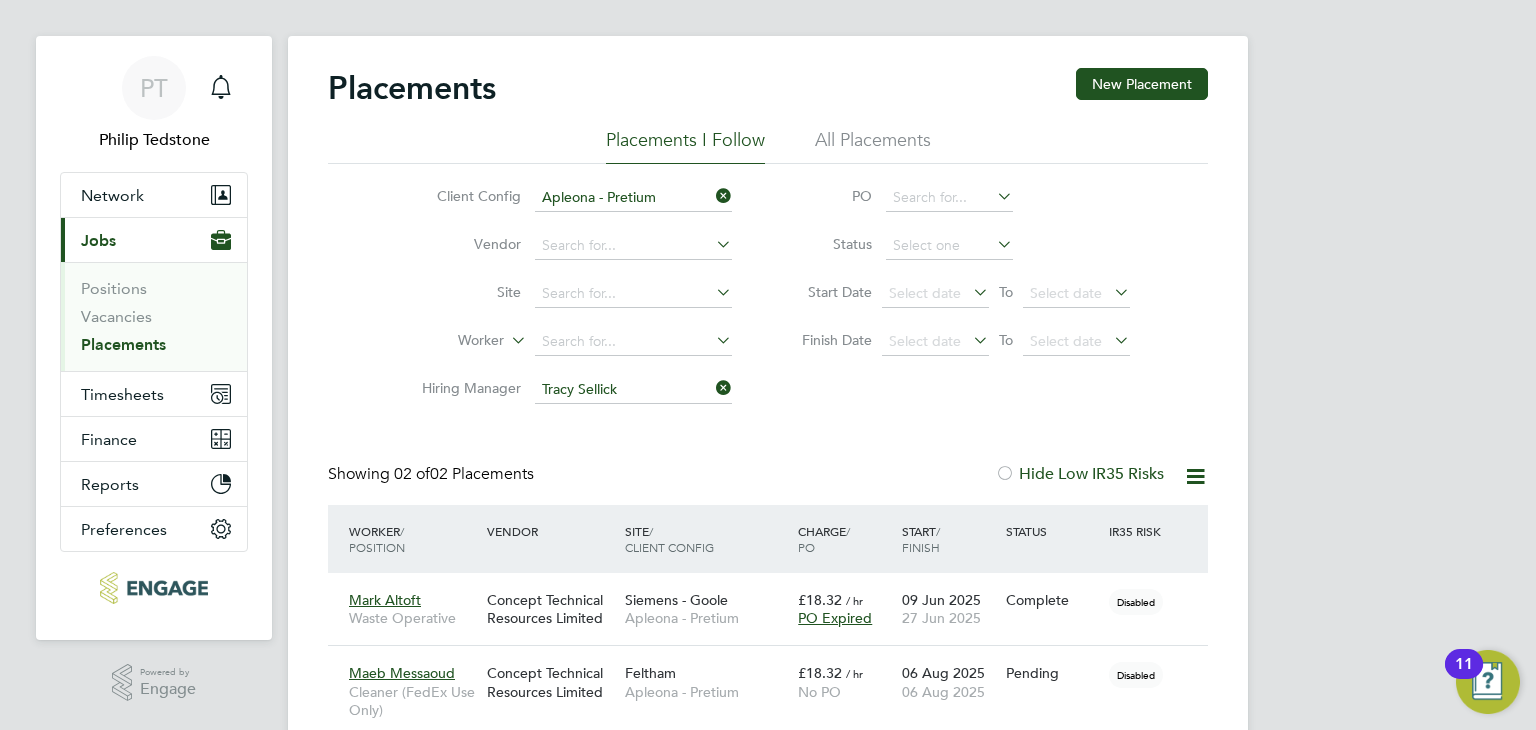 scroll, scrollTop: 0, scrollLeft: 0, axis: both 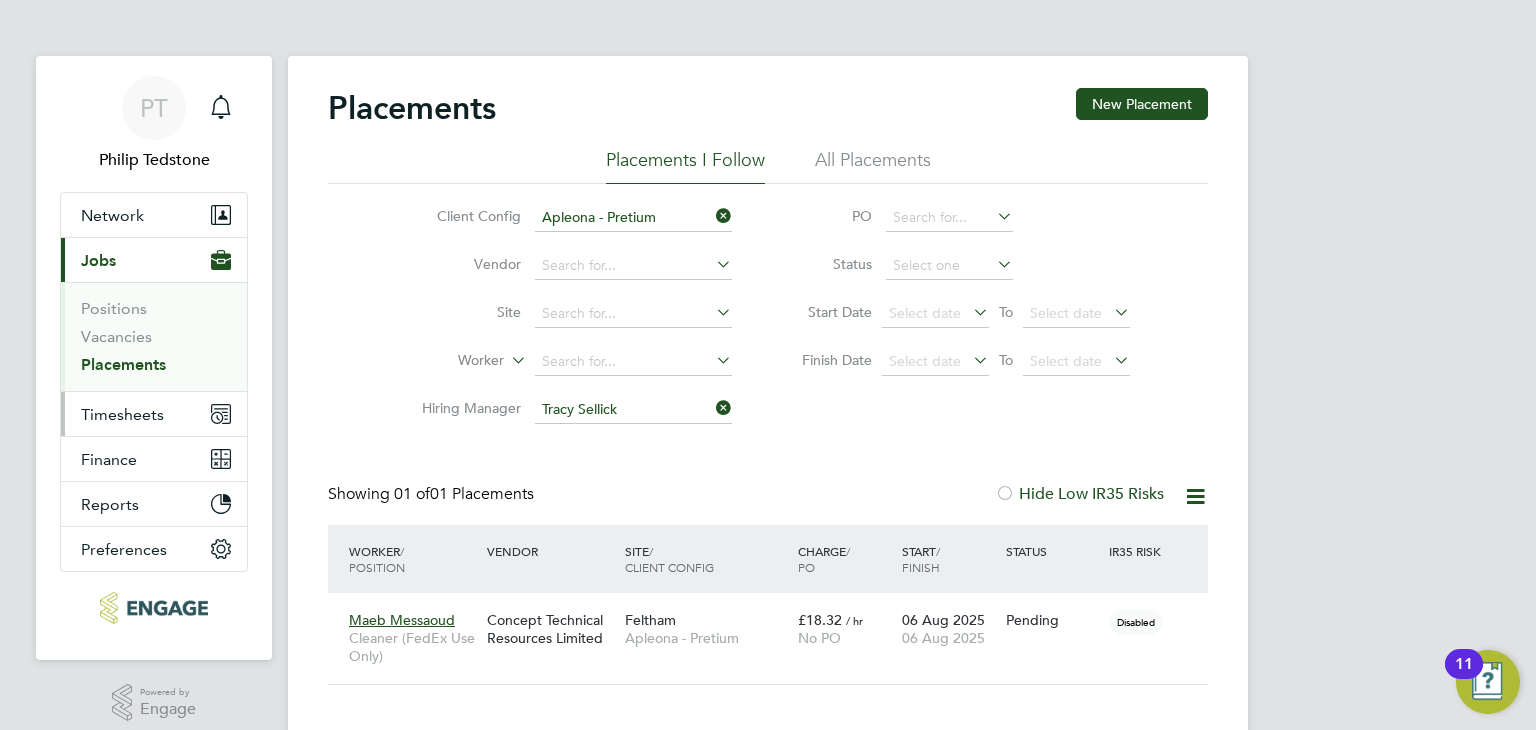 click on "Timesheets" at bounding box center (122, 414) 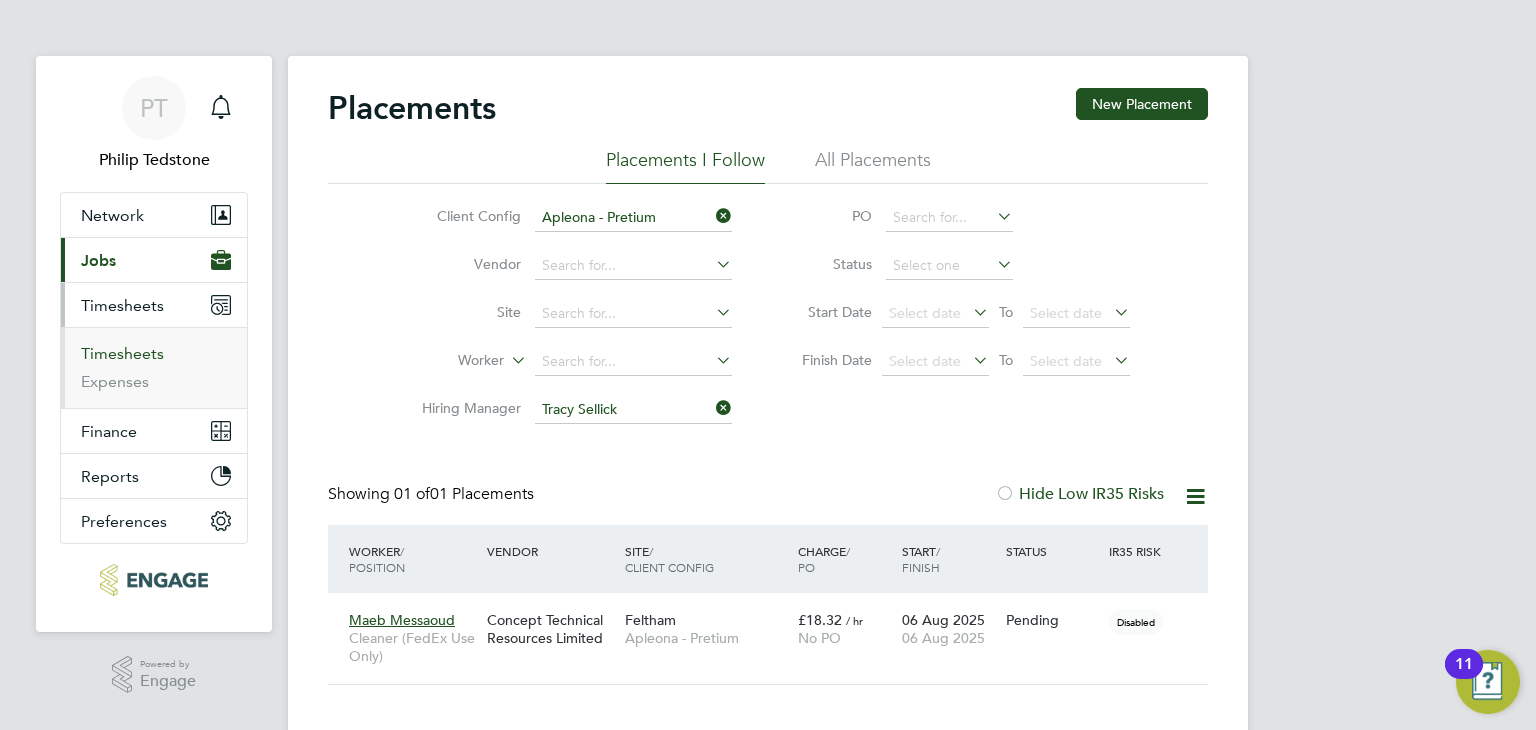 click on "Timesheets" at bounding box center (122, 353) 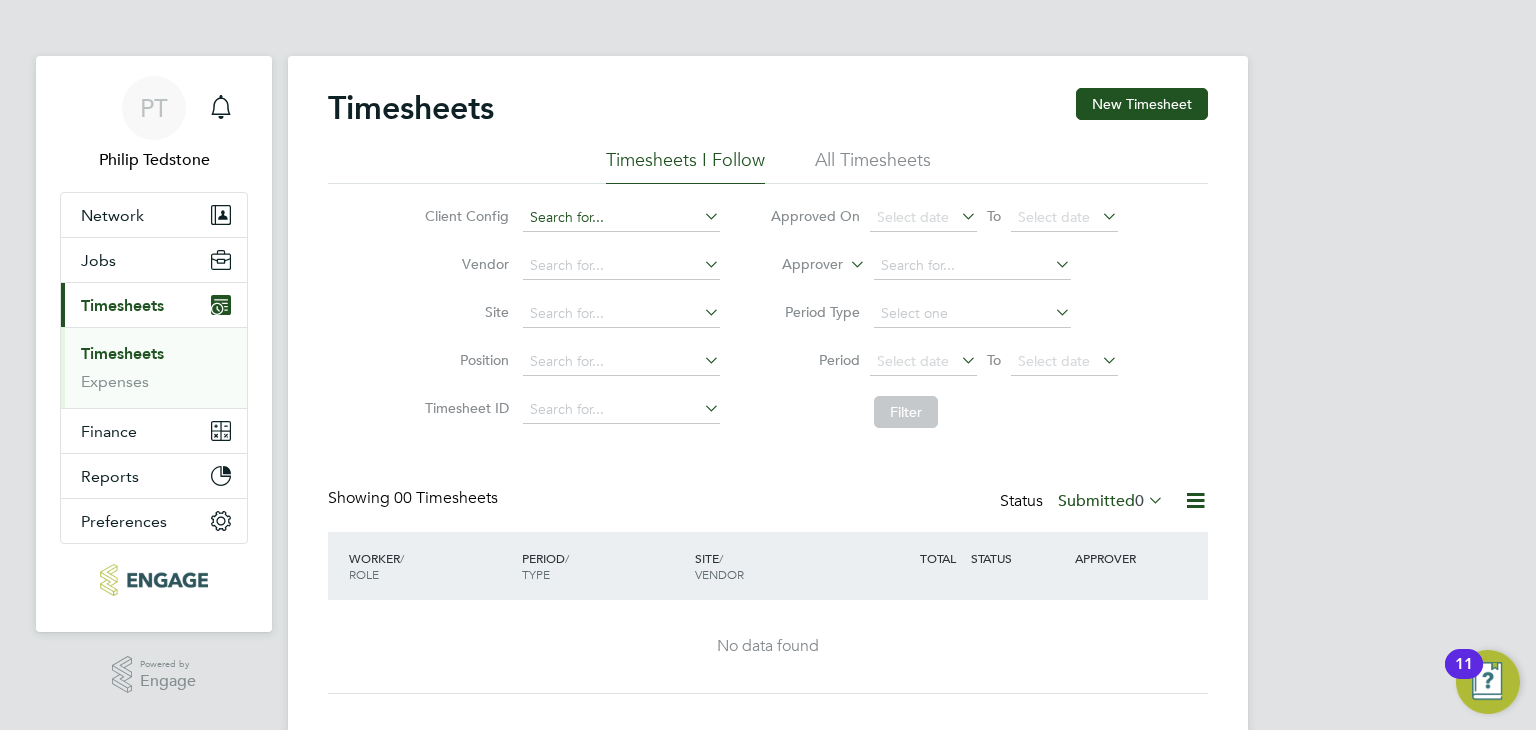 click 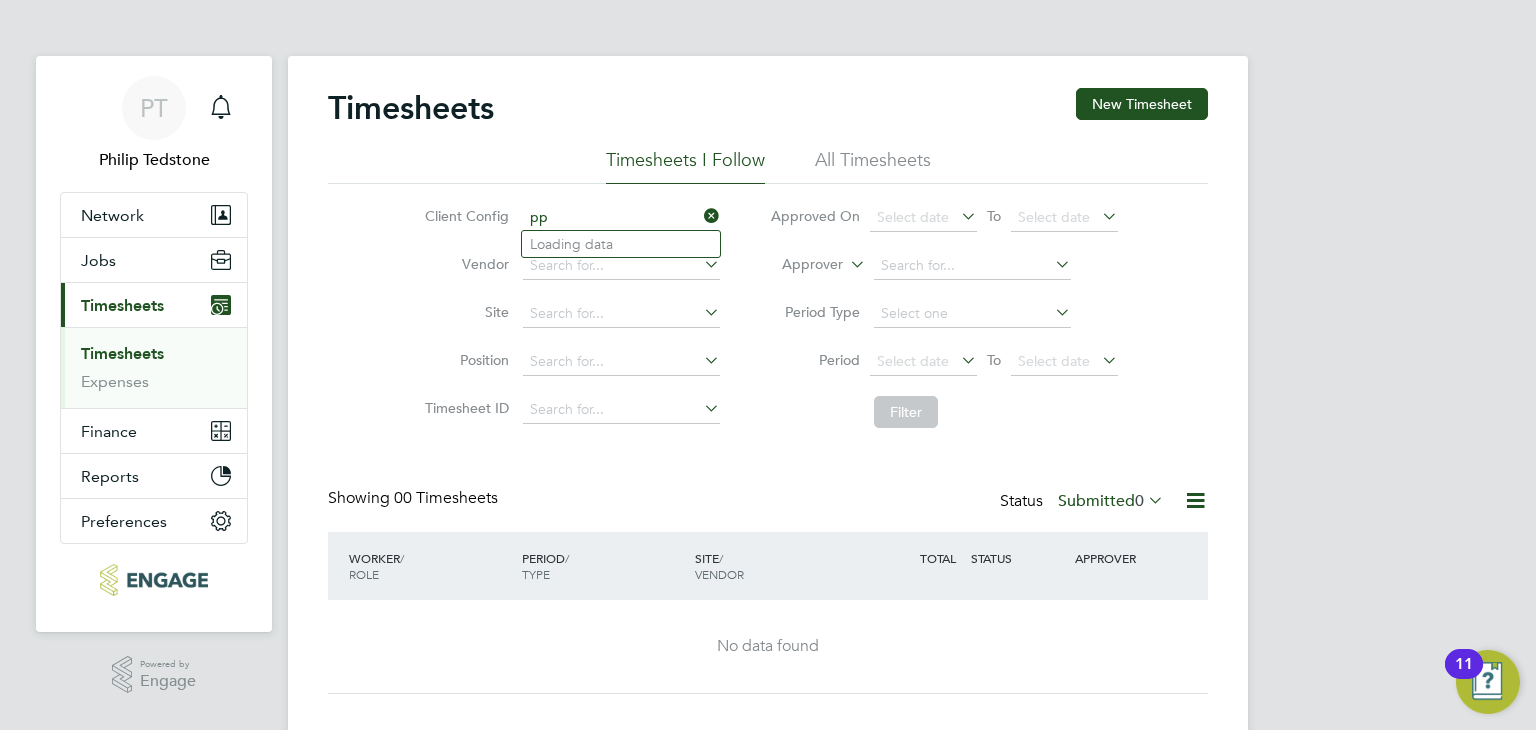 type on "p" 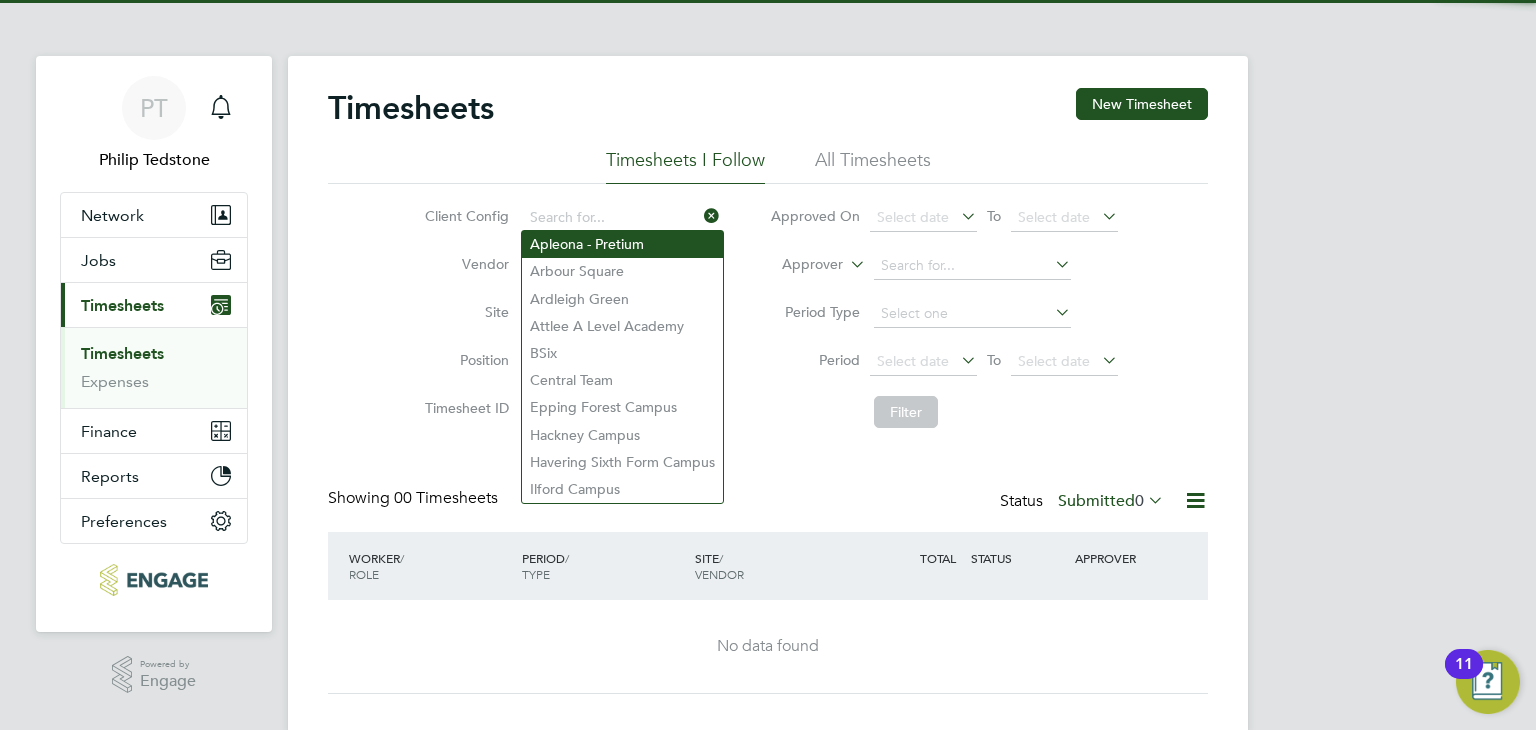 click on "Apleona - Pretium" 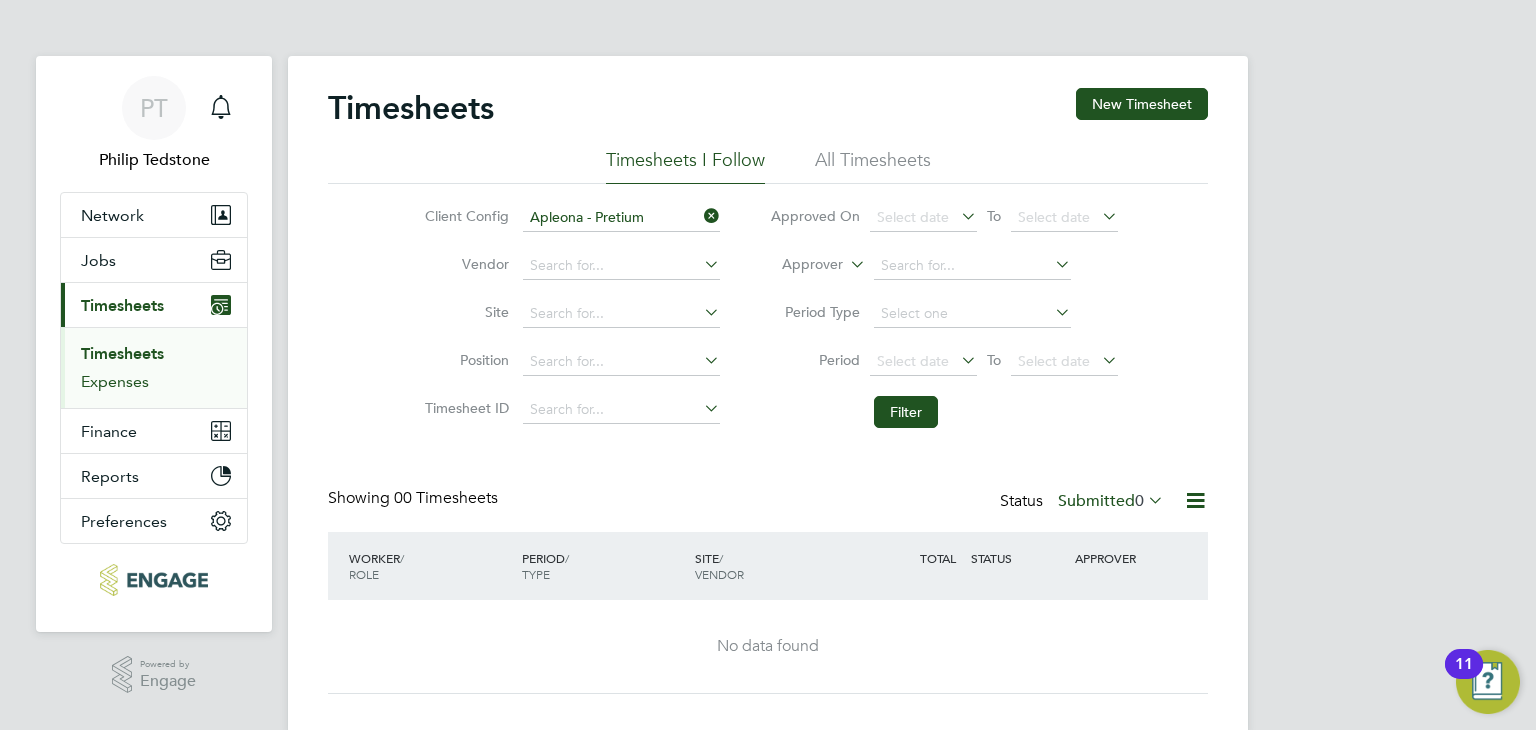click on "Expenses" at bounding box center (115, 381) 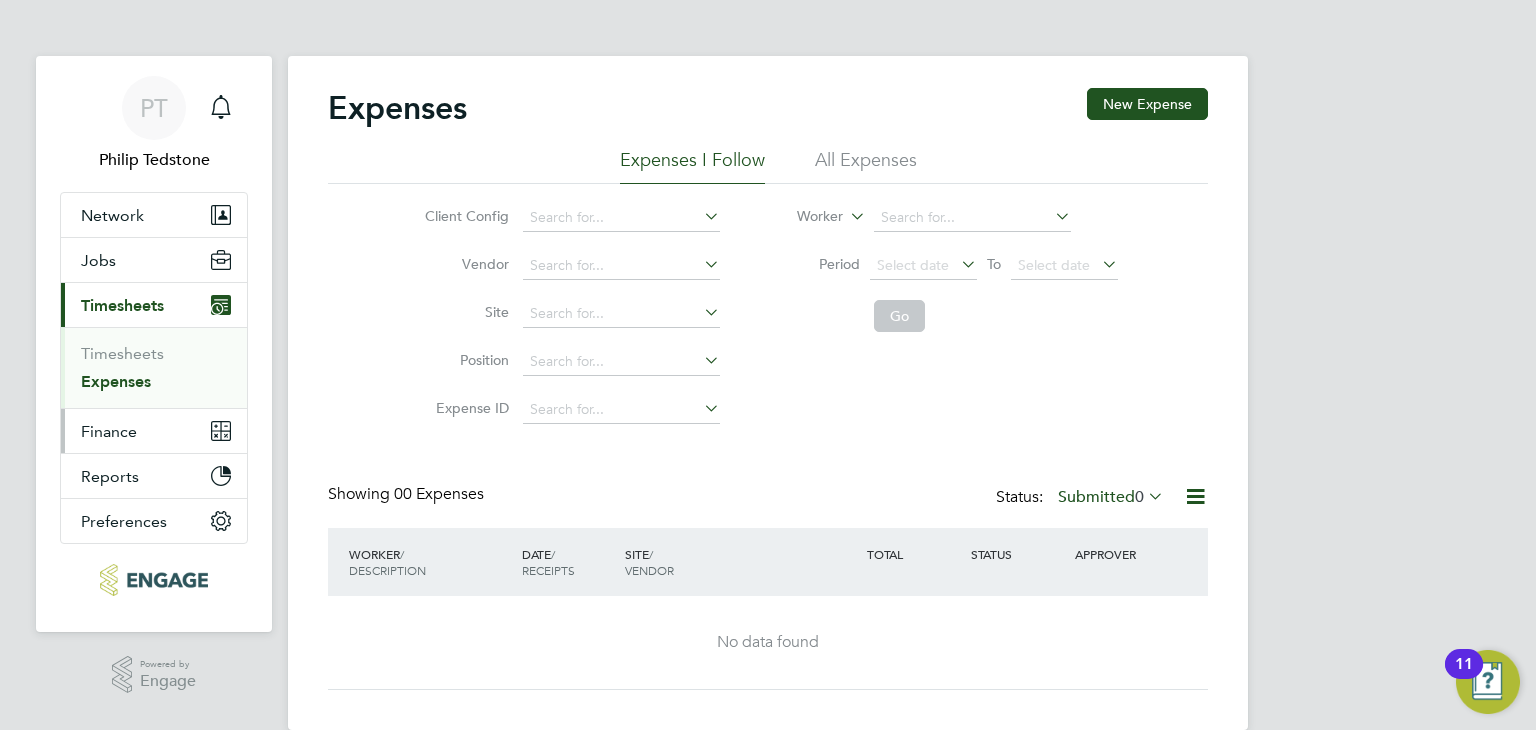 click on "Finance" at bounding box center (109, 431) 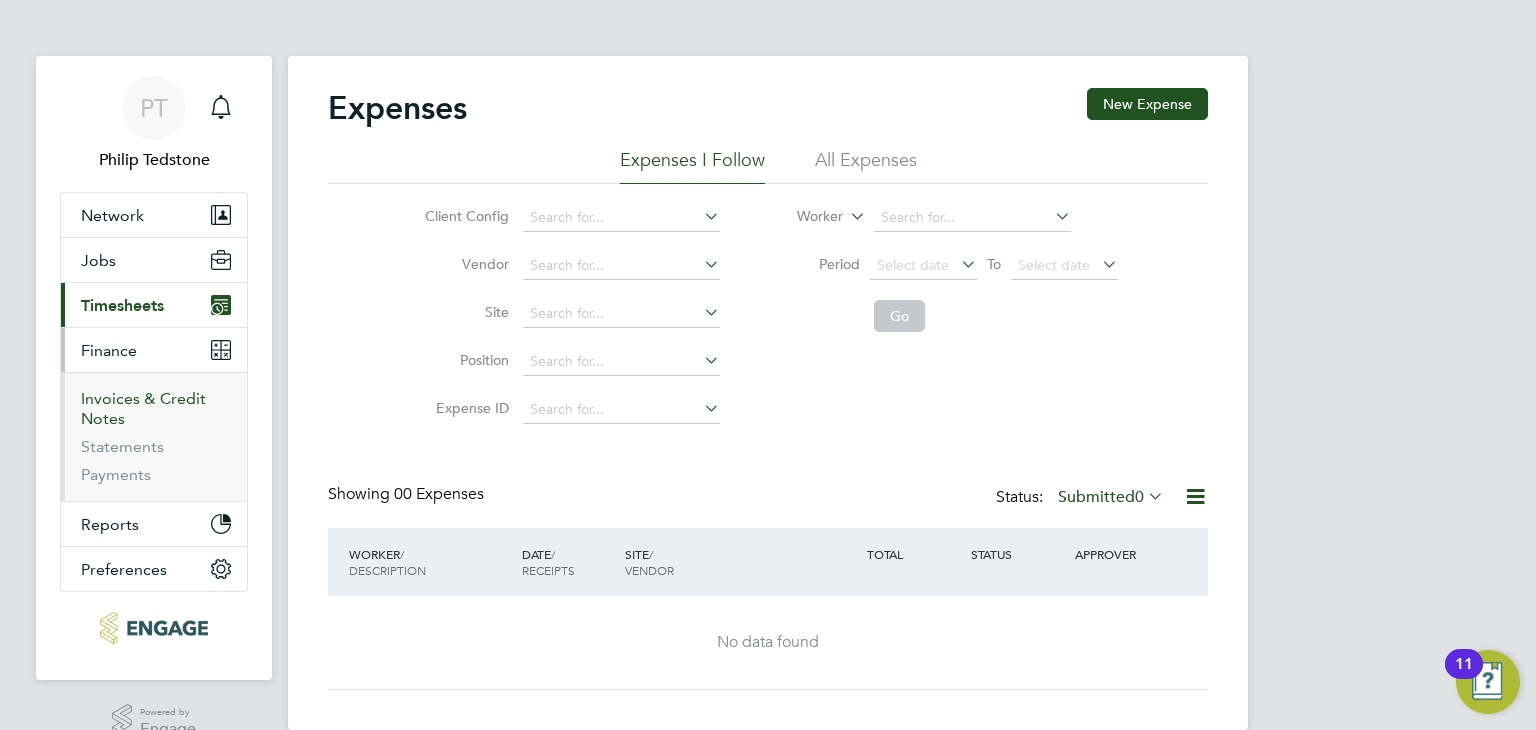 click on "Invoices & Credit Notes" at bounding box center (143, 408) 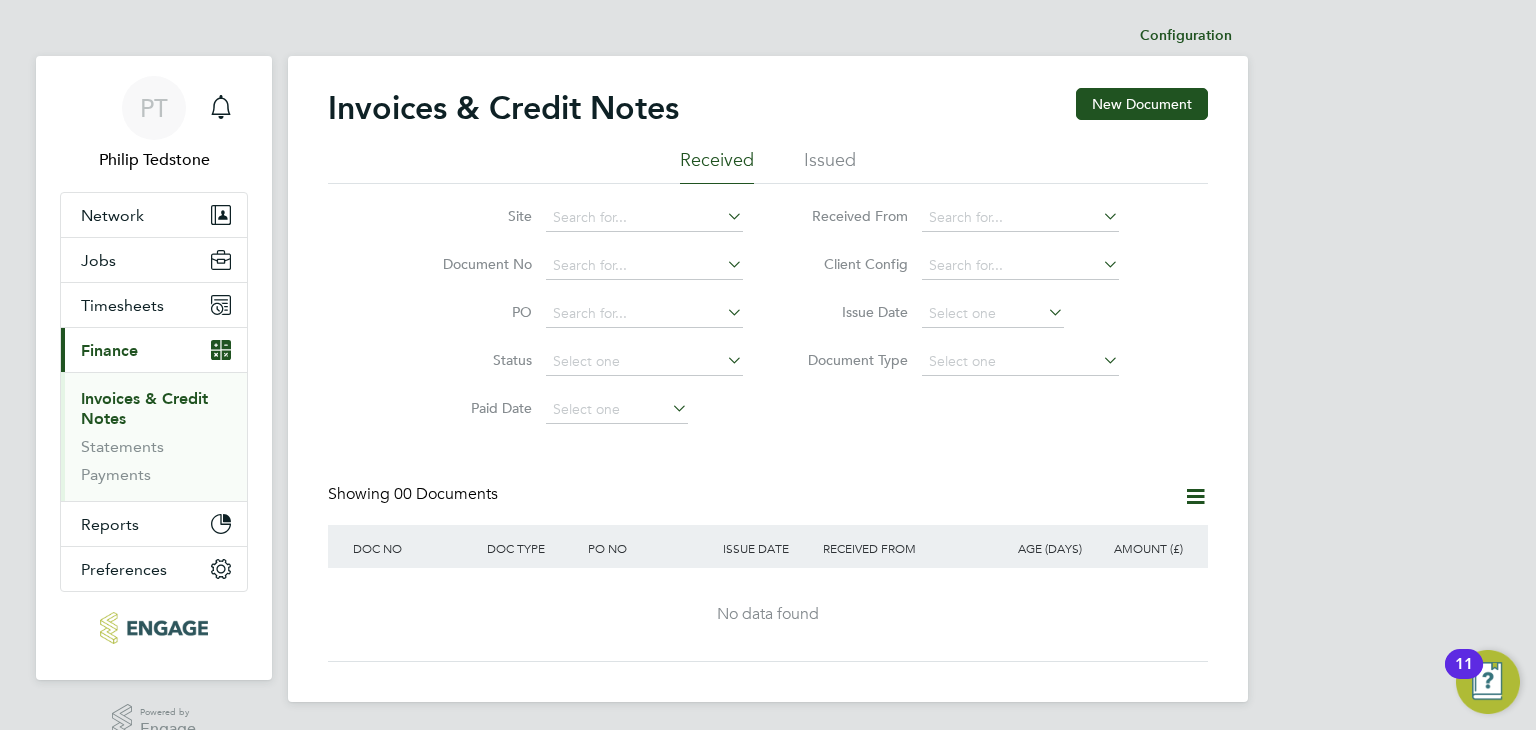 click on "Statements" at bounding box center [156, 451] 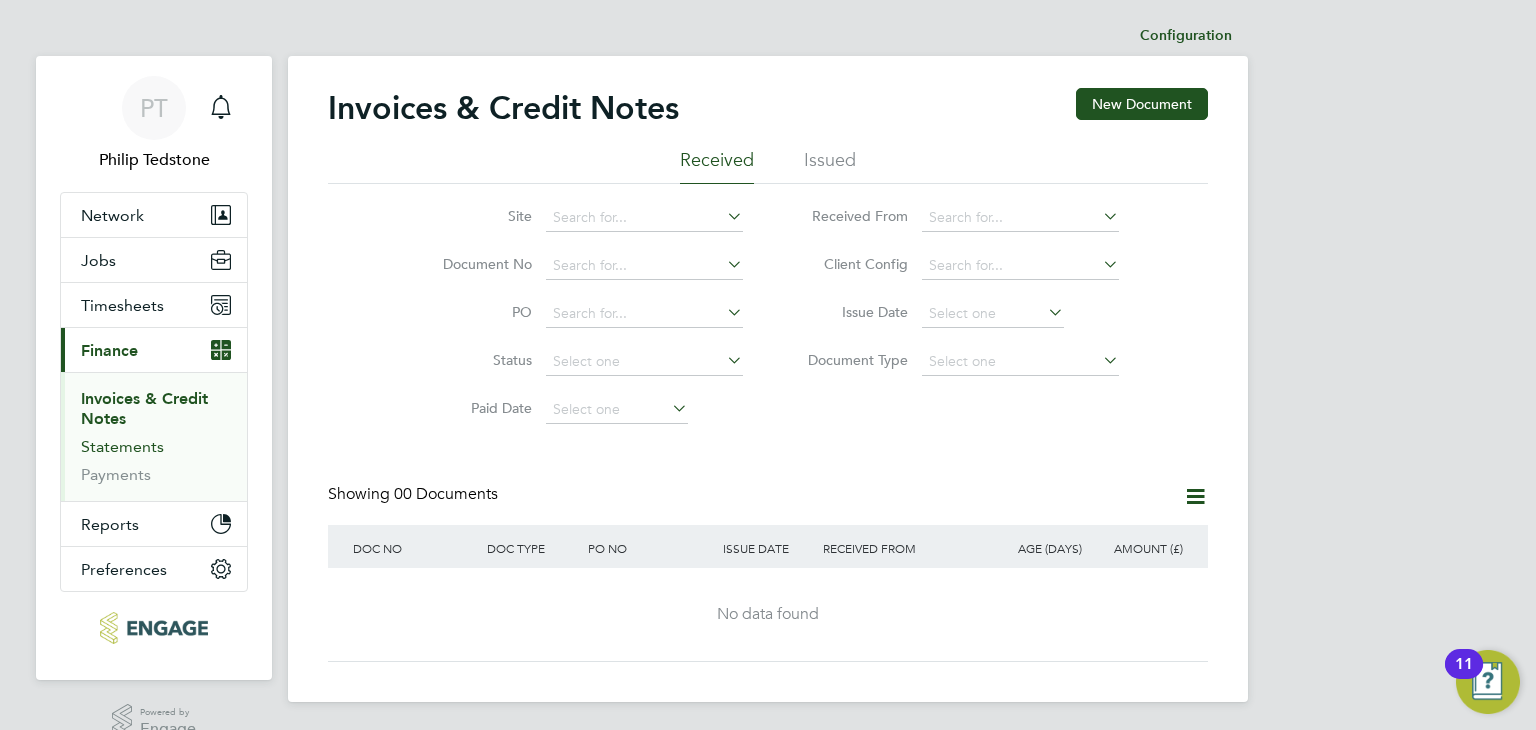 click on "Statements" at bounding box center [122, 446] 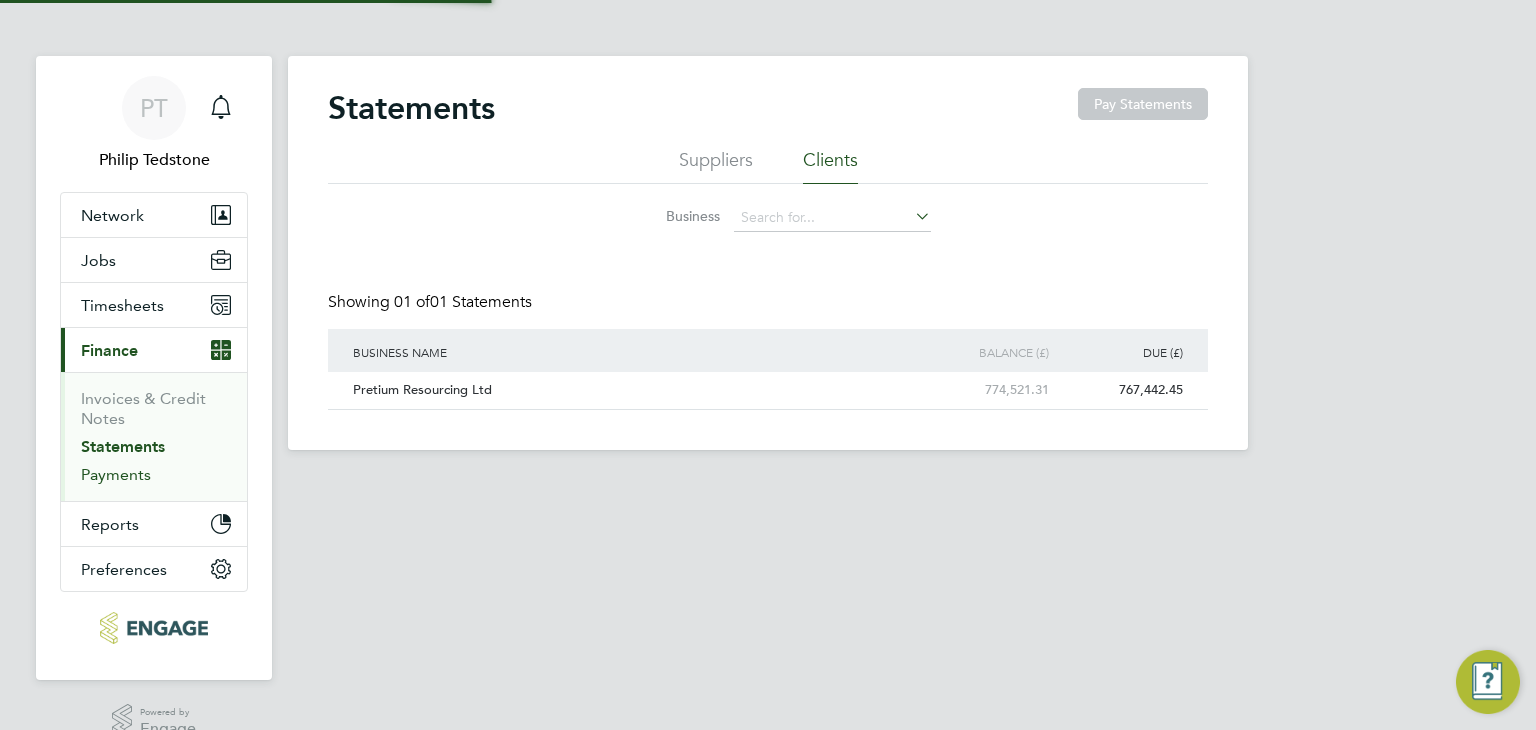 click on "Payments" at bounding box center [116, 474] 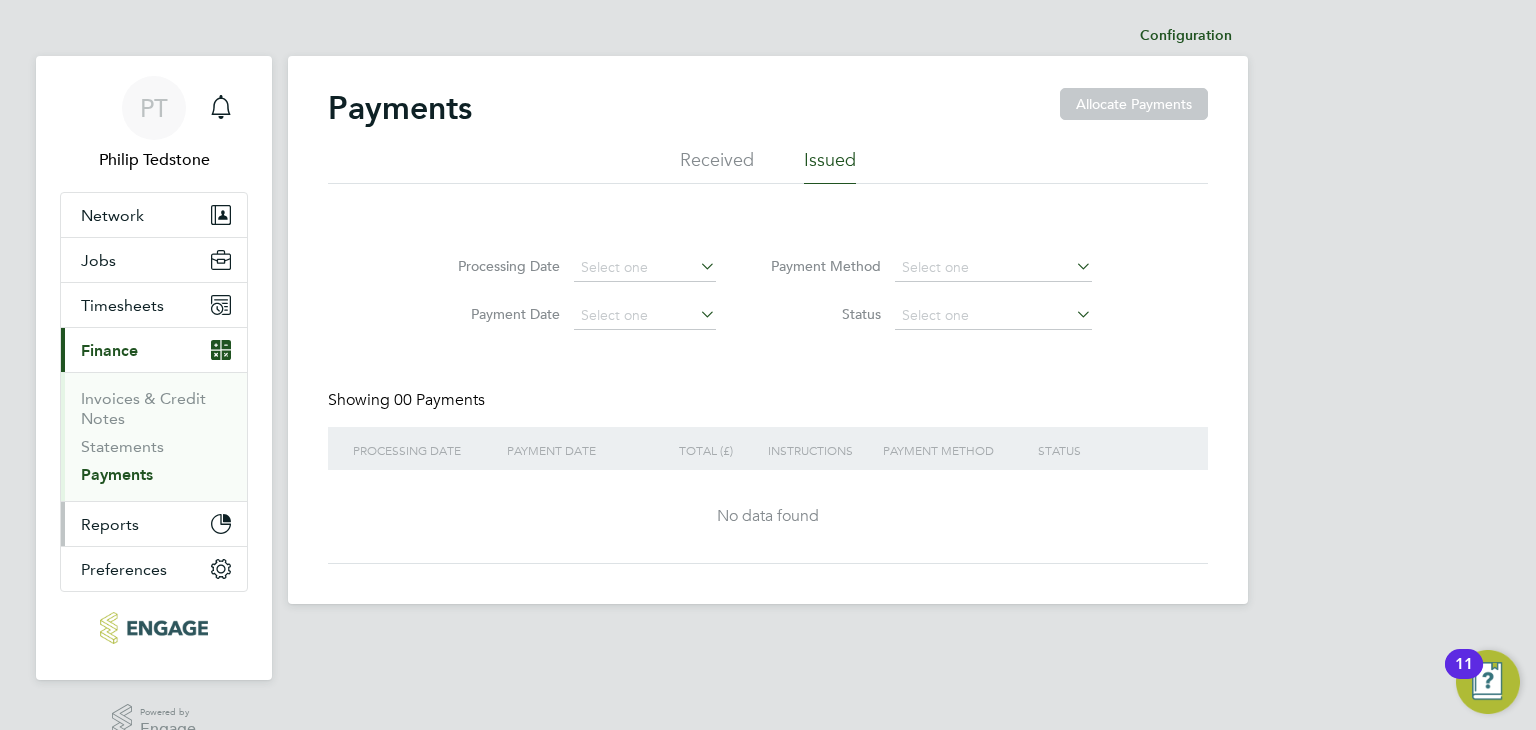 click on "Reports" at bounding box center (110, 524) 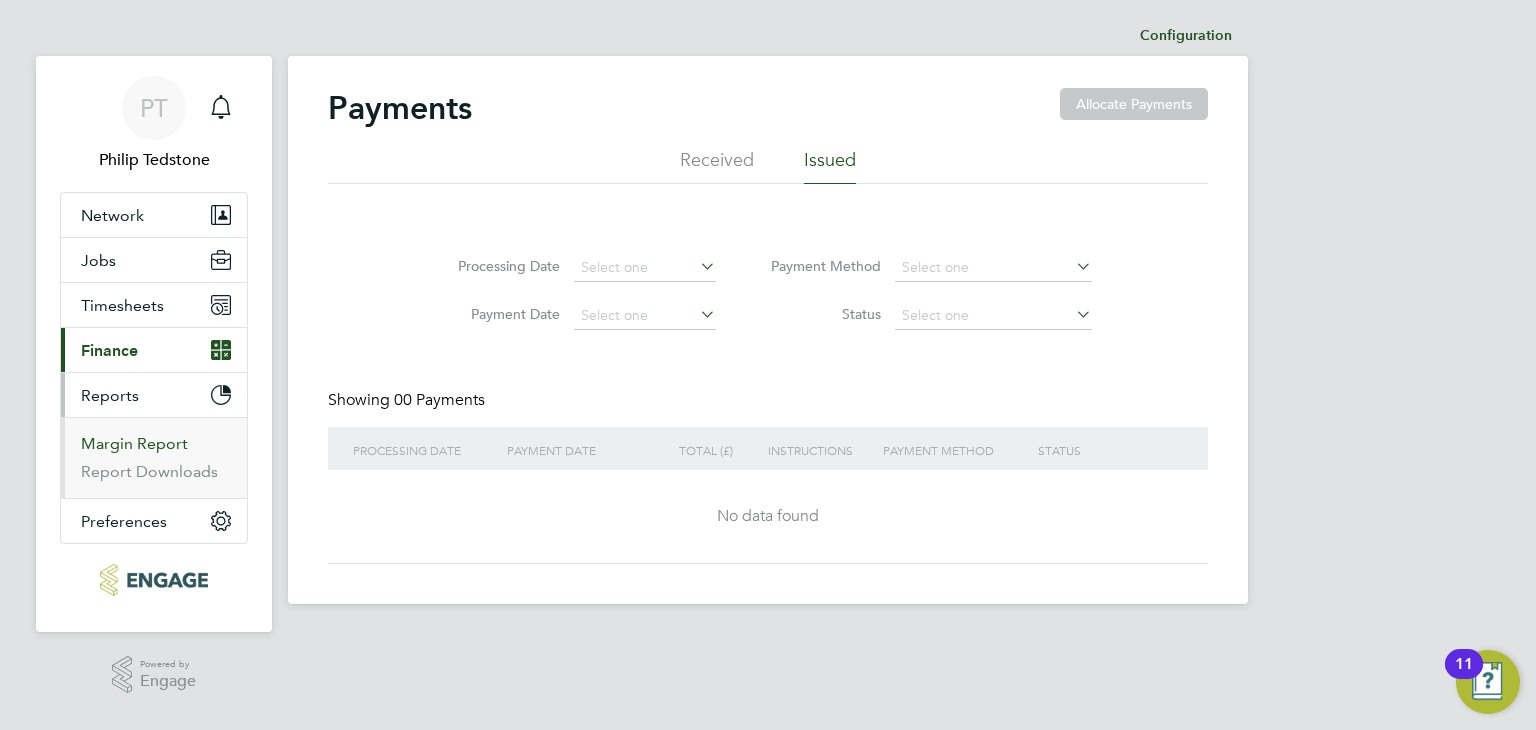 click on "Margin Report" at bounding box center [134, 443] 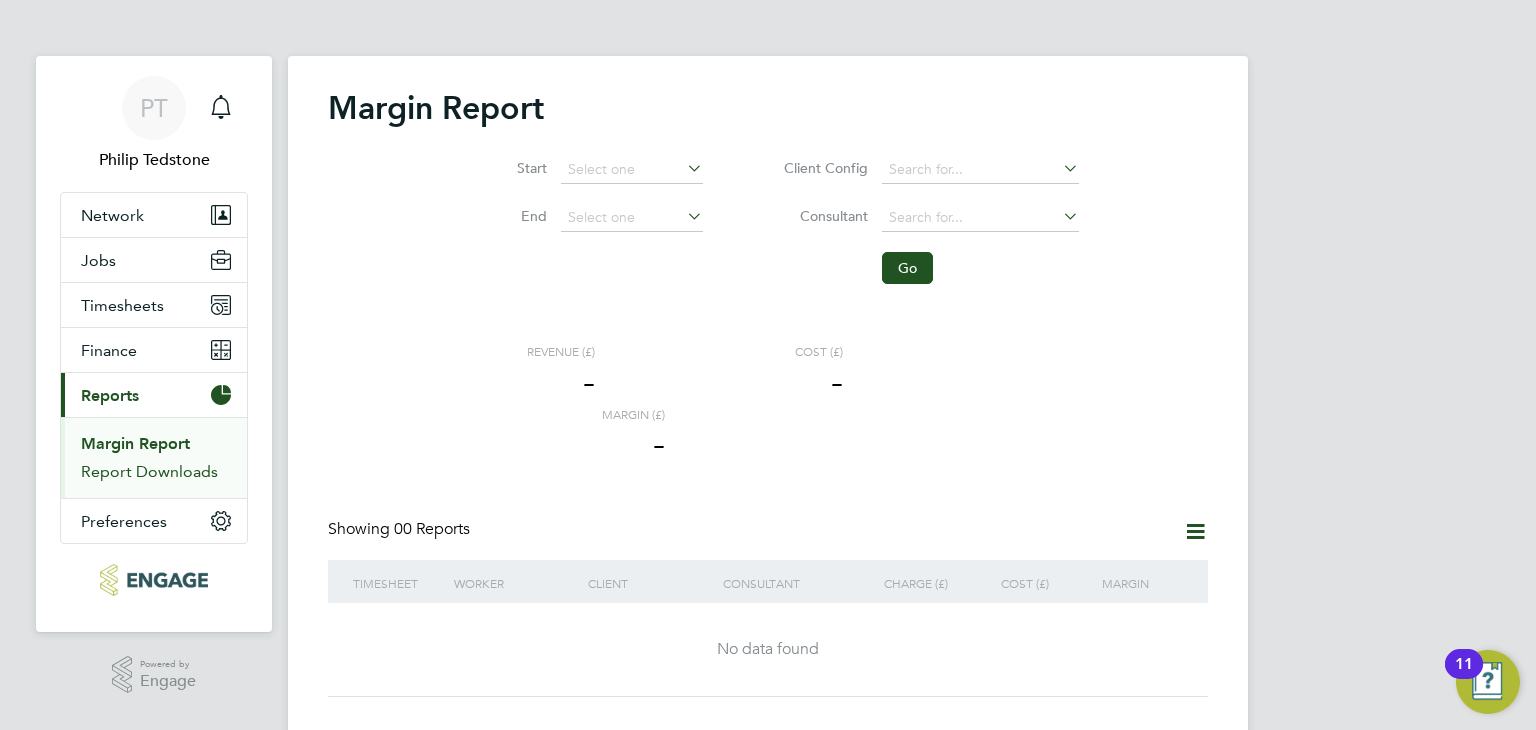 click on "Report Downloads" at bounding box center (149, 471) 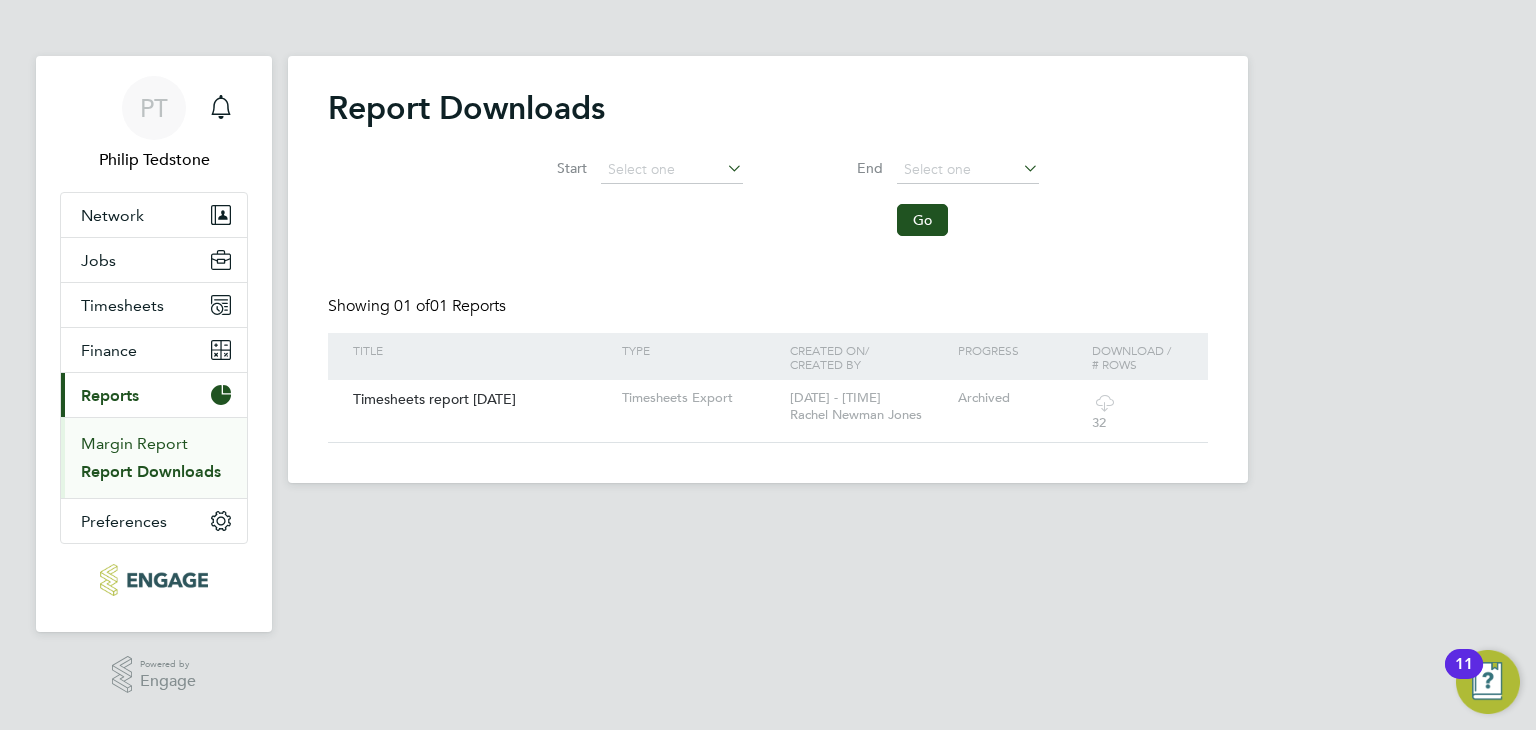 click on "Margin Report" at bounding box center [134, 443] 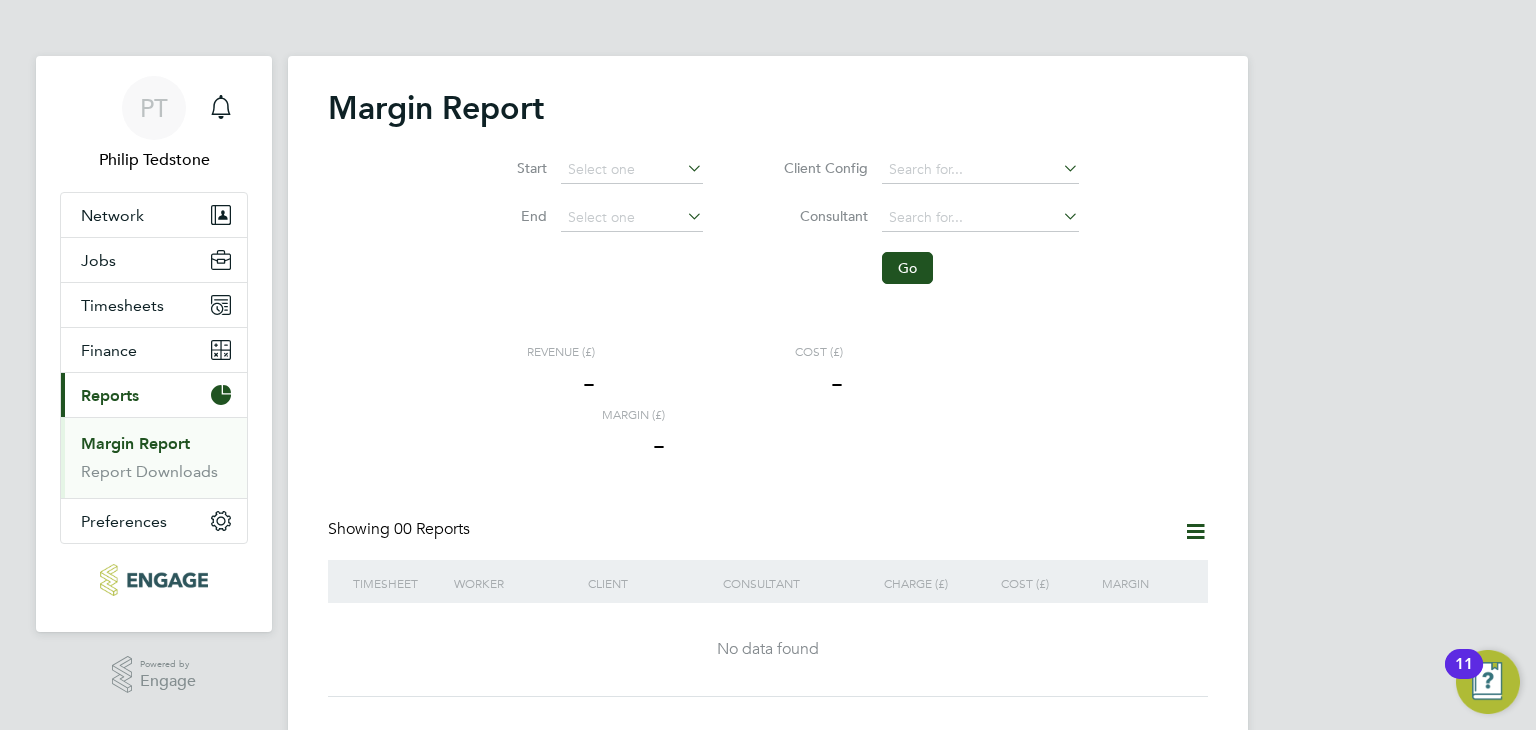 scroll, scrollTop: 38, scrollLeft: 0, axis: vertical 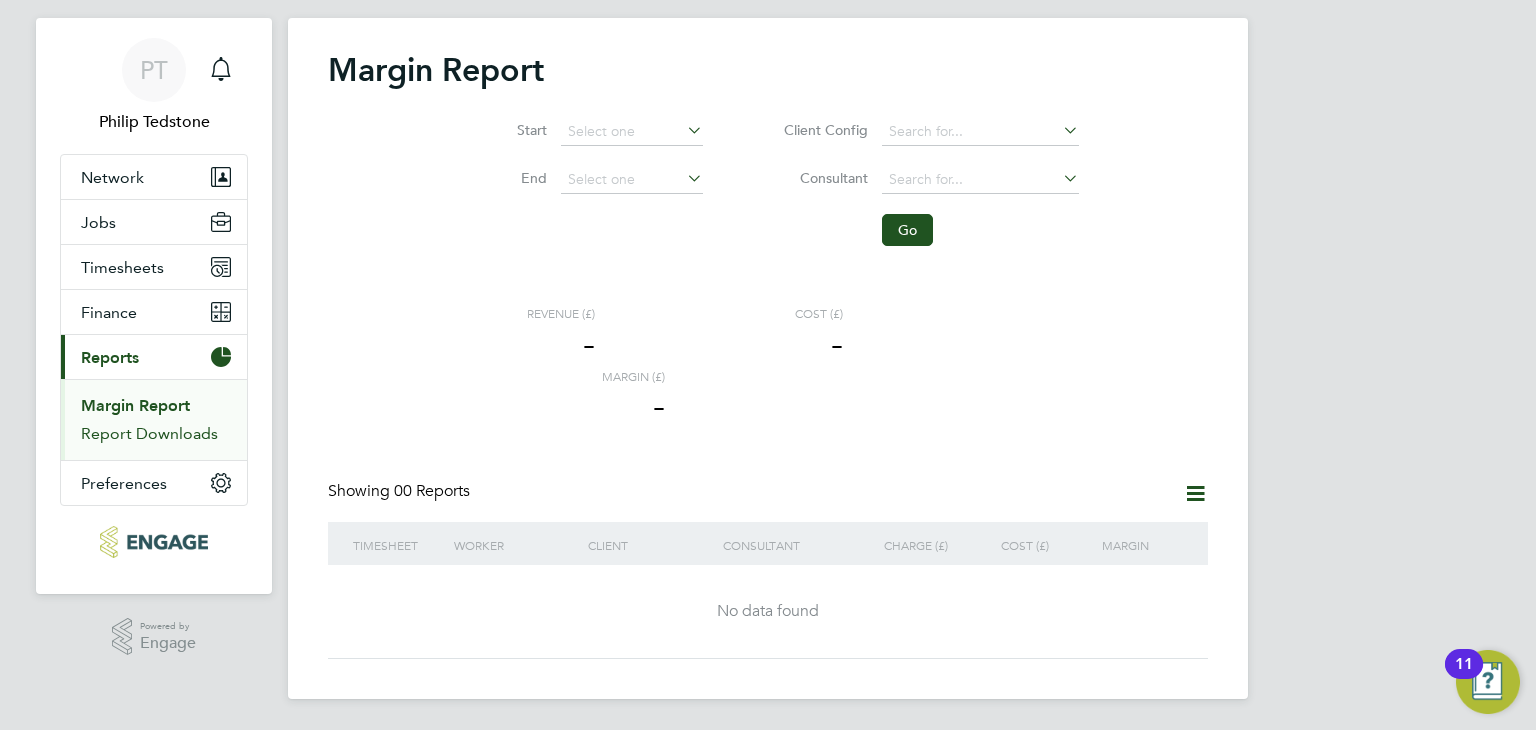 click on "Report Downloads" at bounding box center (149, 433) 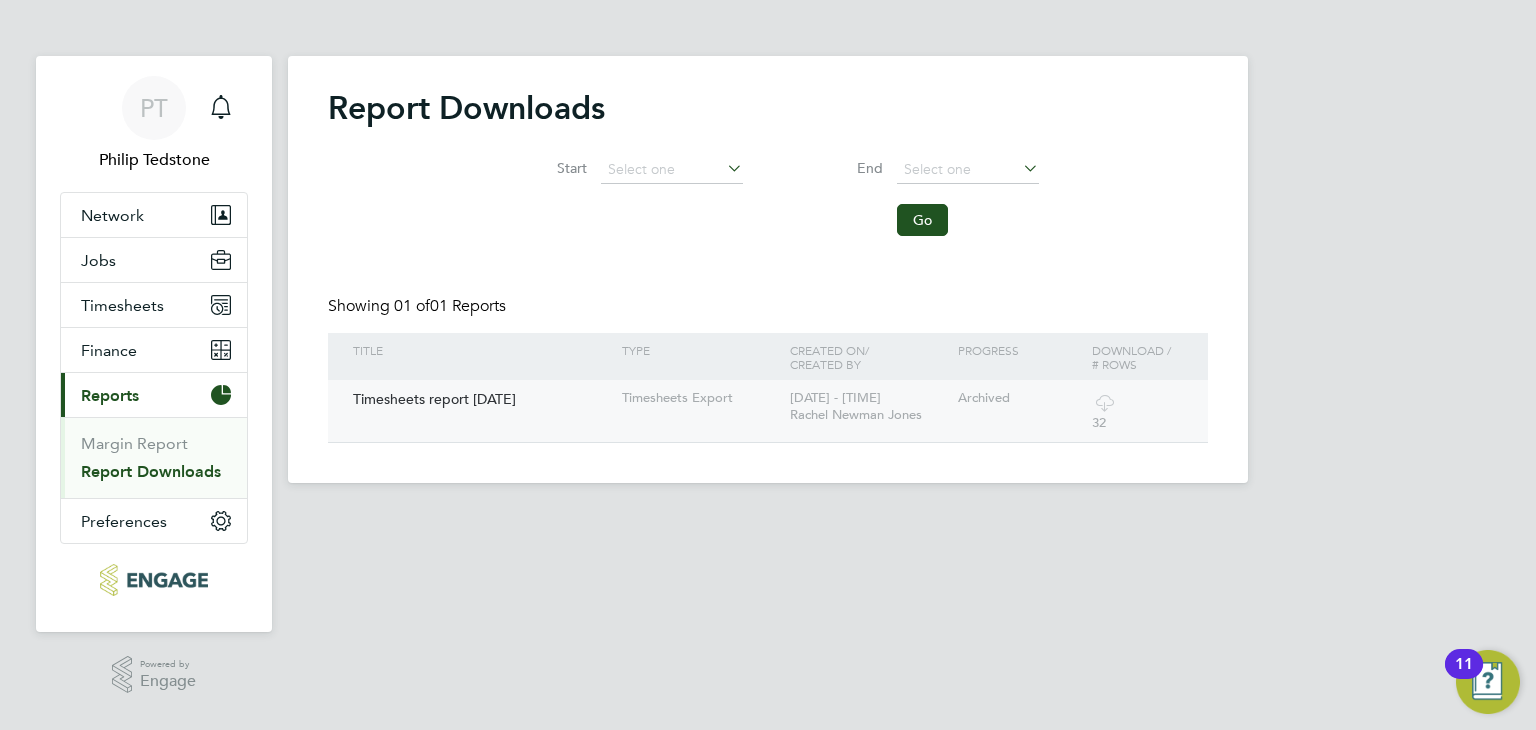 click on "Rachel Newman Jones" 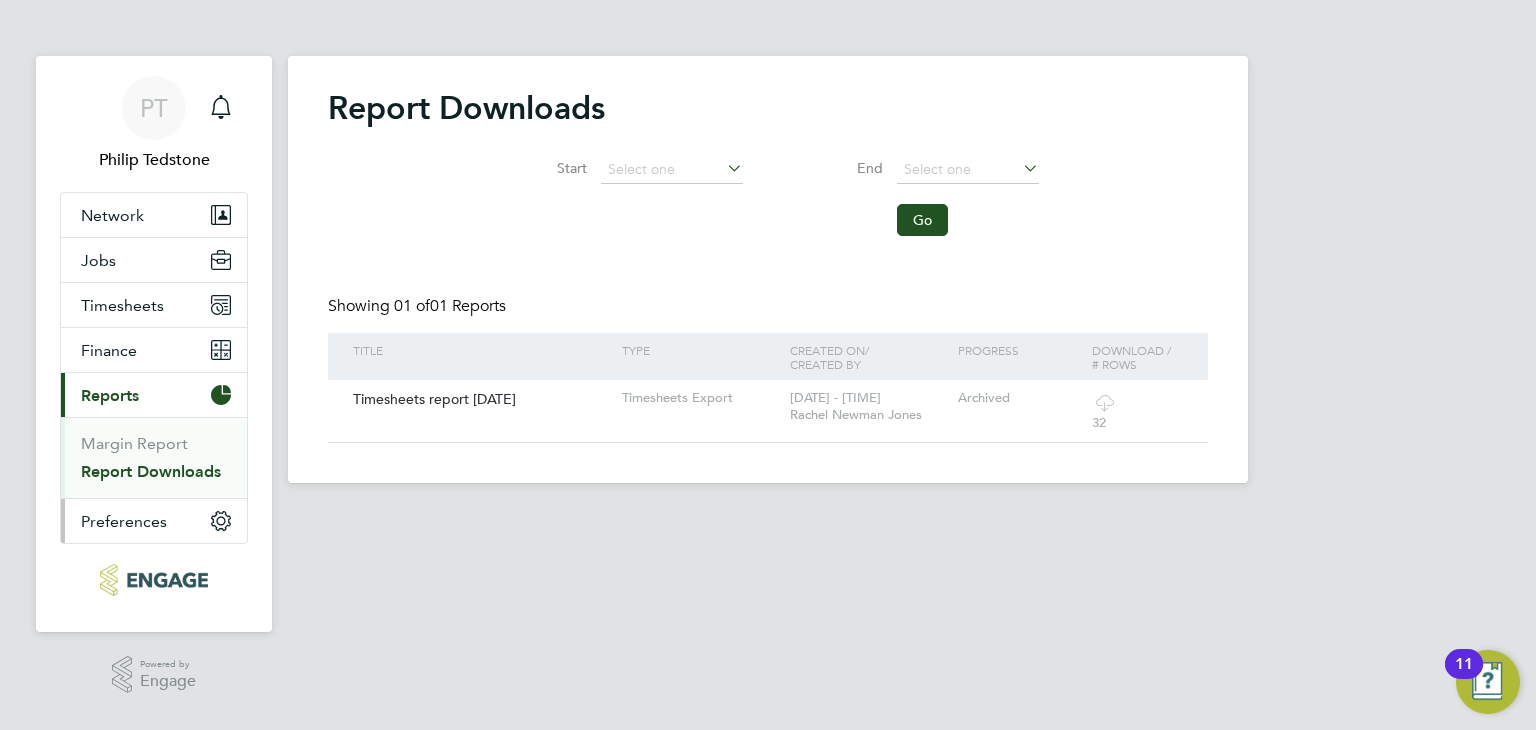 click on "Preferences" at bounding box center (124, 521) 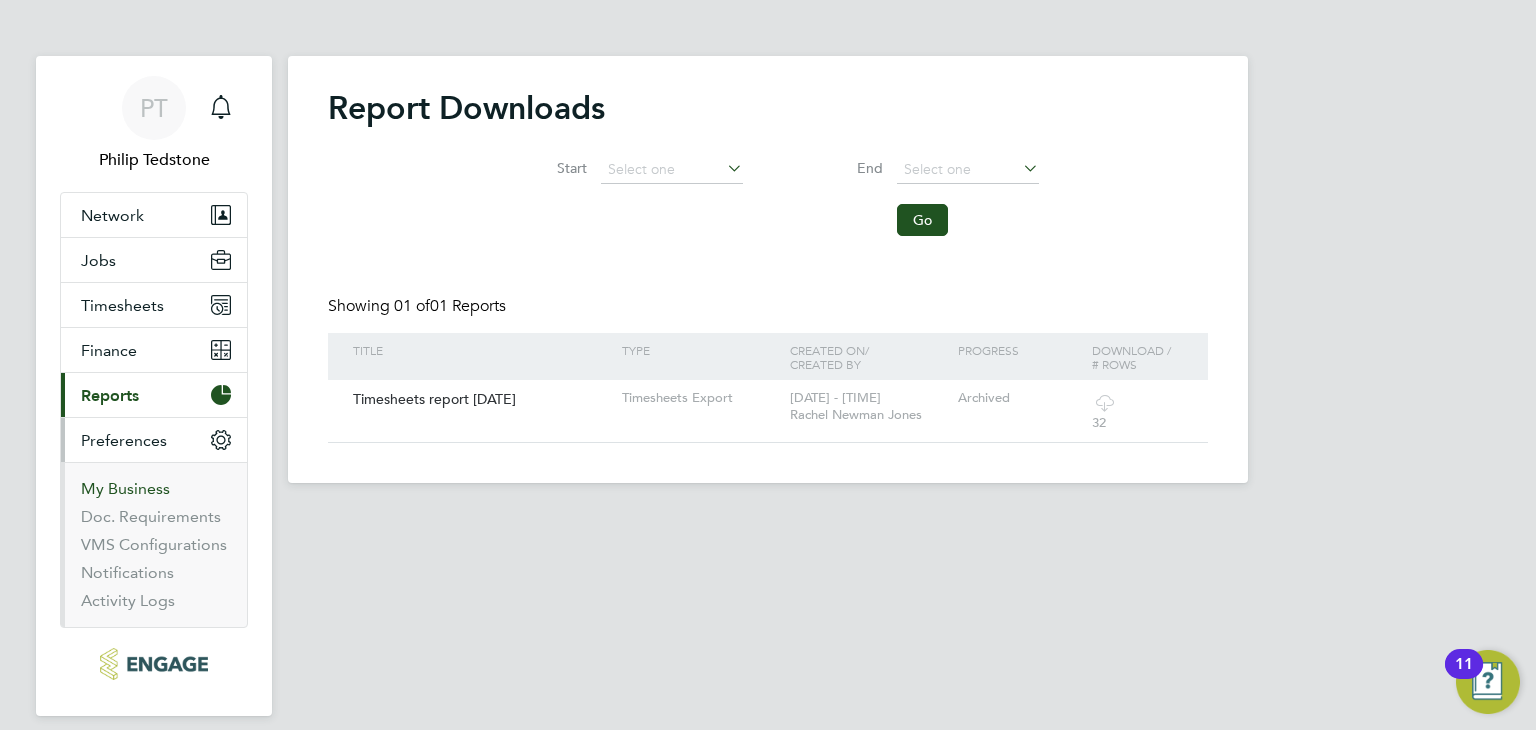 click on "My Business" at bounding box center (125, 488) 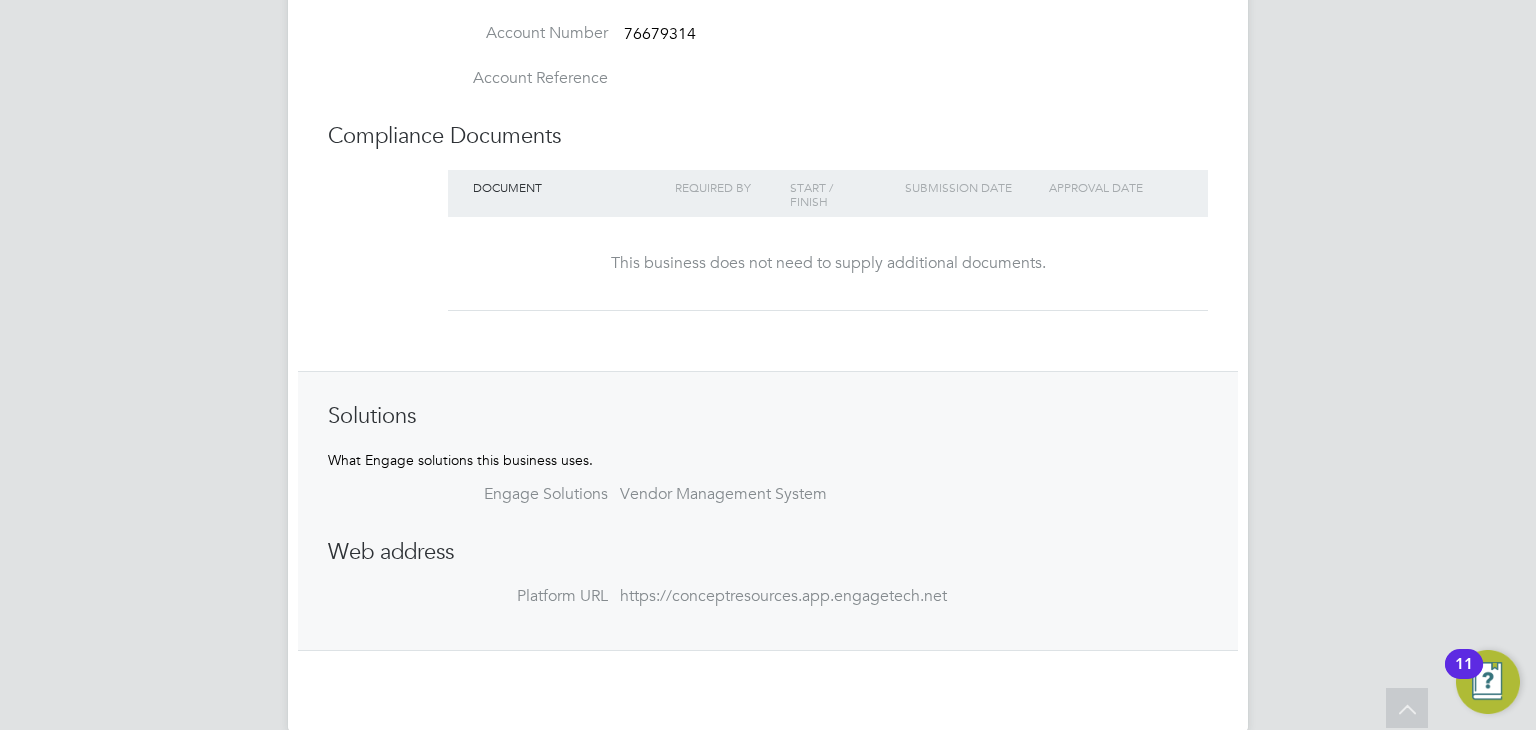 scroll, scrollTop: 989, scrollLeft: 0, axis: vertical 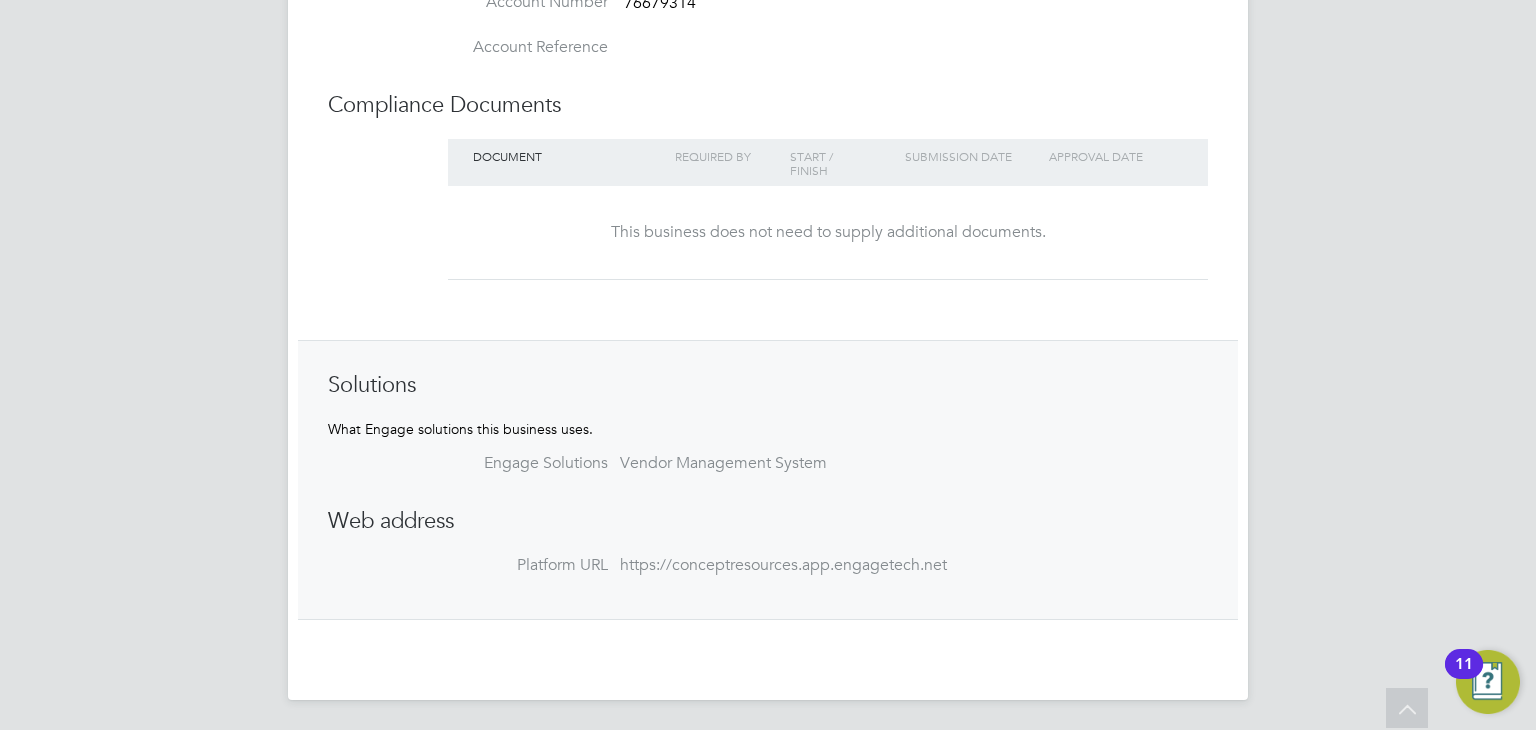drag, startPoint x: 511, startPoint y: 462, endPoint x: 718, endPoint y: 471, distance: 207.19556 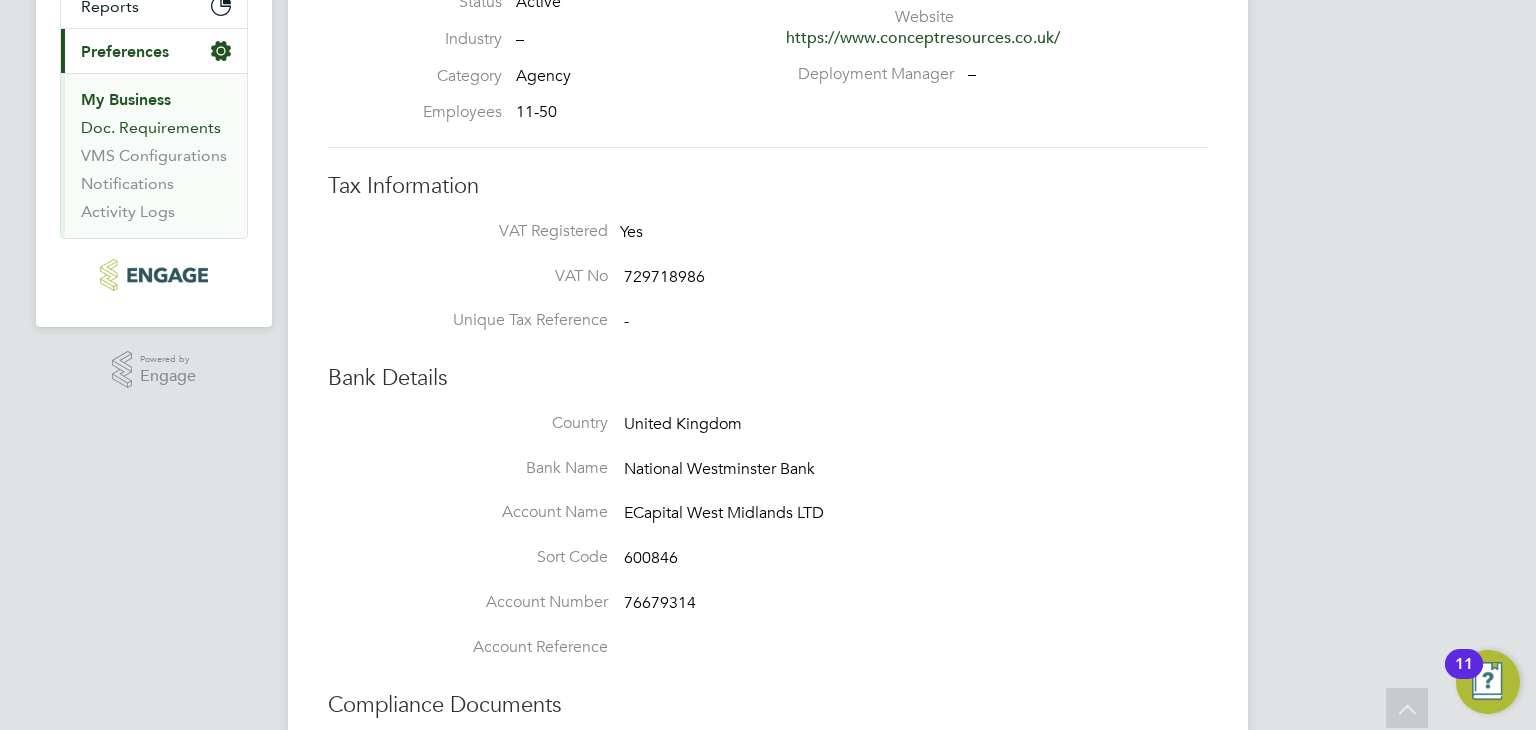 click on "Doc. Requirements" at bounding box center (151, 127) 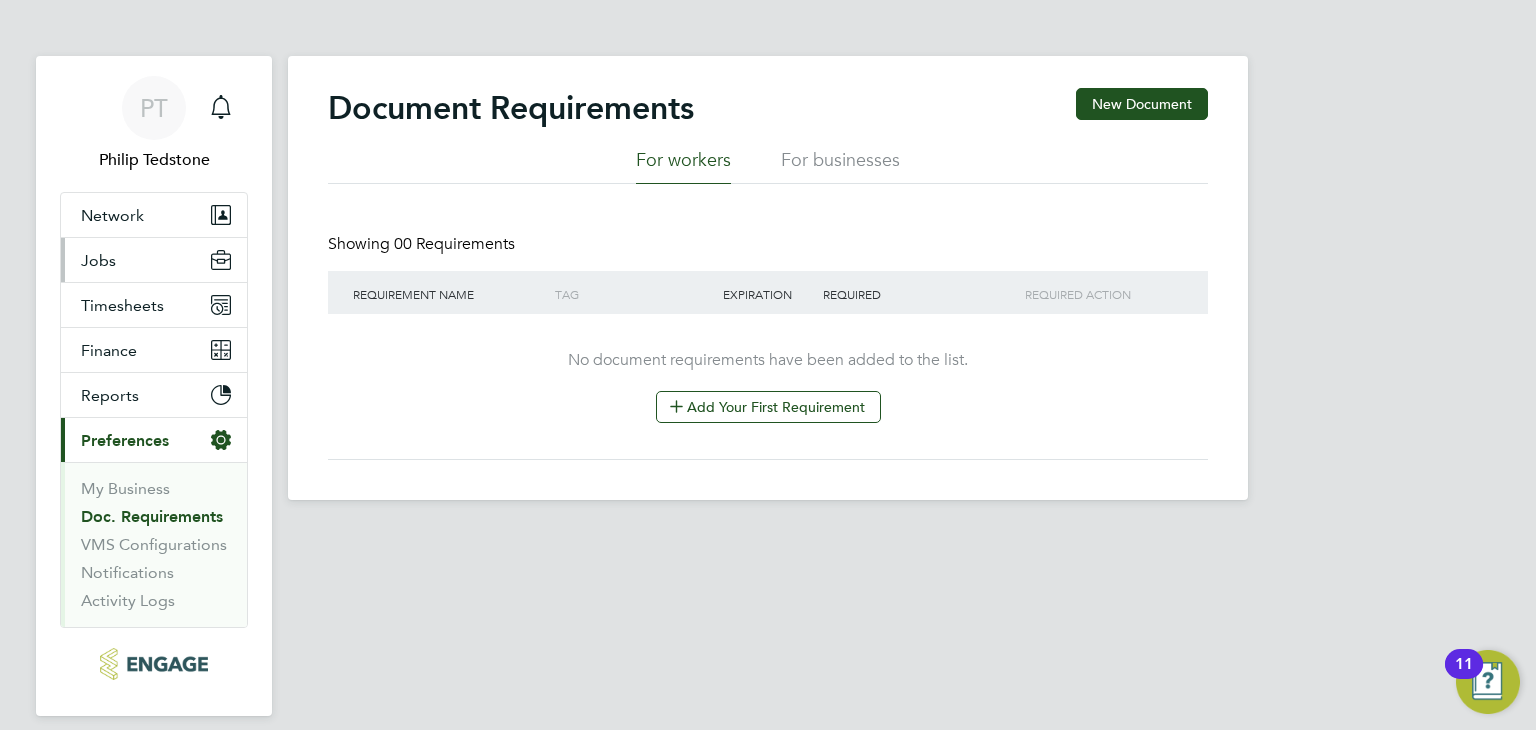 click on "Jobs" at bounding box center (154, 260) 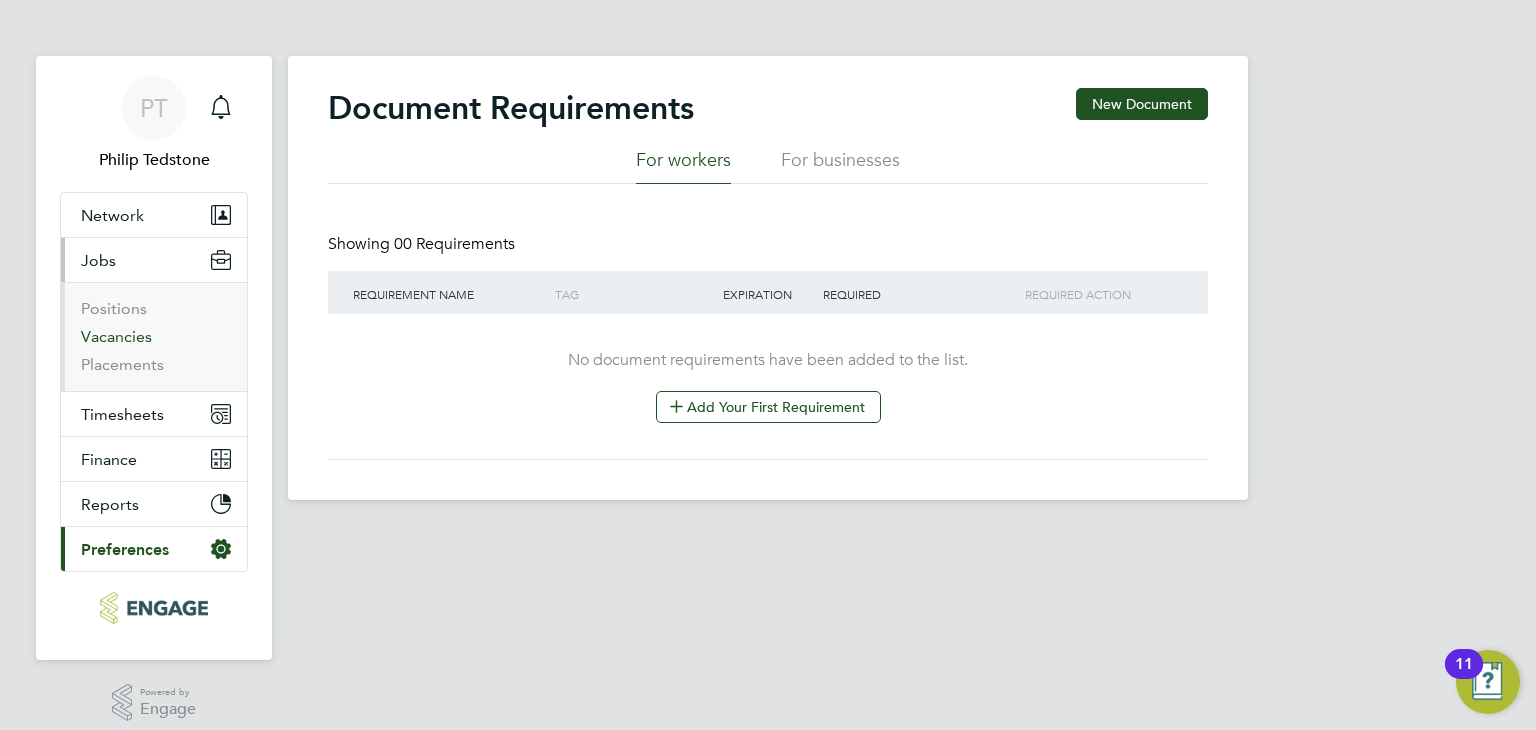 click on "Vacancies" at bounding box center [116, 336] 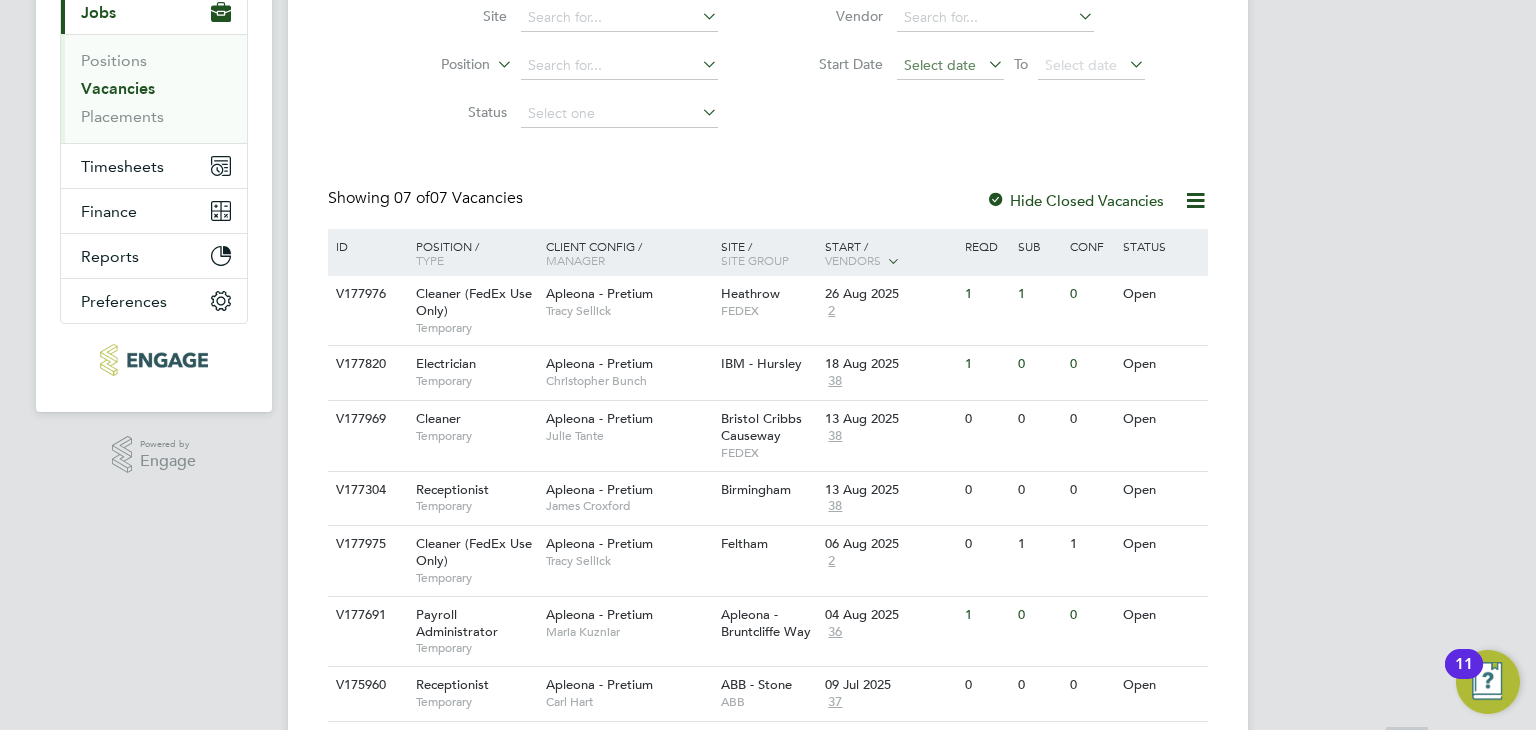 scroll, scrollTop: 311, scrollLeft: 0, axis: vertical 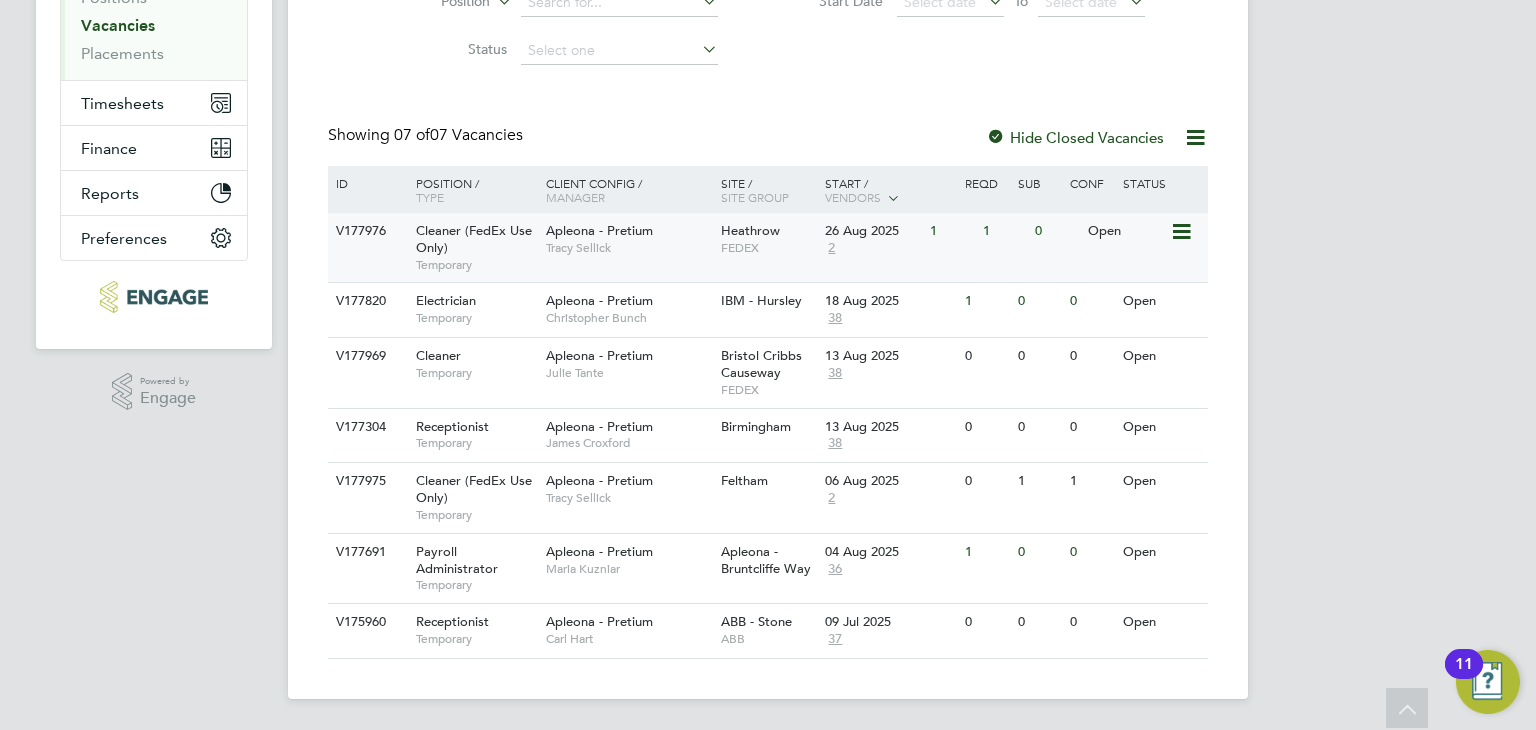 click on "Heathrow   FEDEX" 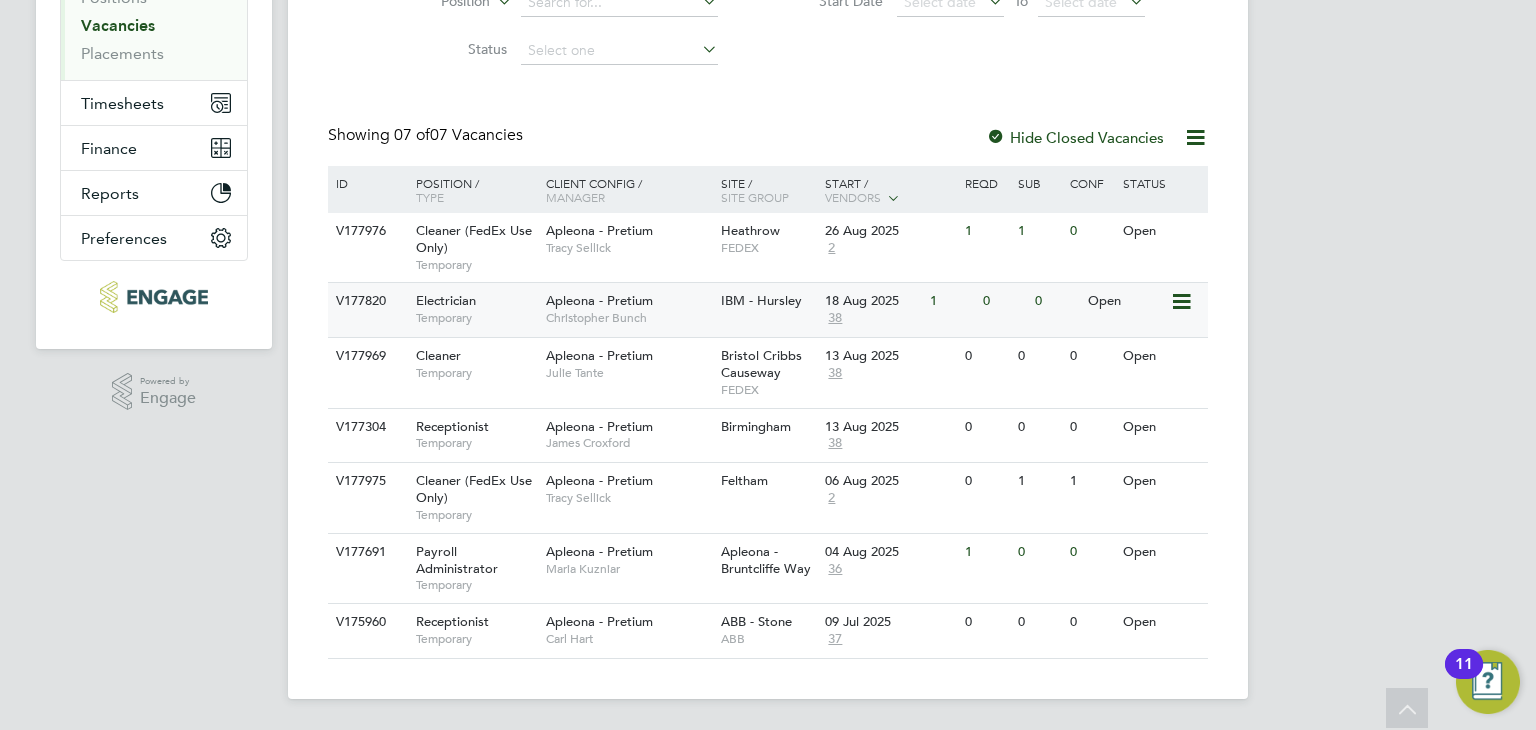 click on "Christopher Bunch" 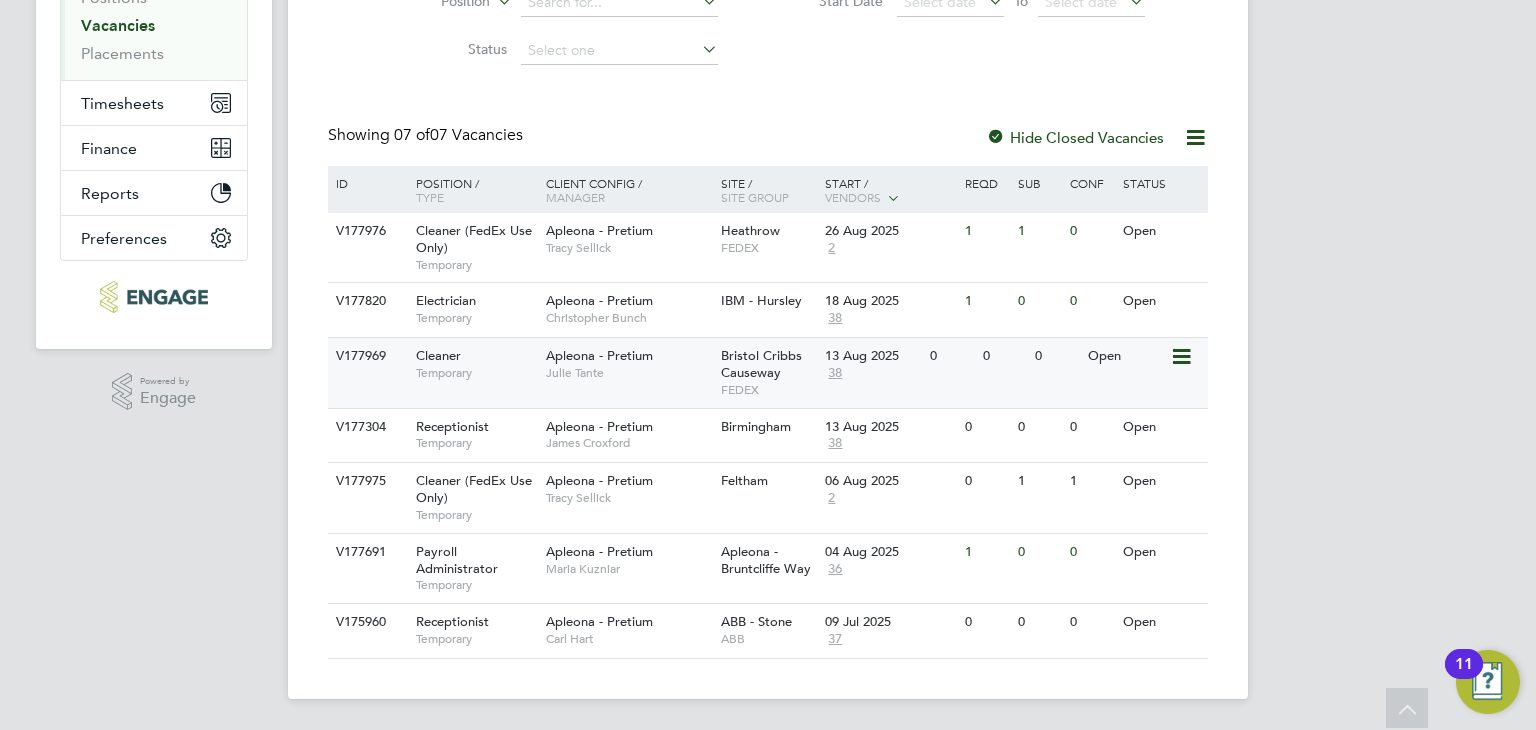 click on "Julie Tante" 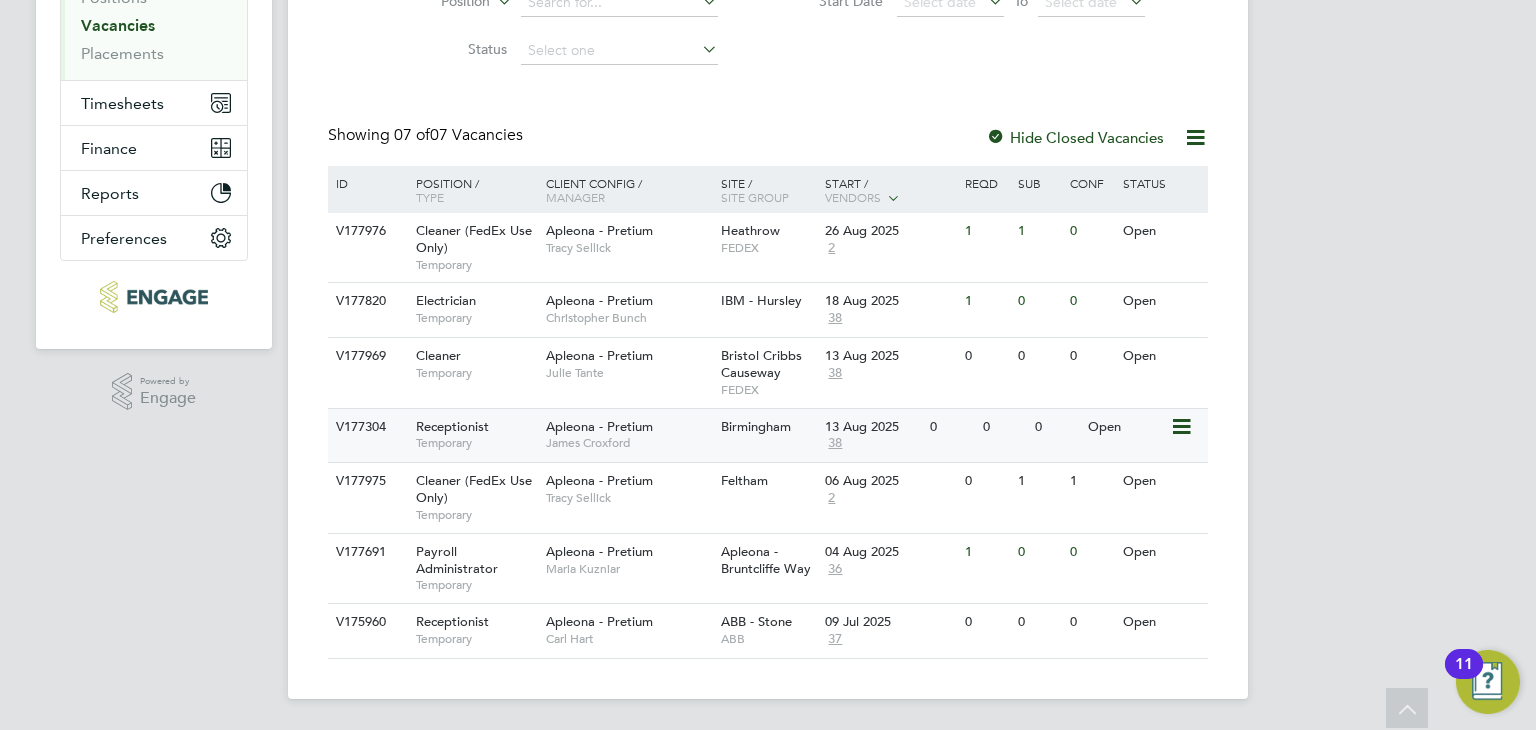 click on "Apleona - Pretium" 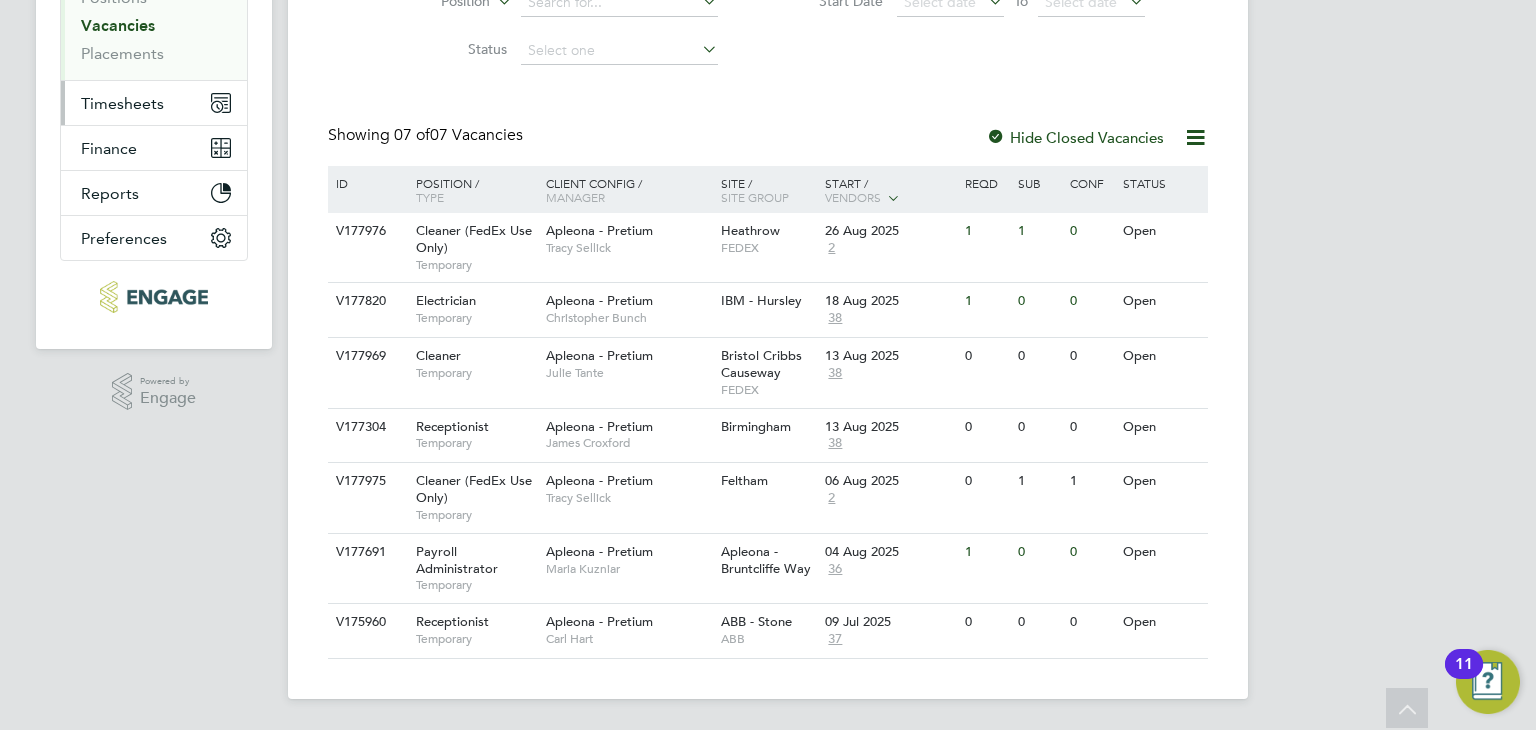 scroll, scrollTop: 0, scrollLeft: 0, axis: both 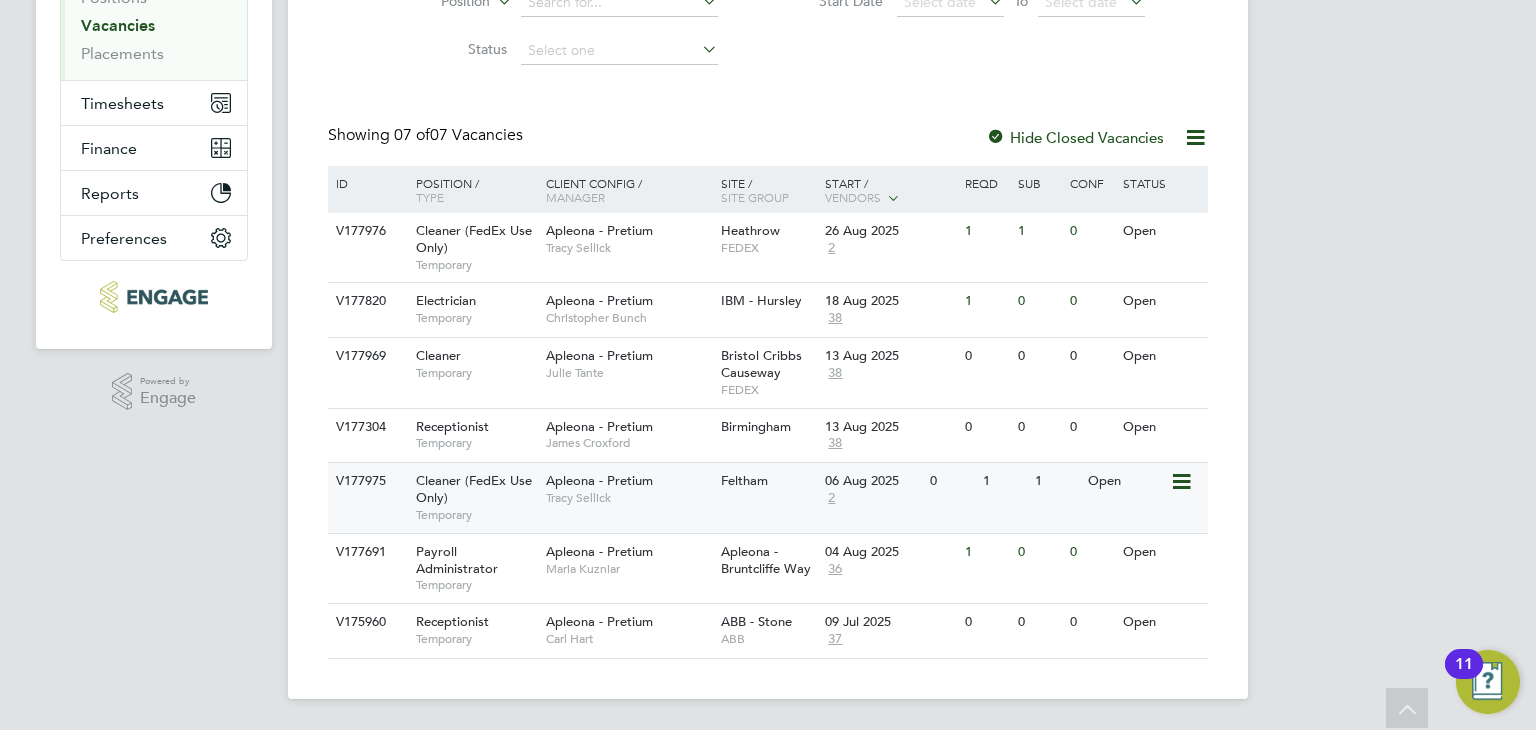 click on "Tracy Sellick" 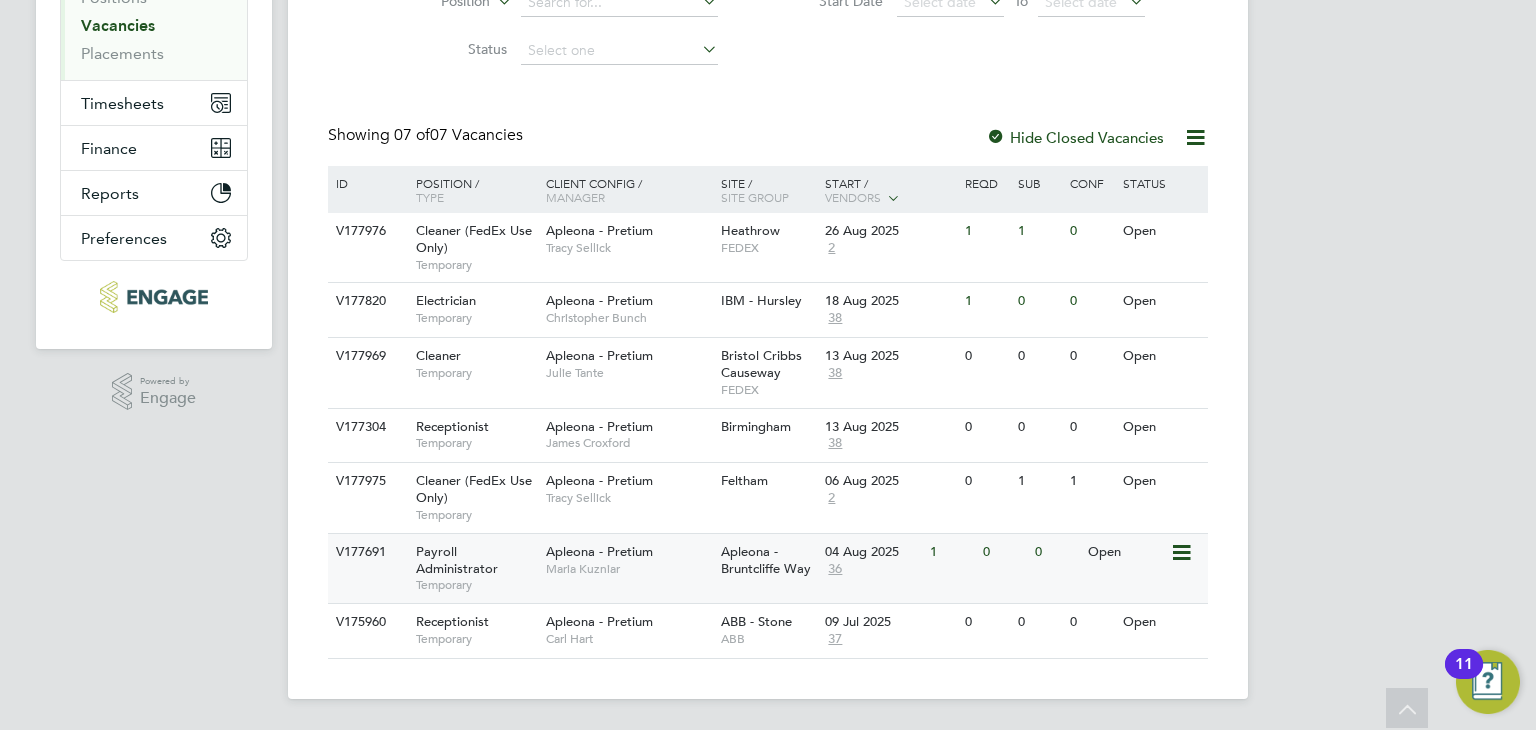 click on "Apleona - Bruntcliffe Way" 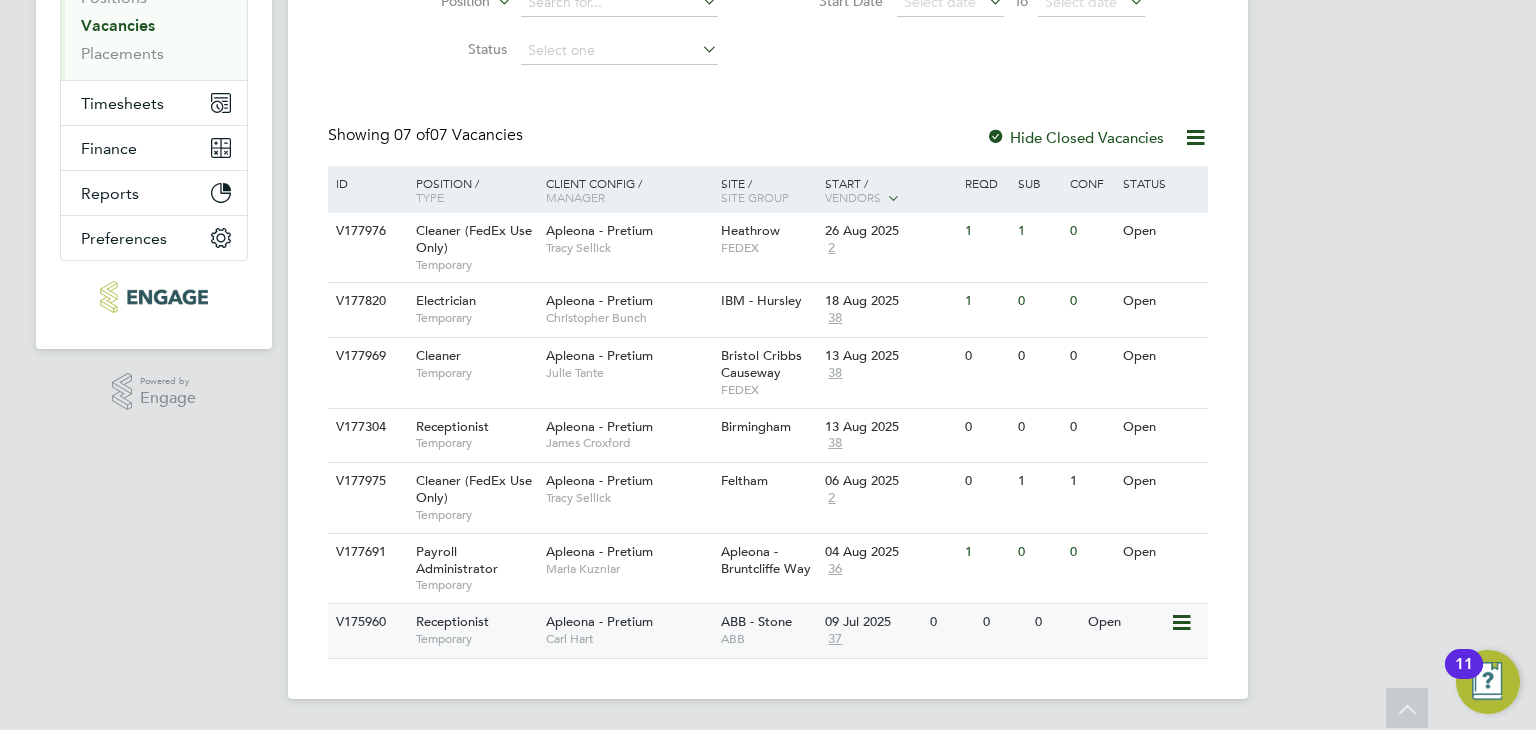 click on "Carl Hart" 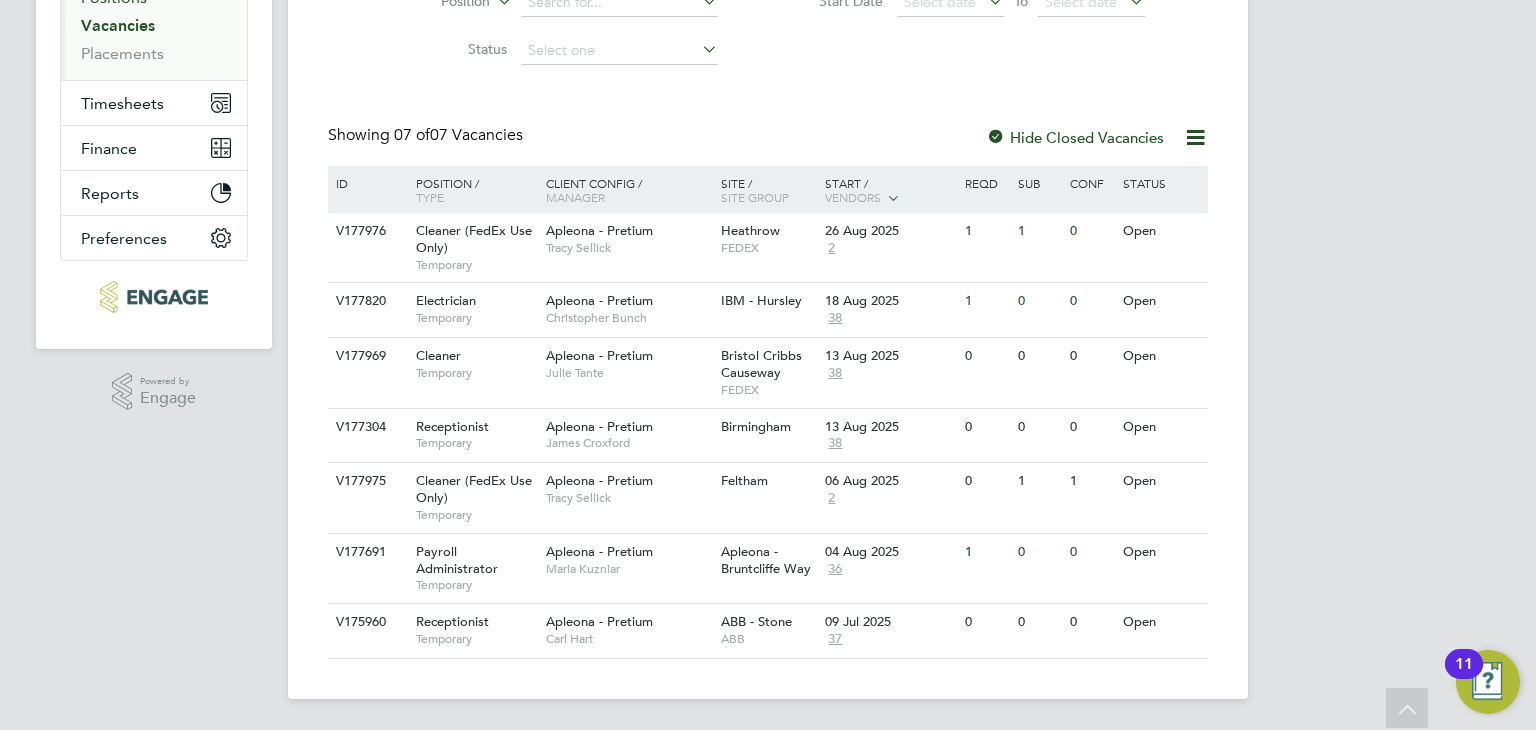 scroll, scrollTop: 0, scrollLeft: 0, axis: both 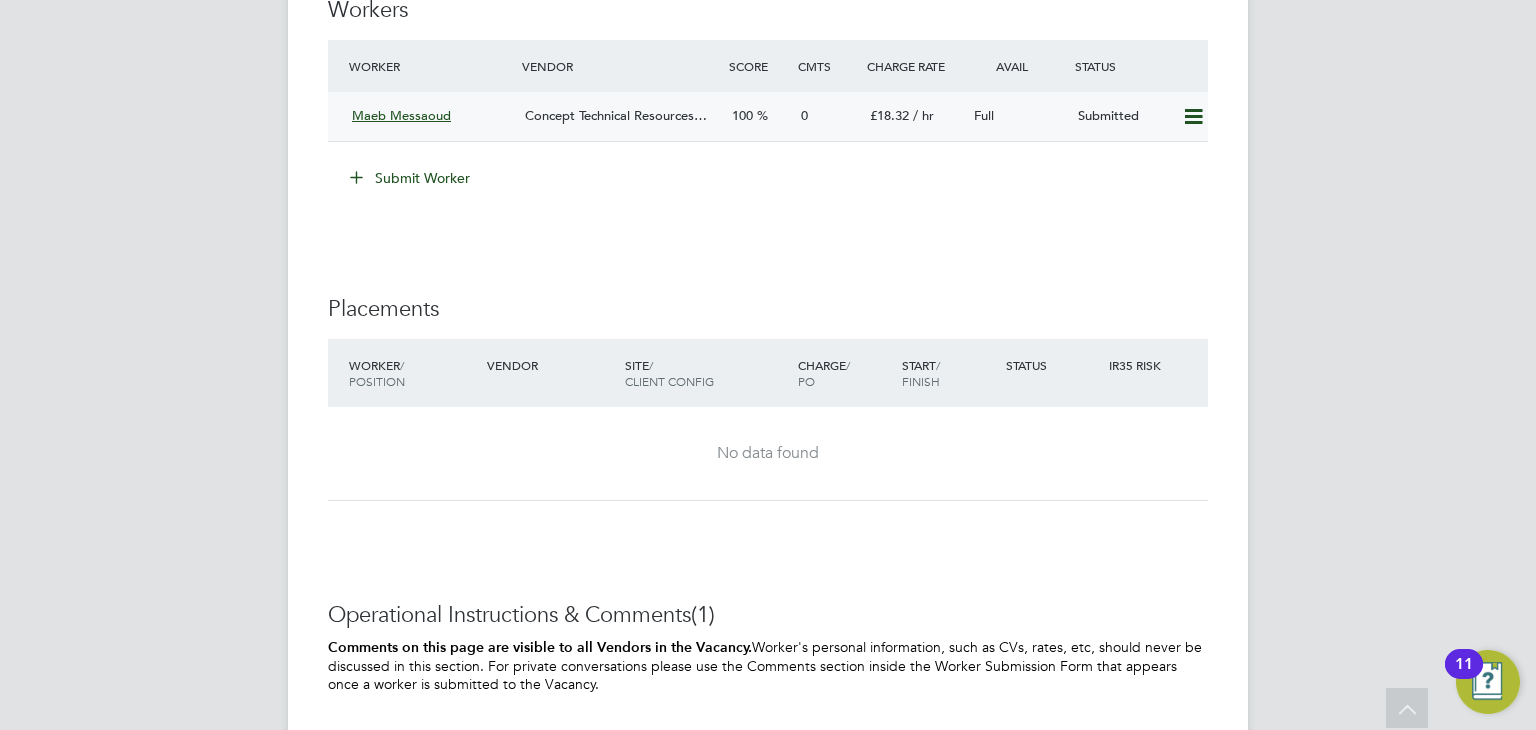 click 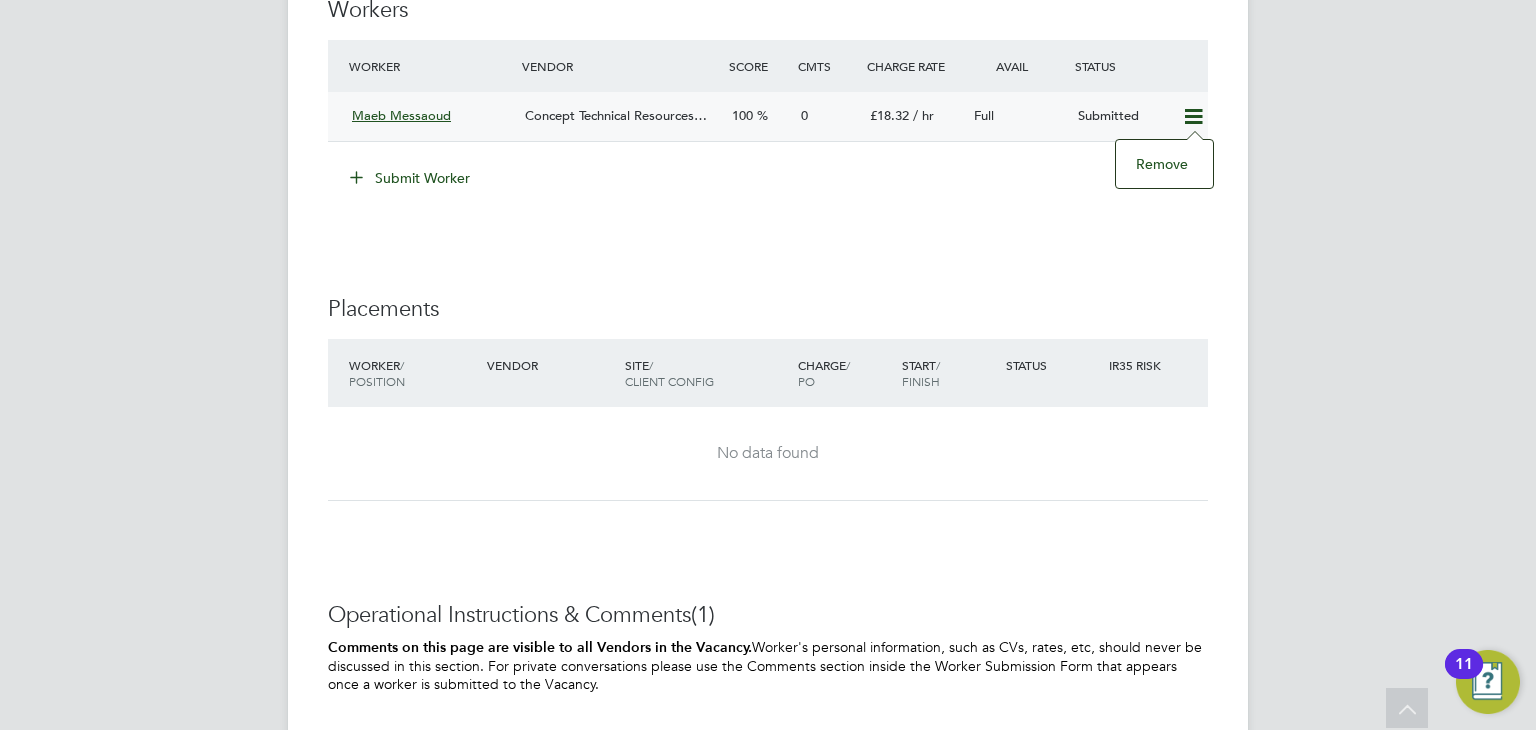 click on "IR35 Determination IR35 Status Disabled for this client. This feature can be enabled under this client's configuration. Details PO No PO Number Valid From Valid To Expiry No PO numbers have been created. Reason   Holiday Description FedEx Apleona Requirements
Picture ID must be brought to site to present to security on arrival.
Appearance –  All staff must wear – Safety Footwear, HI Viz Vest, Black Top, Black Trousers, PPE Safety Shoes.
This is a manual role and will require a high level of physical fitness from all applicants is required, due to warehouse working.
Candidates must be very well groomed, smart, sociable, energetic, polite and have a real eye for detail – this is one of Apleona’s Key sites so your team will be working in and around senior management. Cleaning will involve but not limited to Warehouse cleaning, moving stock, pallets, cleaning Kitchens, Washrooms / Toilets, Open Offices, Break out areas and Board/Meeting rooms.
All Cleaning Placements before" 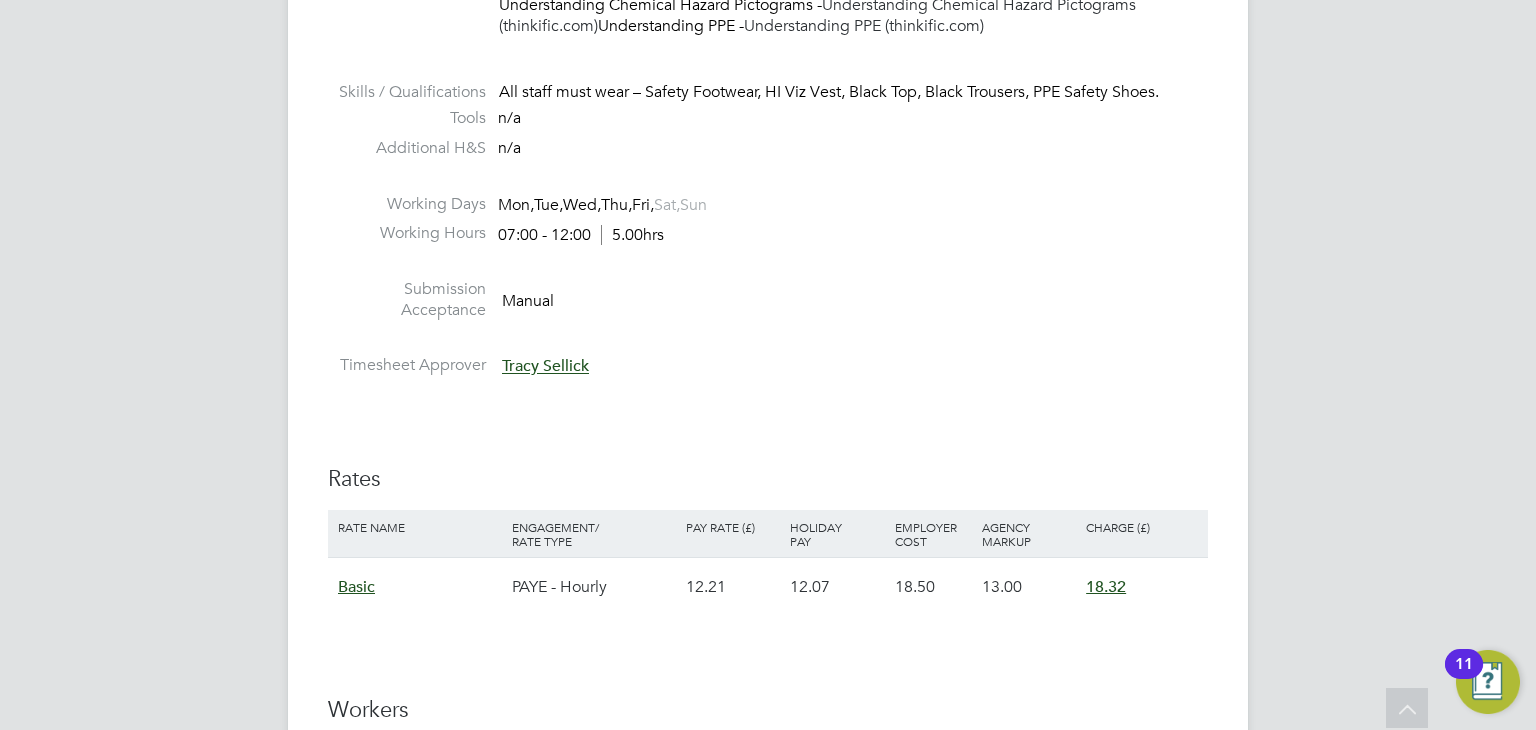 scroll, scrollTop: 980, scrollLeft: 0, axis: vertical 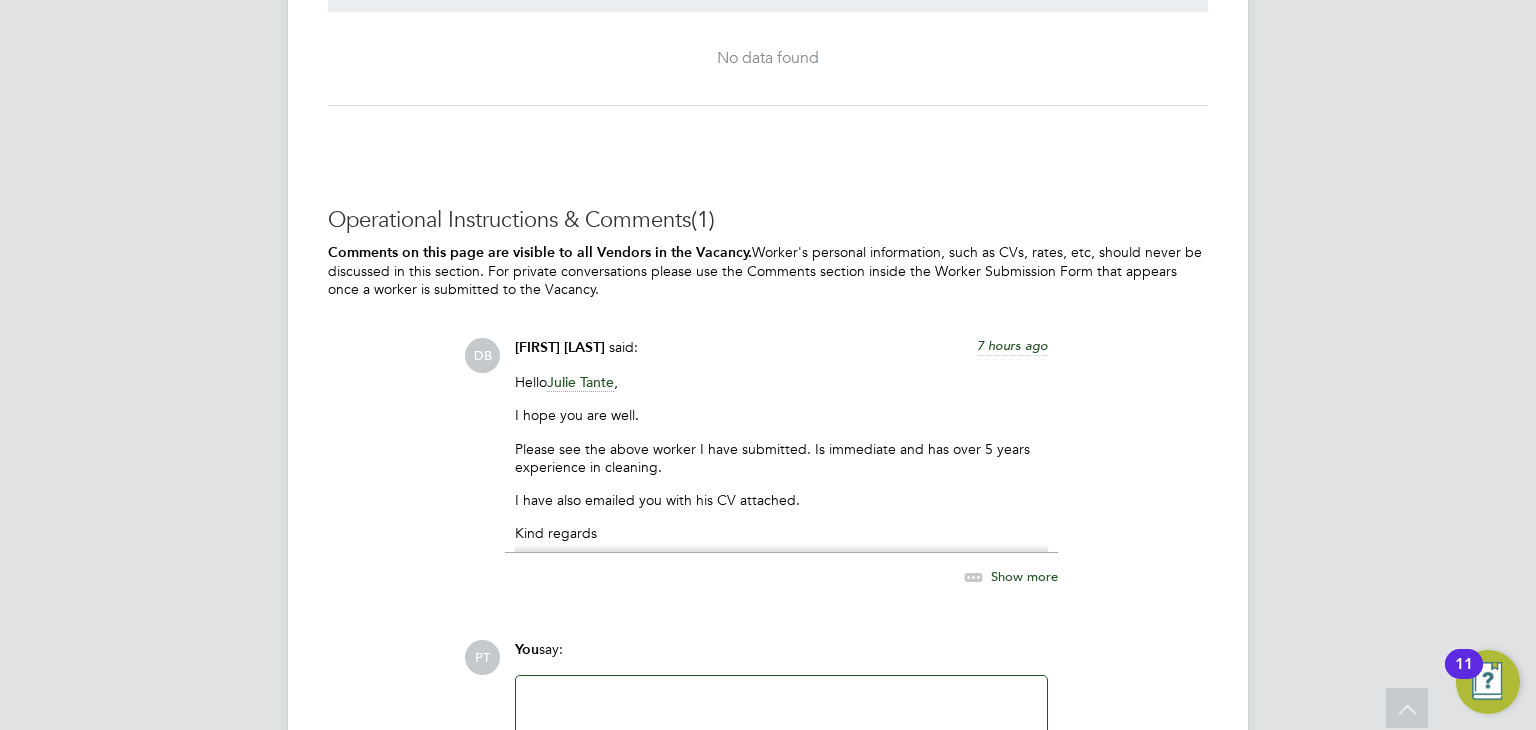 click on "PT   Philip Tedstone   Notifications
Applications:   Network
Team Members   Businesses   Sites   Workers   Contacts   Current page:   Jobs
Positions   Vacancies   Placements   Timesheets
Timesheets   Expenses   Finance
Invoices & Credit Notes   Statements   Payments   Reports
Margin Report   Report Downloads   Preferences
My Business   Doc. Requirements   VMS Configurations   Notifications   Activity Logs
.st0{fill:#C0C1C2;}
Powered by Engage All Vacancies Vacancy Details   Activity Logs   Vacancy Details Activity Logs All Vacancies Vacancy Details Follow     1 x Cleaner - V177969 Confirmed   1 of 1 Duration   14 days Start In     in 7 days Last Updated 7 hours ago Status   Open   End Hirer Apleona HSG Limited Client Config Start Site" at bounding box center [768, -732] 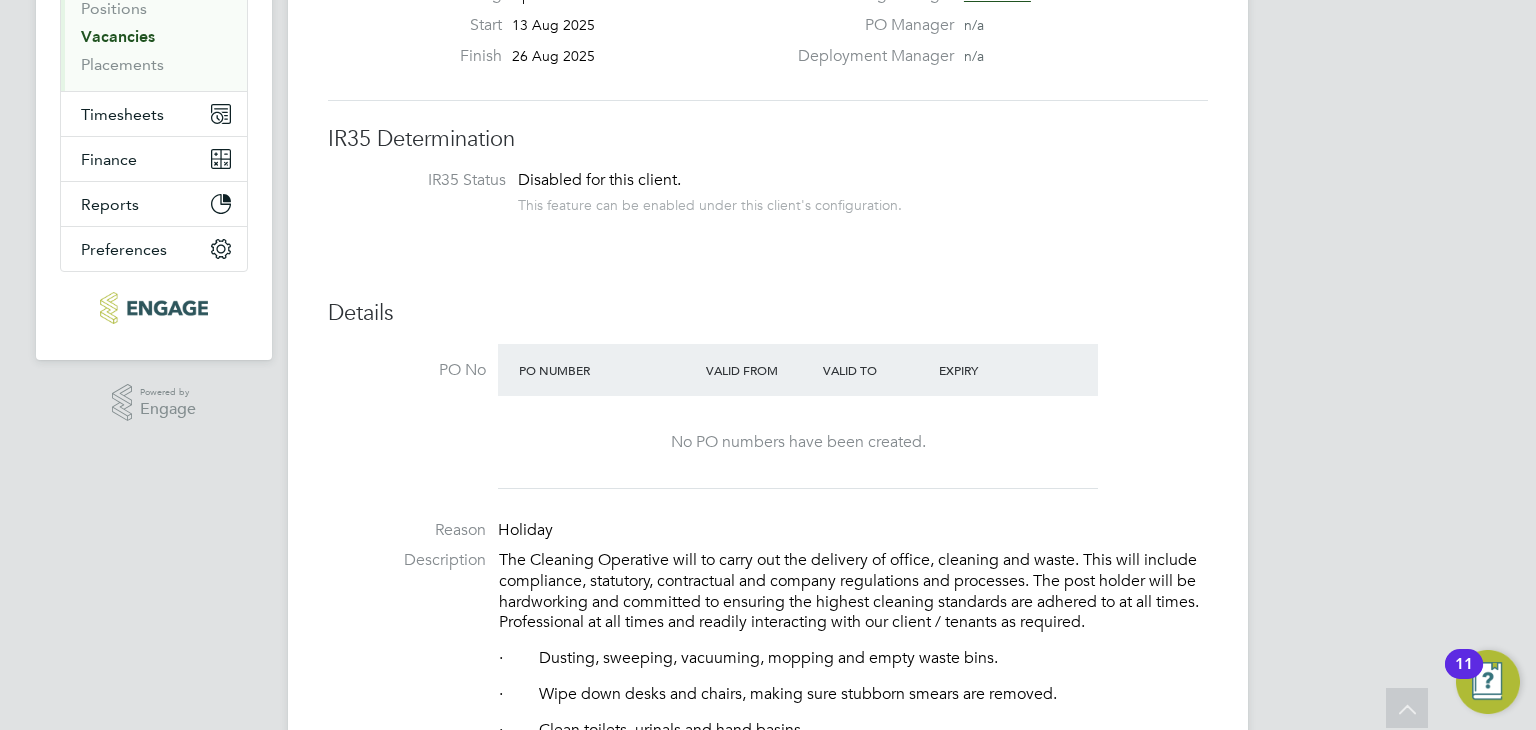 scroll, scrollTop: 0, scrollLeft: 0, axis: both 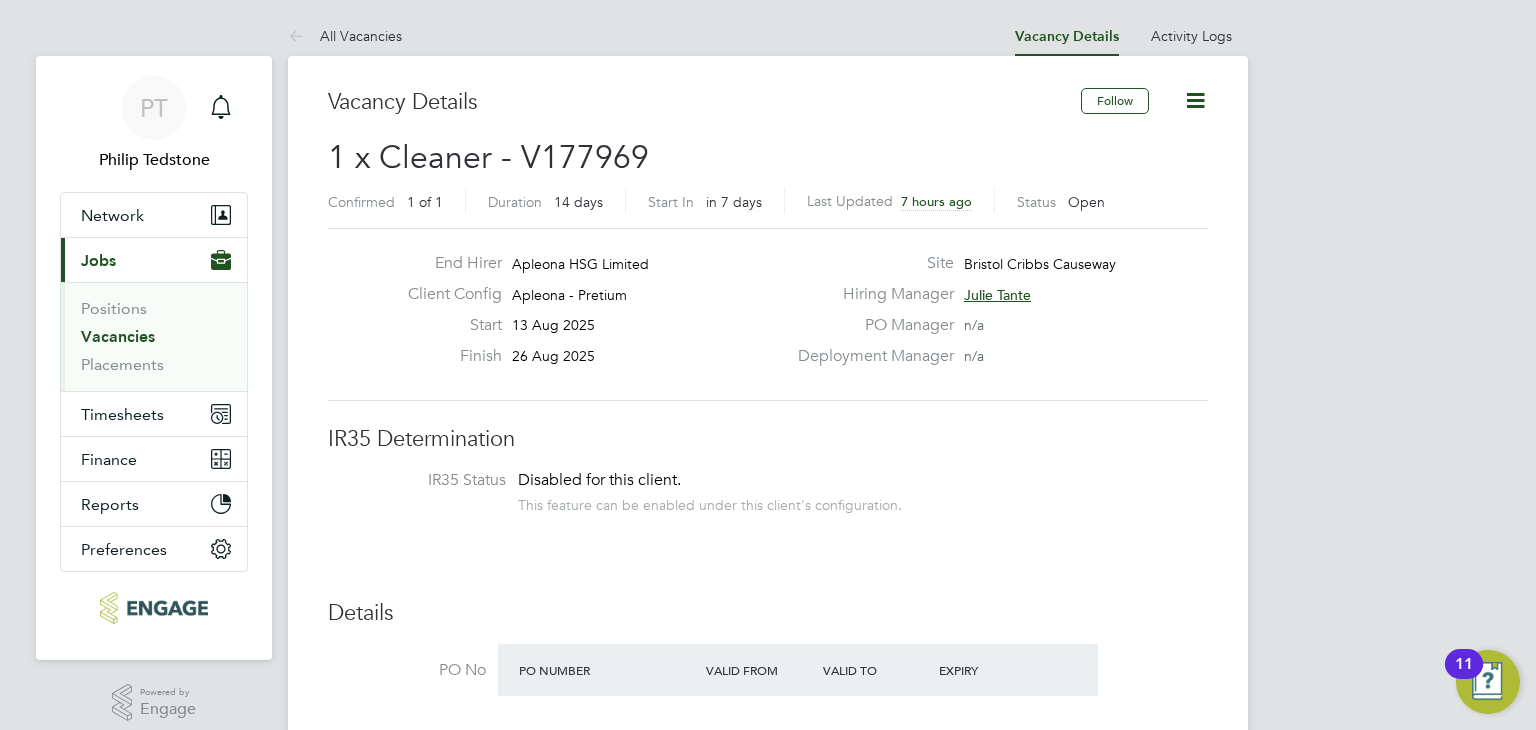 click on "Julie Tante" 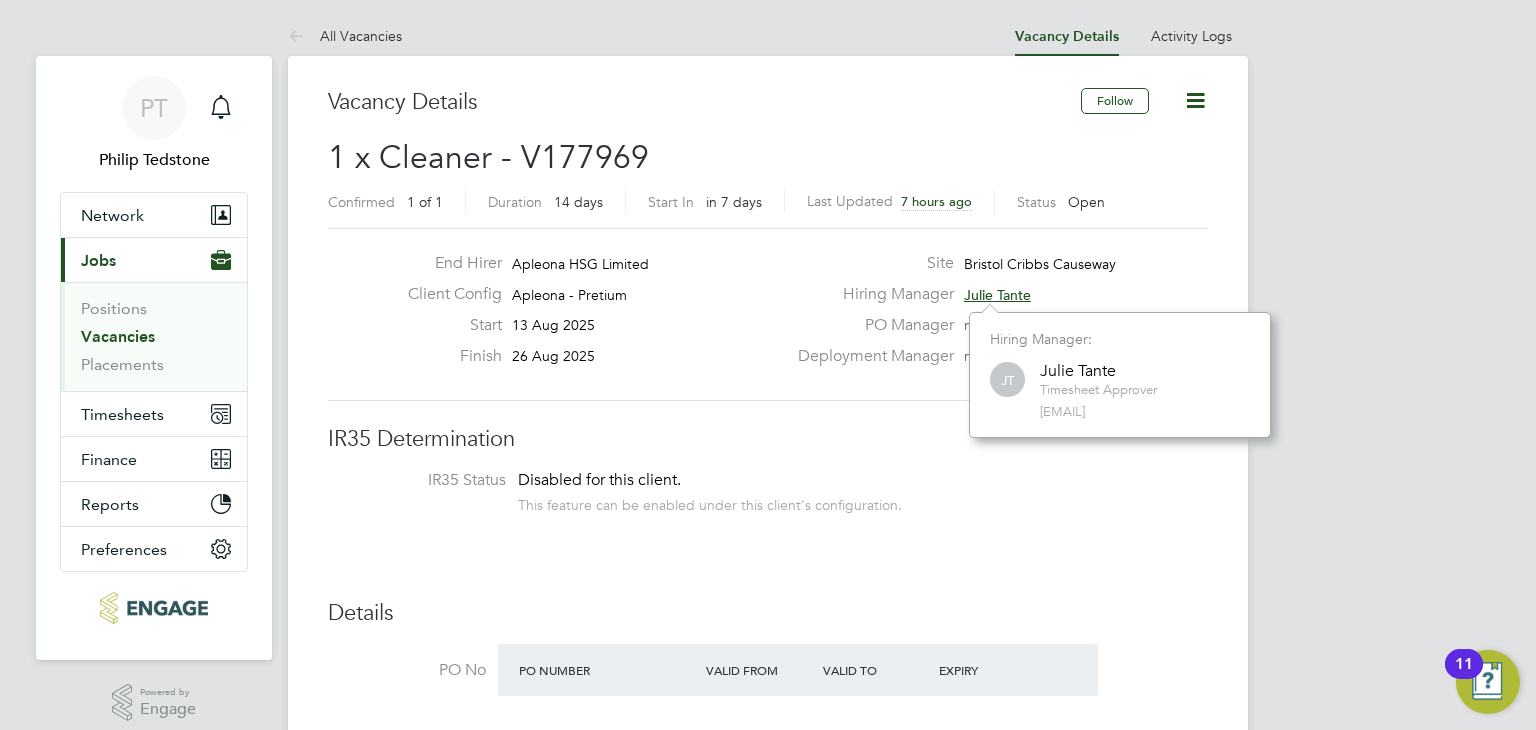 click on "Hiring Manager" 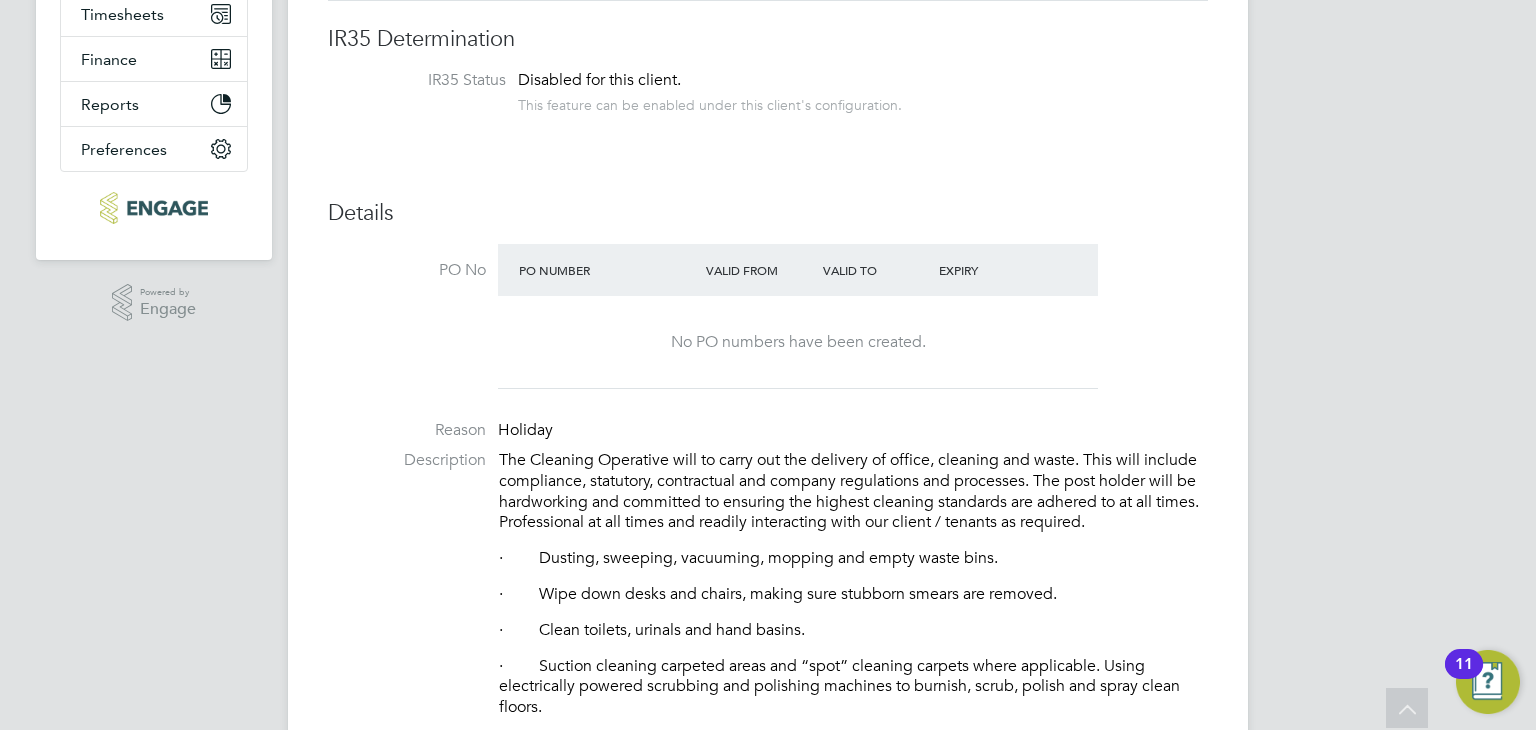 scroll, scrollTop: 0, scrollLeft: 0, axis: both 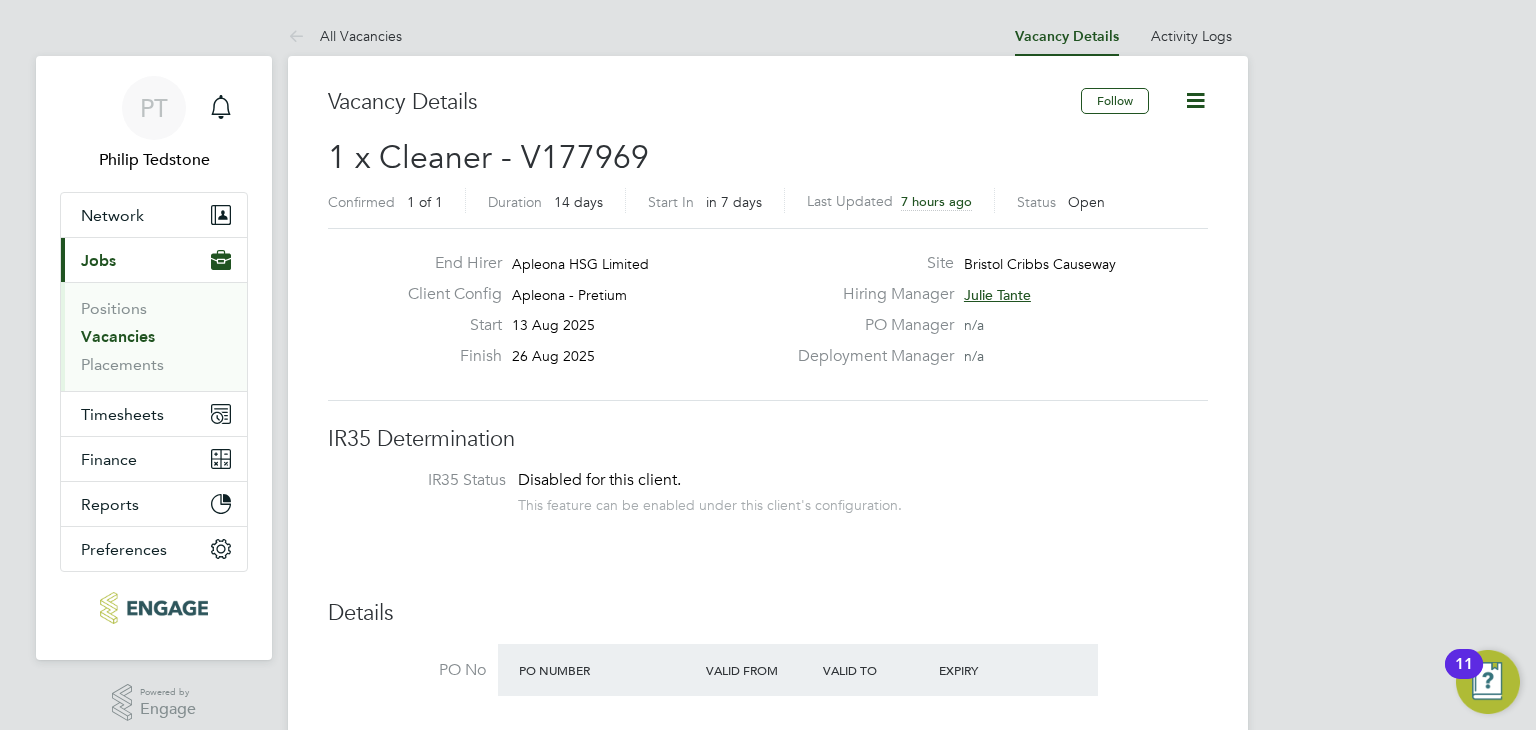 click on "Start 13 Aug 2025" 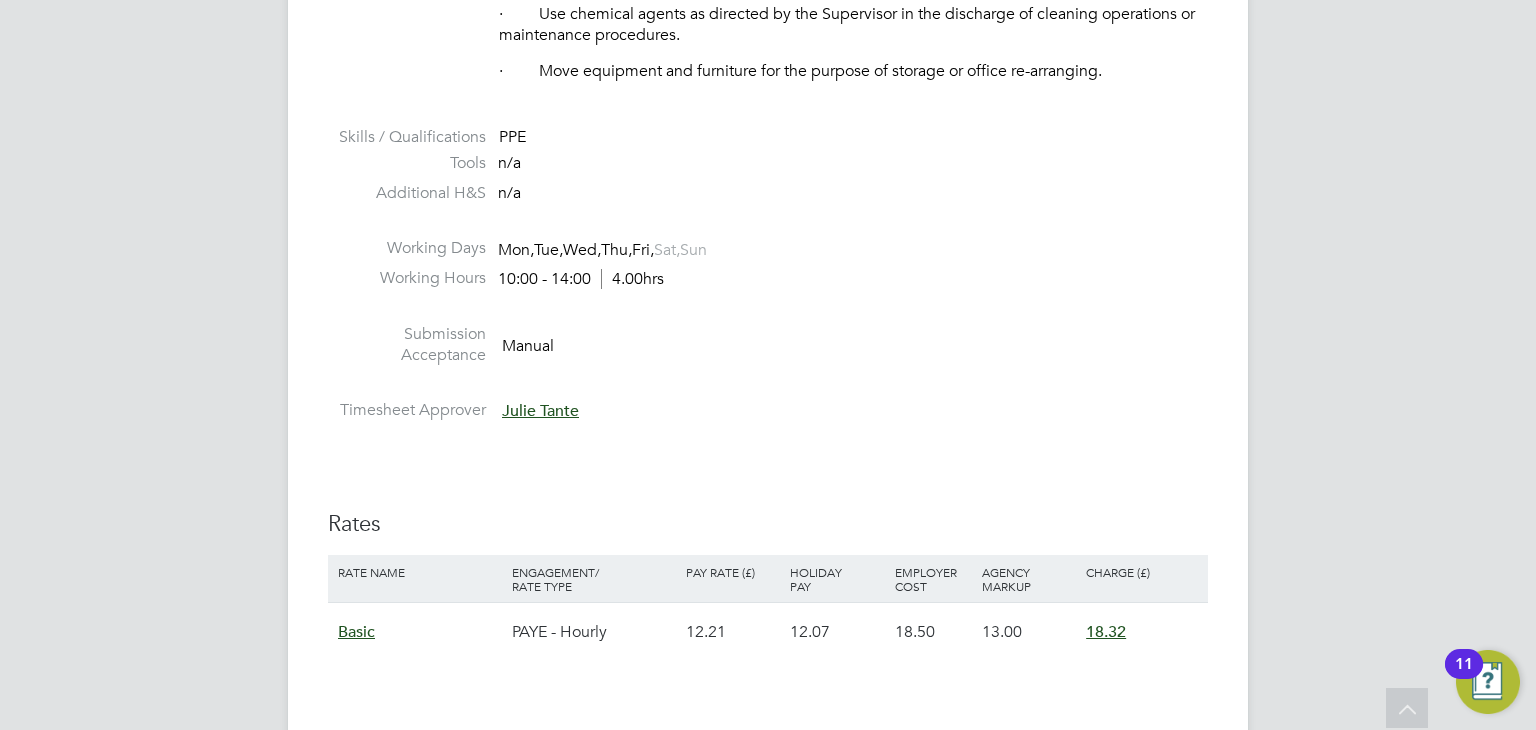 scroll, scrollTop: 1400, scrollLeft: 0, axis: vertical 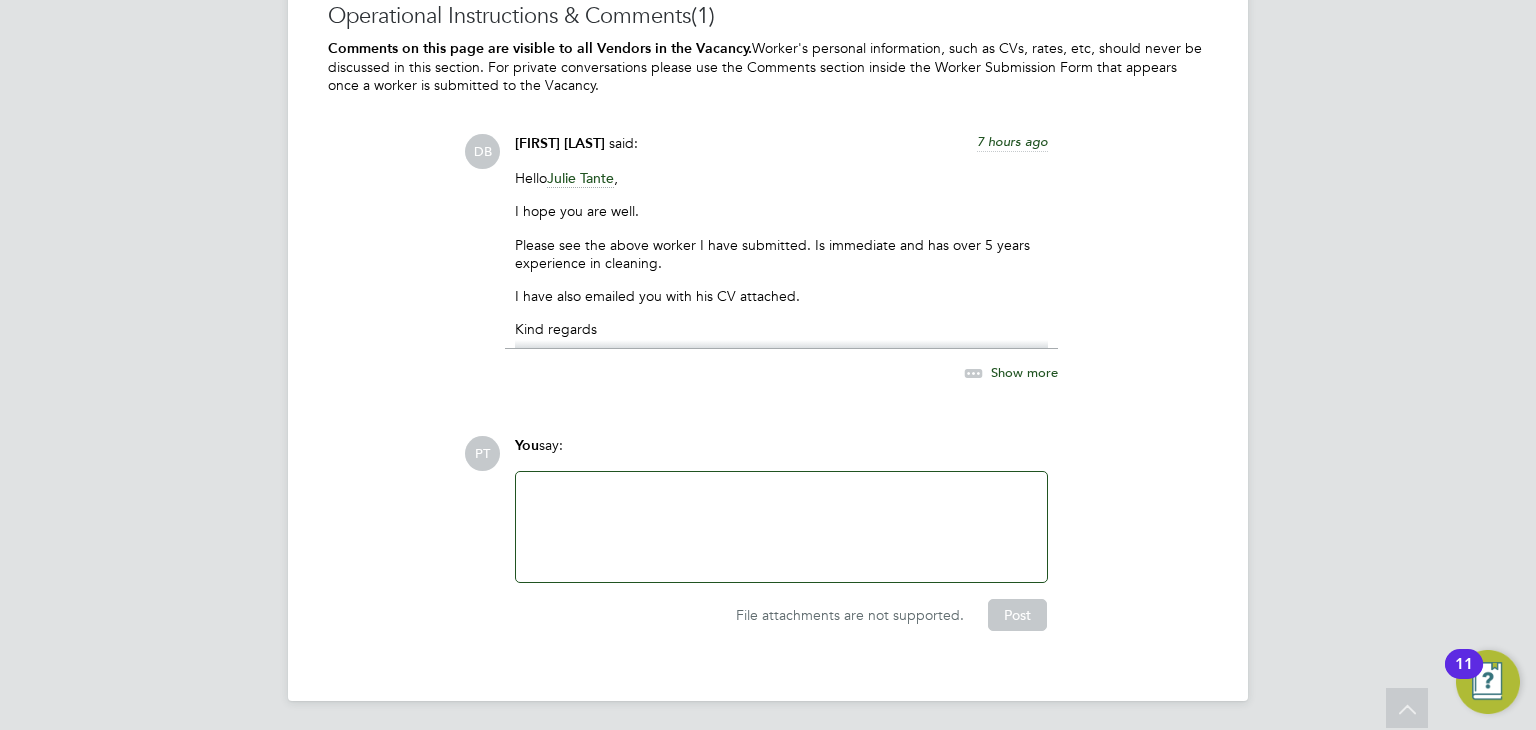 click on "DB" 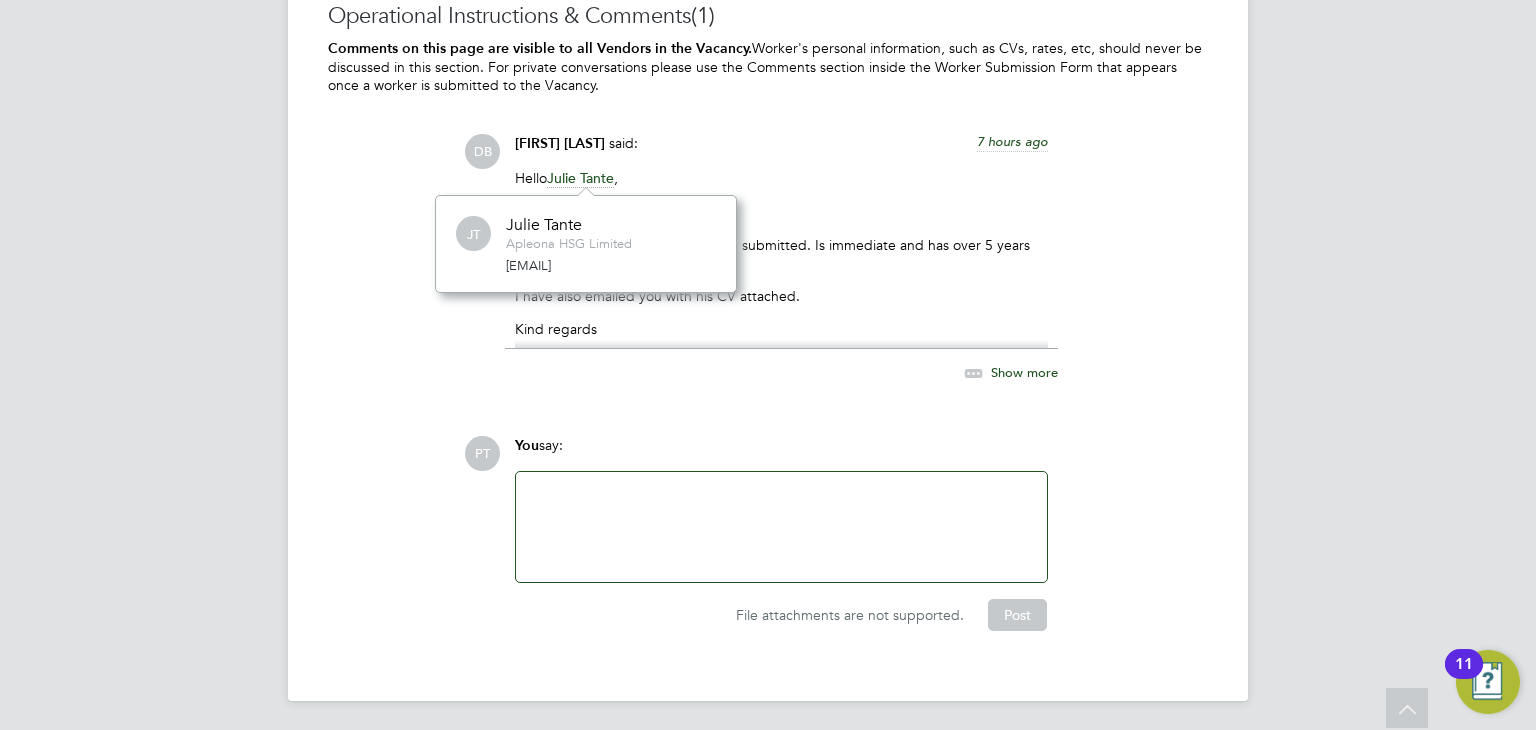 scroll, scrollTop: 11, scrollLeft: 9, axis: both 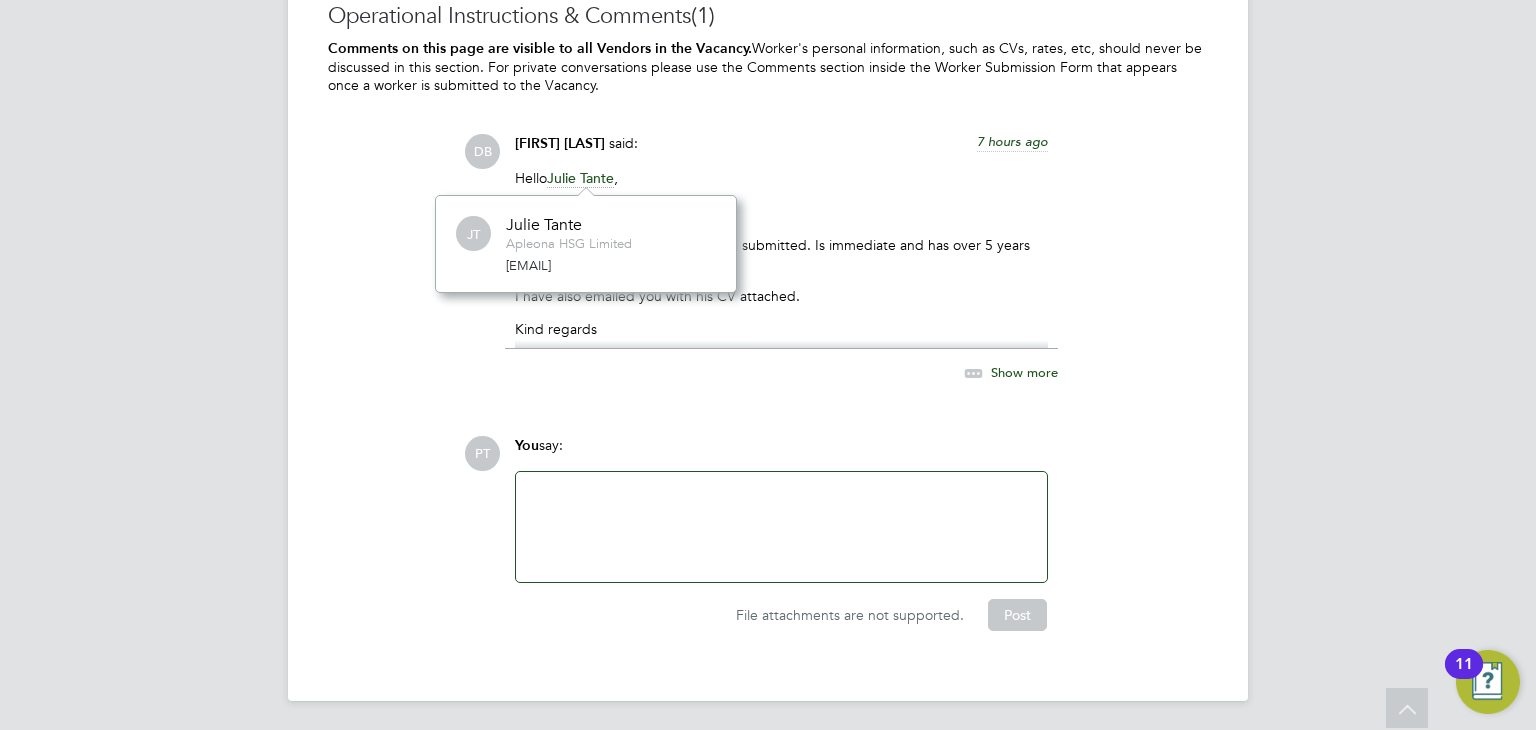 click on "Comments on this page are visible to all Vendors in the Vacancy.
Worker's personal information, such as CVs, rates, etc, should never be discussed in this section. For private conversations please
use the Comments section inside the Worker Submission Form that appears once a worker is submitted to the Vacancy." 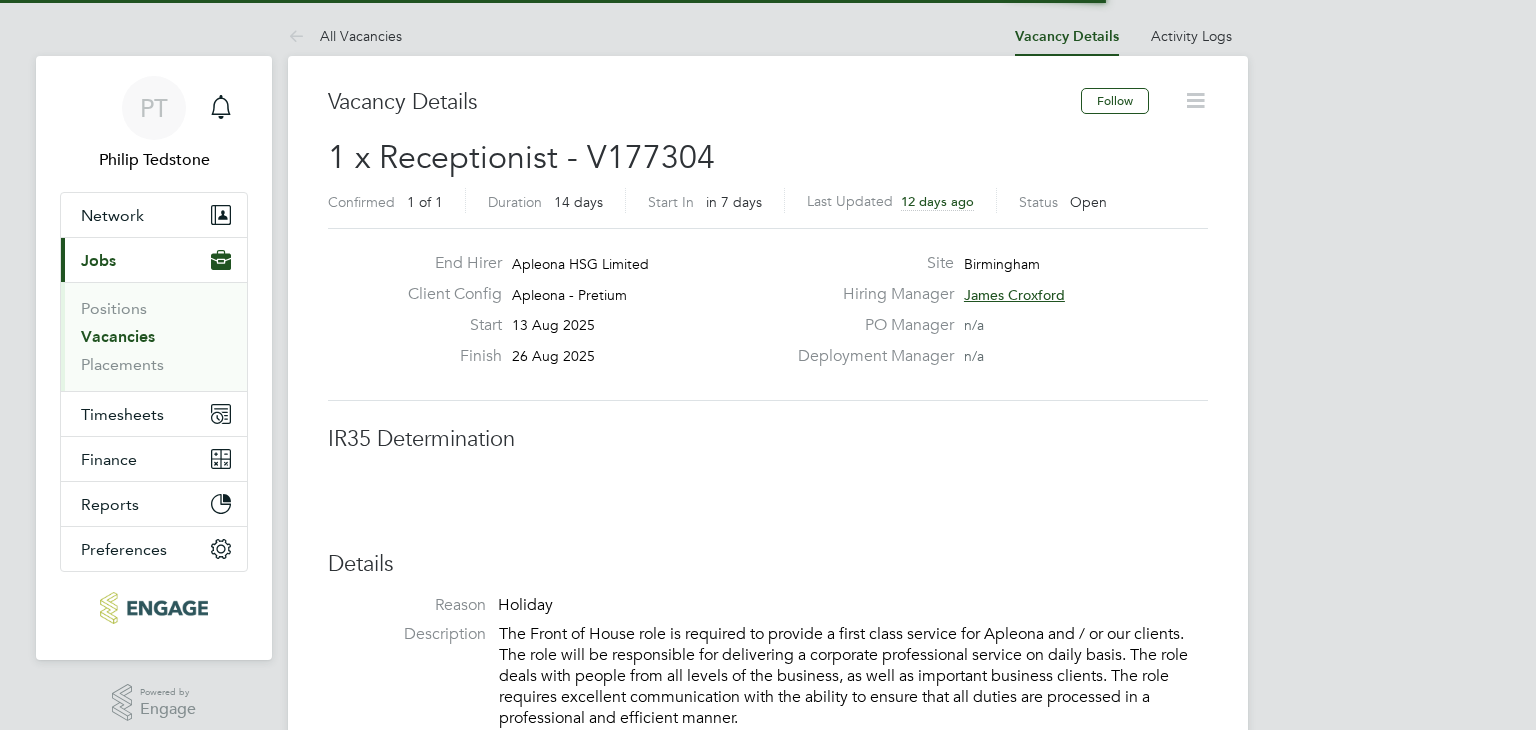 scroll, scrollTop: 608, scrollLeft: 0, axis: vertical 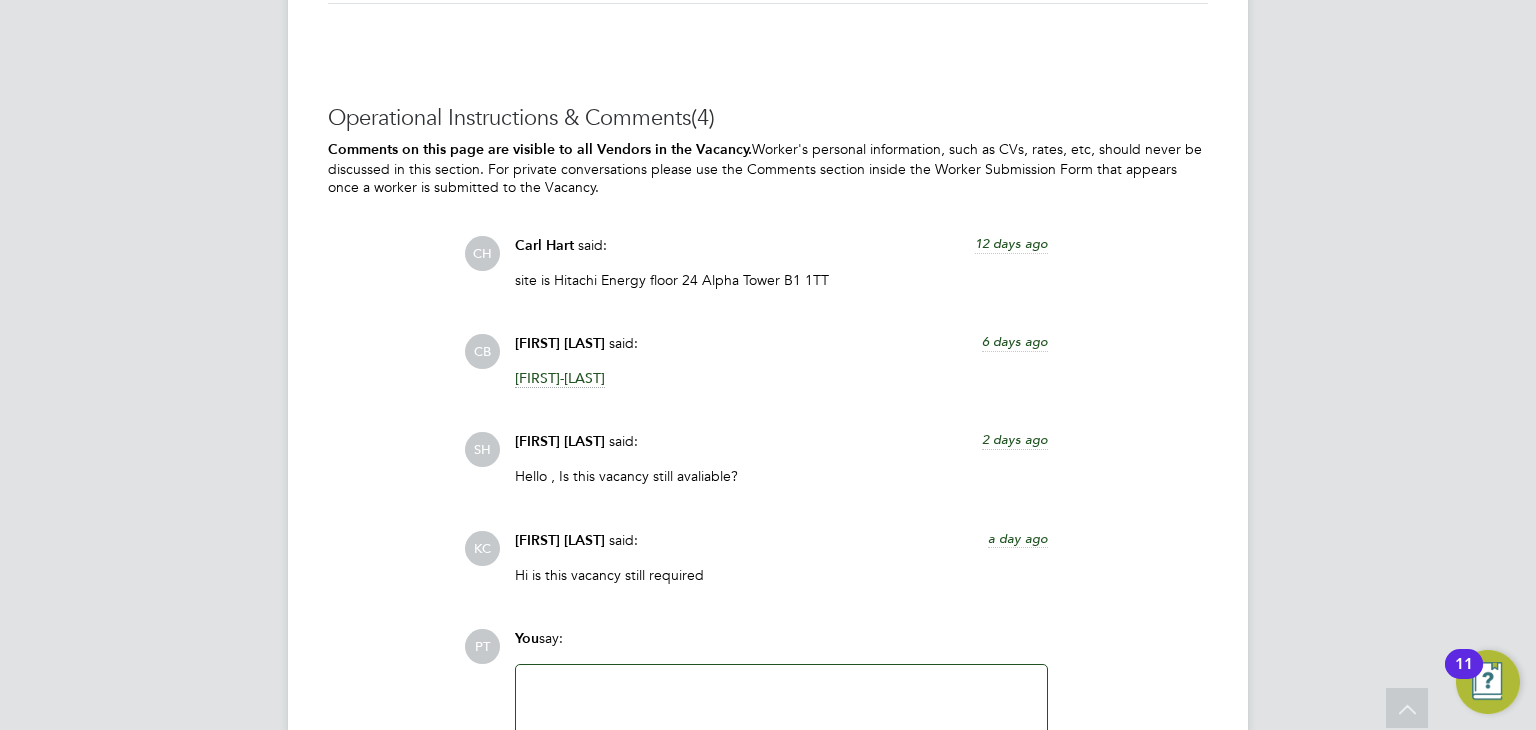 click on "Kiarna-Jade Palmer" 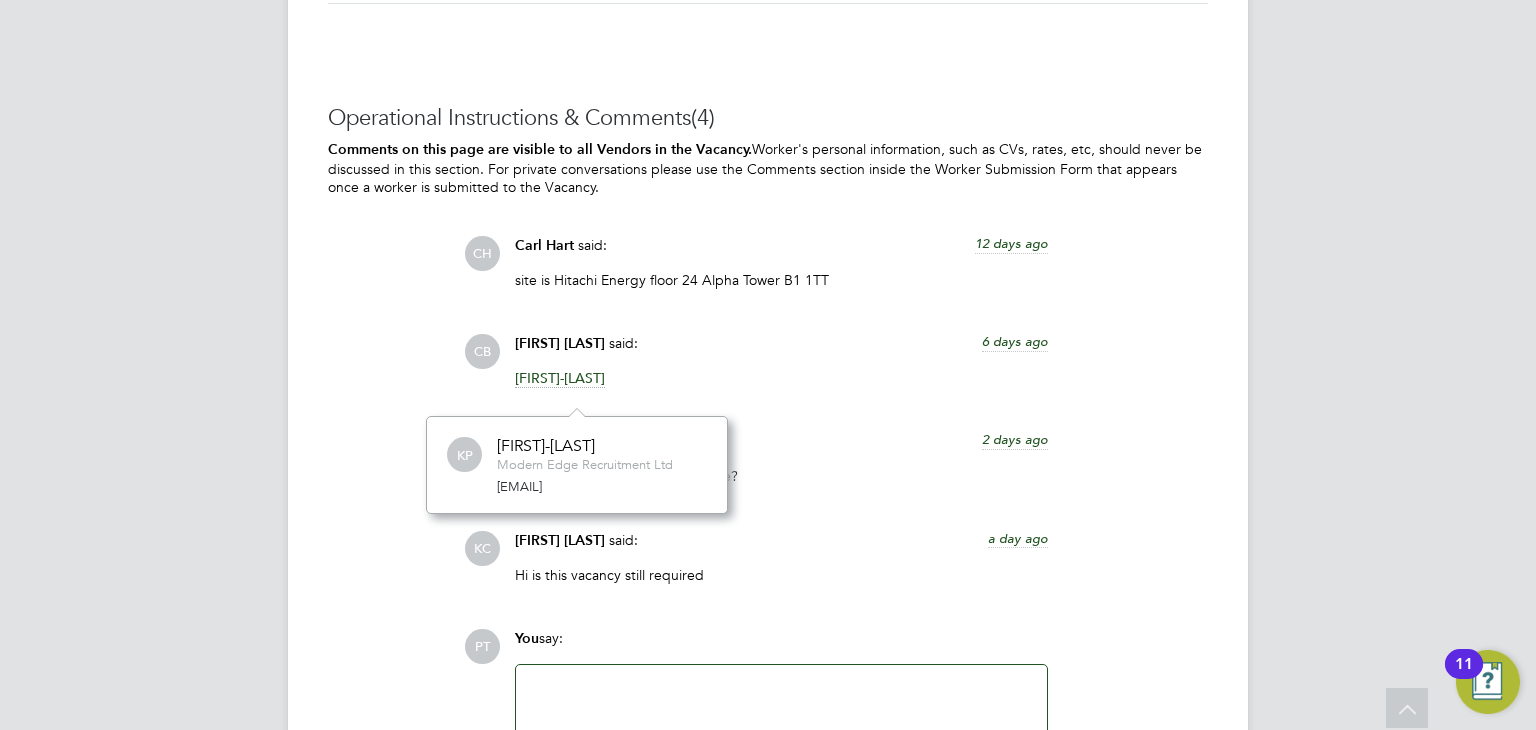 click on "CH Carl Hart   said:   12 days ago site is Hitachi Energy floor 24 Alpha Tower B1 1TT Show more CB Chantay Bickers   said:   6 days ago Kiarna-Jade Palmer Show more SH Summer Hadden   said:   2 days ago Hello , Is this vacancy still avaliable? Show more KC Karen Chatfield   said:   a day ago Hi is this vacancy still required Show more" 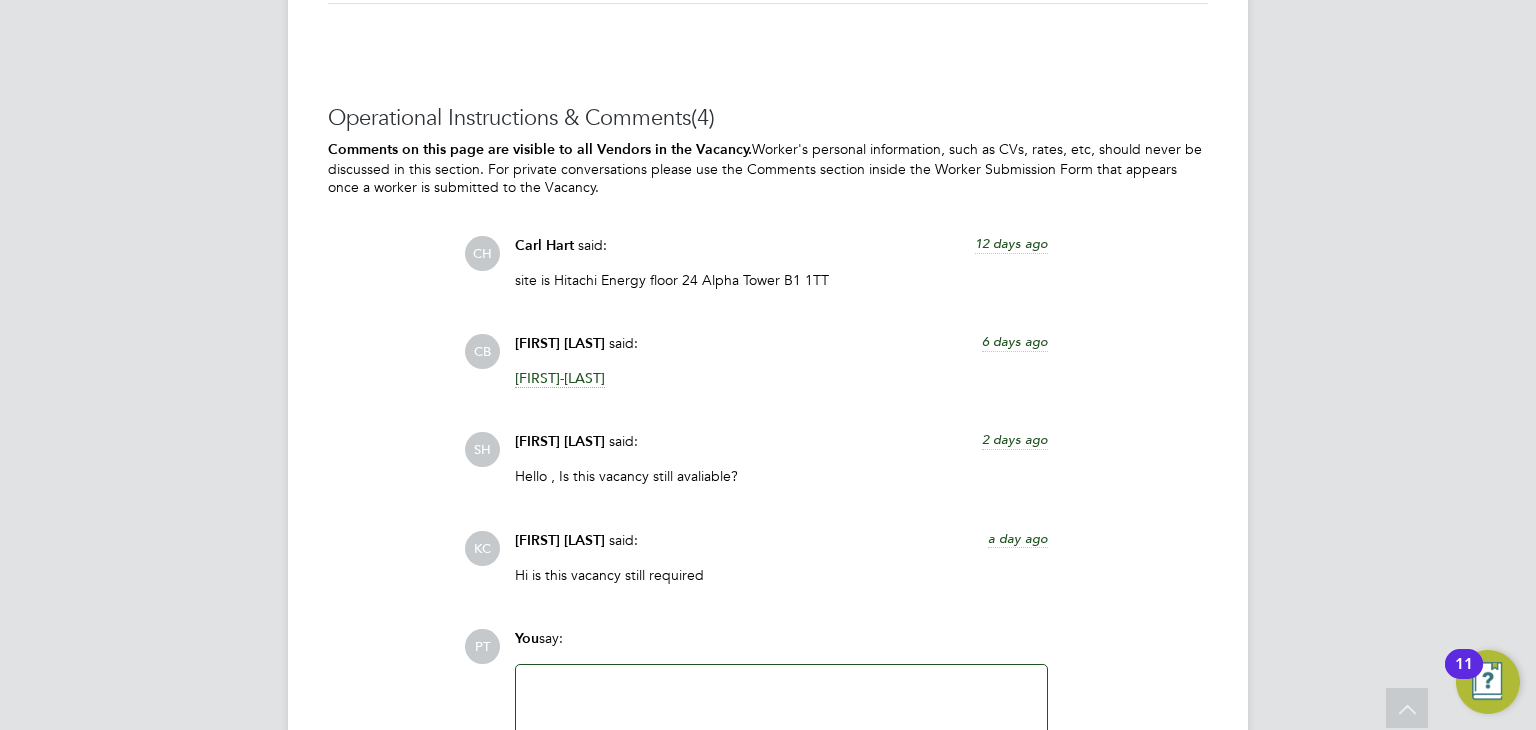 click on "6 days ago" 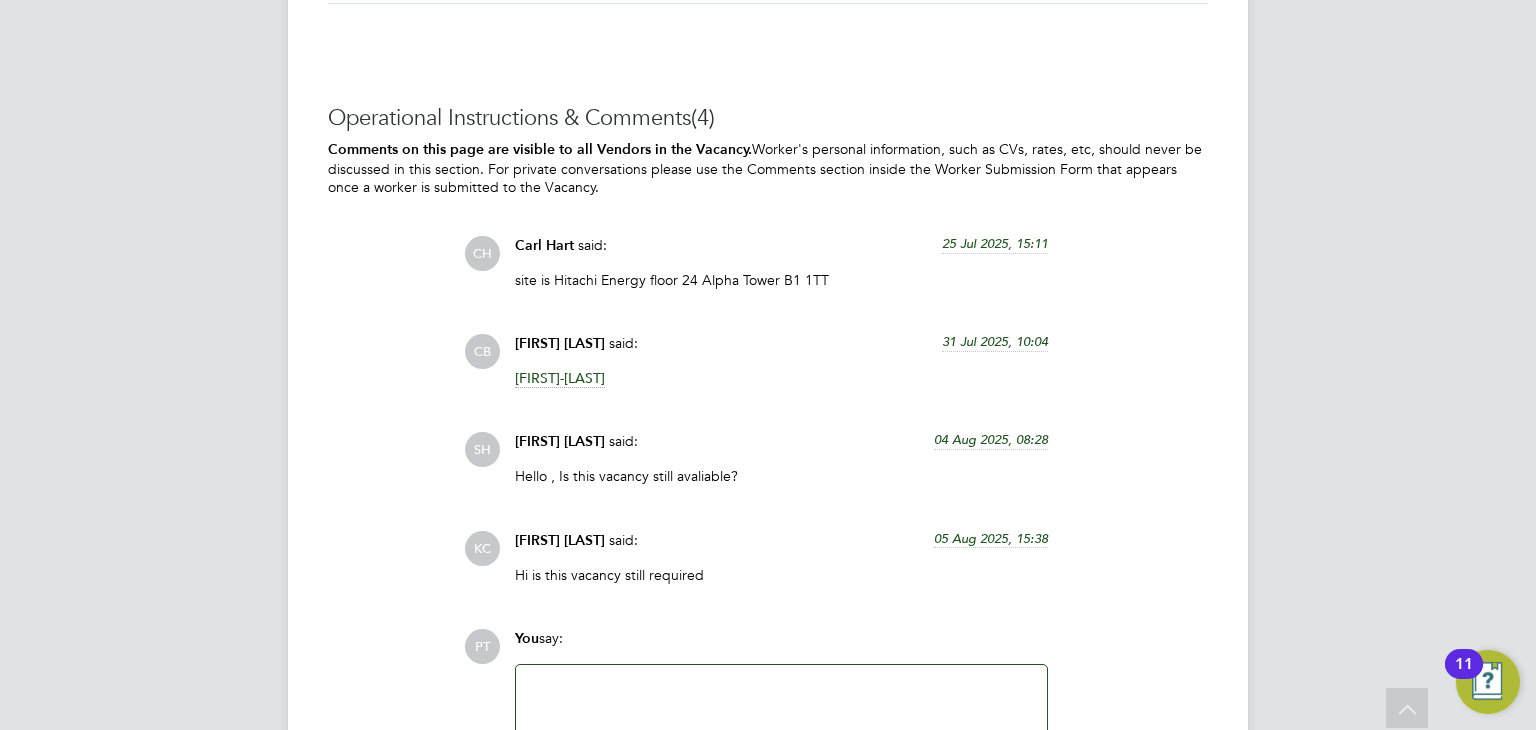 click on "Chantay Bickers" 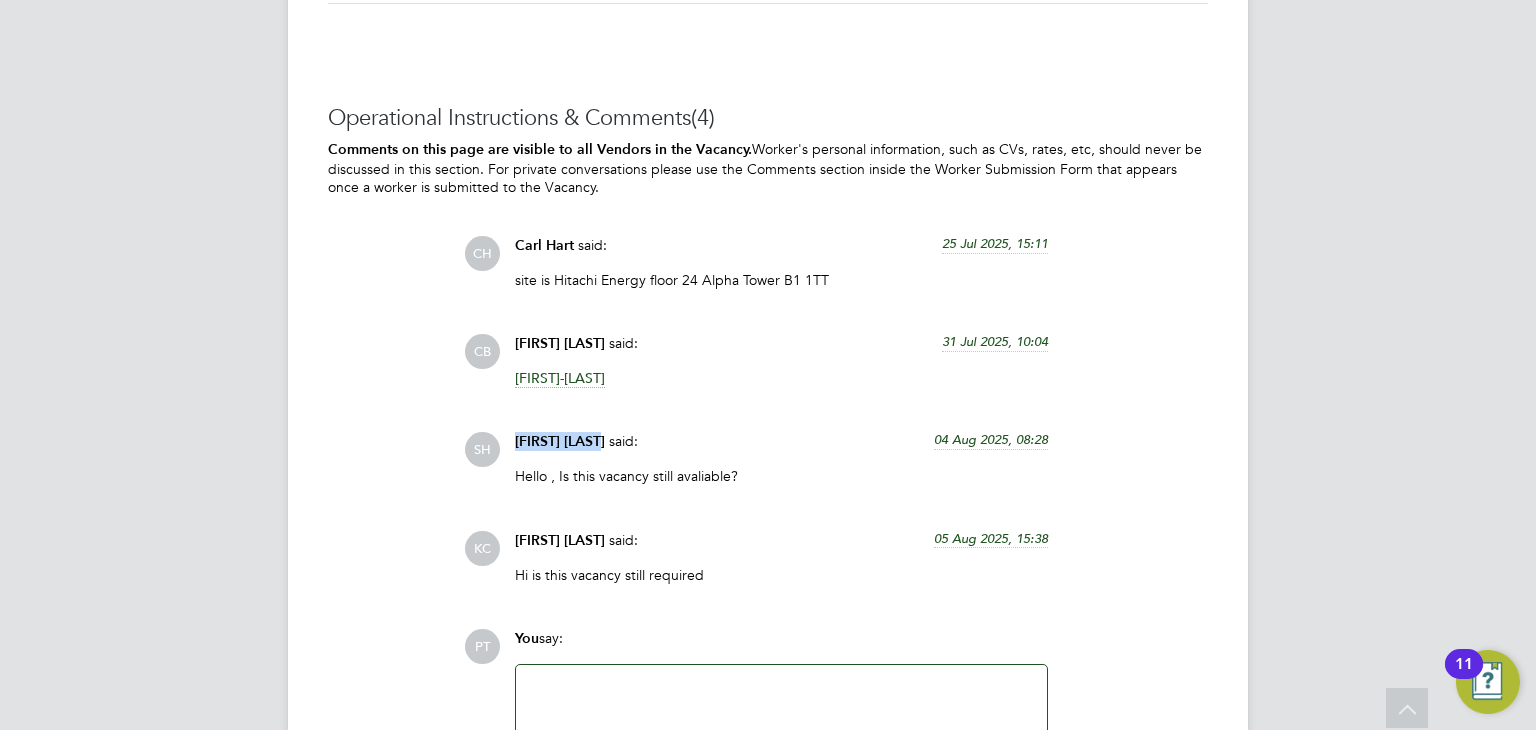 drag, startPoint x: 624, startPoint y: 461, endPoint x: 513, endPoint y: 457, distance: 111.07205 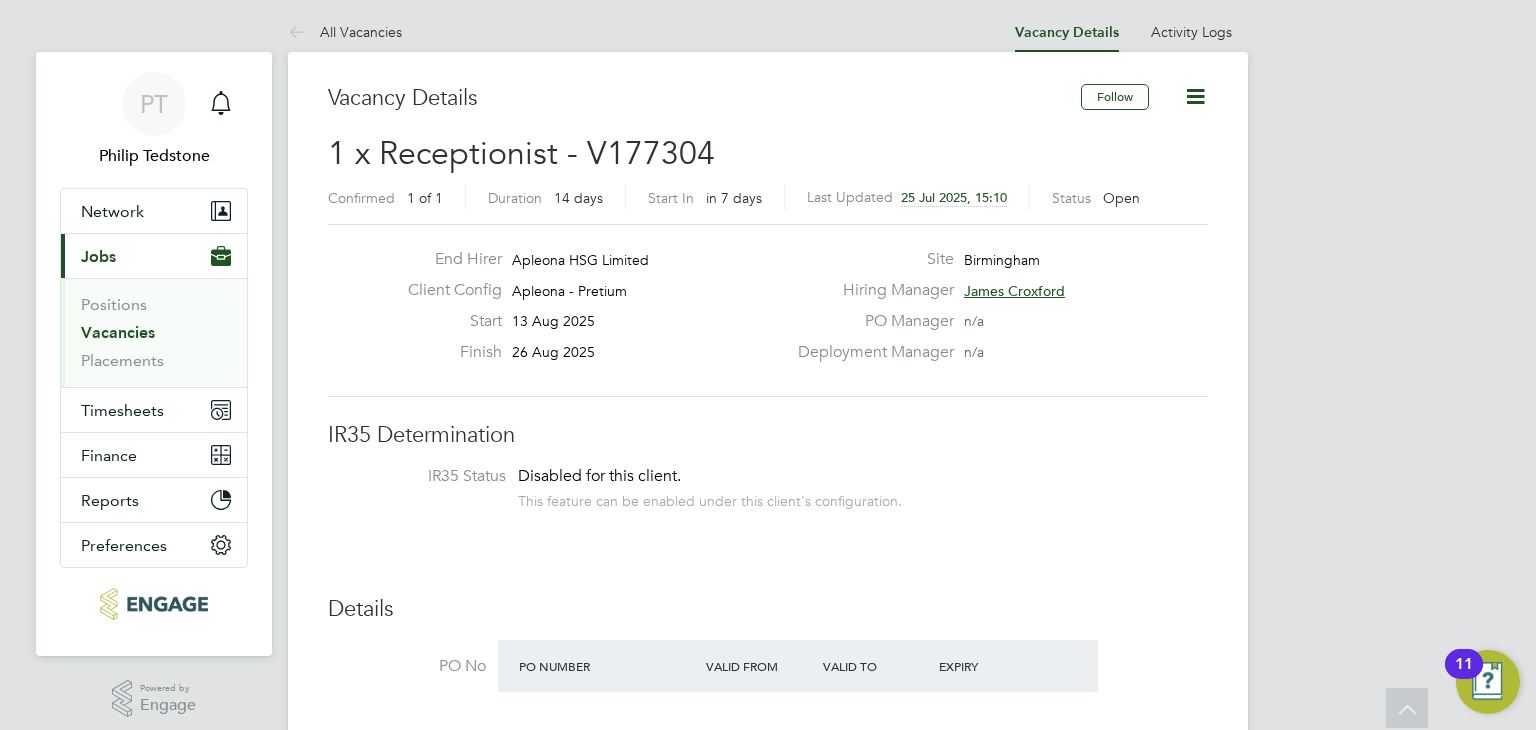 scroll, scrollTop: 0, scrollLeft: 0, axis: both 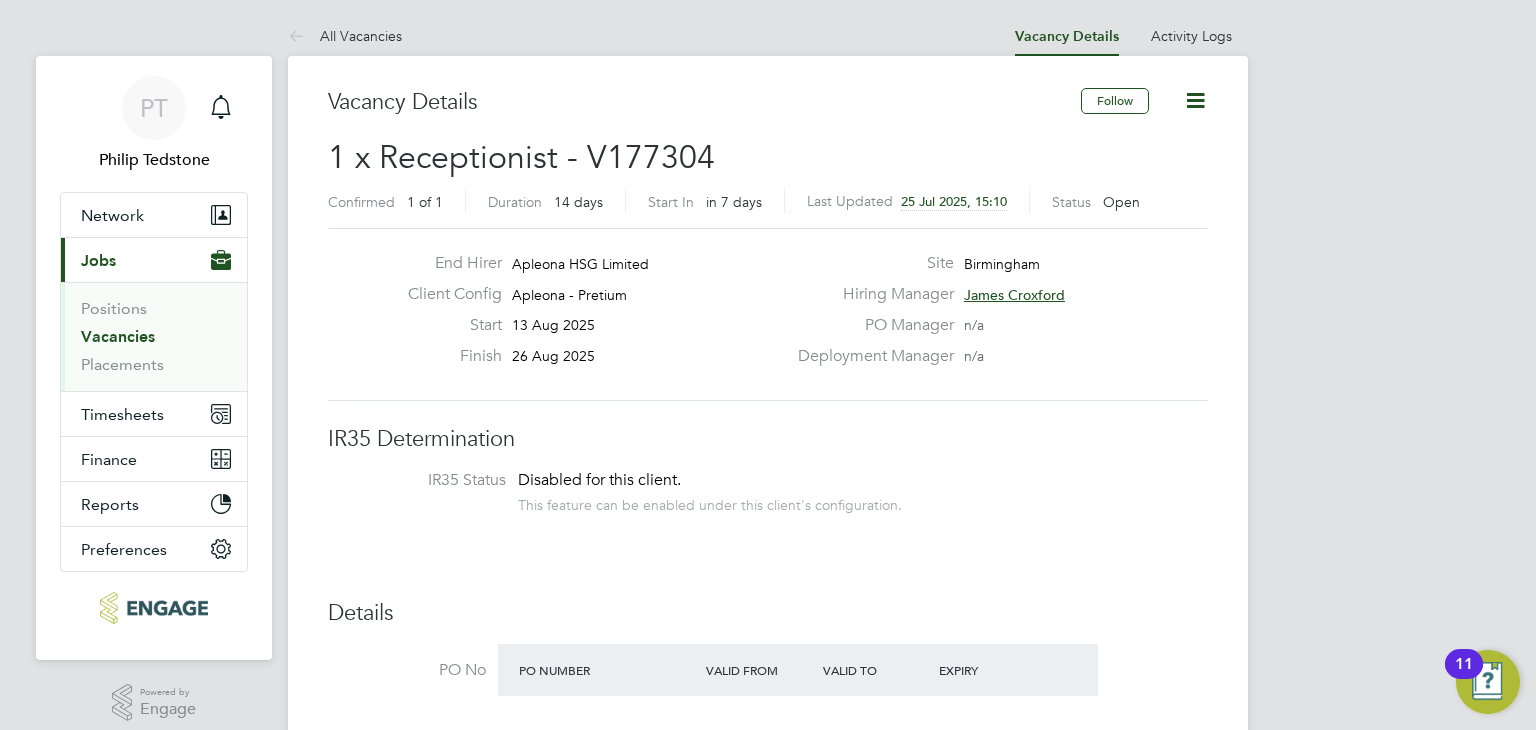 click on "James Croxford" 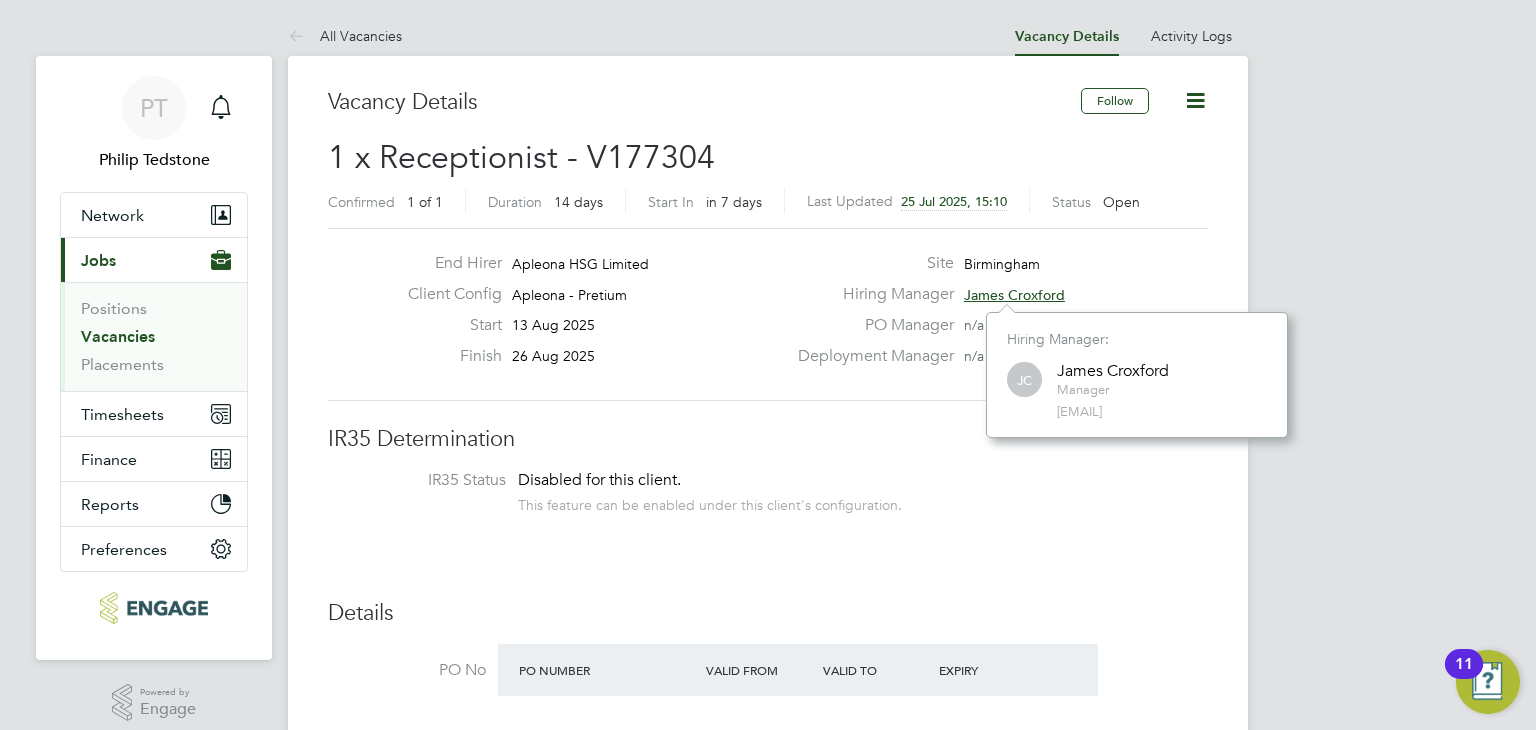scroll, scrollTop: 9, scrollLeft: 10, axis: both 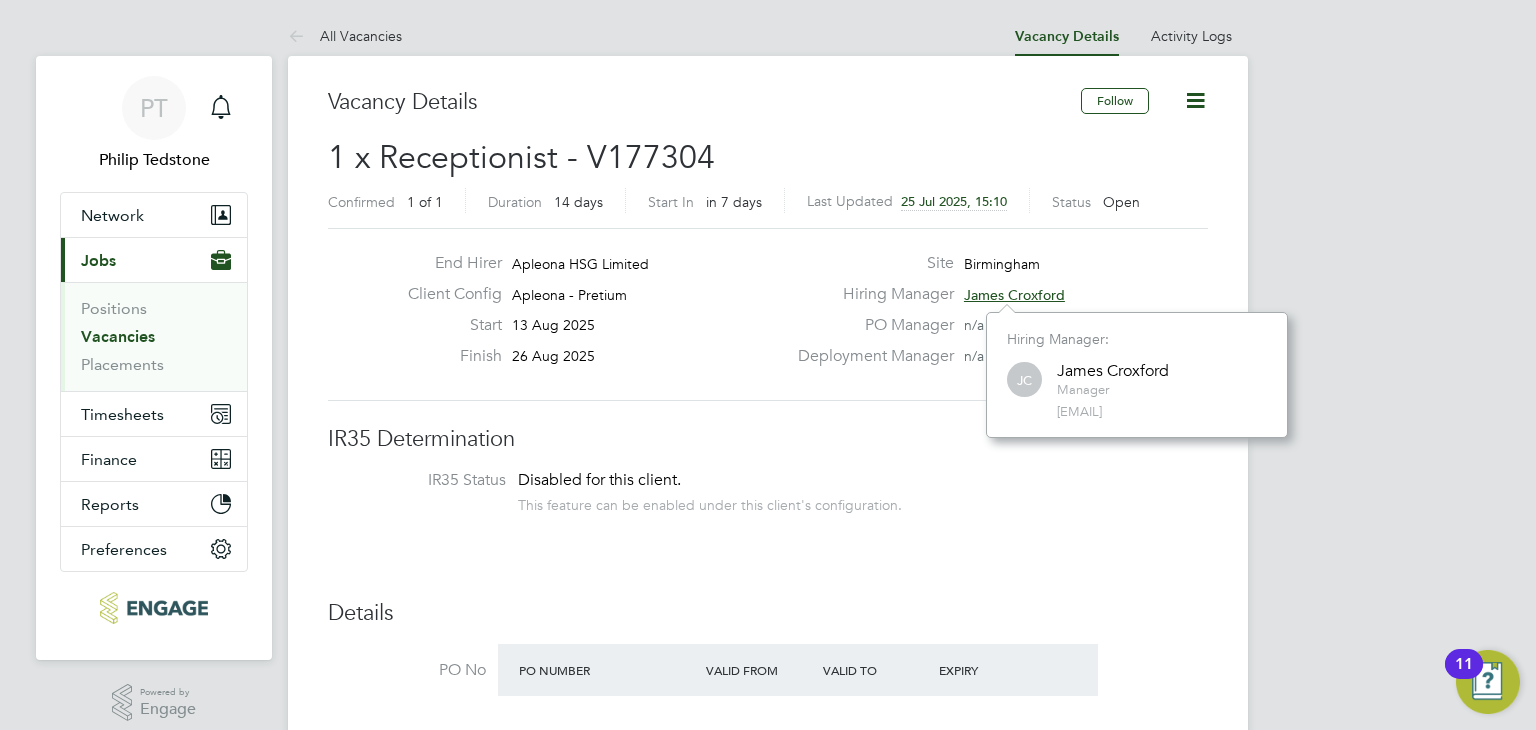 click on "End Hirer Apleona HSG Limited" 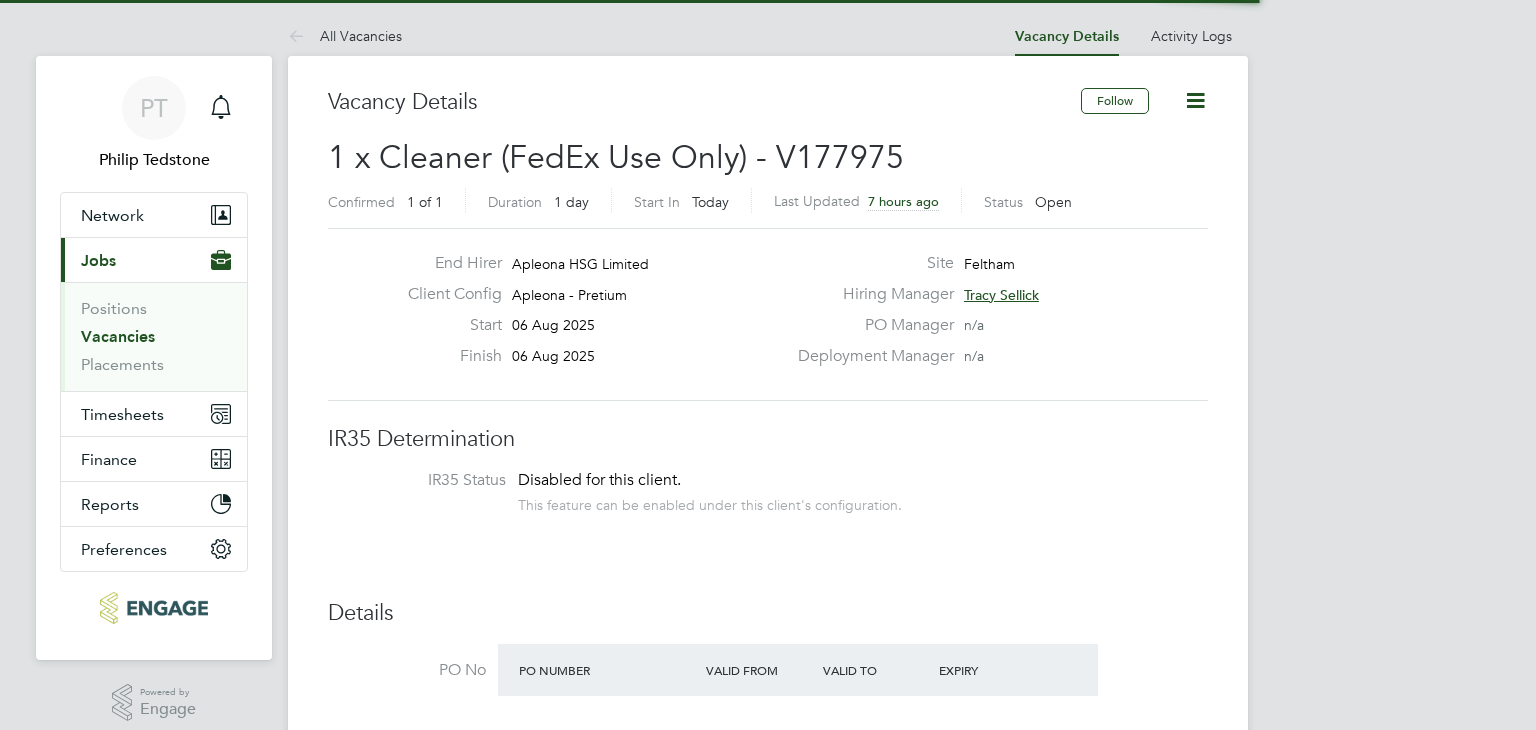 scroll, scrollTop: 0, scrollLeft: 0, axis: both 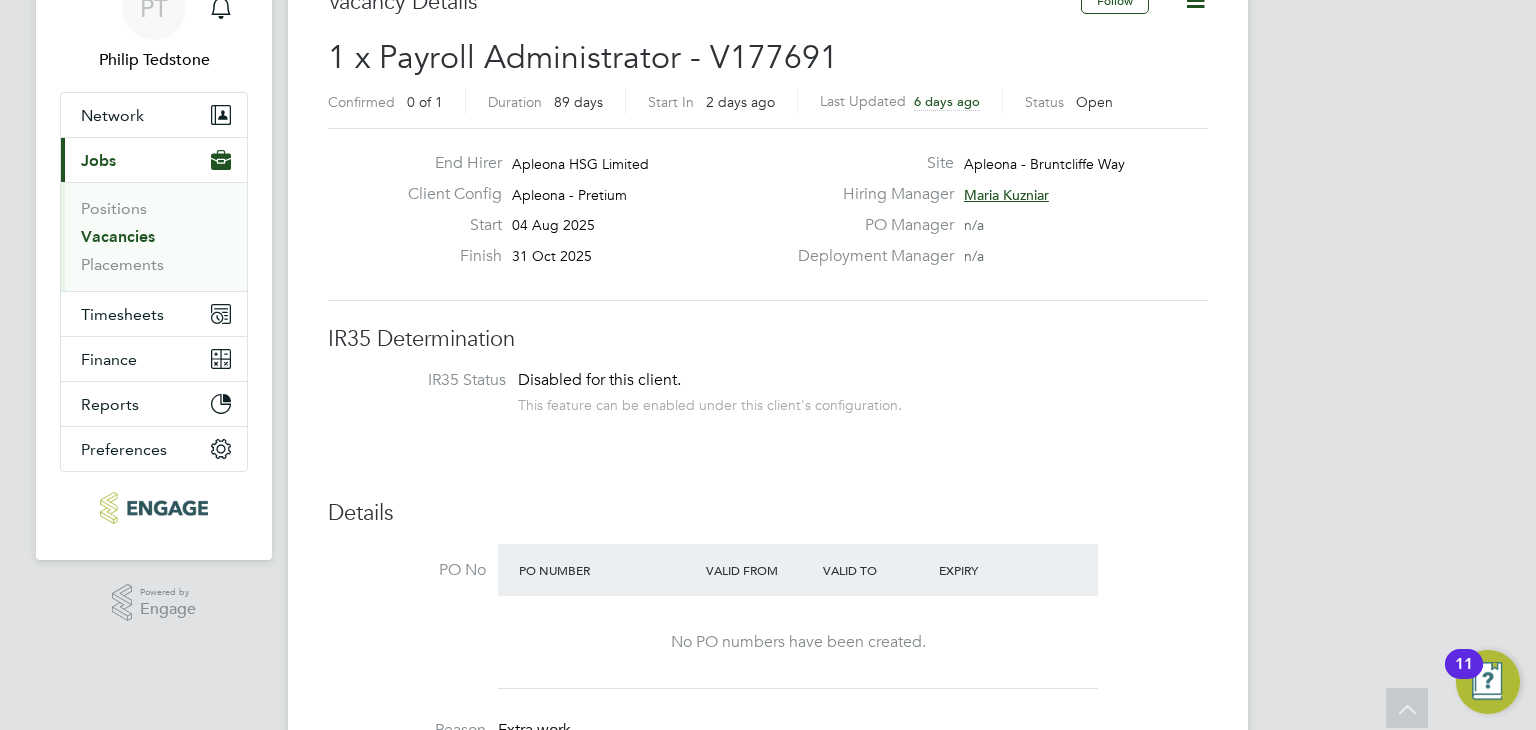click on "Maria Kuzniar" 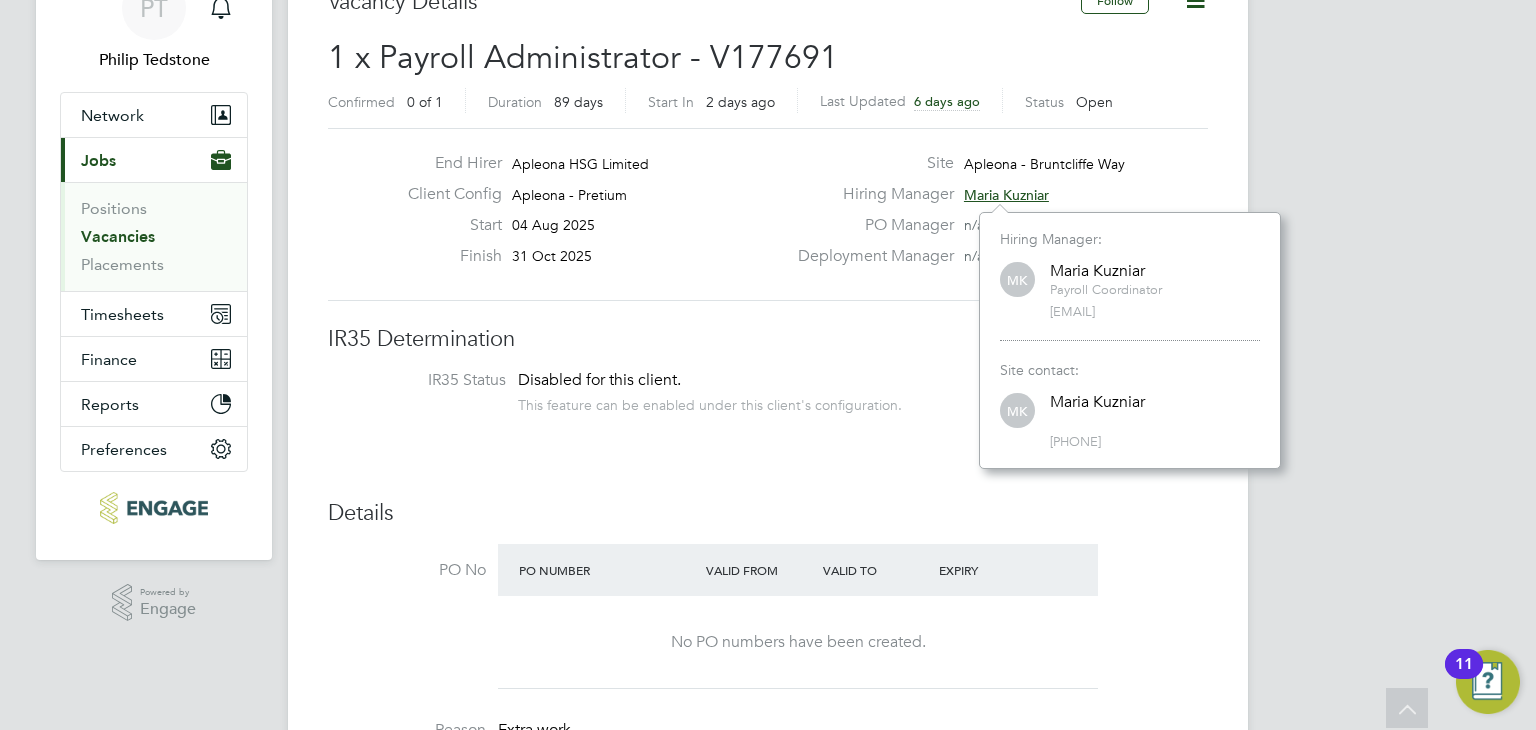 click on "PT [NAME] [NAME] Notifications
Applications: Network
Team Members Businesses Sites Workers Contacts Current page: Jobs
Positions Vacancies Placements Timesheets
Timesheets Expenses Finance
Invoices & Credit Notes Statements Payments Reports
Margin Report Report Downloads Preferences
My Business Doc. Requirements VMS Configurations Notifications Activity Logs
.st0{fill:#C0C1C2;}
Powered by Engage All Vacancies Vacancy Details Activity Logs Vacancy Details Follow     1 x Payroll Administrator - V177691 Confirmed   0 of 1 Duration   89 days Start In     2 days ago Last Updated 6 days ago Status   Open   End Hirer Apleona HSG Limited Start Site" at bounding box center (768, 1379) 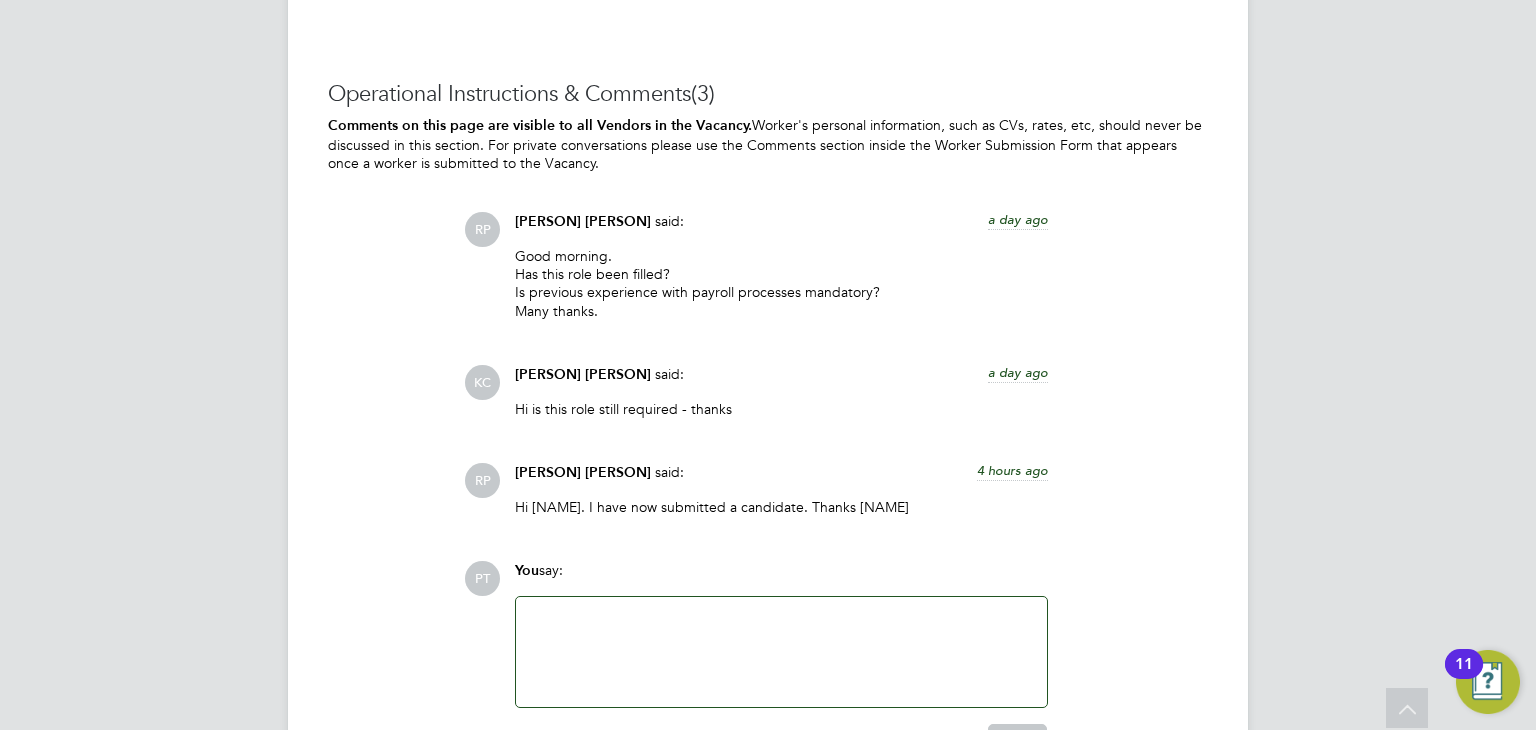 scroll, scrollTop: 2225, scrollLeft: 0, axis: vertical 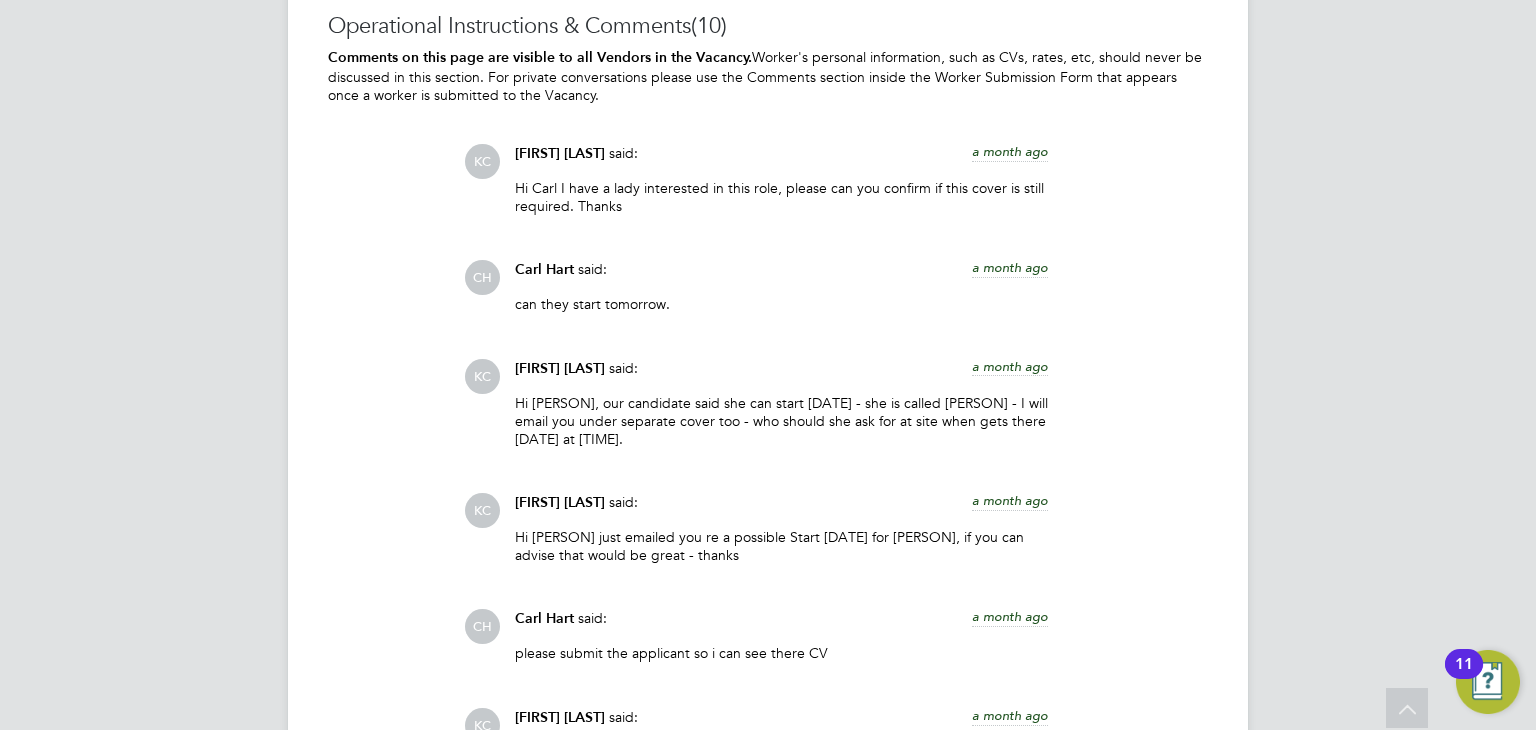 click on "a month ago" 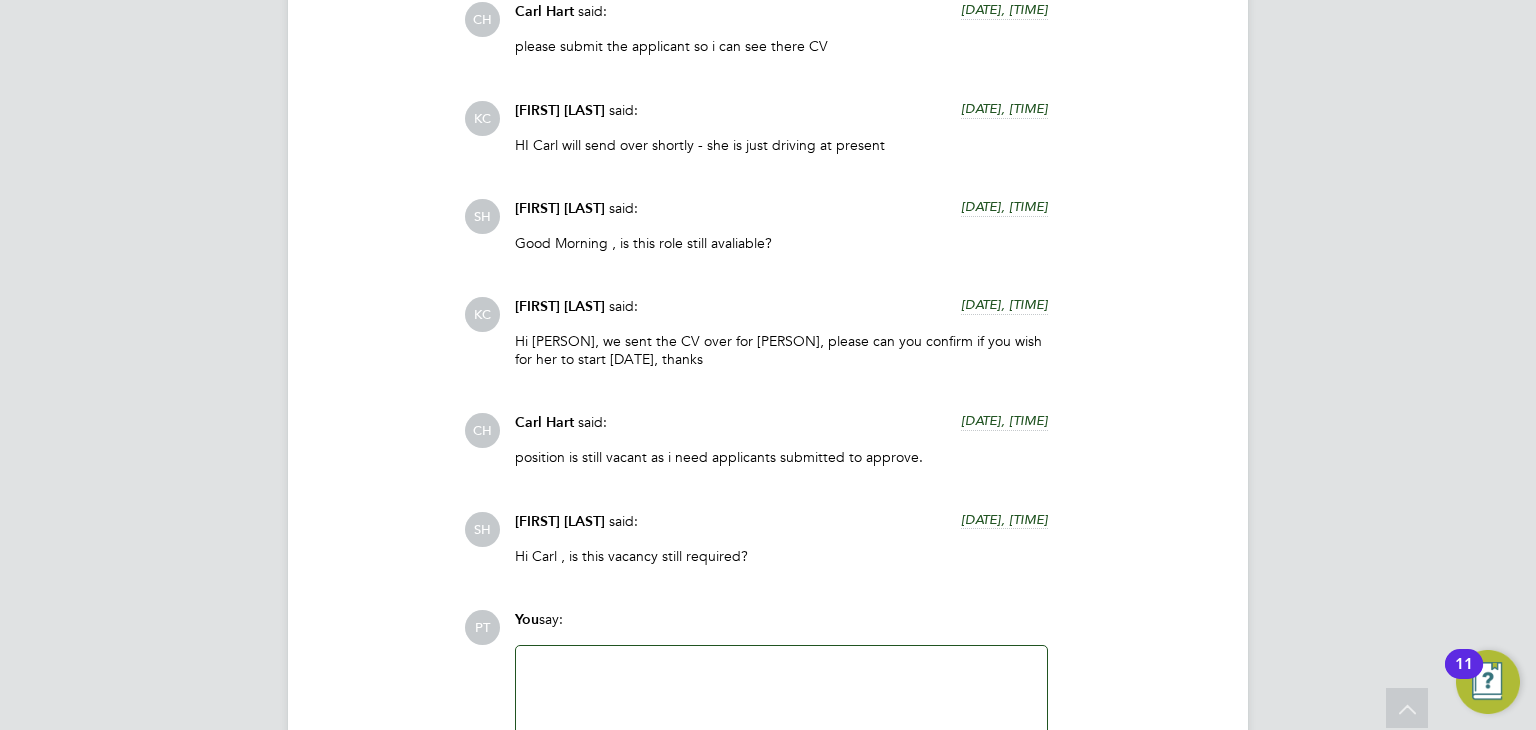 scroll, scrollTop: 3400, scrollLeft: 0, axis: vertical 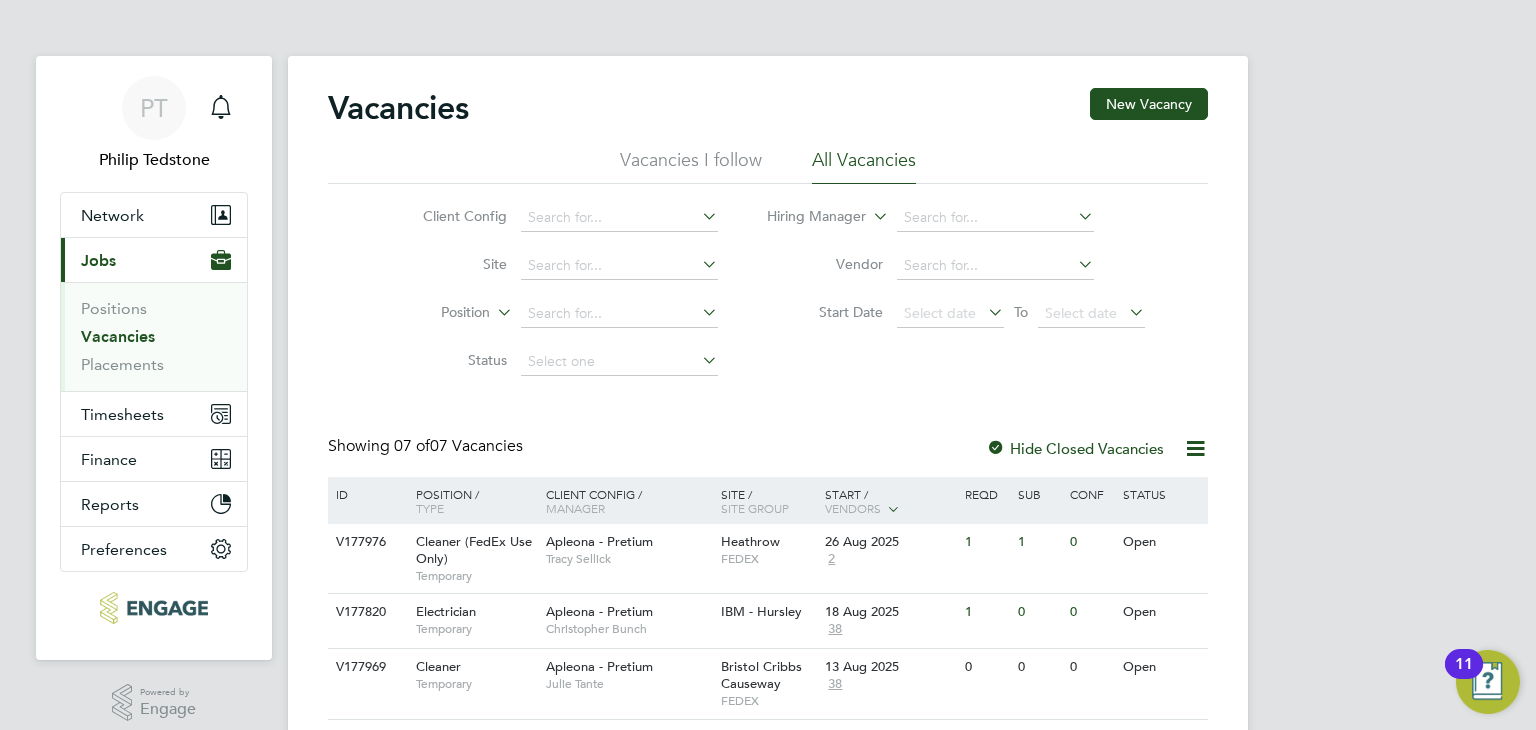 click on "Vacancies New Vacancy Vacancies I follow All Vacancies Client Config     Site     Position     Status   Hiring Manager     Vendor   Start Date
Select date
To
Select date
Showing   07 of  07 Vacancies Hide Closed Vacancies ID  Position / Type   Client Config / Manager Site / Site Group Start / Vendors   Reqd Sub Conf Status V177976 Cleaner (FedEx Use Only)   Temporary Apleona - Pretium   [NAME] Heathrow   FEDEX 26 Aug 2025 2 1 1 0 Open V177820 Electrician   Temporary Apleona - Pretium   [NAME] IBM - Hursley   18 Aug 2025 38 1 0 0 Open V177969 Cleaner   Temporary Apleona - Pretium   [NAME] [CITY] Cribbs Causeway   FEDEX 13 Aug 2025 38 0 0 0 Open V177304 Receptionist   Temporary Apleona - Pretium   [NAME] [CITY]   13 Aug 2025 38 0 0 0 Open V177975 Cleaner (FedEx Use Only)   Temporary Apleona - Pretium   [NAME] Feltham   06 Aug 2025 2 0 1 1 Open V177691 Payroll Administrator   Temporary Apleona - Pretium   [NAME] Apleona - Bruntcliffe Way" 